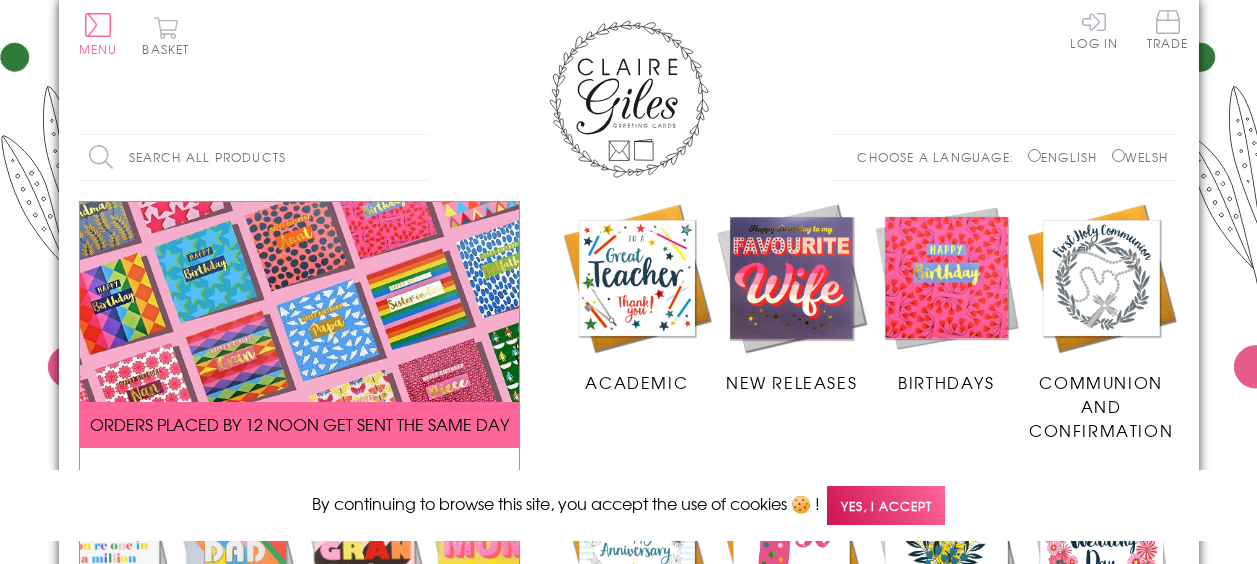scroll, scrollTop: 0, scrollLeft: 0, axis: both 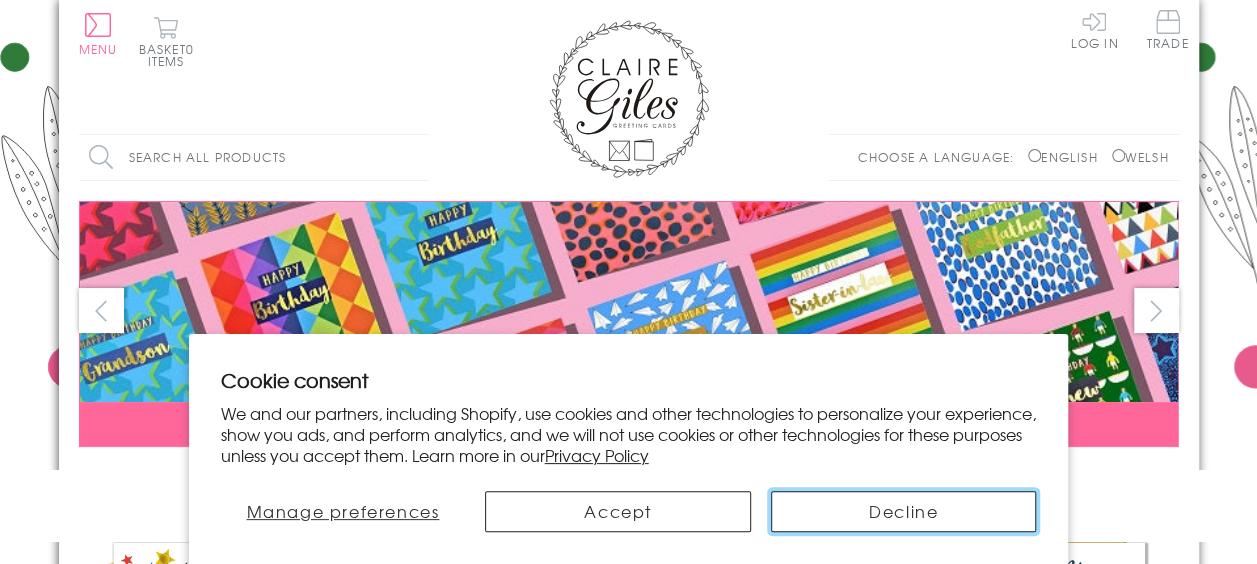 click on "Decline" at bounding box center (904, 511) 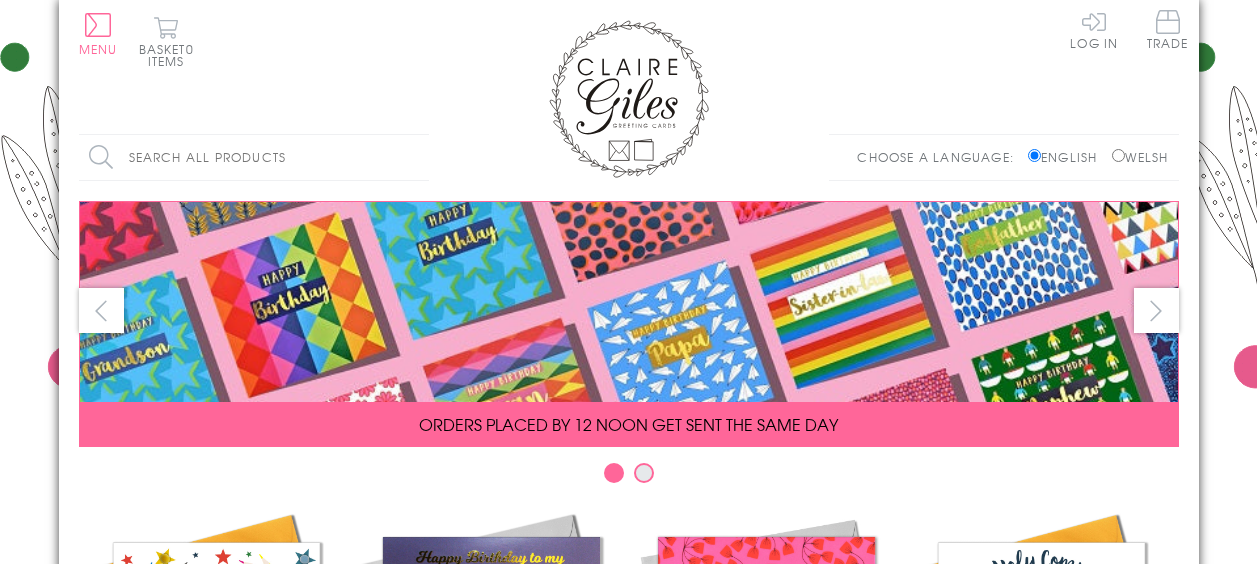 scroll, scrollTop: 0, scrollLeft: 0, axis: both 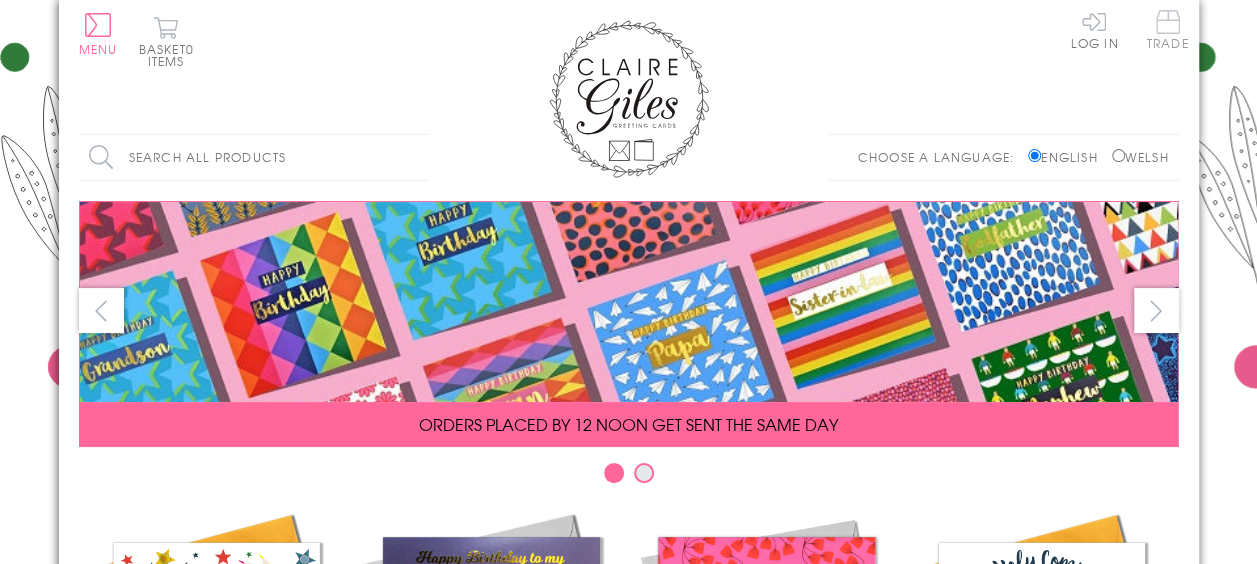 click on "Trade" at bounding box center (1168, 29) 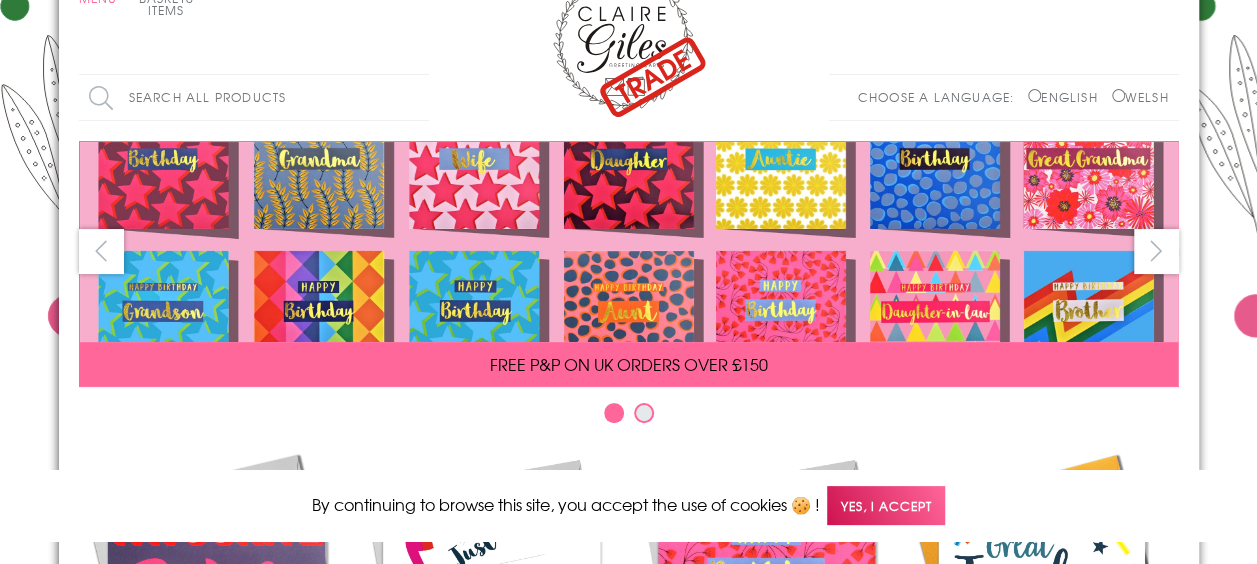 scroll, scrollTop: 209, scrollLeft: 0, axis: vertical 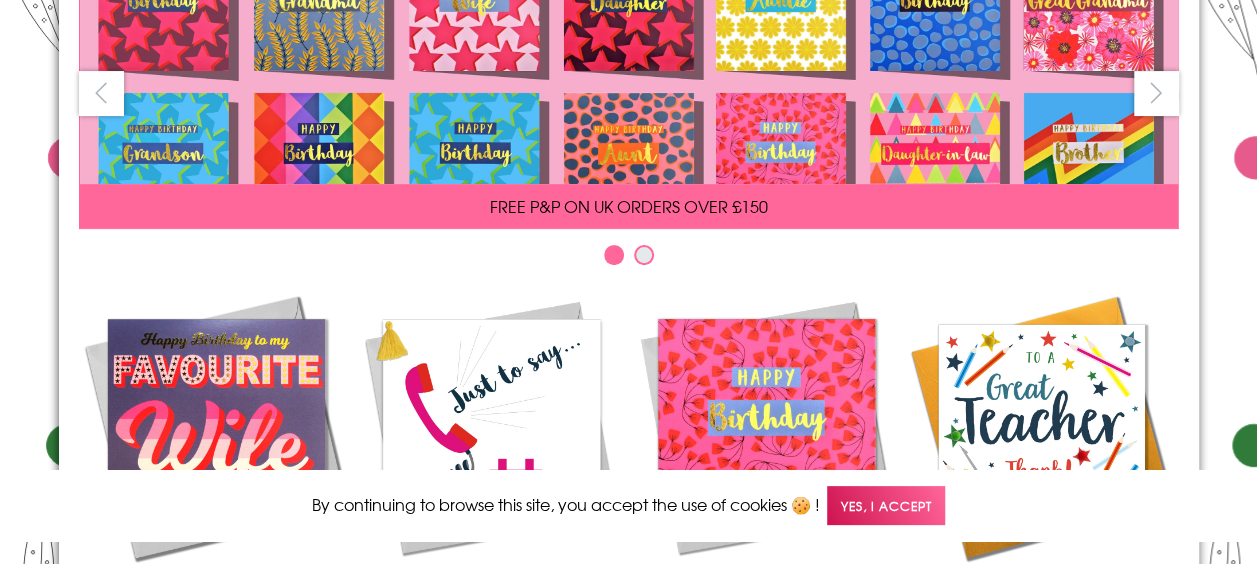 click on "Yes, I accept" at bounding box center (886, 505) 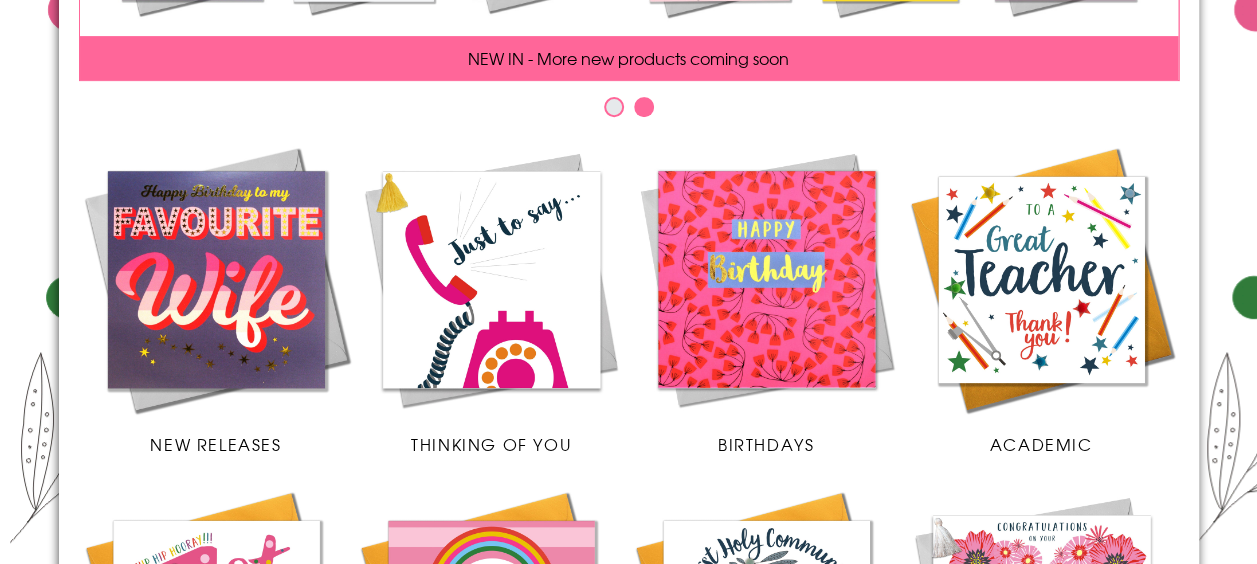scroll, scrollTop: 0, scrollLeft: 0, axis: both 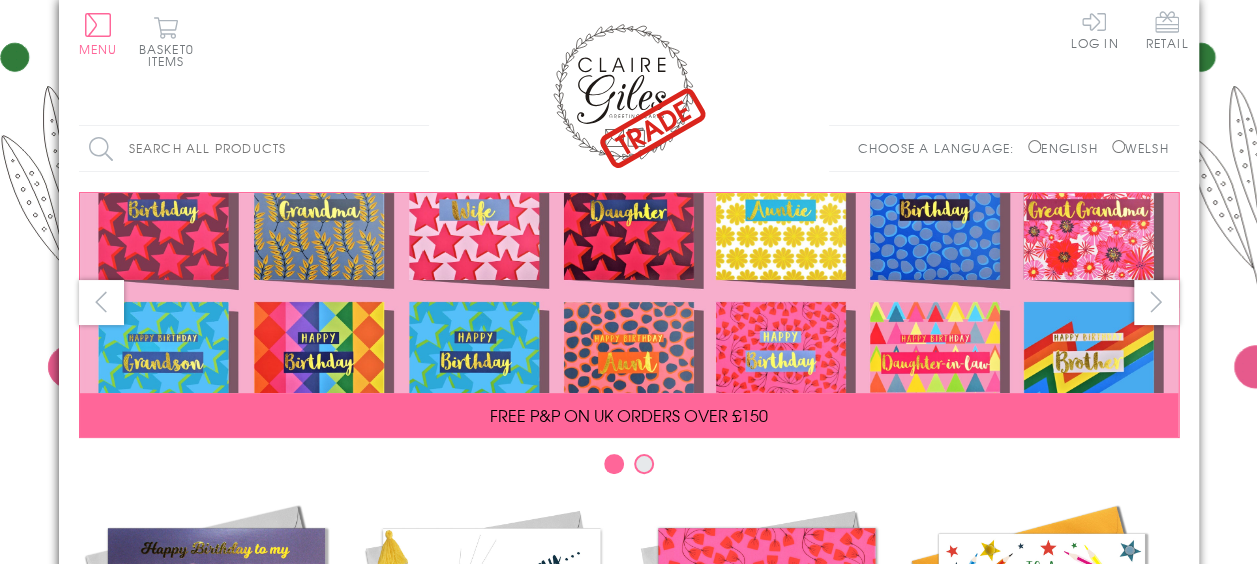 click on "Welsh" at bounding box center [1140, 148] 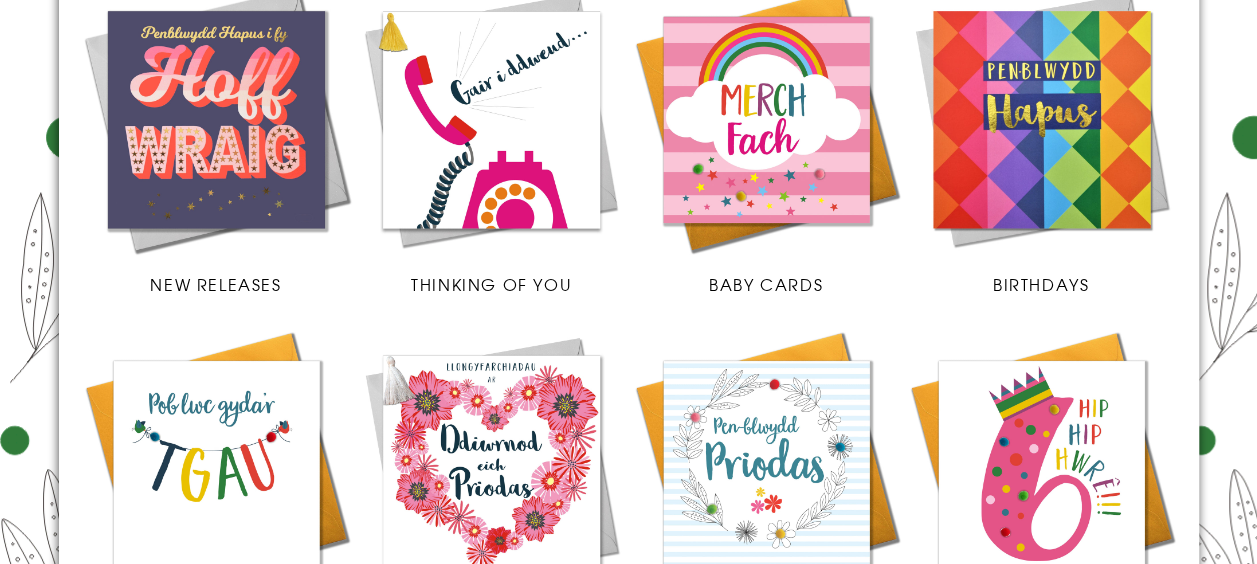 scroll, scrollTop: 353, scrollLeft: 0, axis: vertical 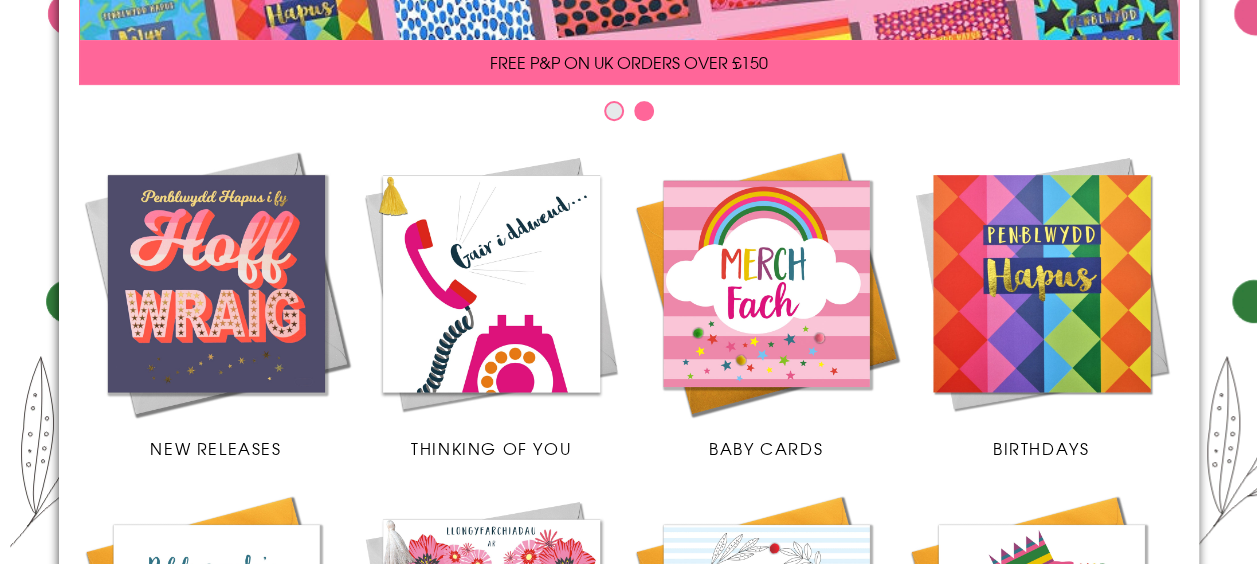 click at bounding box center [216, 283] 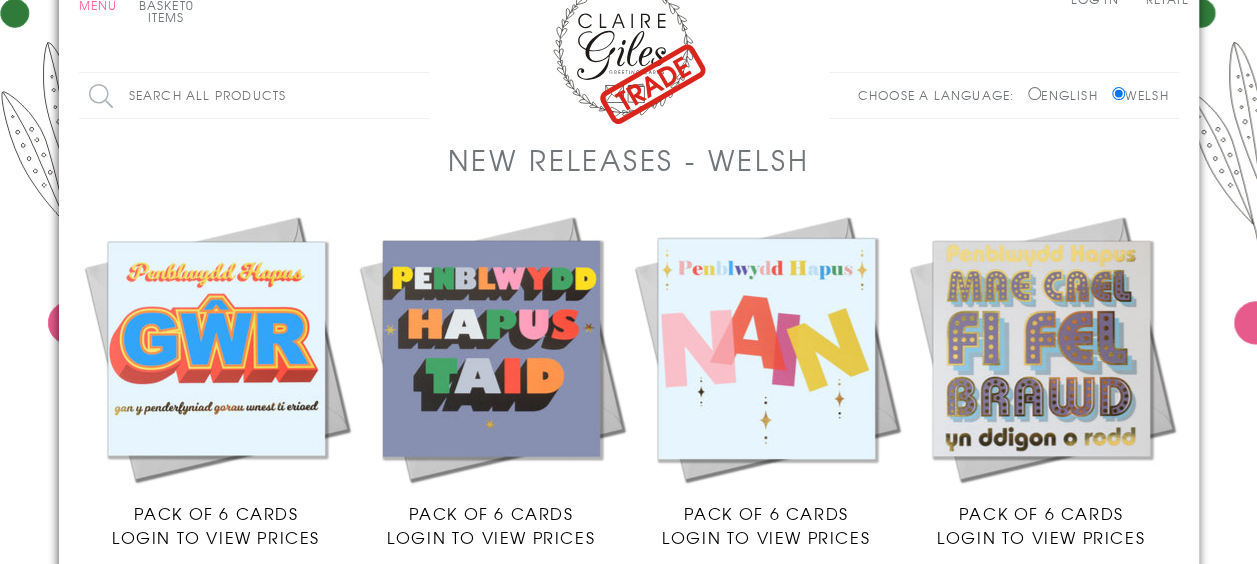 scroll, scrollTop: 46, scrollLeft: 0, axis: vertical 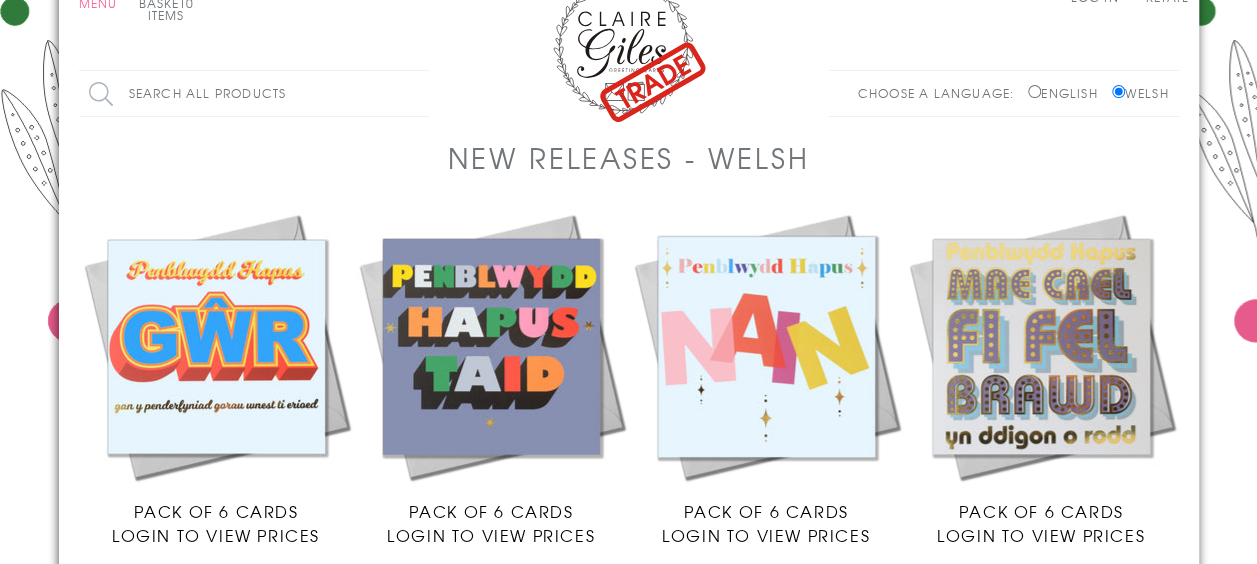 click at bounding box center [216, 346] 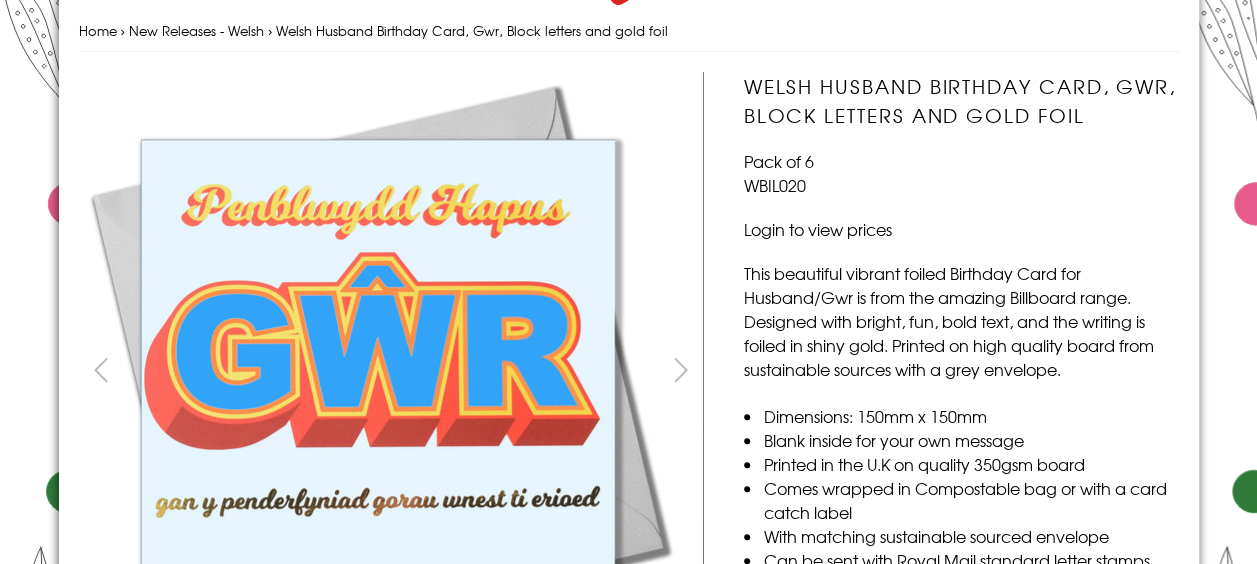 scroll, scrollTop: 0, scrollLeft: 0, axis: both 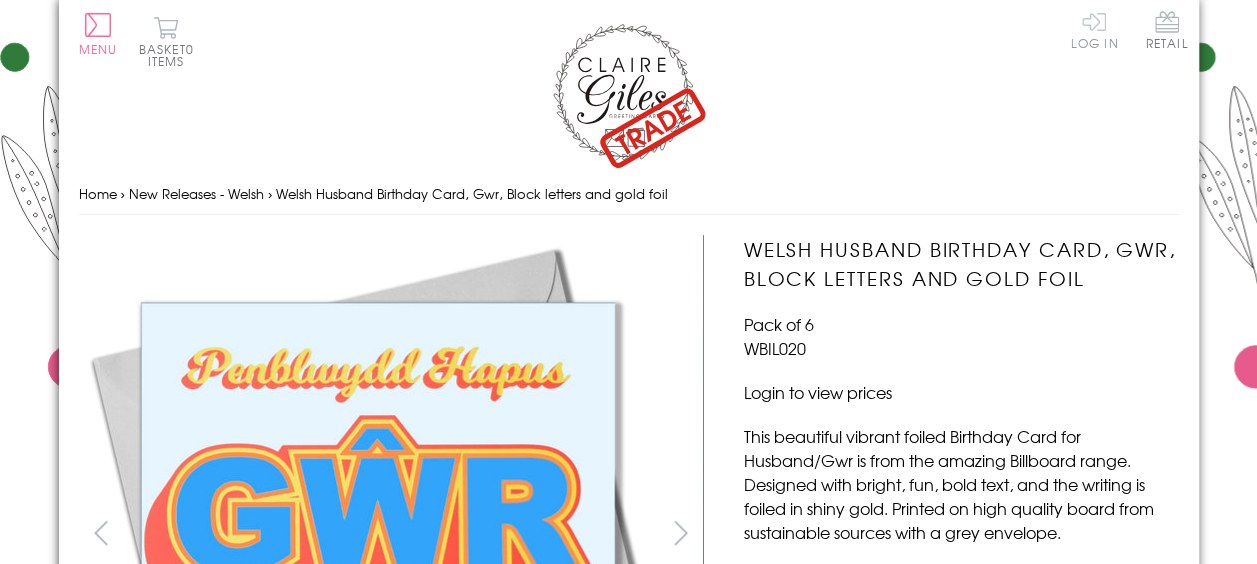 click on "Log In" at bounding box center (1094, 29) 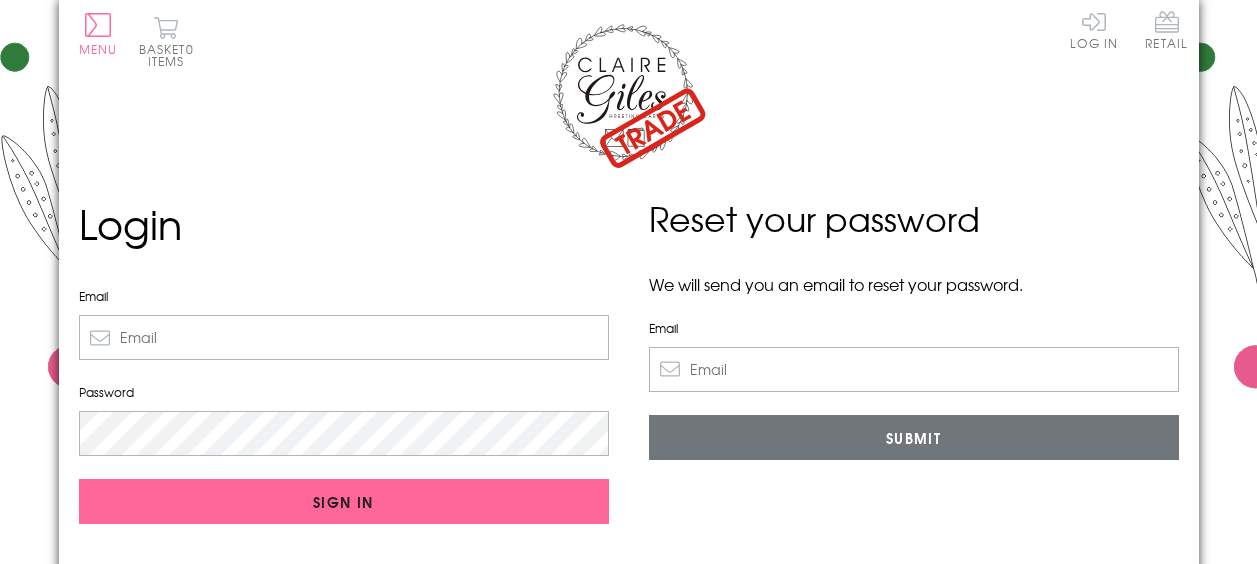 scroll, scrollTop: 0, scrollLeft: 0, axis: both 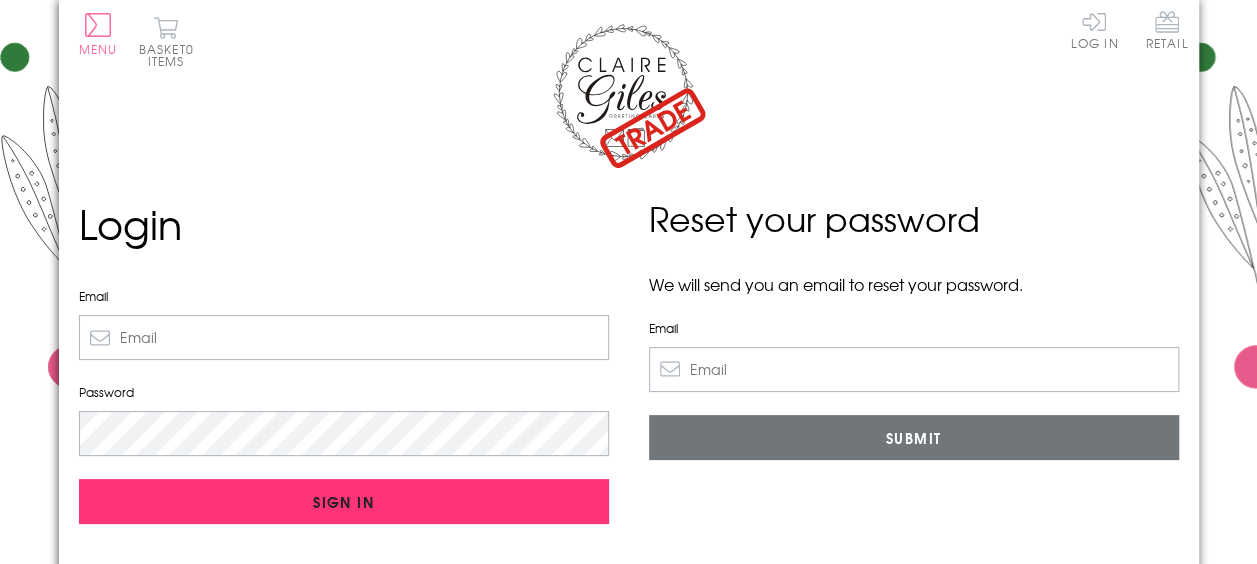 type on "busnes@example.com" 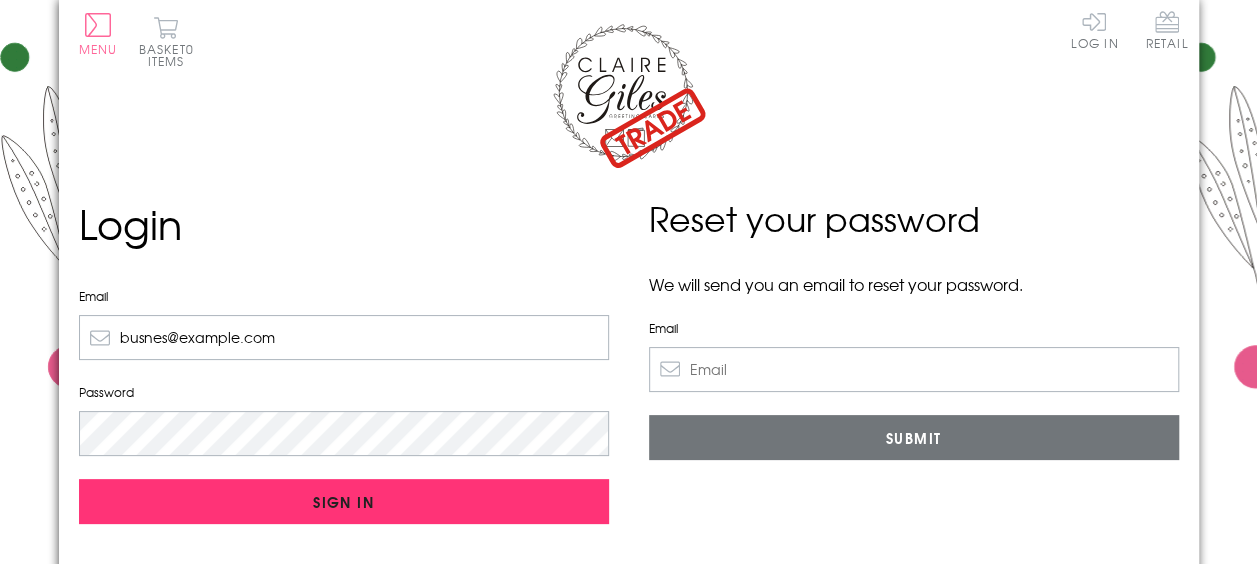 click on "Sign In" at bounding box center (344, 501) 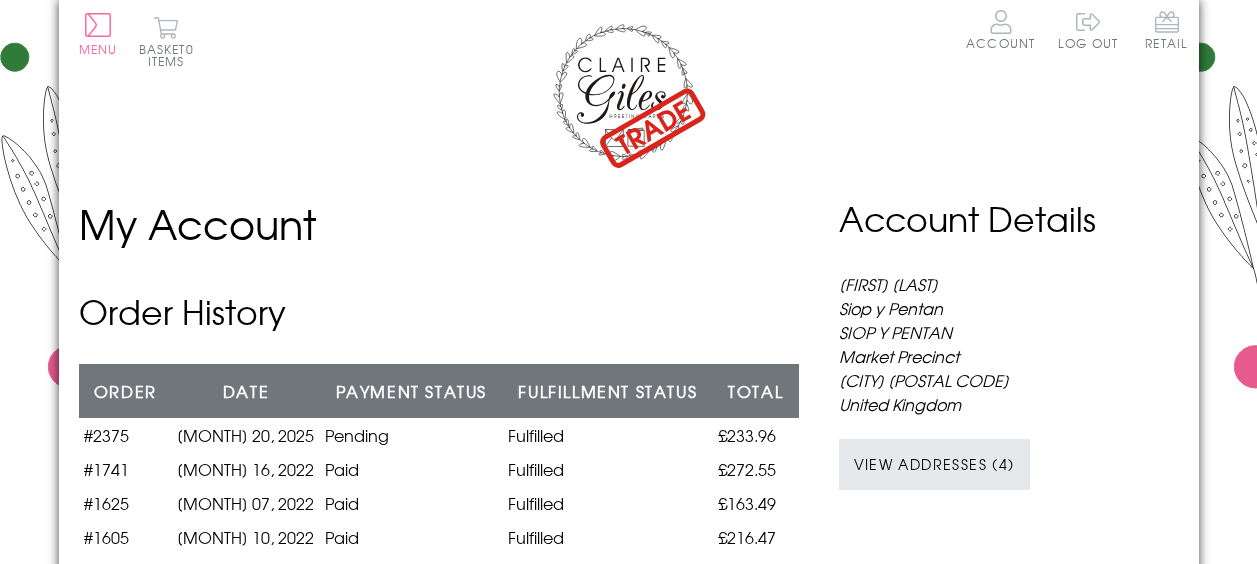 scroll, scrollTop: 0, scrollLeft: 0, axis: both 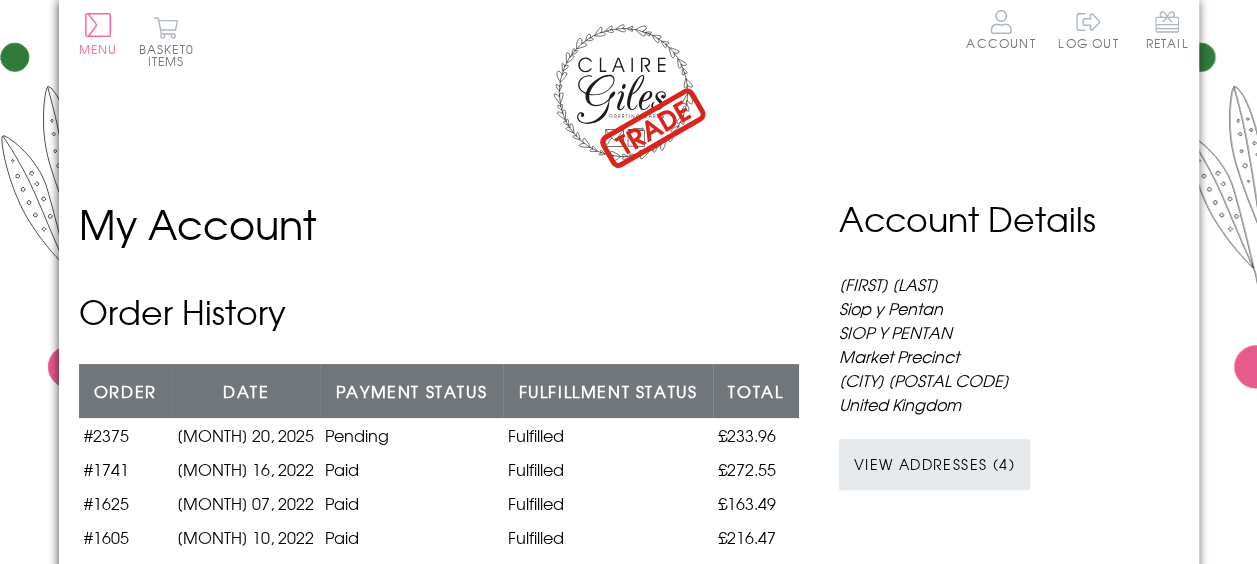 click at bounding box center (629, 94) 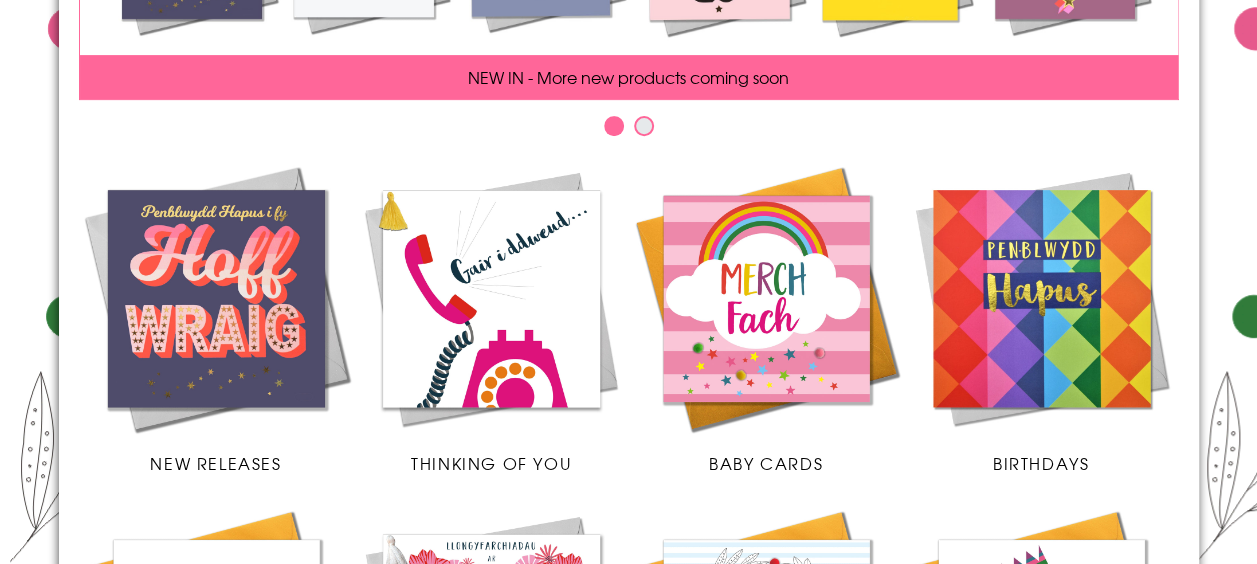 scroll, scrollTop: 380, scrollLeft: 0, axis: vertical 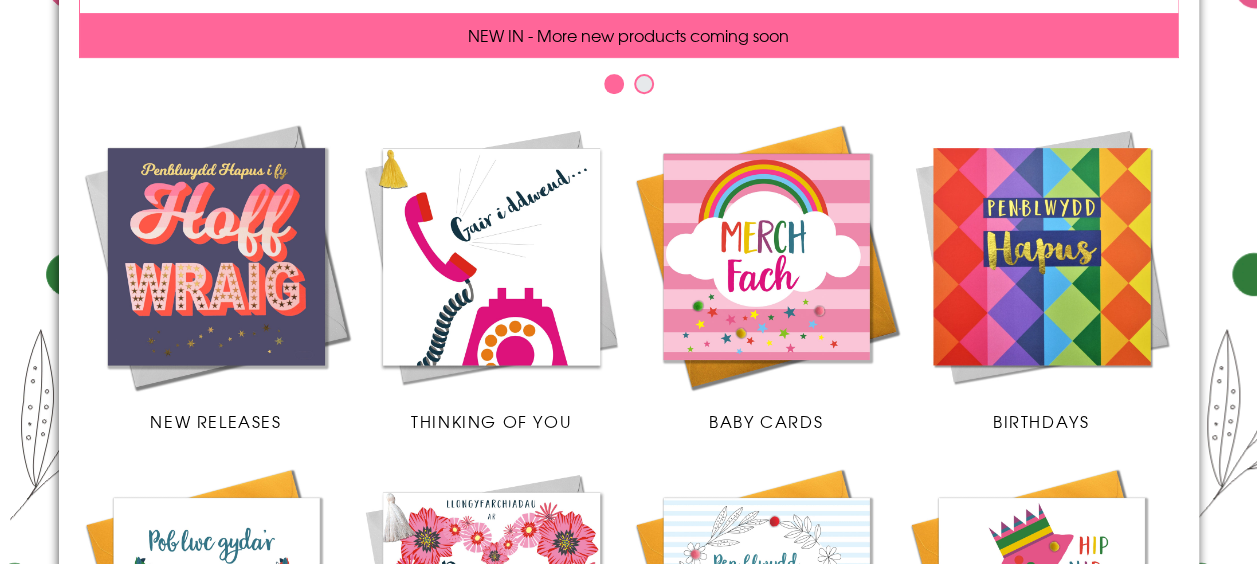 click at bounding box center [216, 256] 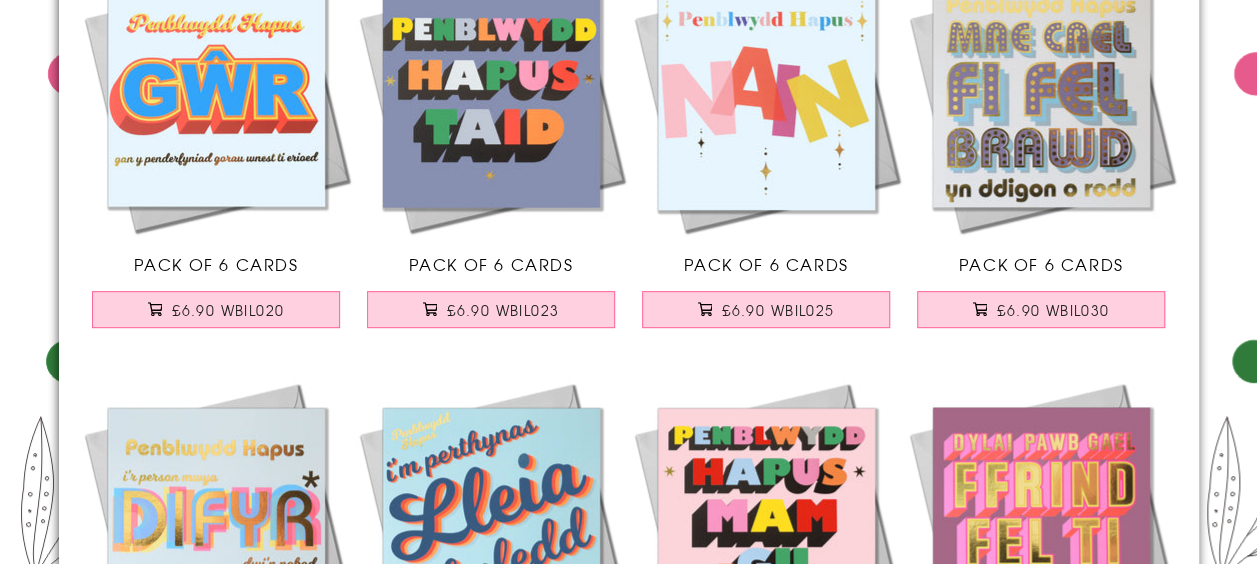 scroll, scrollTop: 304, scrollLeft: 0, axis: vertical 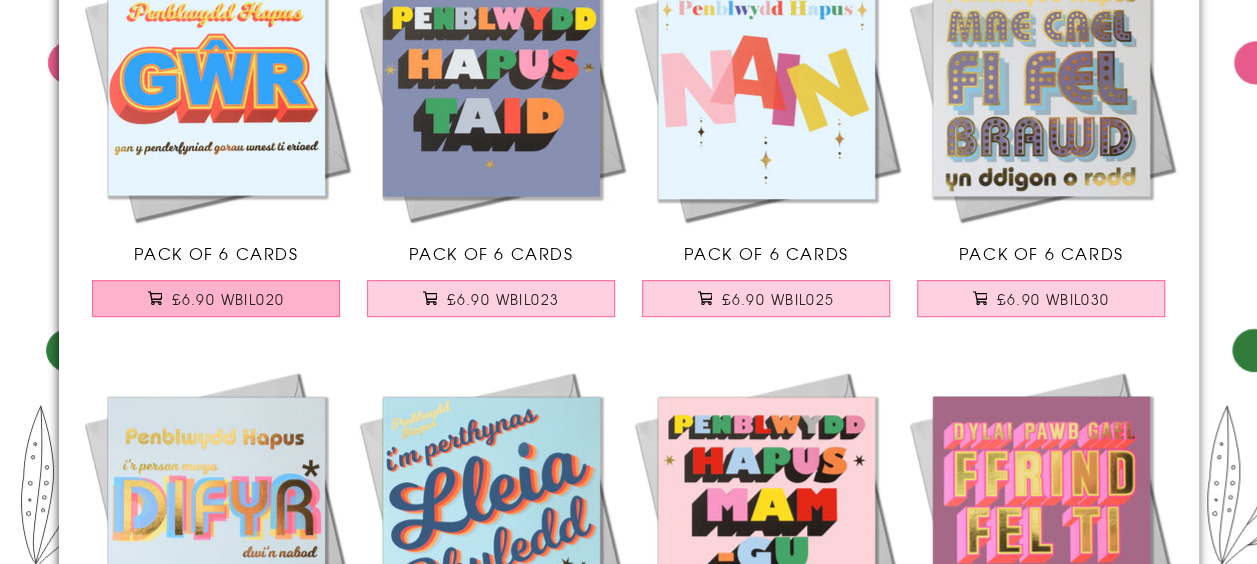 click on "£6.90  WBIL020" at bounding box center [216, 298] 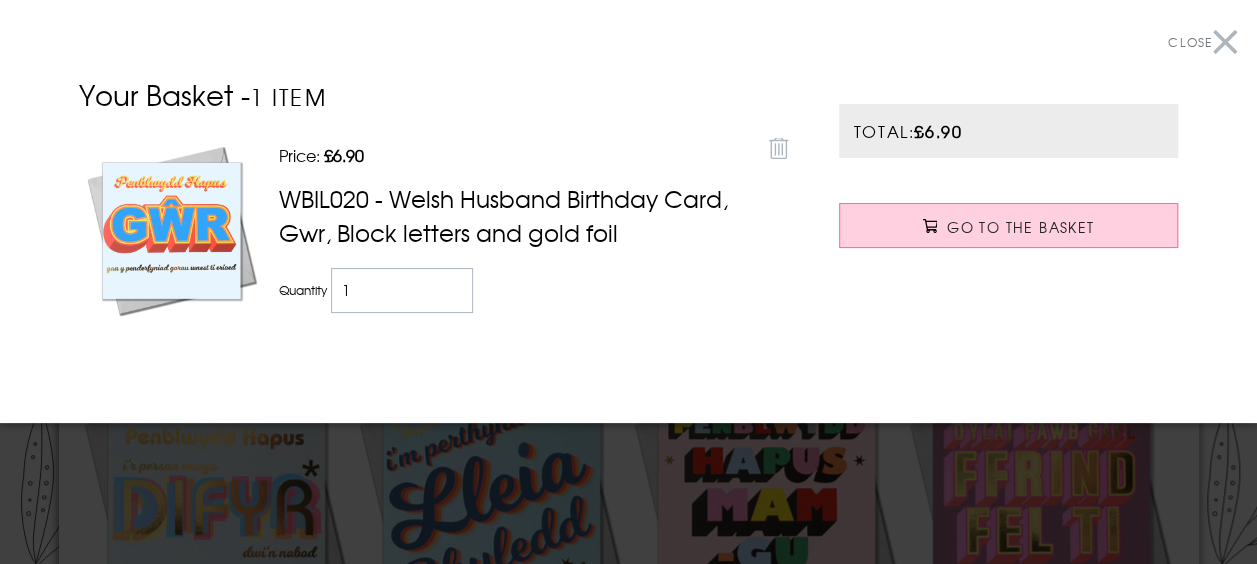 click on "Close" at bounding box center [1202, 42] 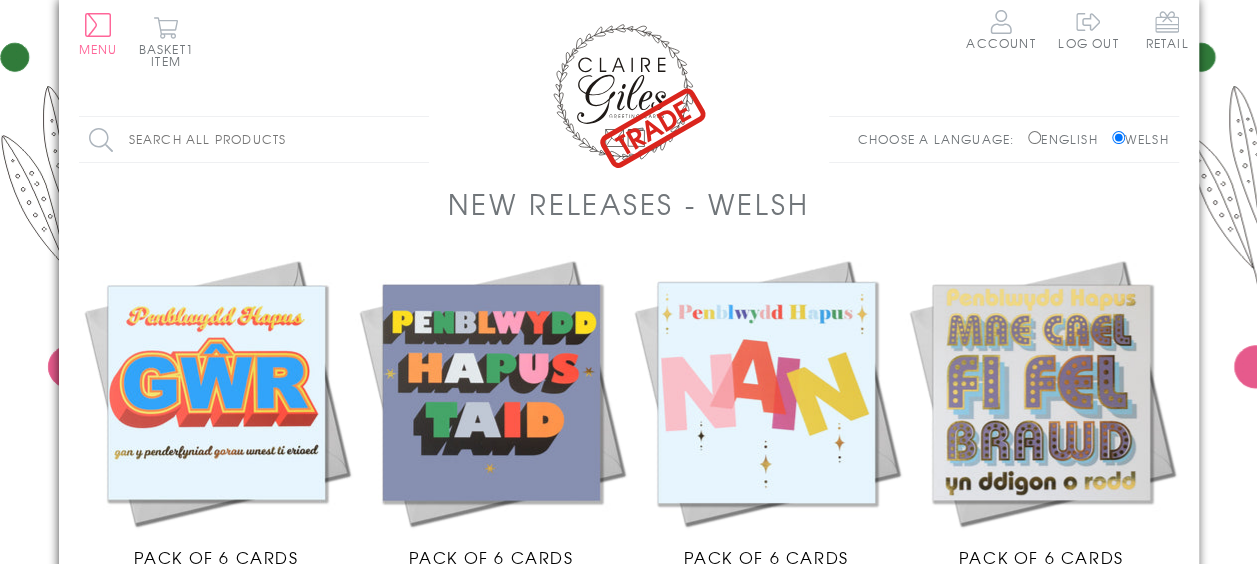 scroll, scrollTop: 218, scrollLeft: 0, axis: vertical 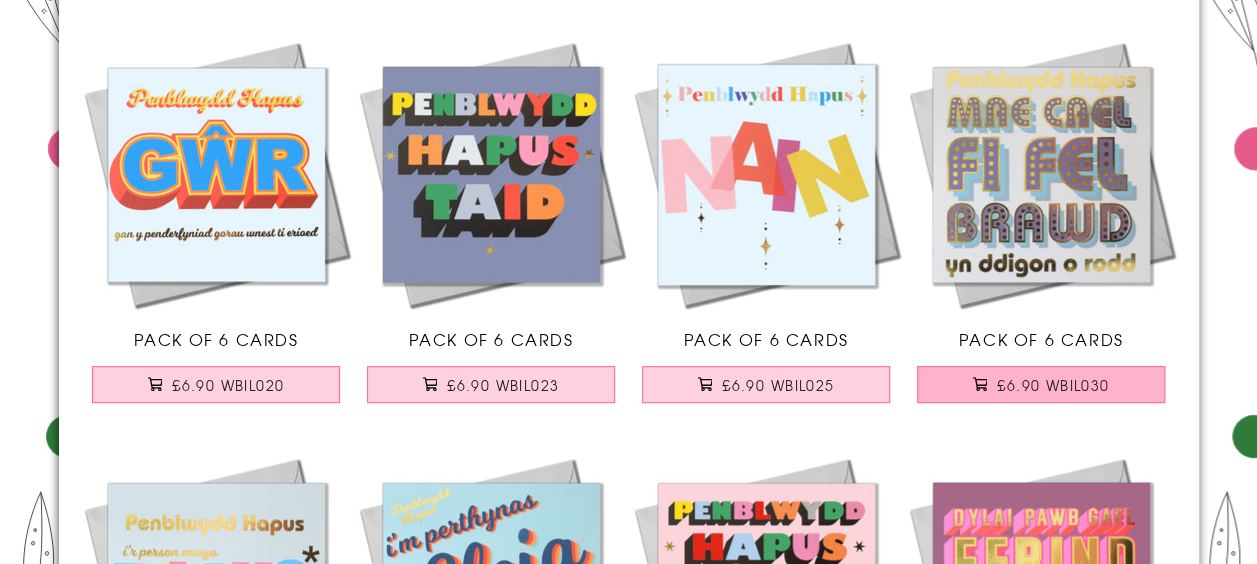 click on "£6.90  WBIL030" at bounding box center [1053, 385] 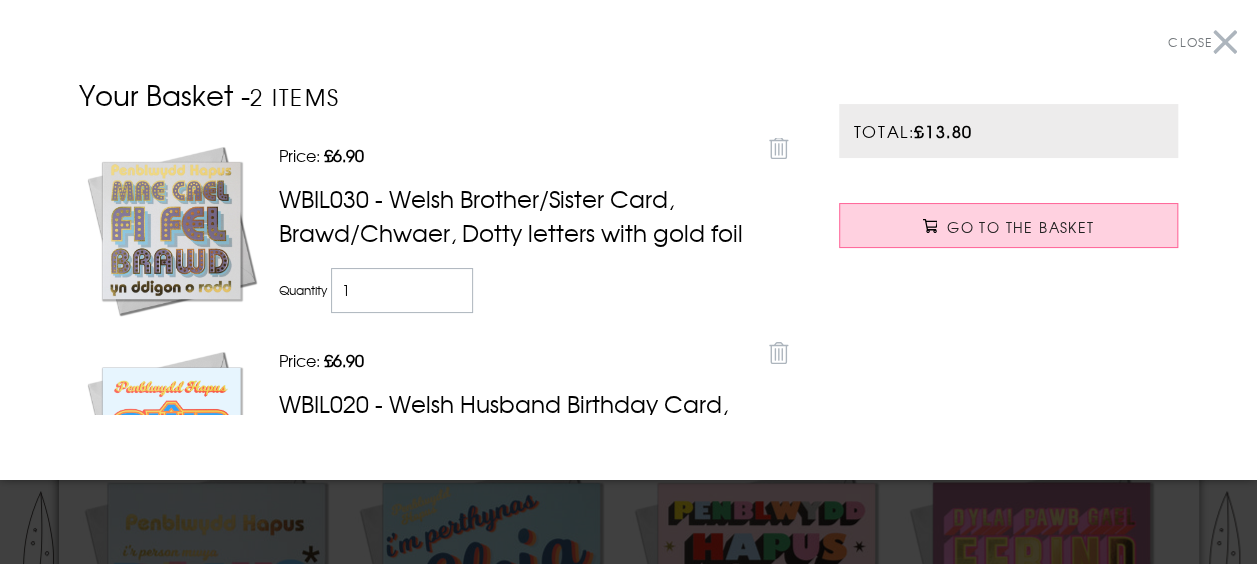 click on "Close" at bounding box center [1202, 42] 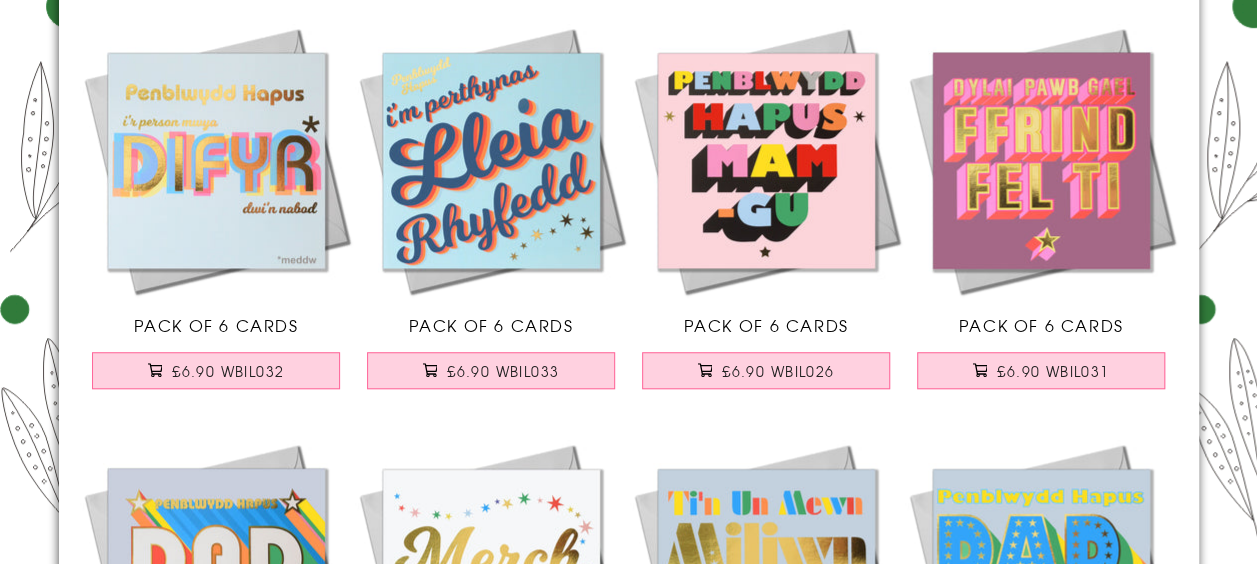 scroll, scrollTop: 648, scrollLeft: 0, axis: vertical 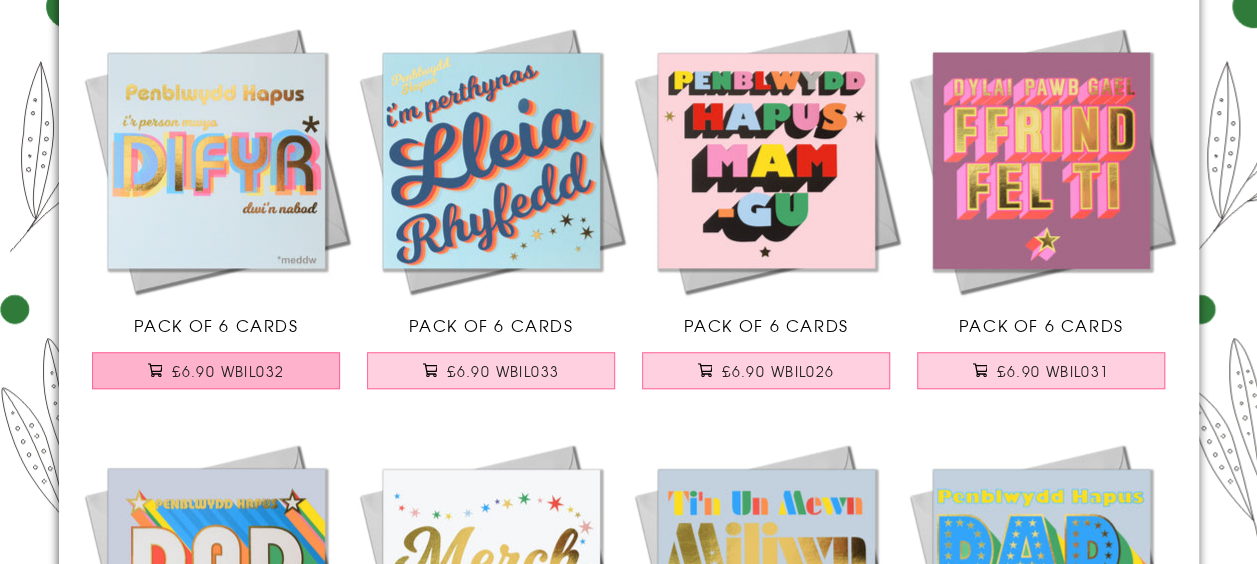 click on "£6.90  WBIL032" at bounding box center [228, 371] 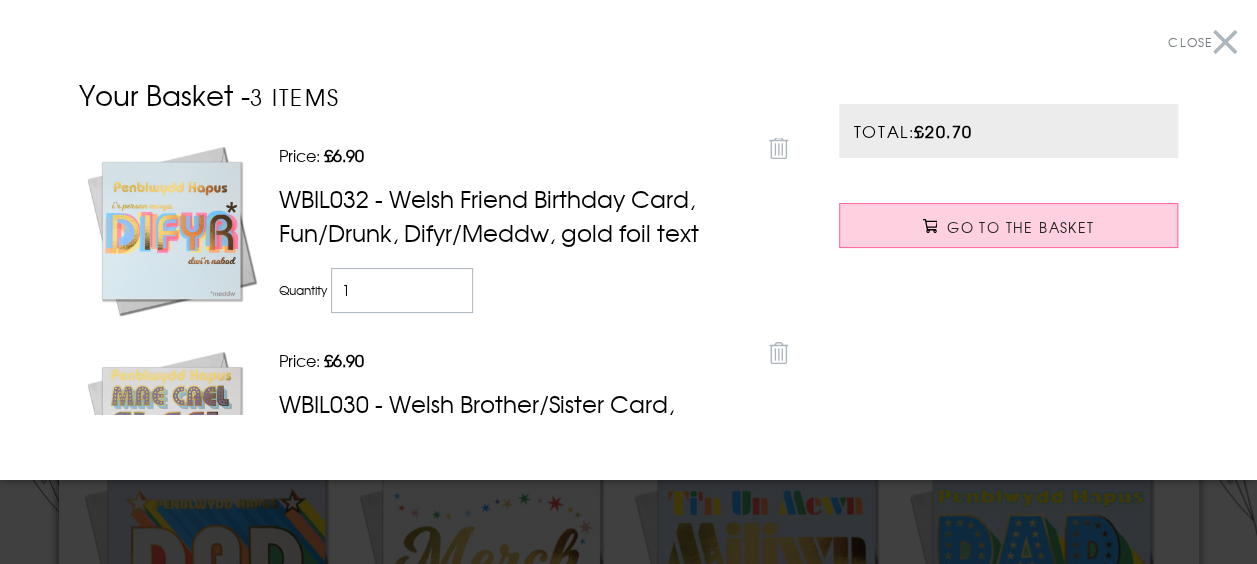 click on "Close" at bounding box center [1202, 42] 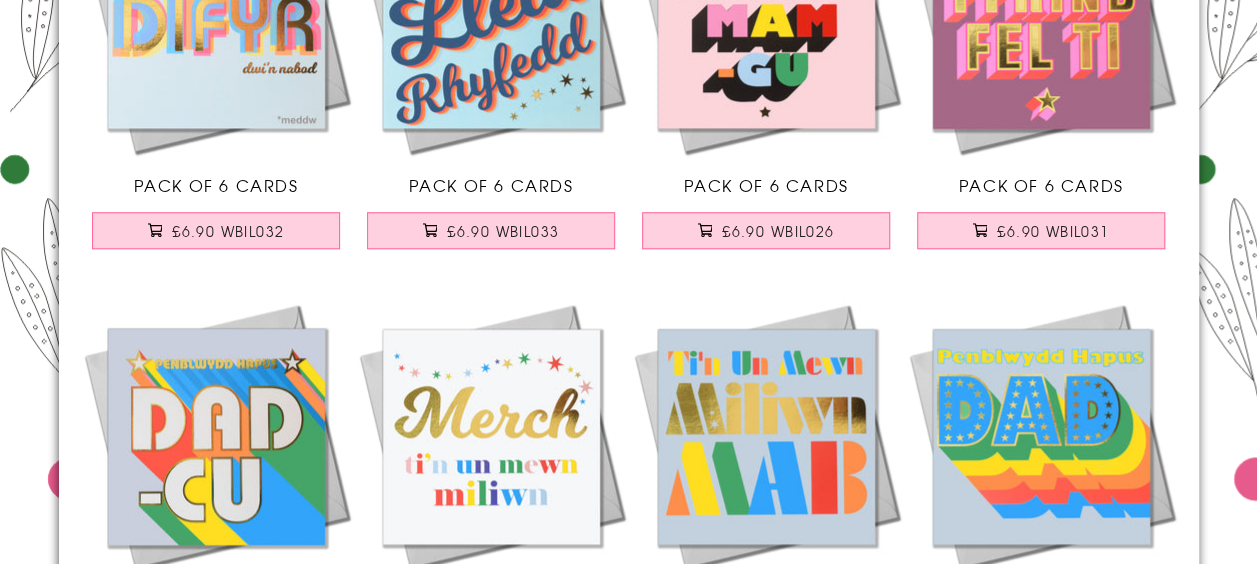 scroll, scrollTop: 792, scrollLeft: 0, axis: vertical 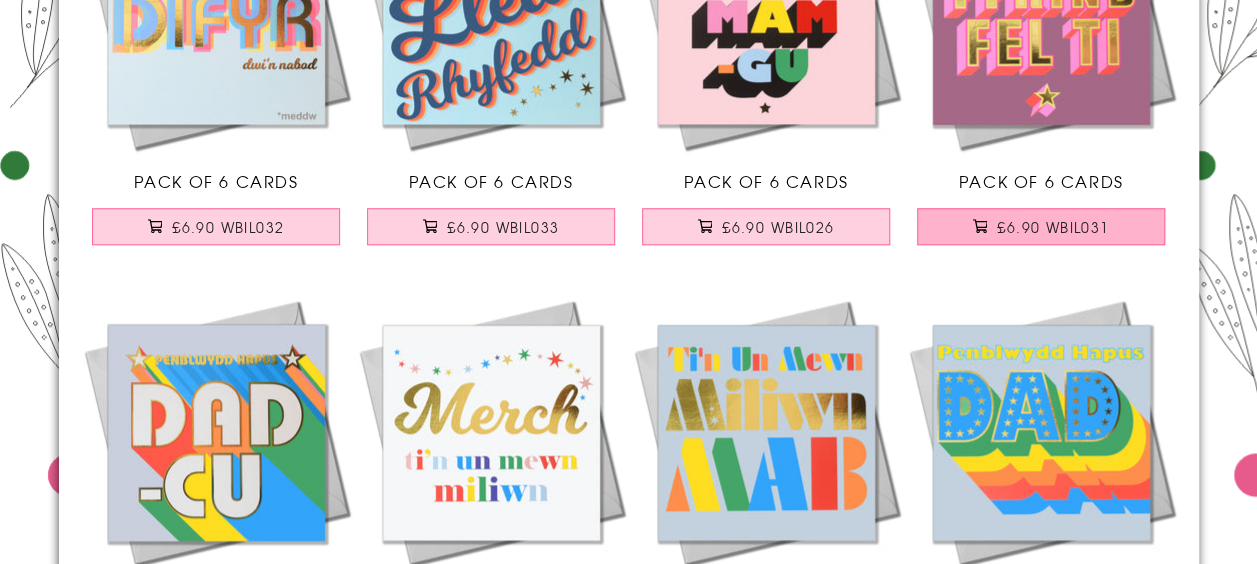click on "£6.90  WBIL031" at bounding box center [1053, 227] 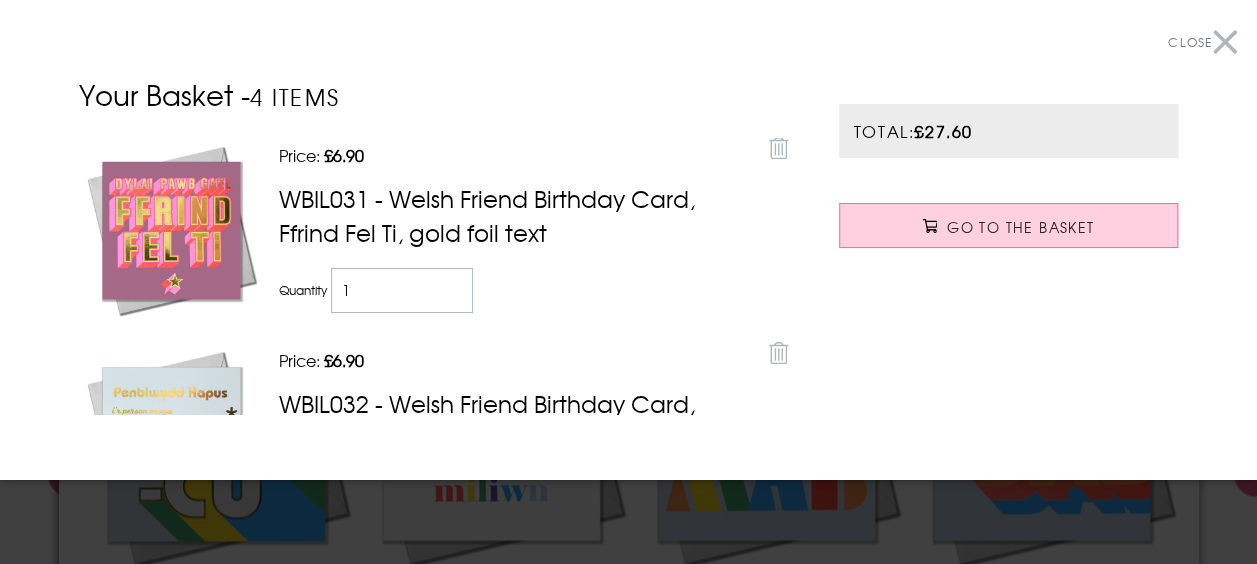 click on "Close" at bounding box center (1202, 42) 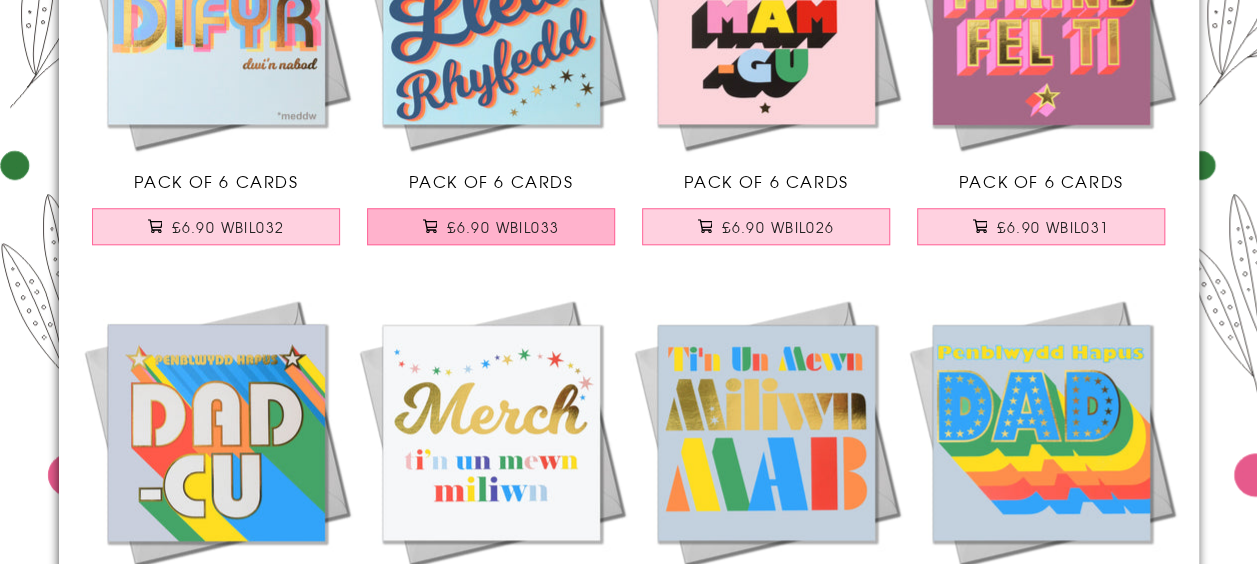 click on "£6.90  WBIL033" at bounding box center (491, 226) 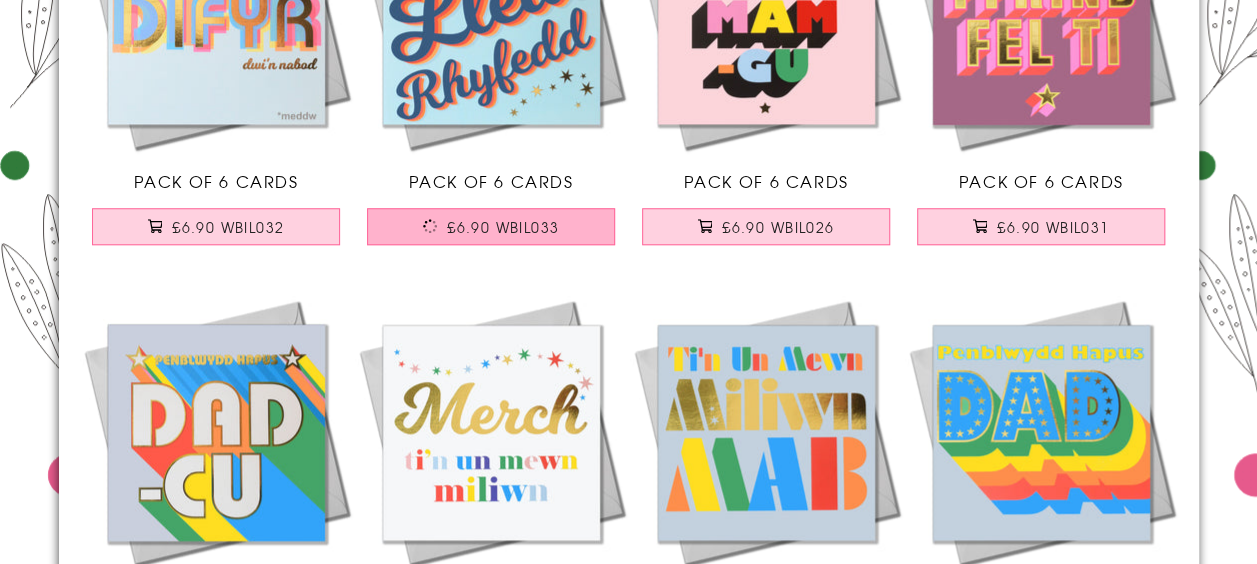 click on "£6.90  WBIL033" at bounding box center [491, 226] 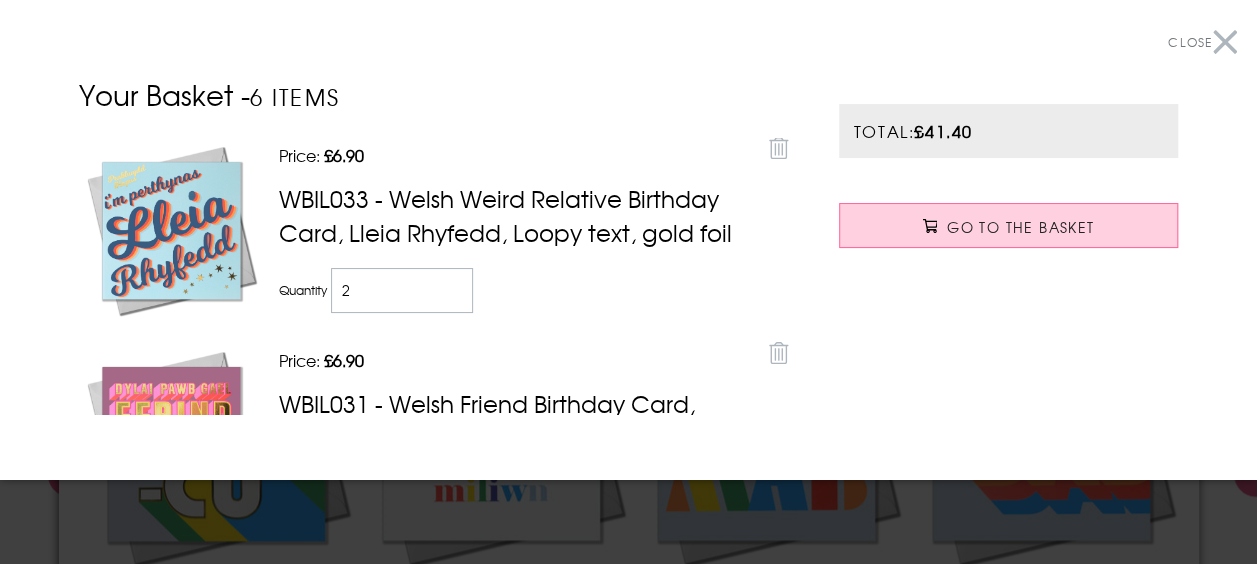click on "Close" at bounding box center [1202, 42] 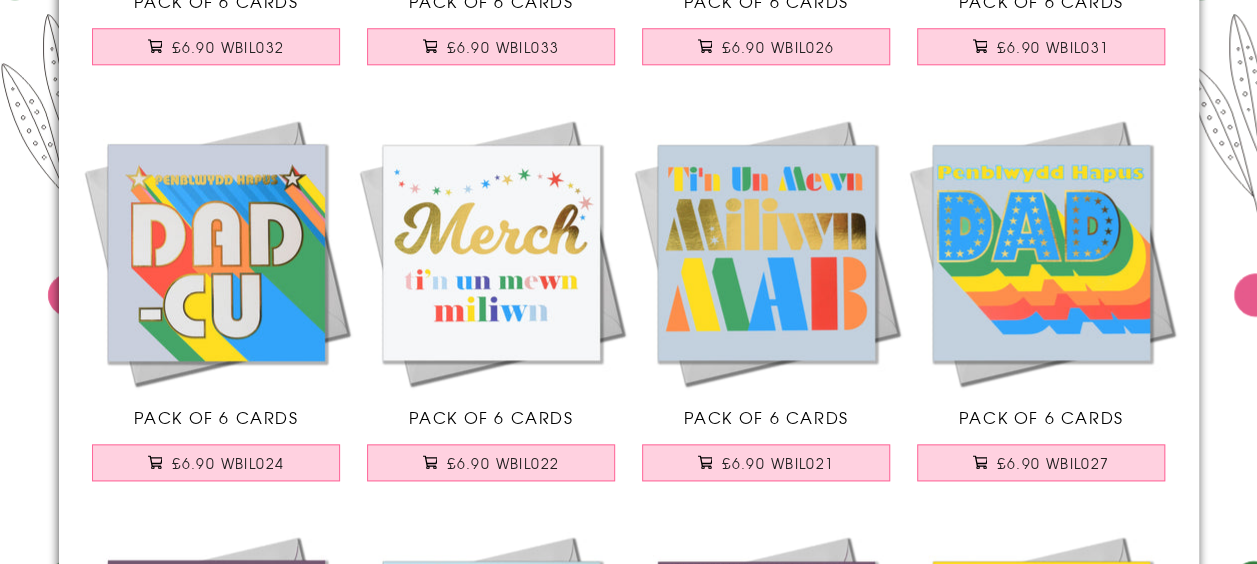 scroll, scrollTop: 974, scrollLeft: 0, axis: vertical 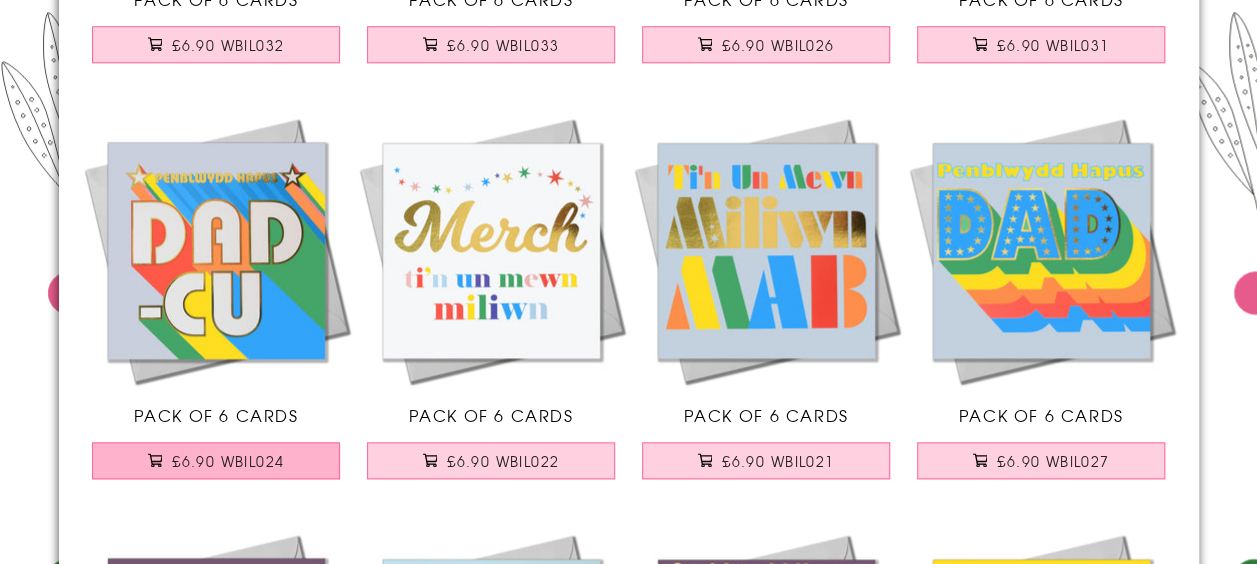 click on "£6.90  WBIL024" at bounding box center (228, 461) 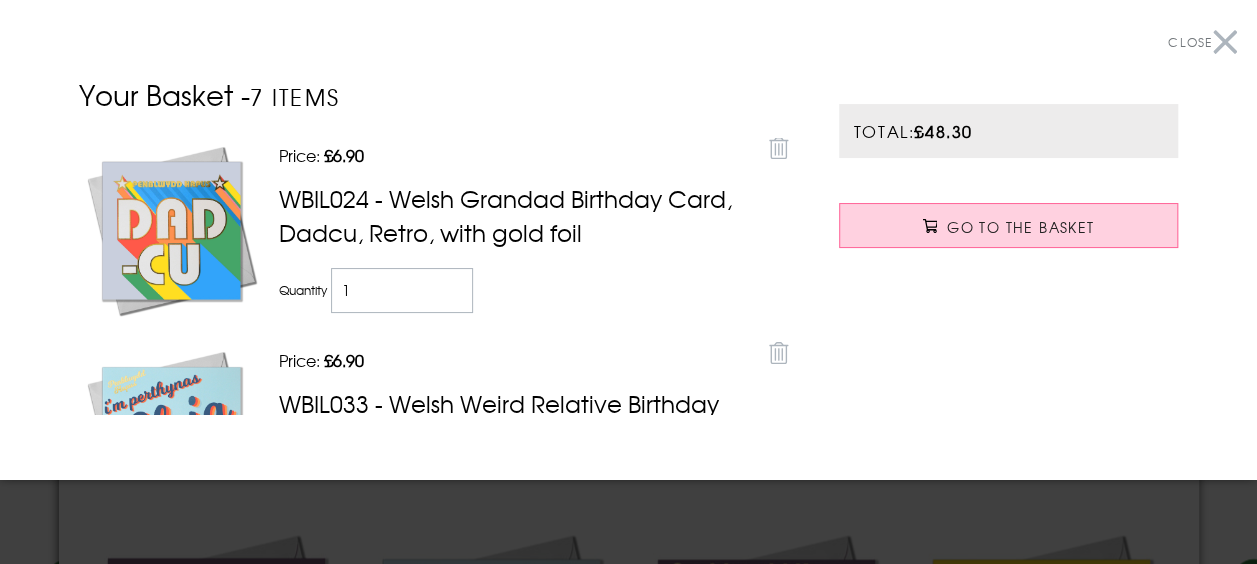 click on "Close" at bounding box center [1202, 42] 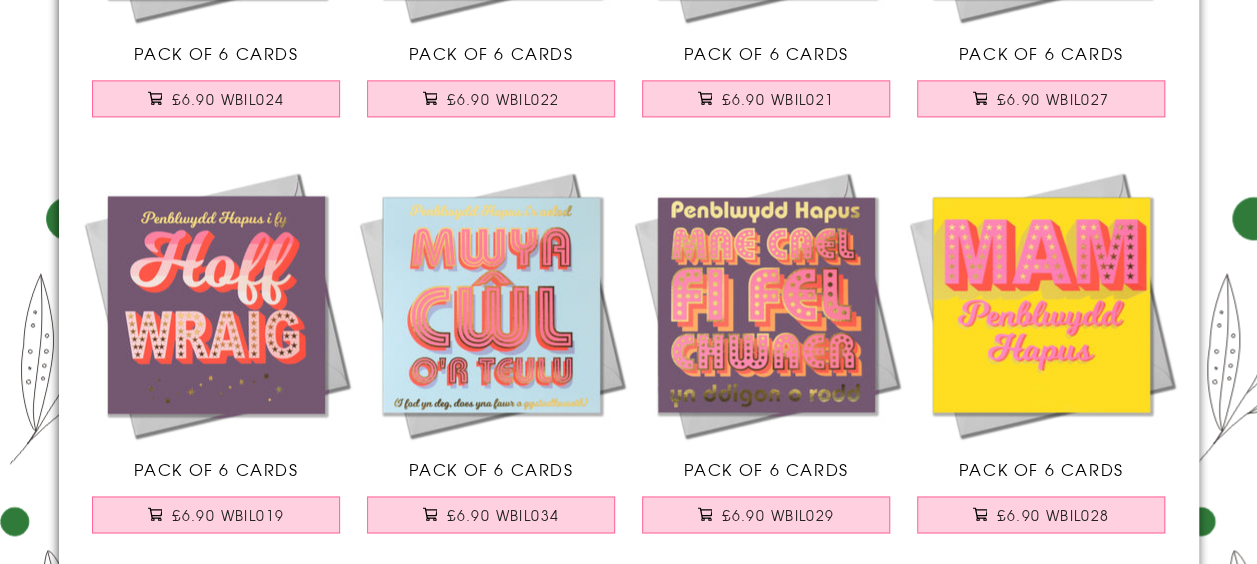 scroll, scrollTop: 1380, scrollLeft: 0, axis: vertical 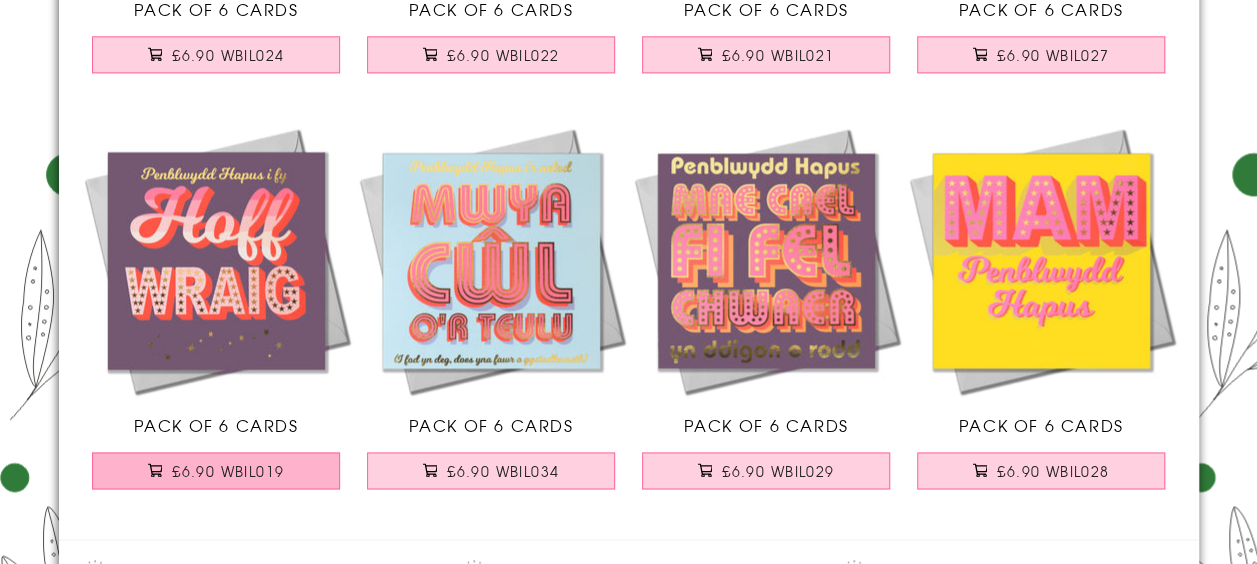 click on "£6.90  WBIL019" at bounding box center [228, 471] 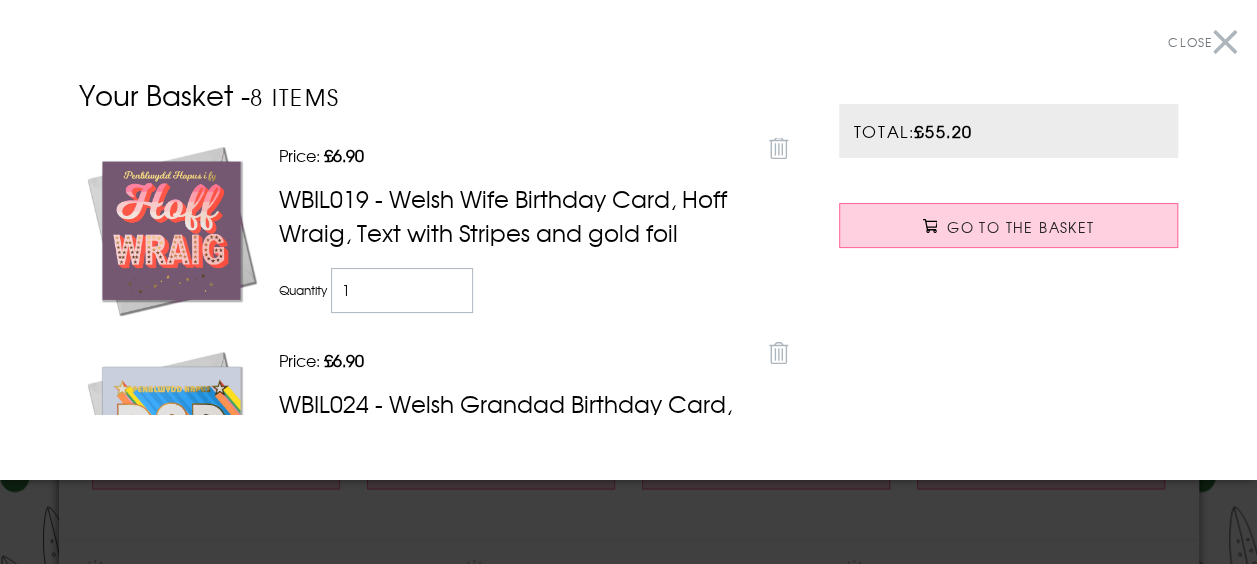 click on "Close" at bounding box center (1202, 42) 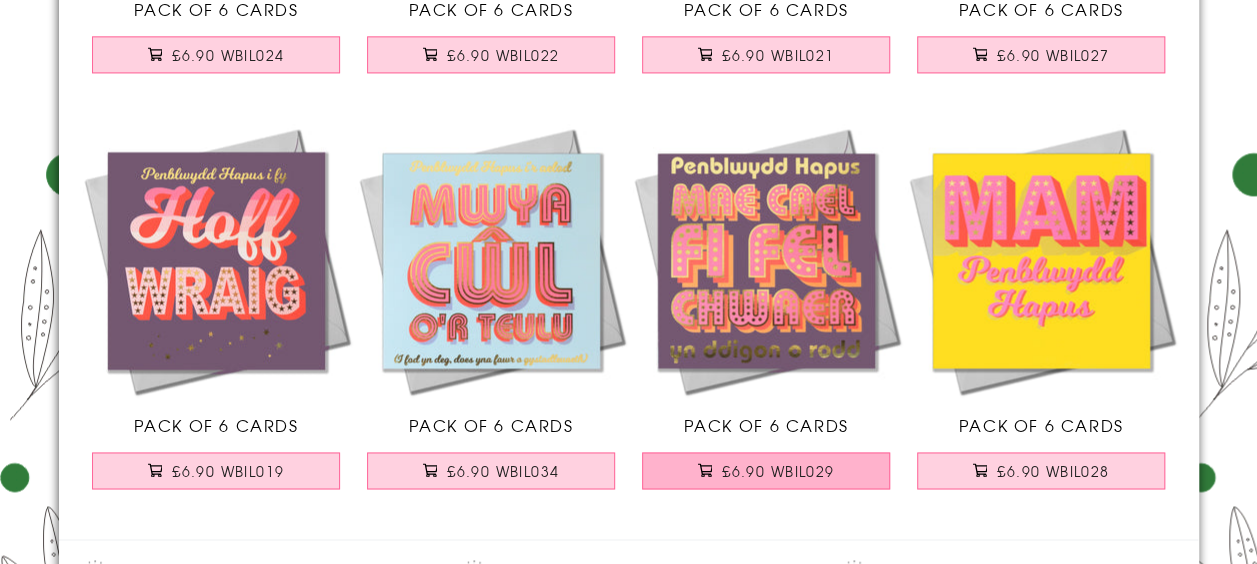 click on "£6.90  WBIL029" at bounding box center (778, 471) 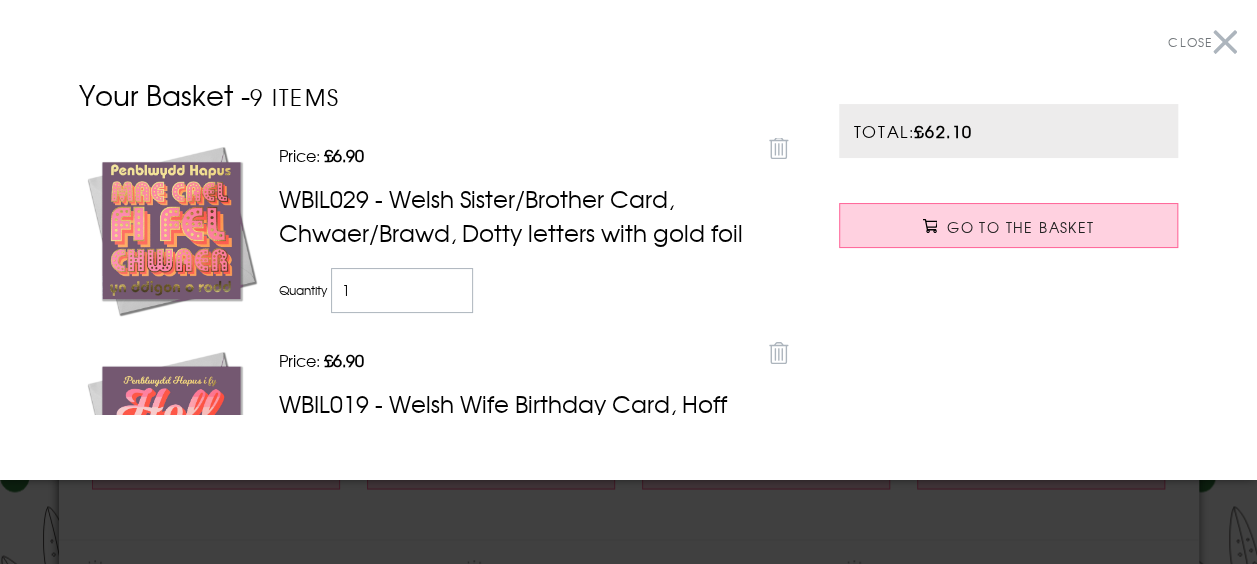 click on "Close" at bounding box center (1202, 42) 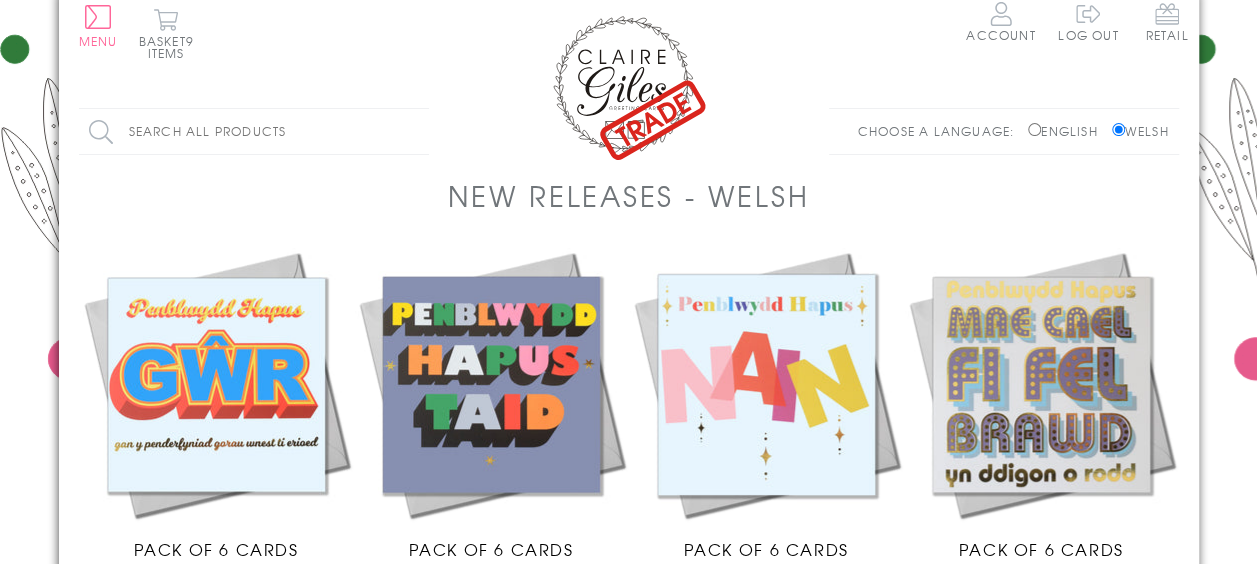scroll, scrollTop: 0, scrollLeft: 0, axis: both 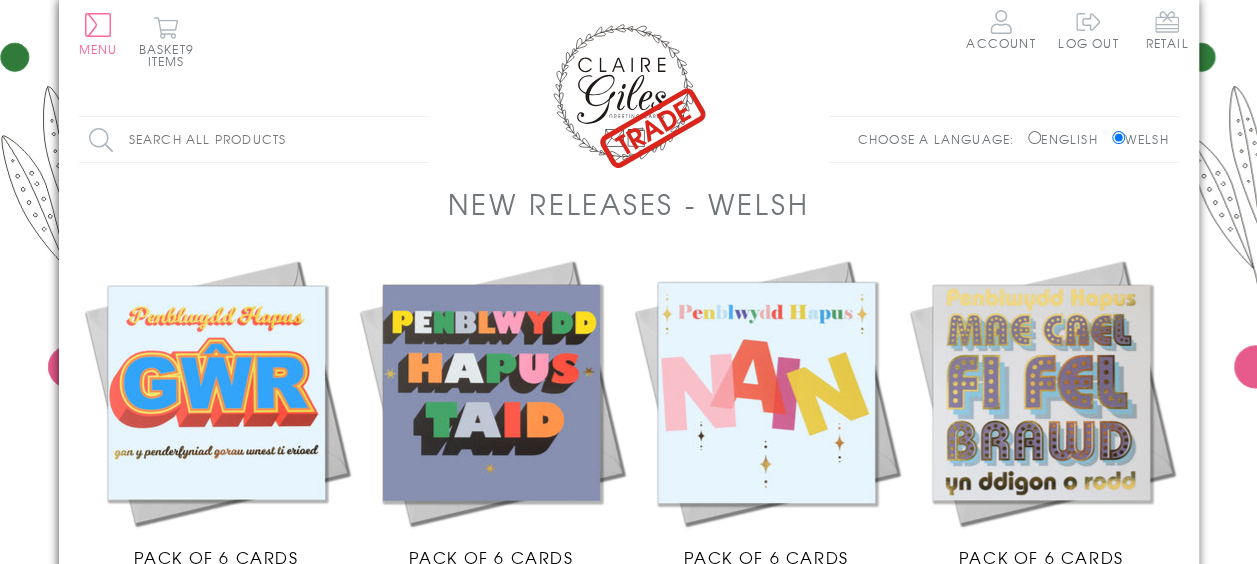 click at bounding box center [629, 94] 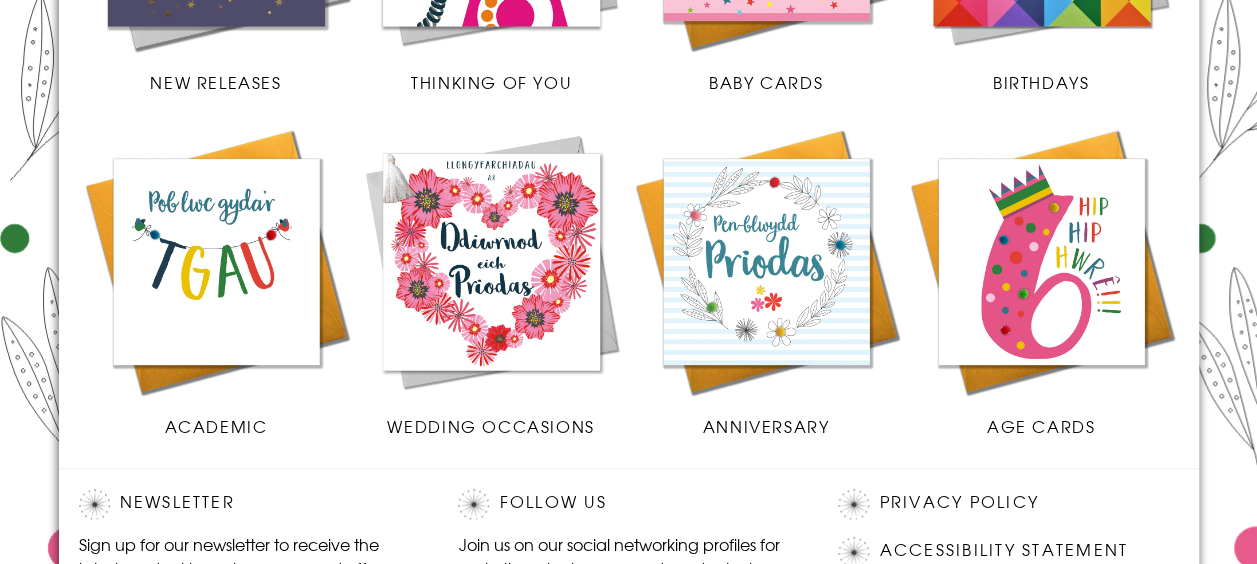 scroll, scrollTop: 718, scrollLeft: 0, axis: vertical 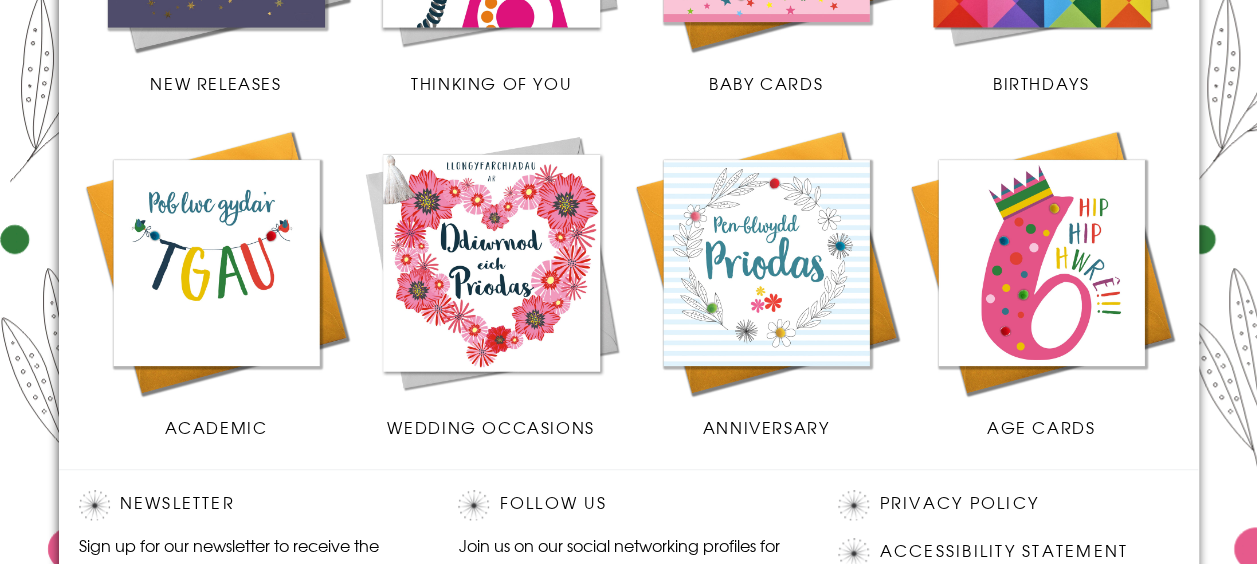click at bounding box center [766, 262] 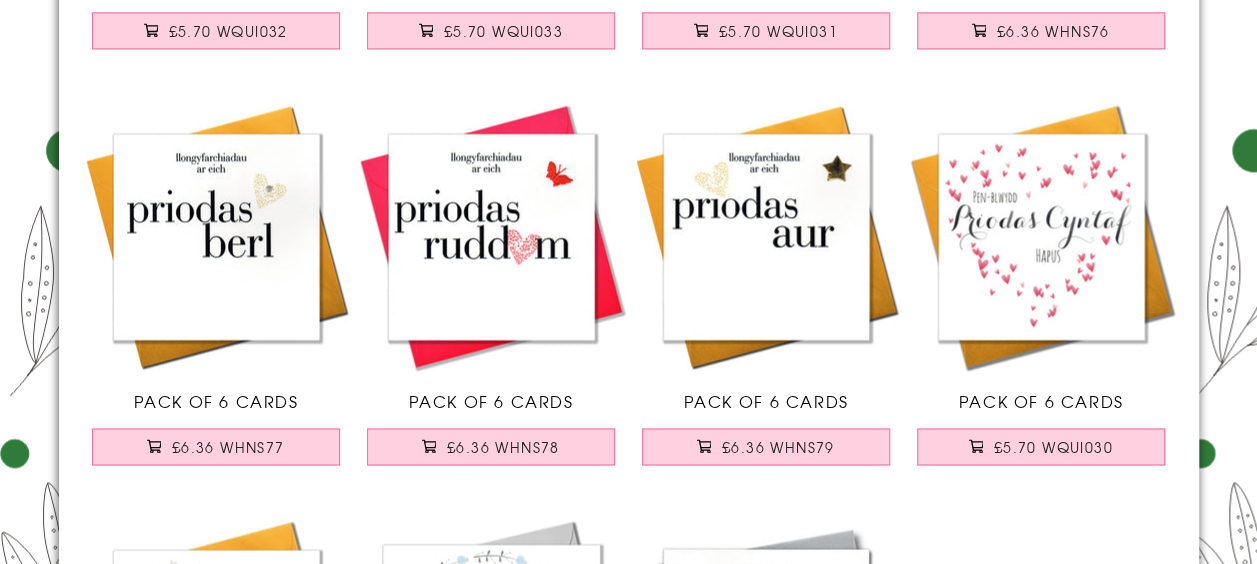 scroll, scrollTop: 1405, scrollLeft: 0, axis: vertical 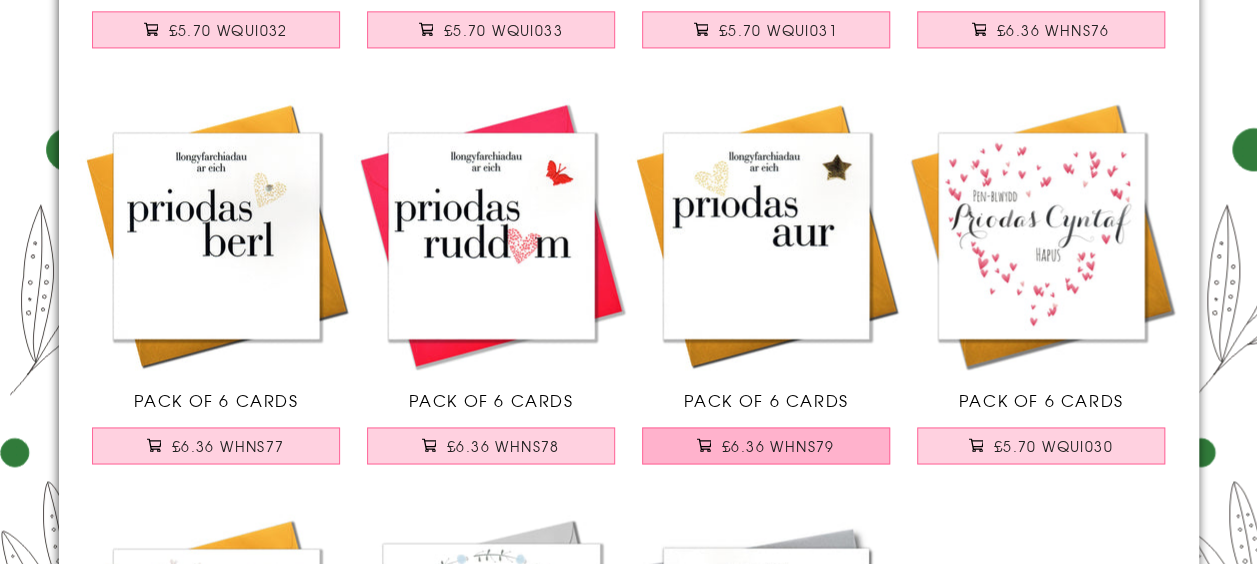 click on "£6.36  WHNS79" at bounding box center [778, 446] 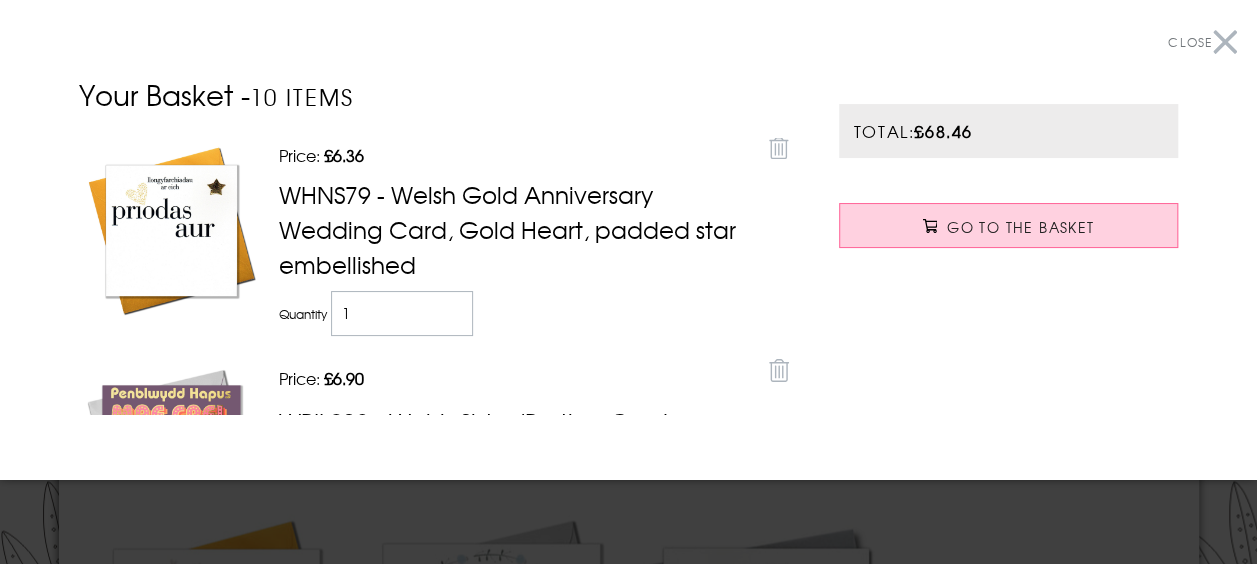 click on "Close" at bounding box center [1202, 42] 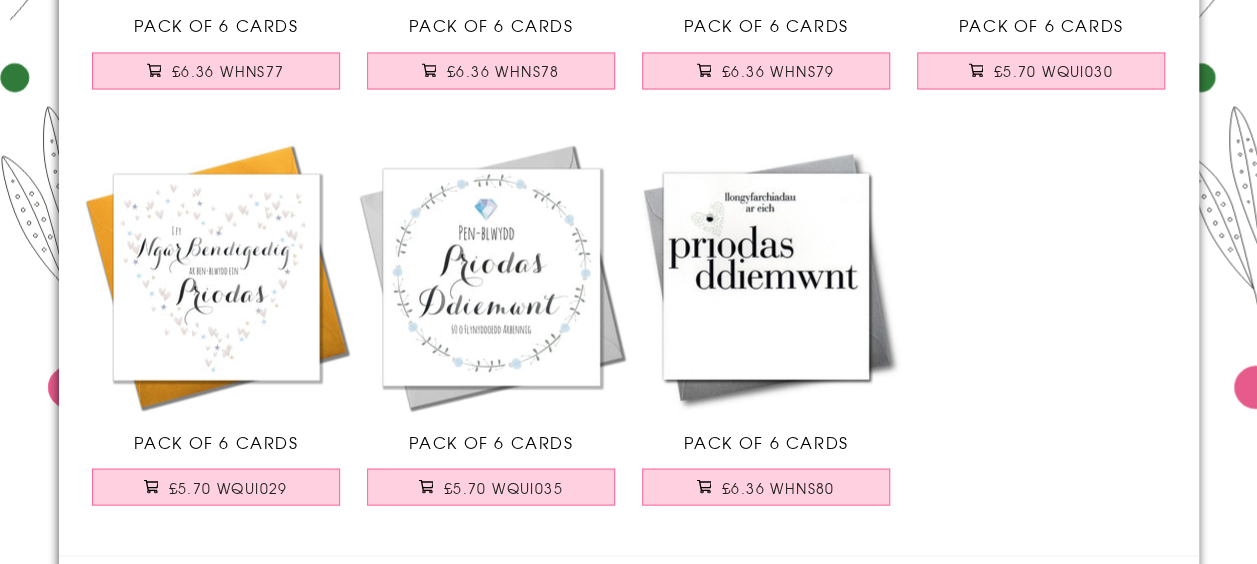 scroll, scrollTop: 1841, scrollLeft: 0, axis: vertical 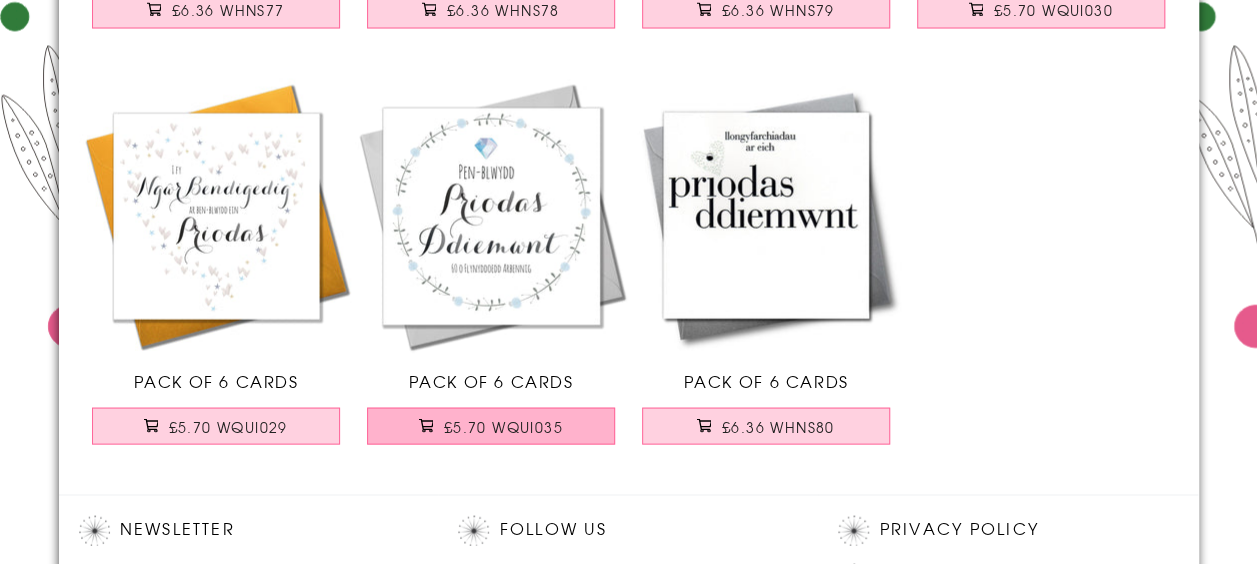 click on "£5.70  WQUI035" at bounding box center [491, 425] 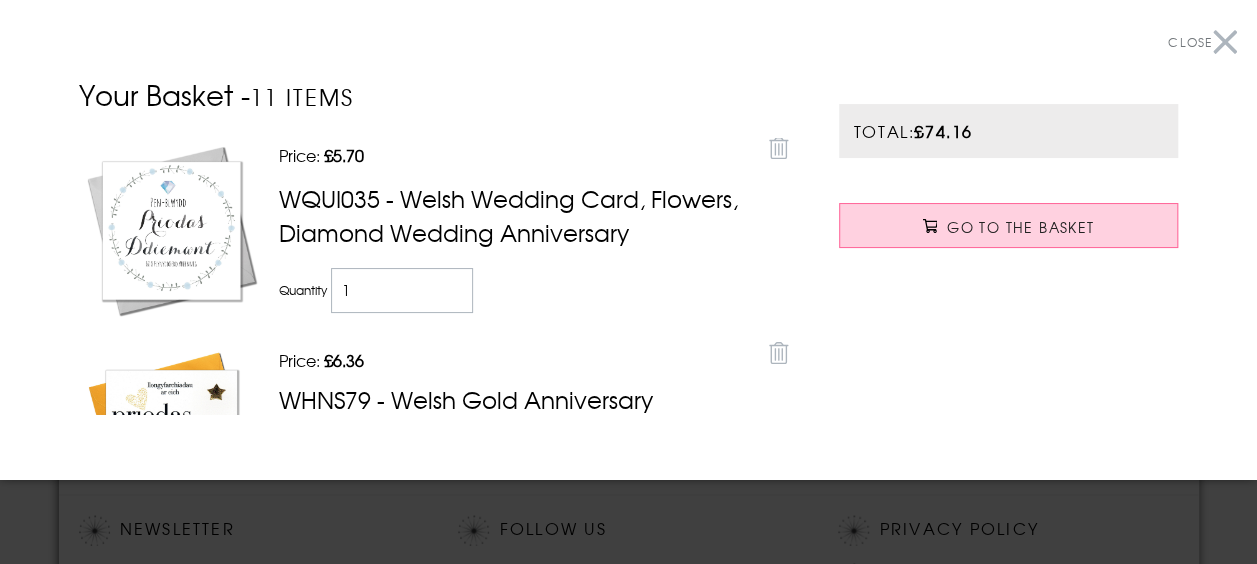 click on "Close" at bounding box center (1202, 42) 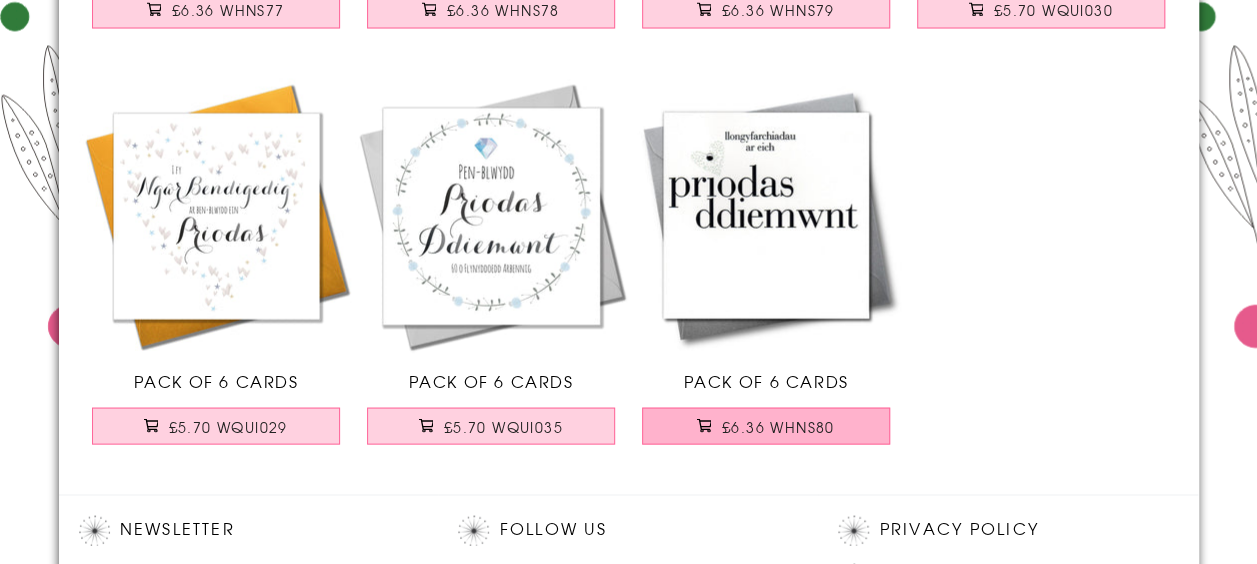 click on "£6.36  WHNS80" at bounding box center [766, 425] 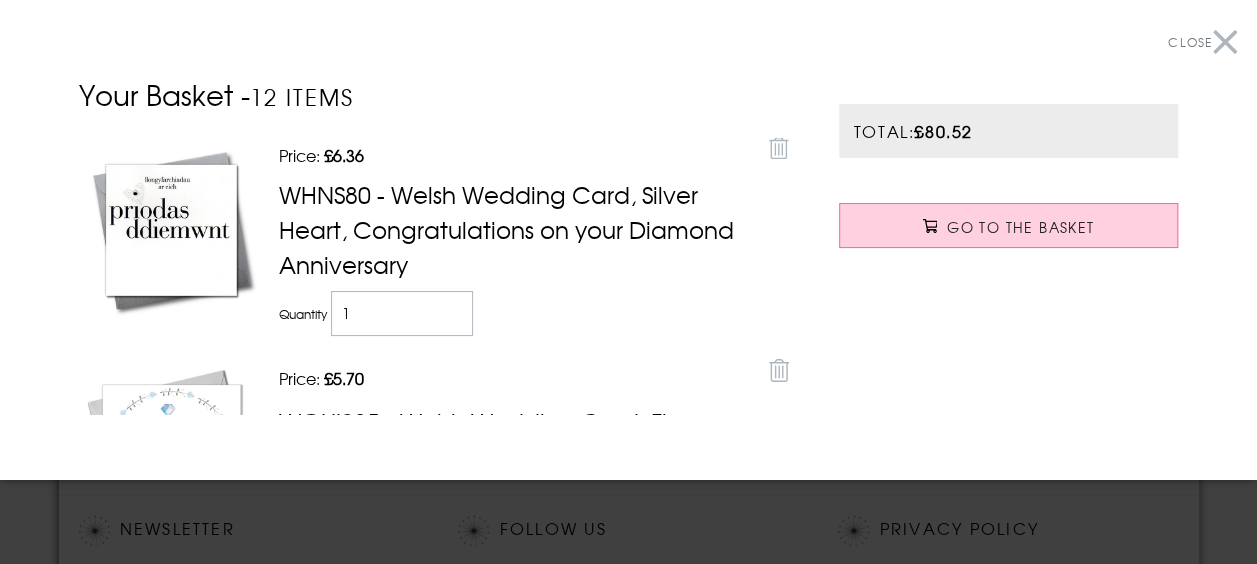 click on "Close" at bounding box center (1202, 42) 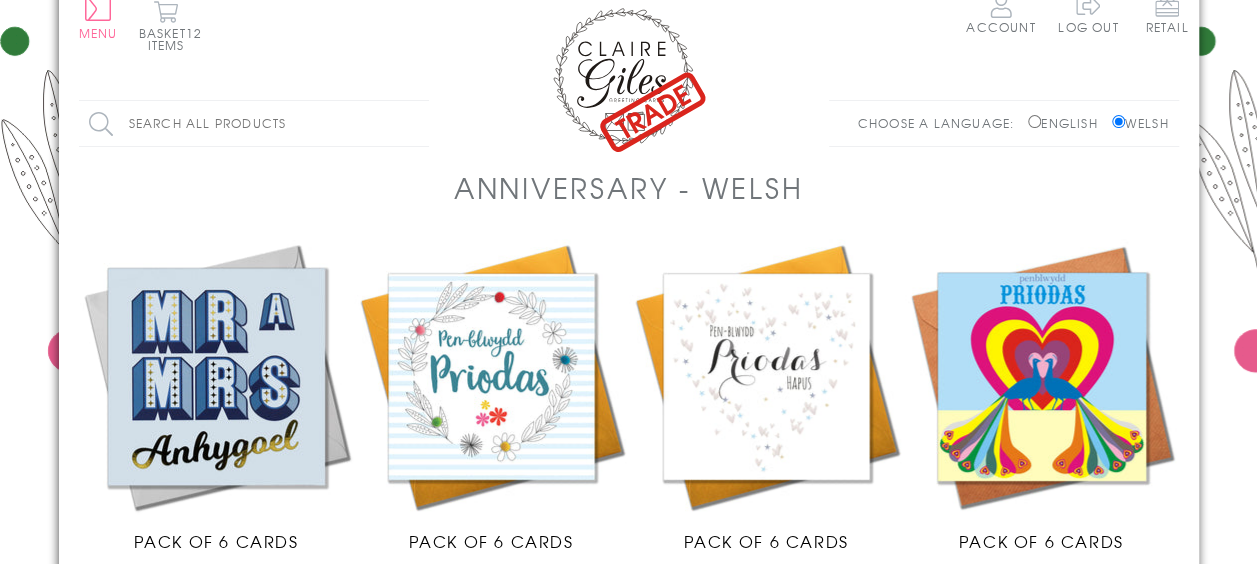 scroll, scrollTop: 0, scrollLeft: 0, axis: both 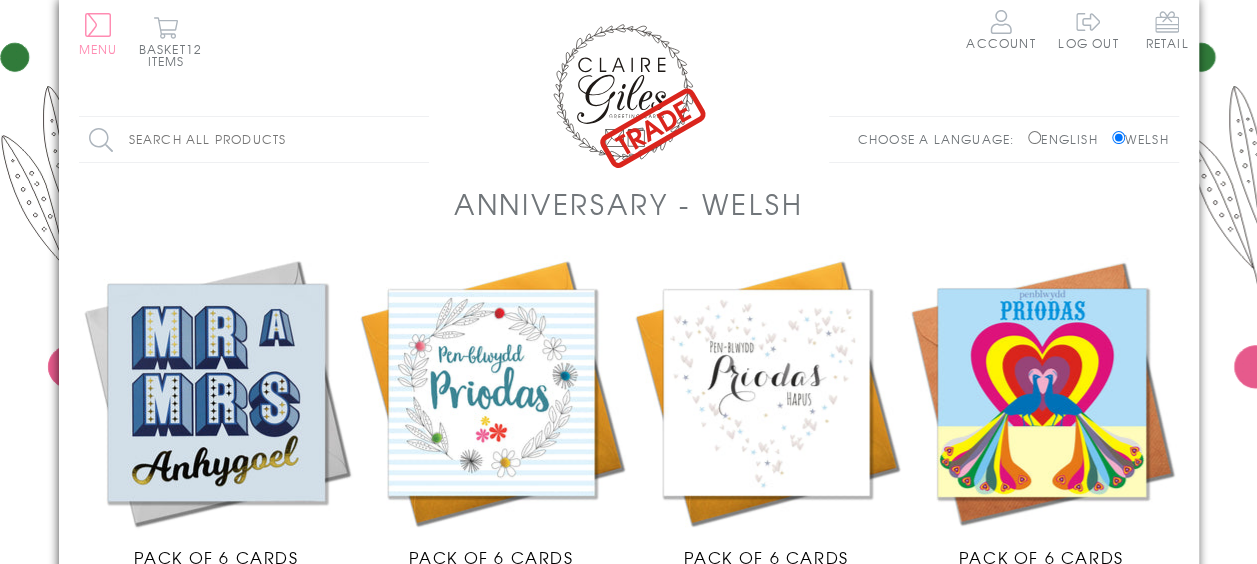click on "Menu" at bounding box center [98, 34] 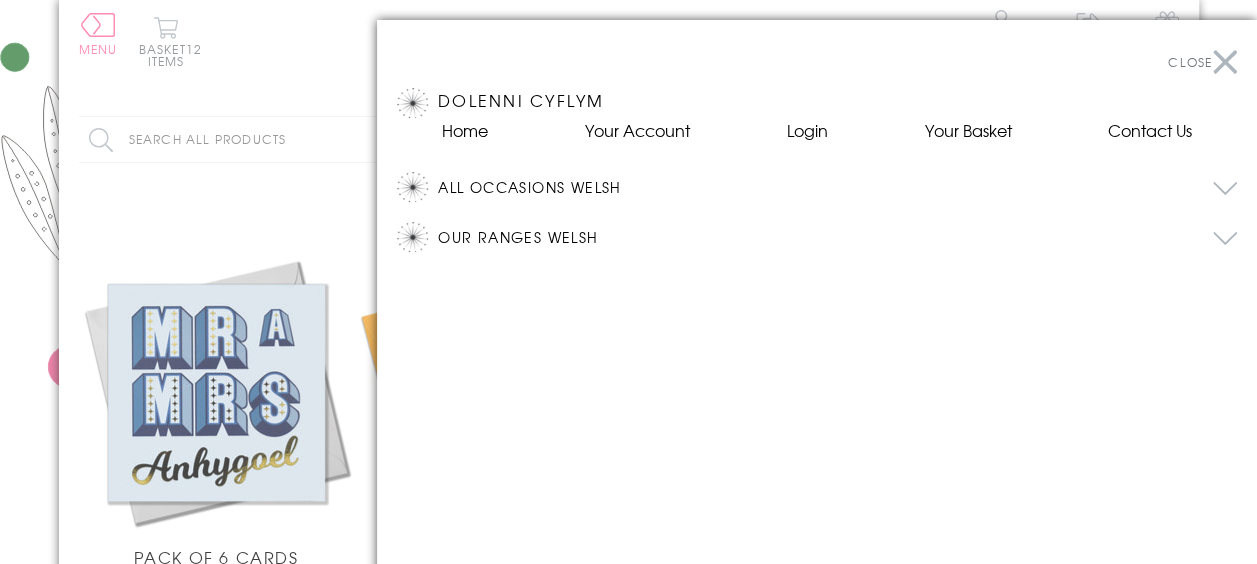 click on "All Occasions Welsh" at bounding box center (837, 187) 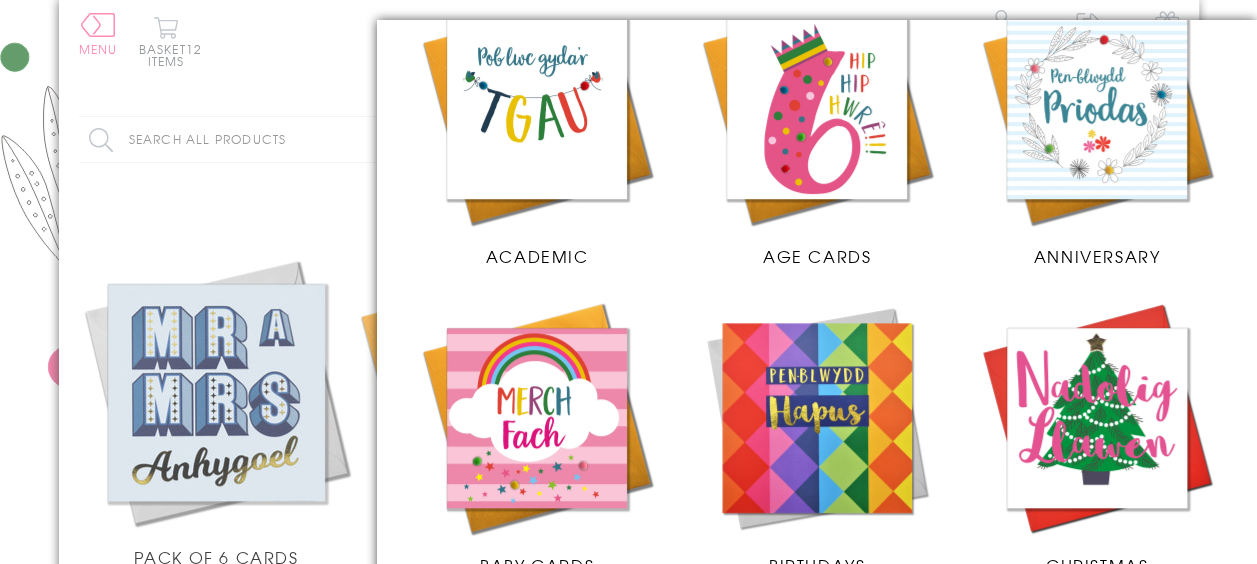scroll, scrollTop: 224, scrollLeft: 0, axis: vertical 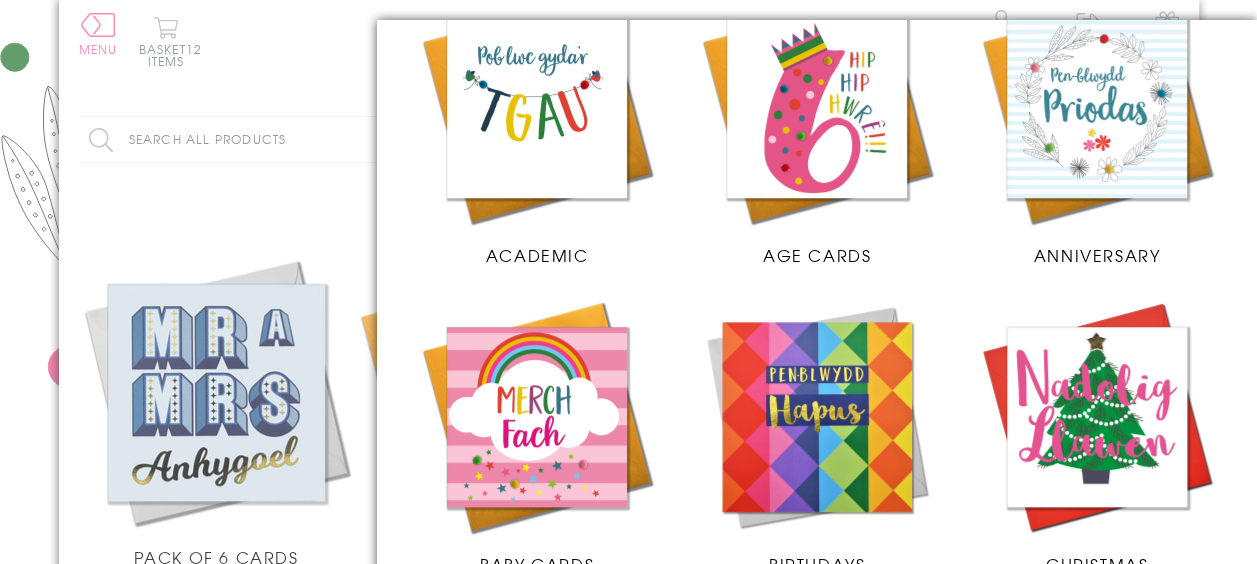 click at bounding box center (817, 108) 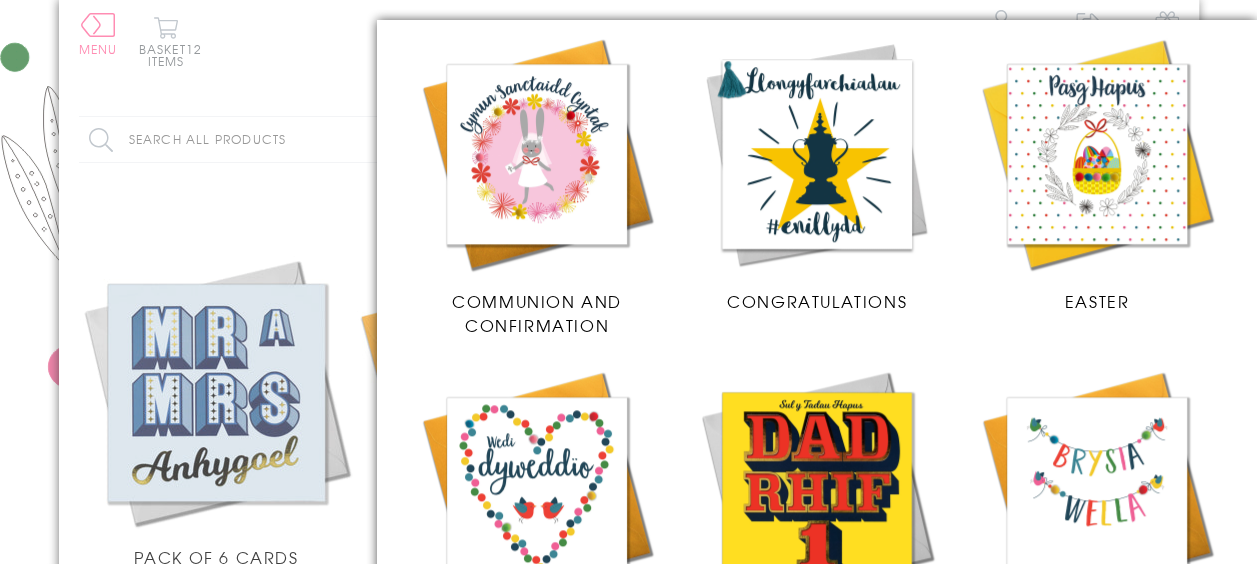 scroll, scrollTop: 996, scrollLeft: 0, axis: vertical 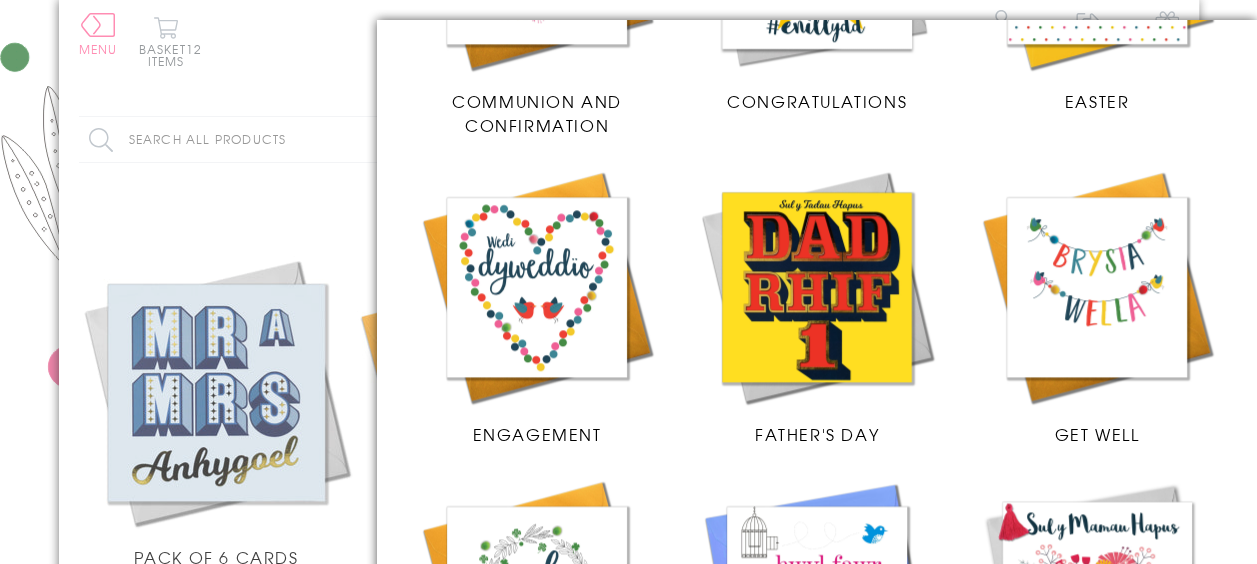 click at bounding box center [537, 287] 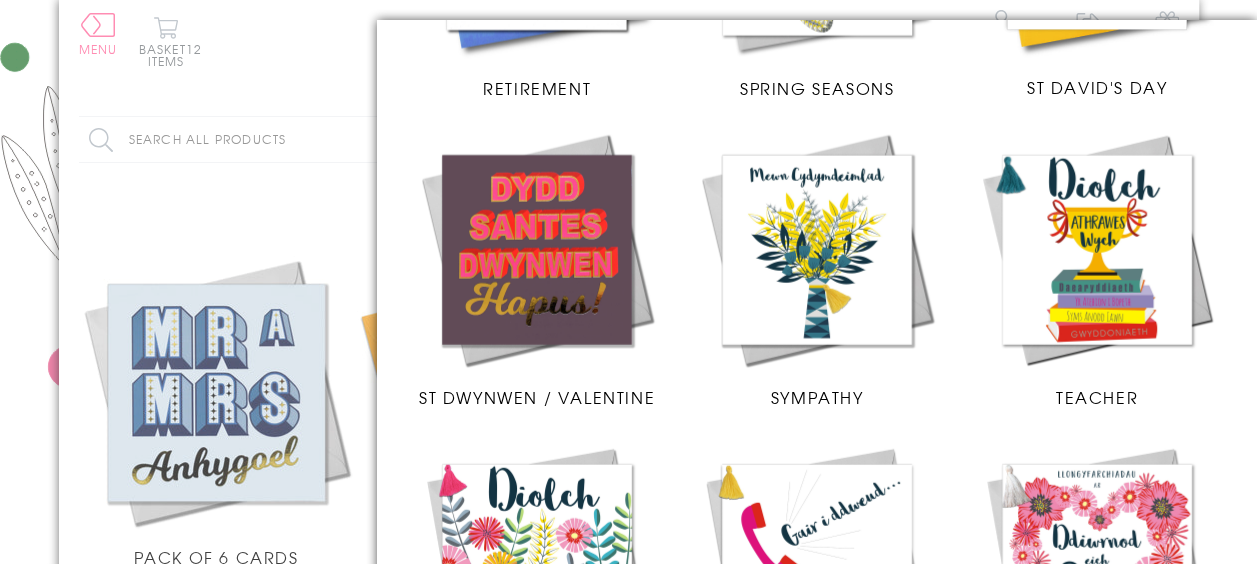 scroll, scrollTop: 2280, scrollLeft: 0, axis: vertical 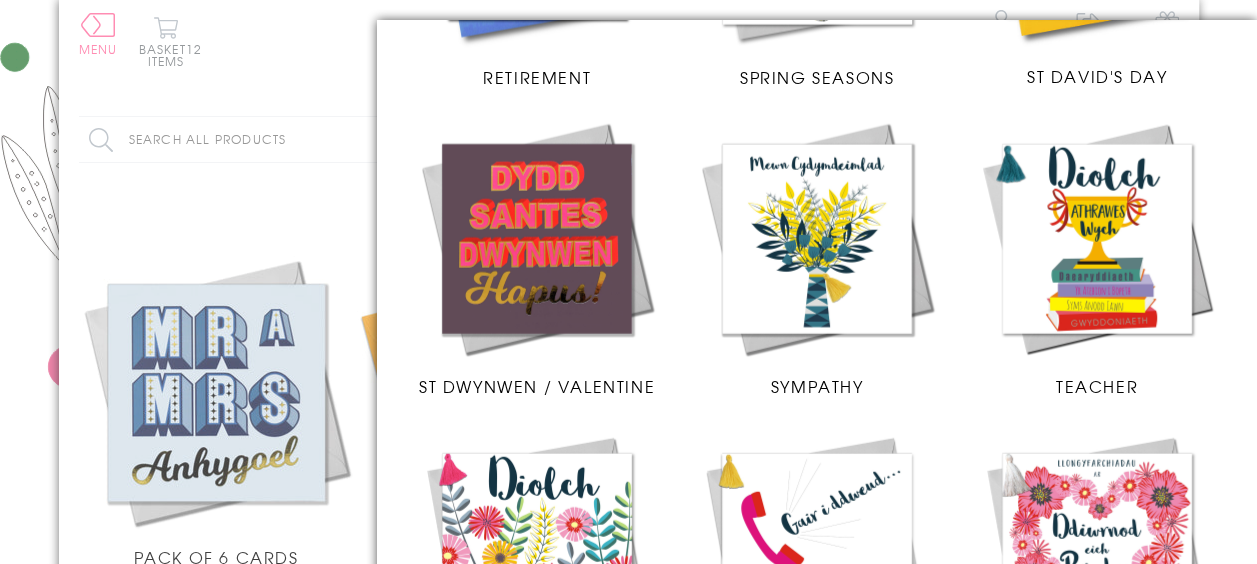 click at bounding box center [817, 239] 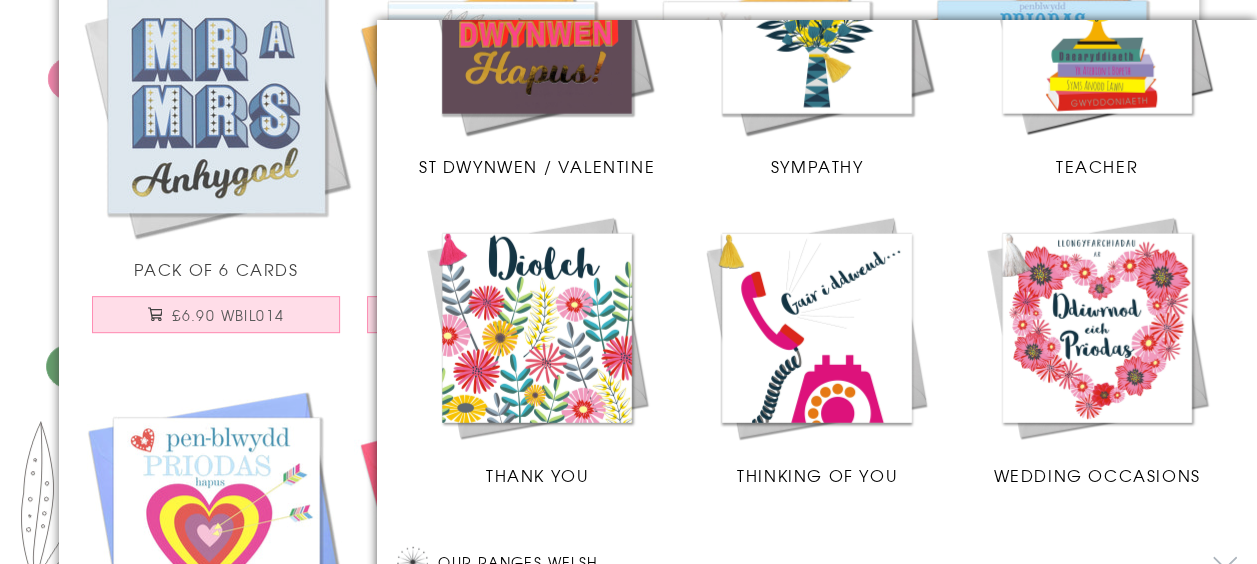 scroll, scrollTop: 296, scrollLeft: 0, axis: vertical 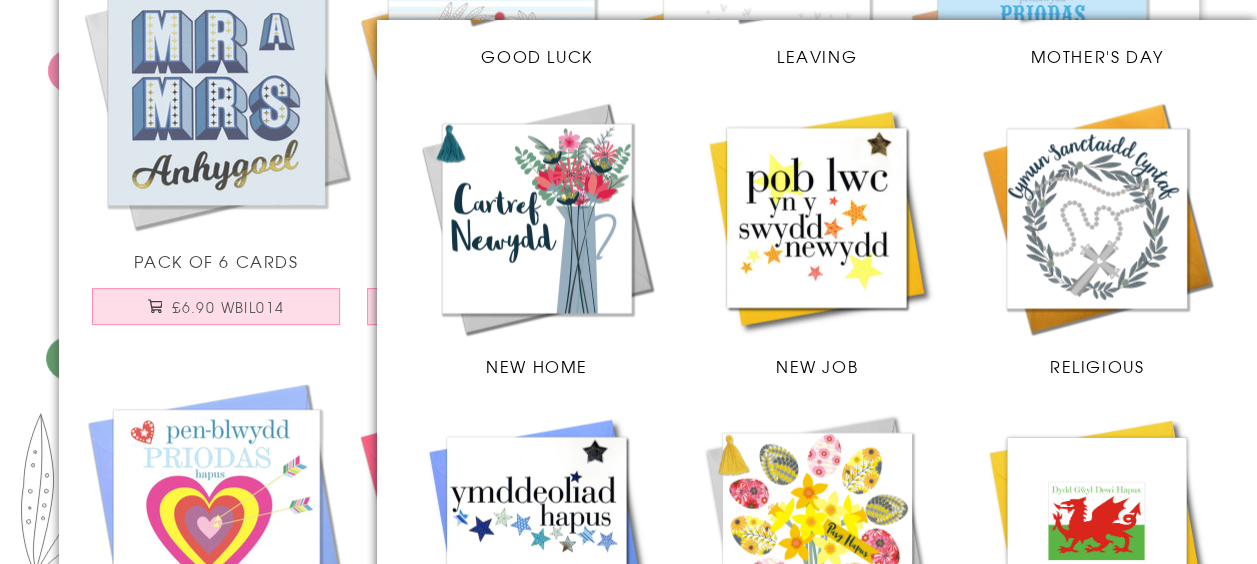 click at bounding box center [1097, 218] 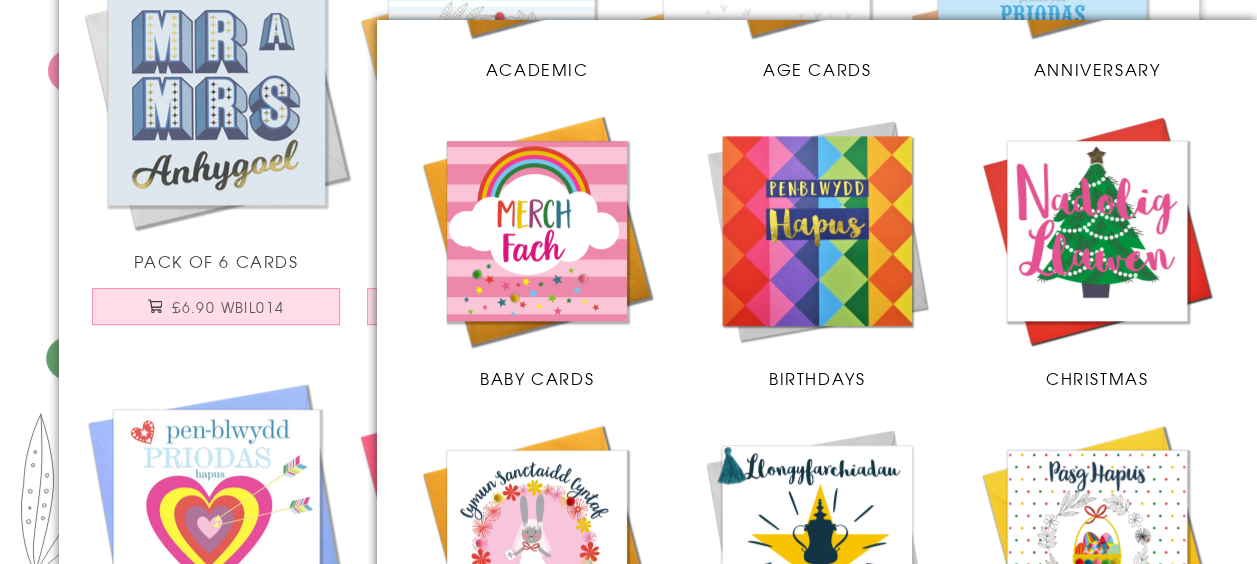 scroll, scrollTop: 409, scrollLeft: 0, axis: vertical 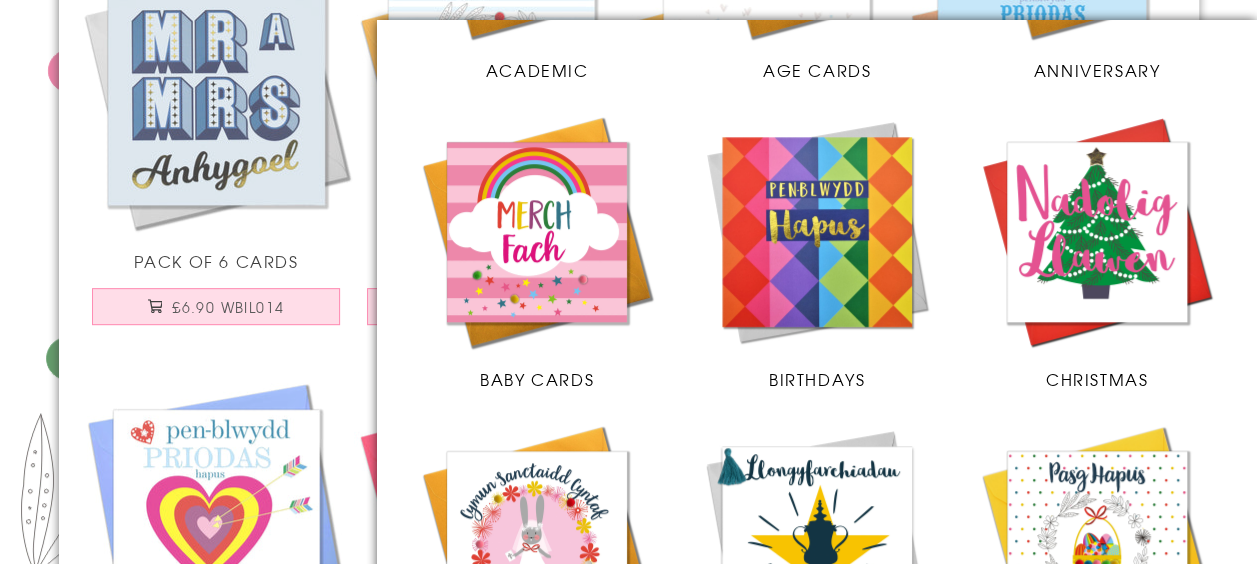 click at bounding box center [537, 232] 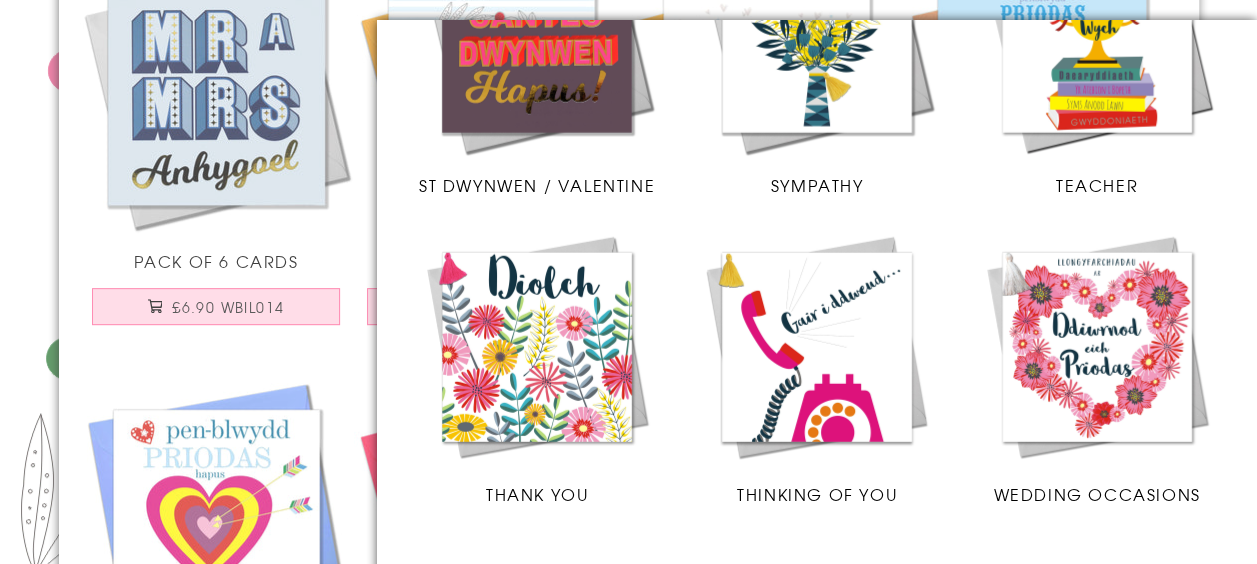 scroll, scrollTop: 2500, scrollLeft: 0, axis: vertical 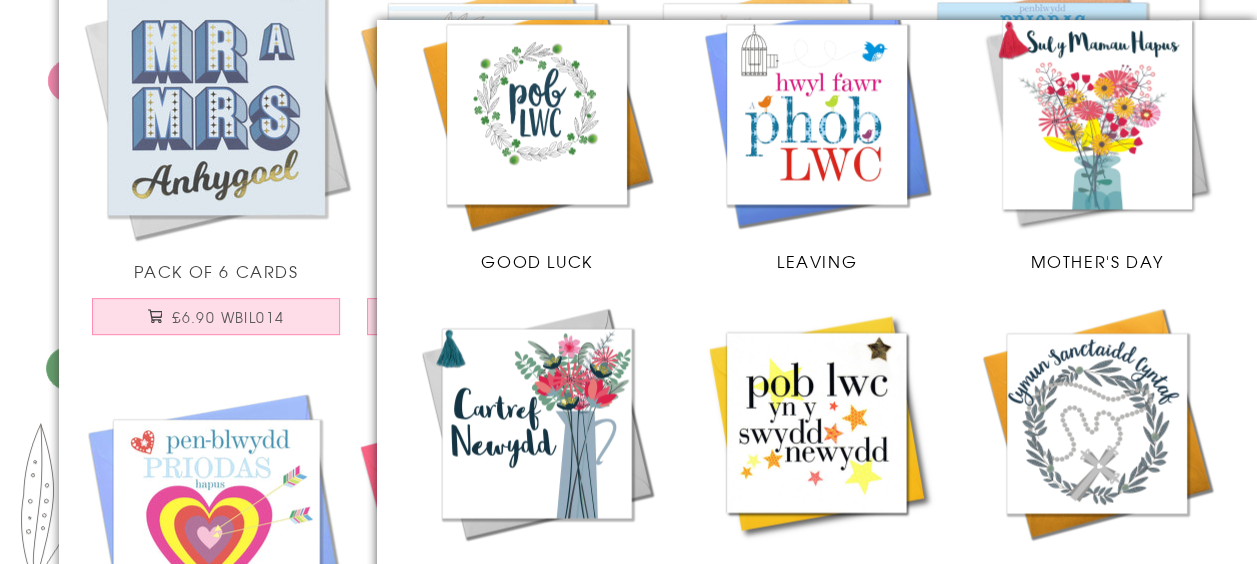 click at bounding box center [537, 423] 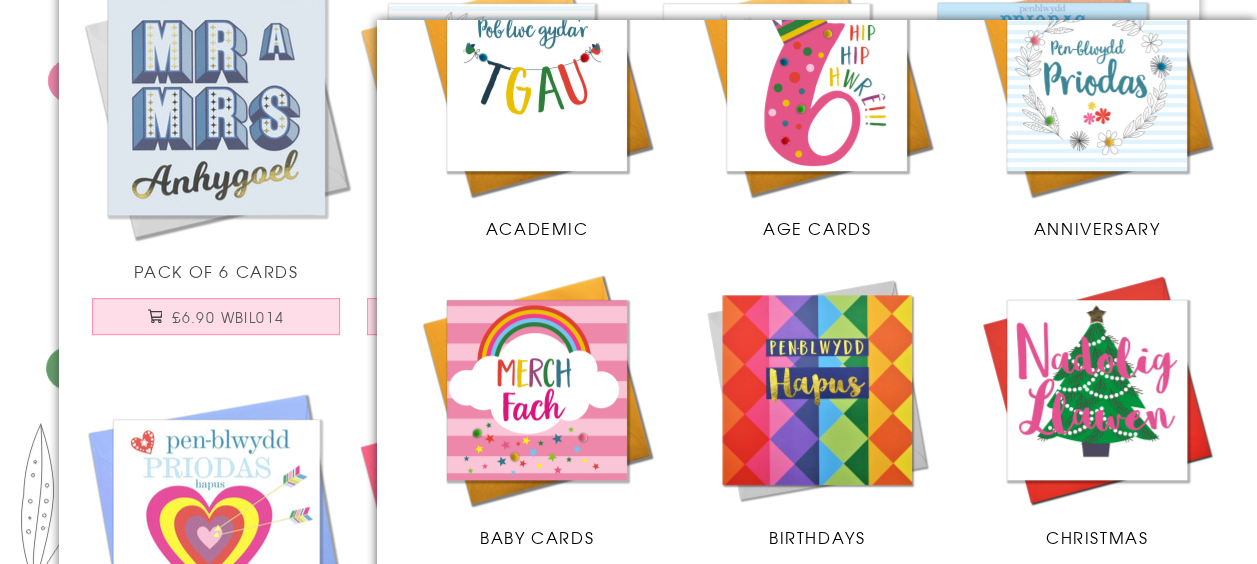 scroll, scrollTop: 0, scrollLeft: 0, axis: both 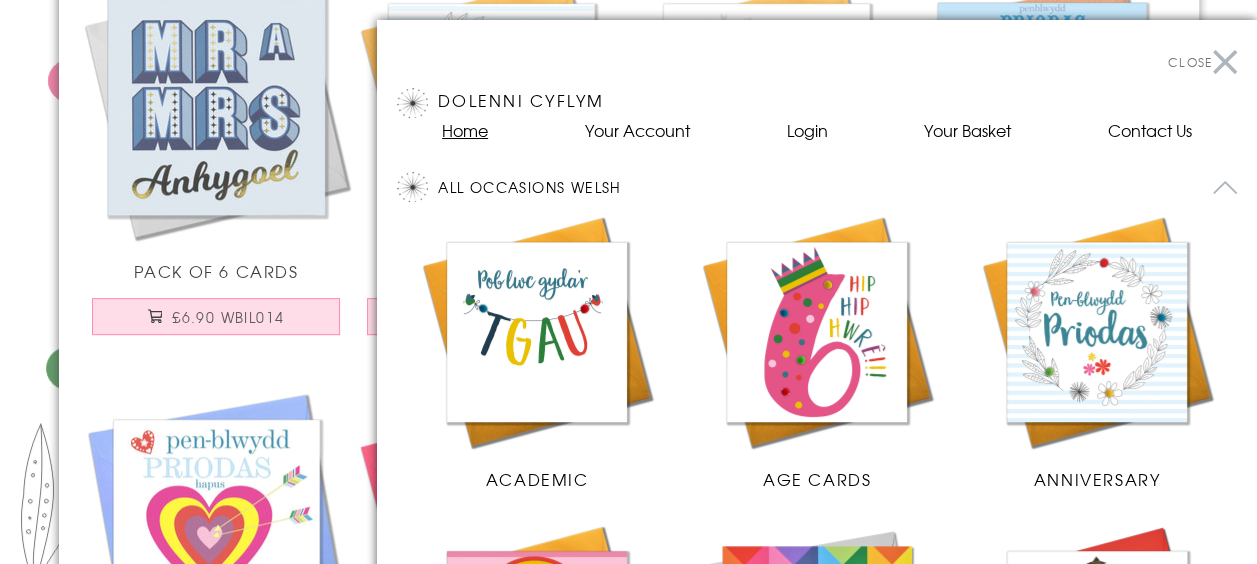 click on "Home" at bounding box center [465, 130] 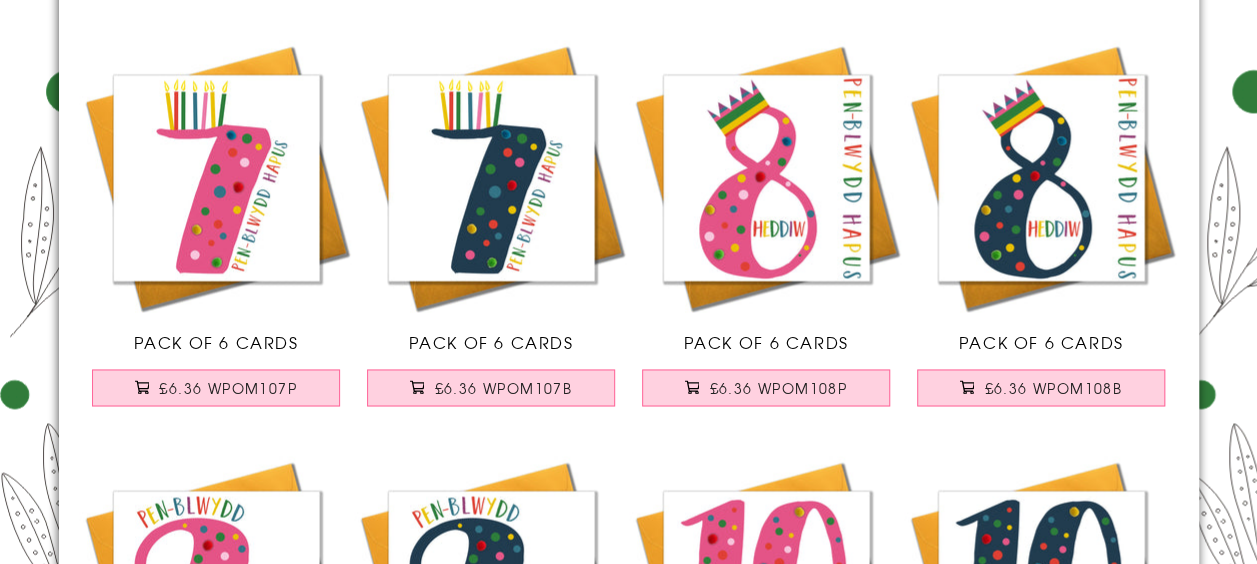scroll, scrollTop: 1579, scrollLeft: 0, axis: vertical 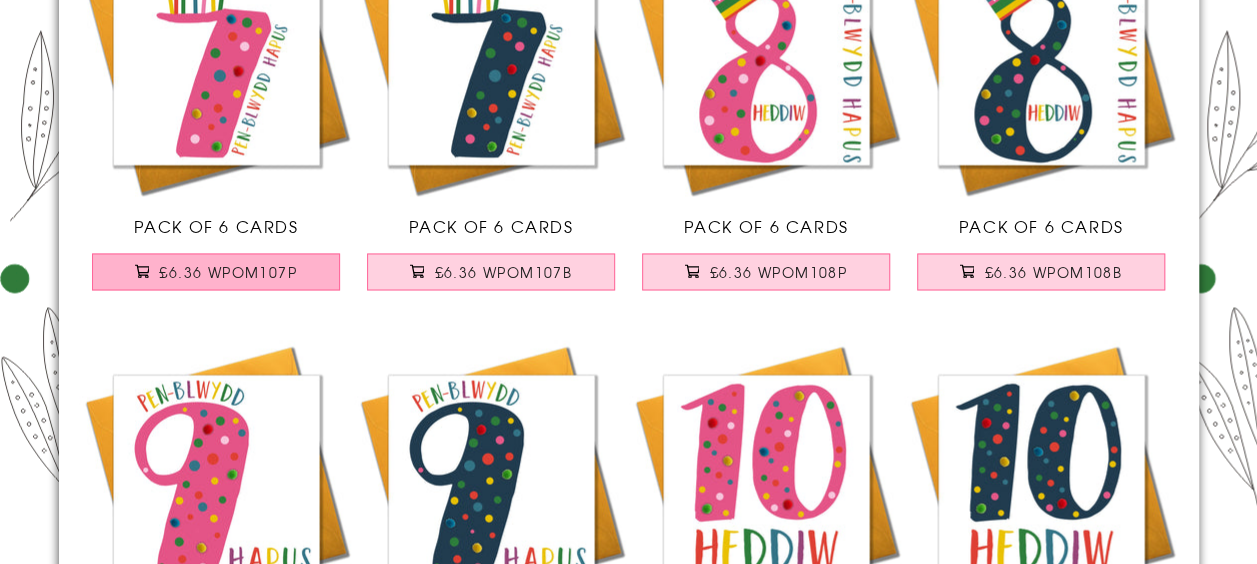 click on "£6.36  WPOM107P" at bounding box center [216, 271] 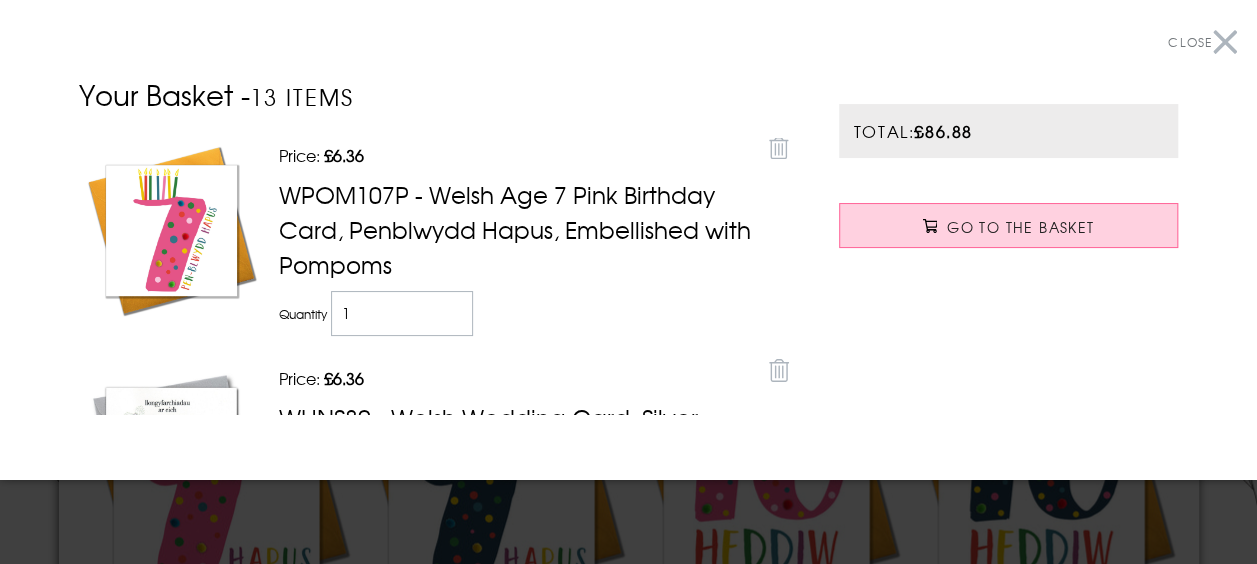 click on "Close" at bounding box center [1202, 42] 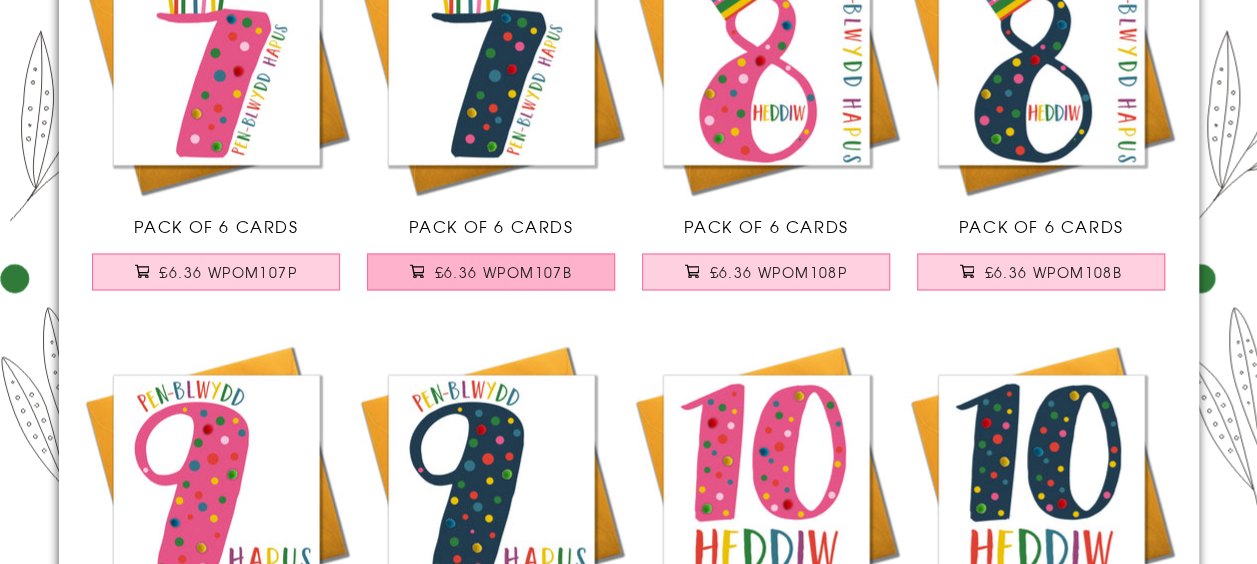 click on "£6.36  WPOM107B" at bounding box center (503, 272) 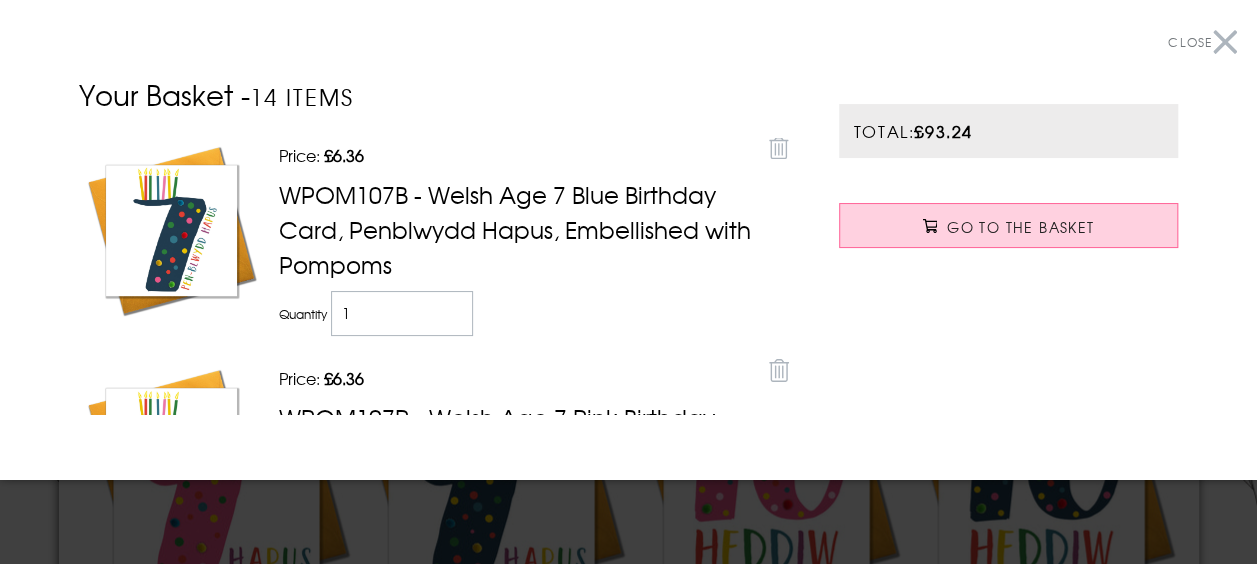 click on "Close" at bounding box center [1202, 42] 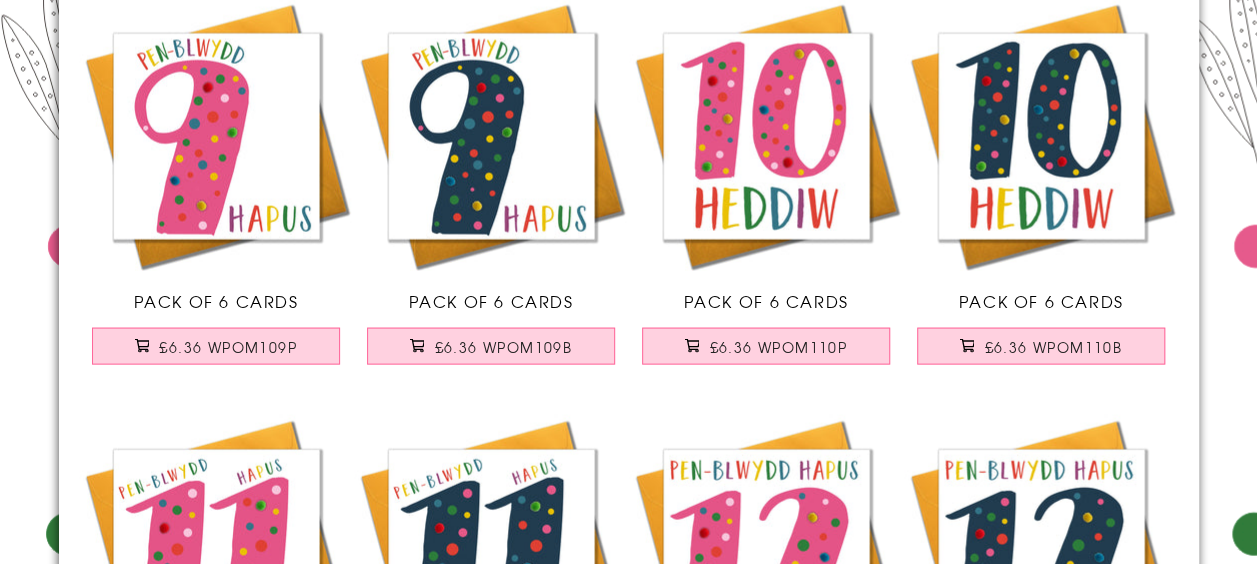 scroll, scrollTop: 1982, scrollLeft: 0, axis: vertical 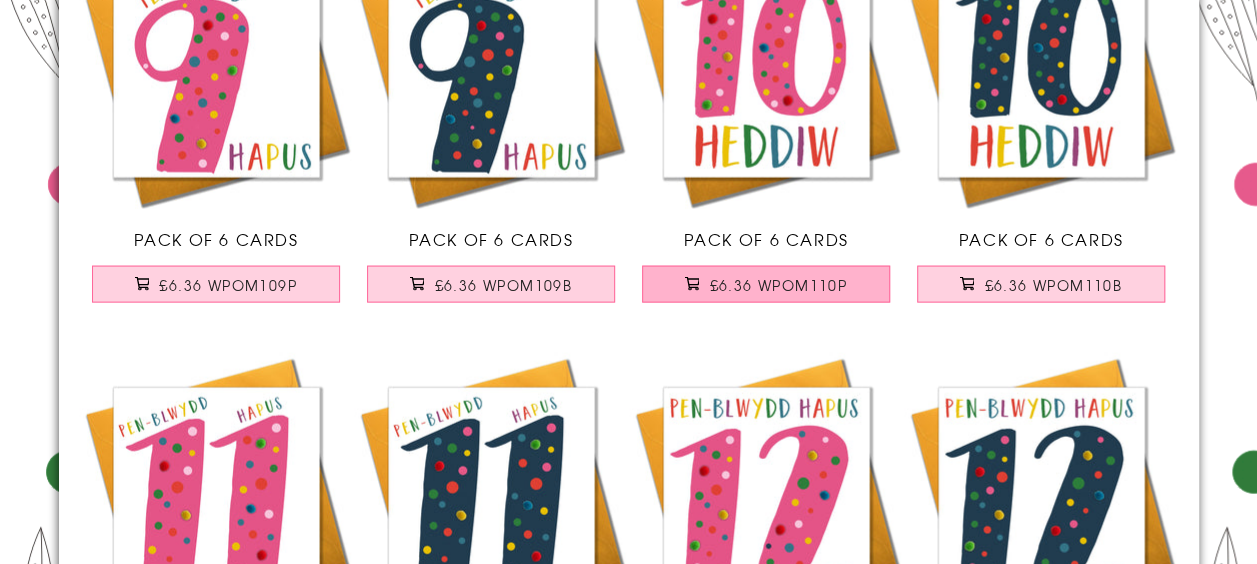 click on "£6.36  WPOM110P" at bounding box center (778, 285) 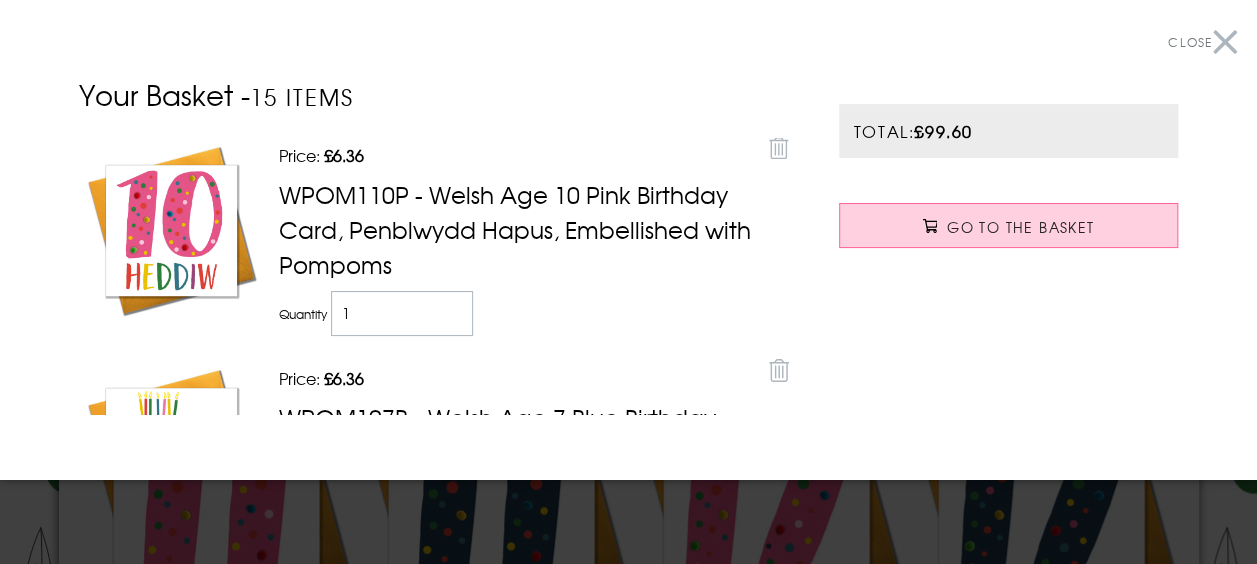 click on "Close" at bounding box center (1202, 42) 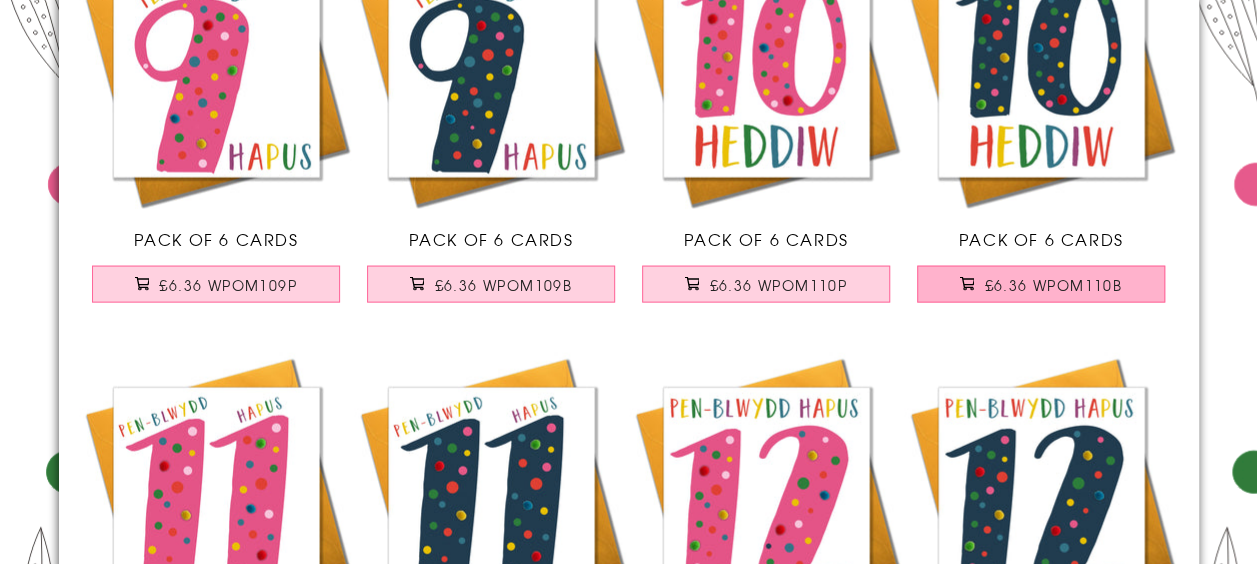 click on "£6.36  WPOM110B" at bounding box center (1053, 285) 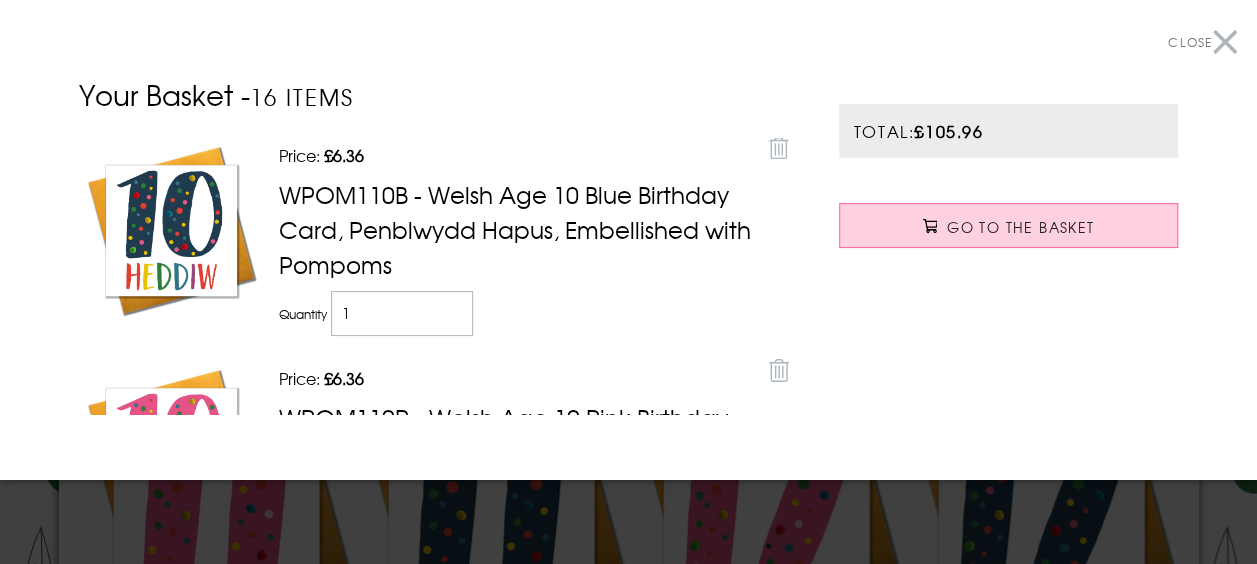 click on "Close" at bounding box center [1202, 42] 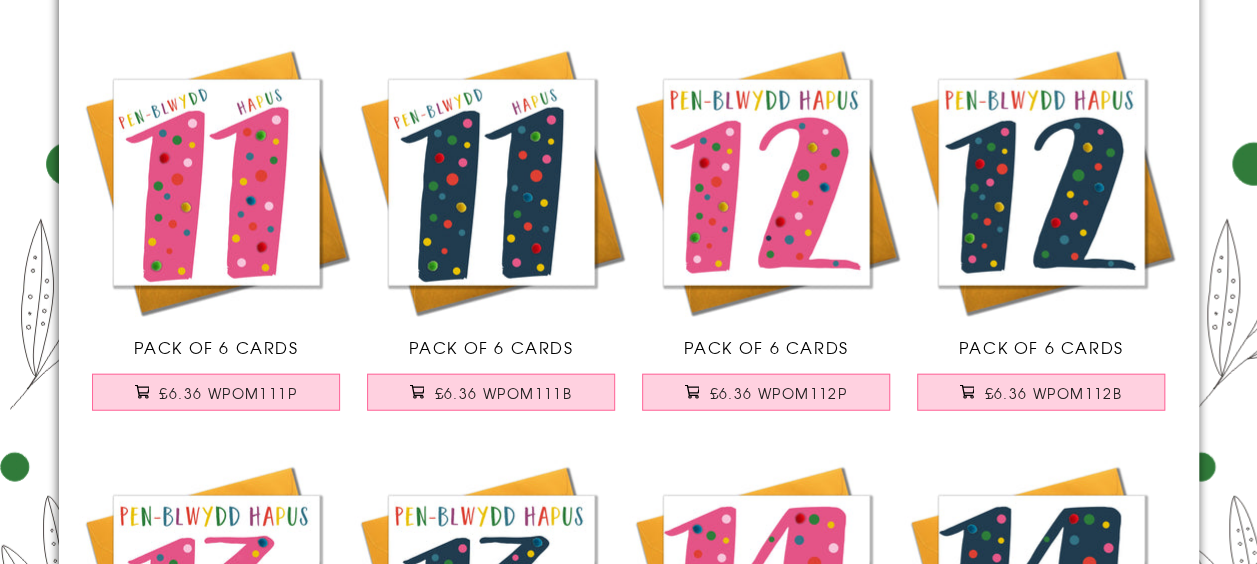 scroll, scrollTop: 2316, scrollLeft: 0, axis: vertical 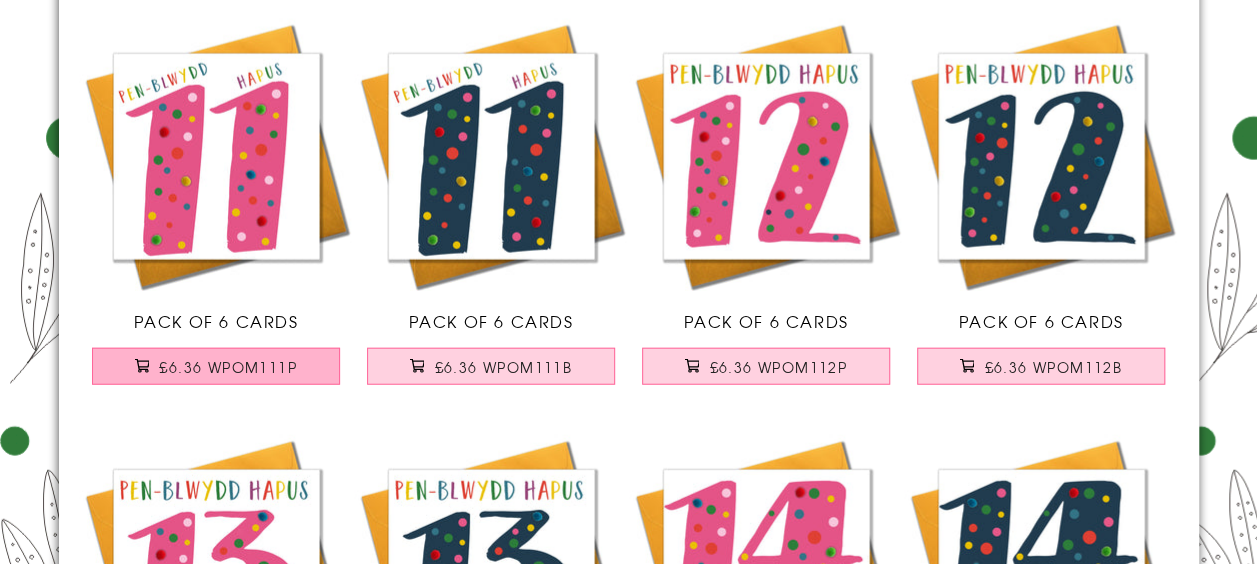 click on "£6.36  WPOM111P" at bounding box center [216, 366] 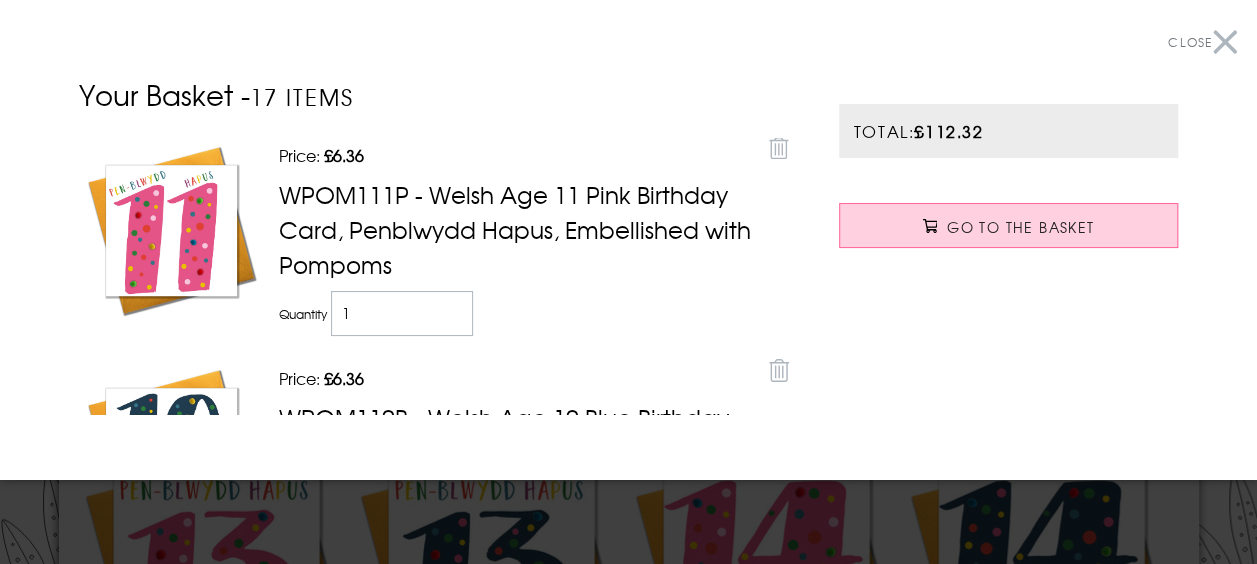 click on "Close" at bounding box center [1202, 42] 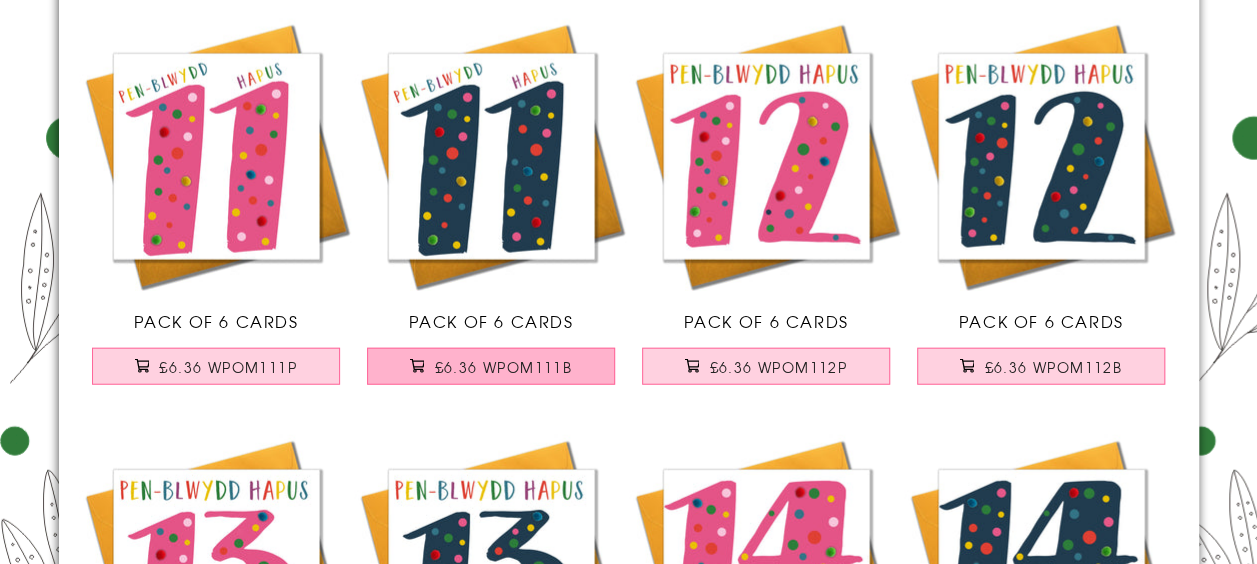 click on "£6.36  WPOM111B" at bounding box center [503, 367] 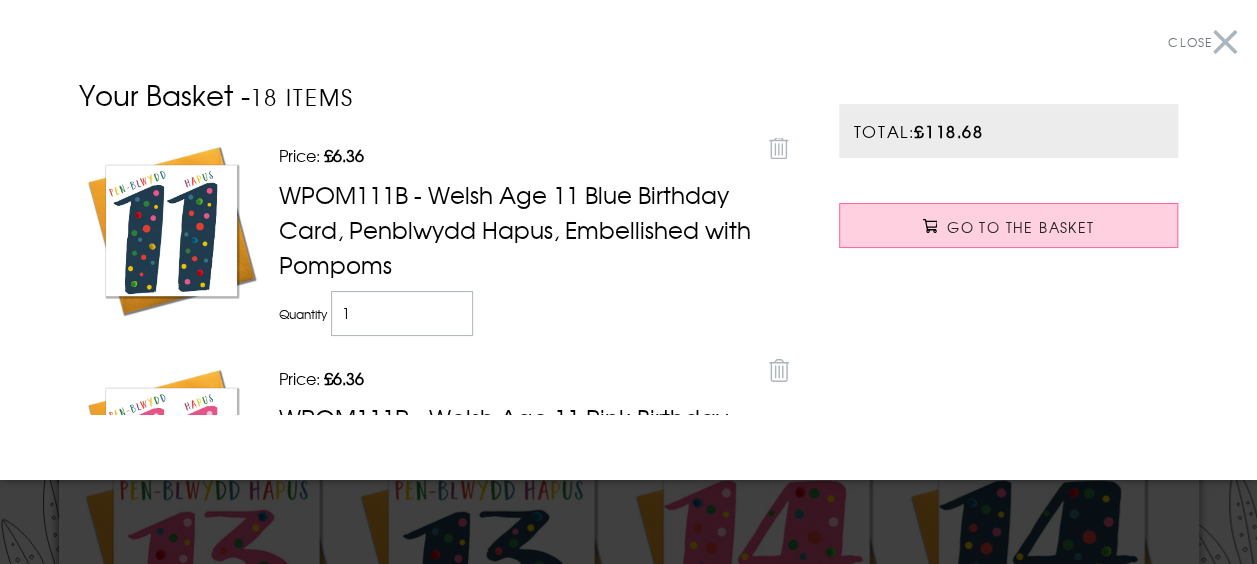 click on "Close" at bounding box center [1202, 42] 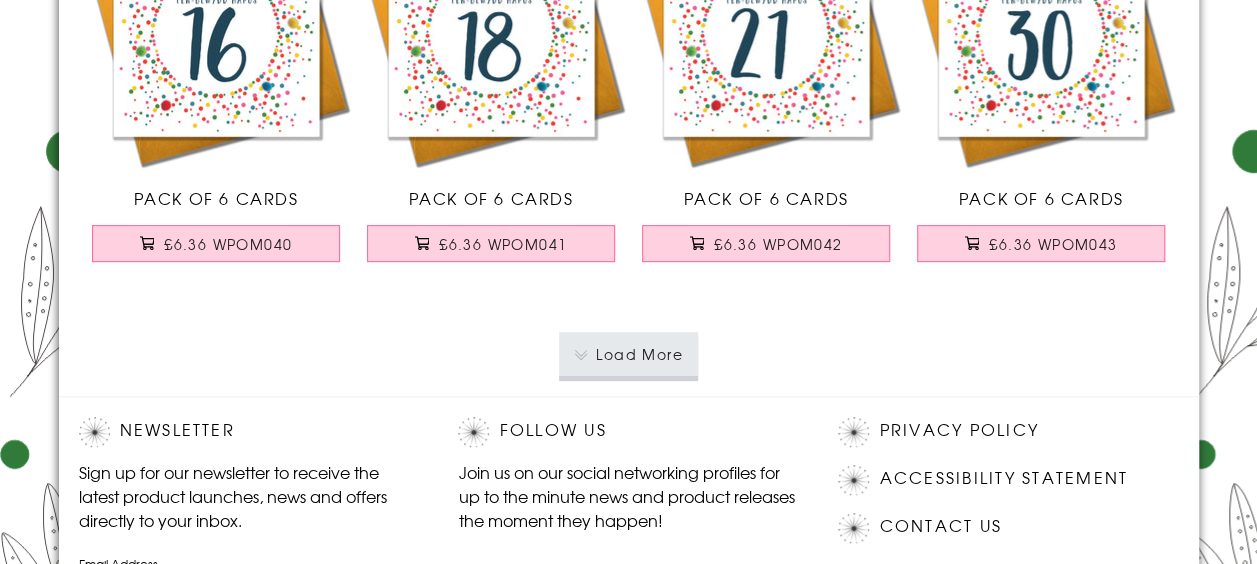 scroll, scrollTop: 4104, scrollLeft: 0, axis: vertical 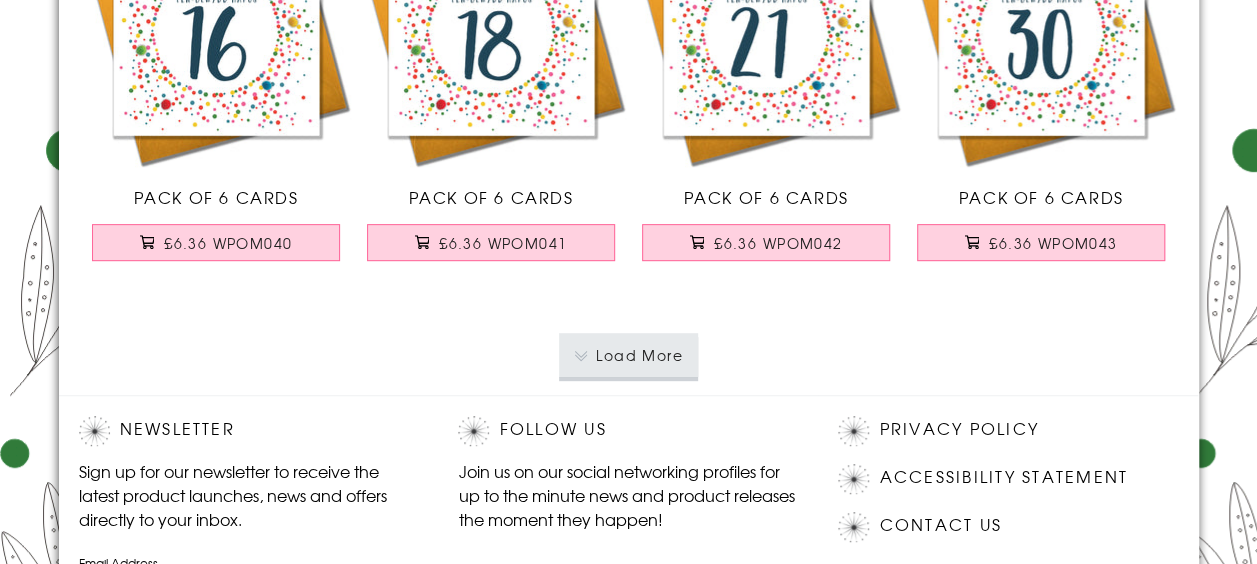 click on "Load More" at bounding box center [628, 355] 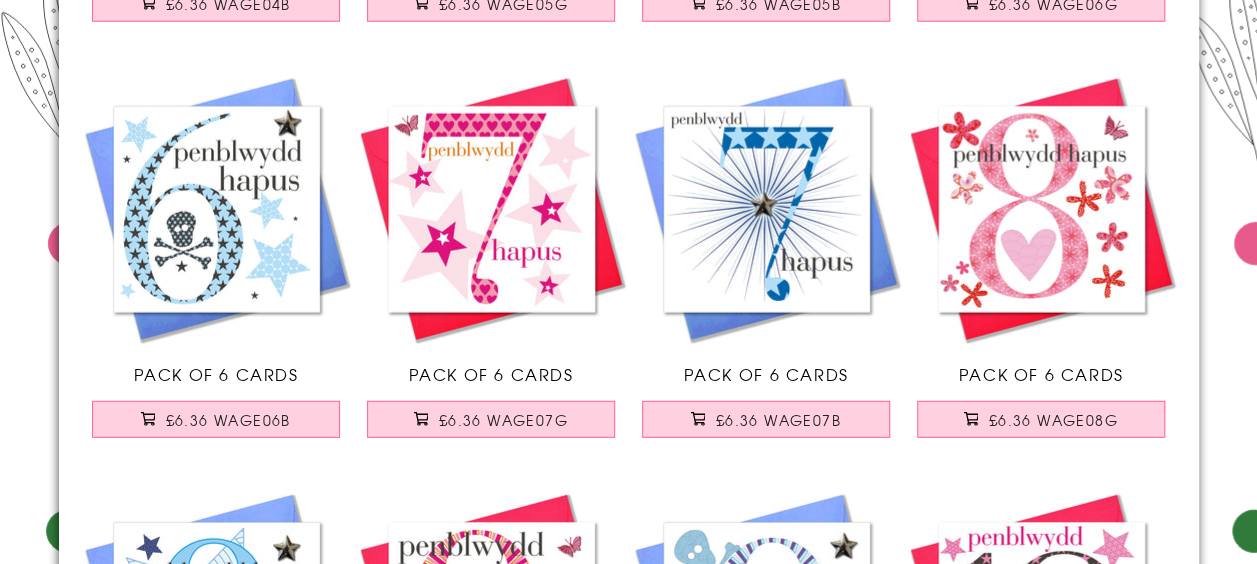 scroll, scrollTop: 6435, scrollLeft: 0, axis: vertical 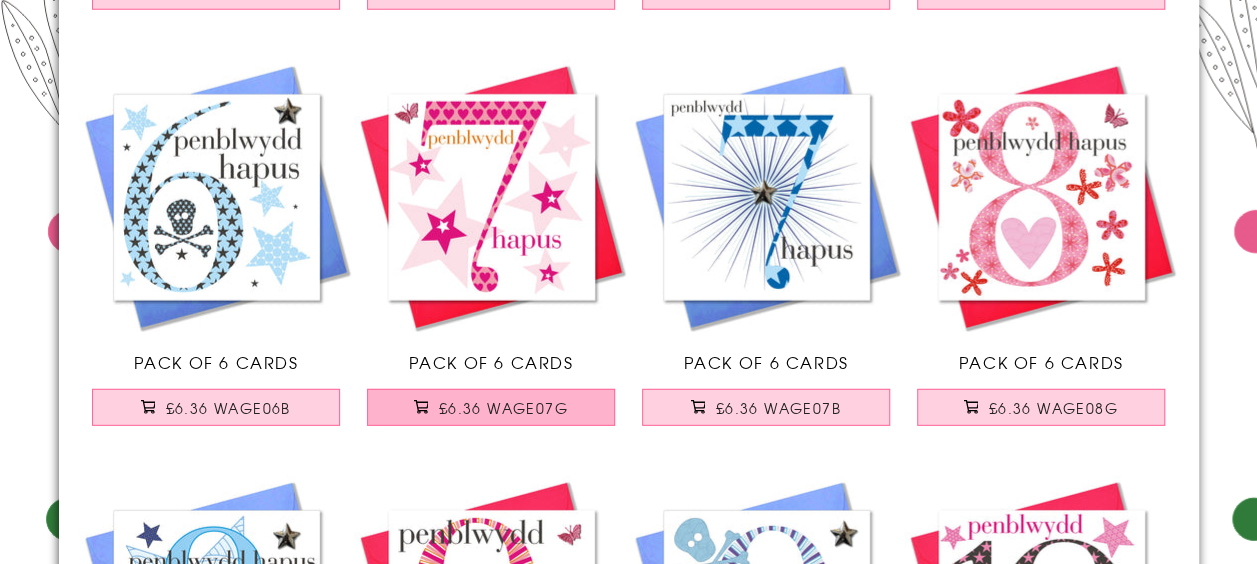 click on "£6.36  WAGE07G" at bounding box center [503, 408] 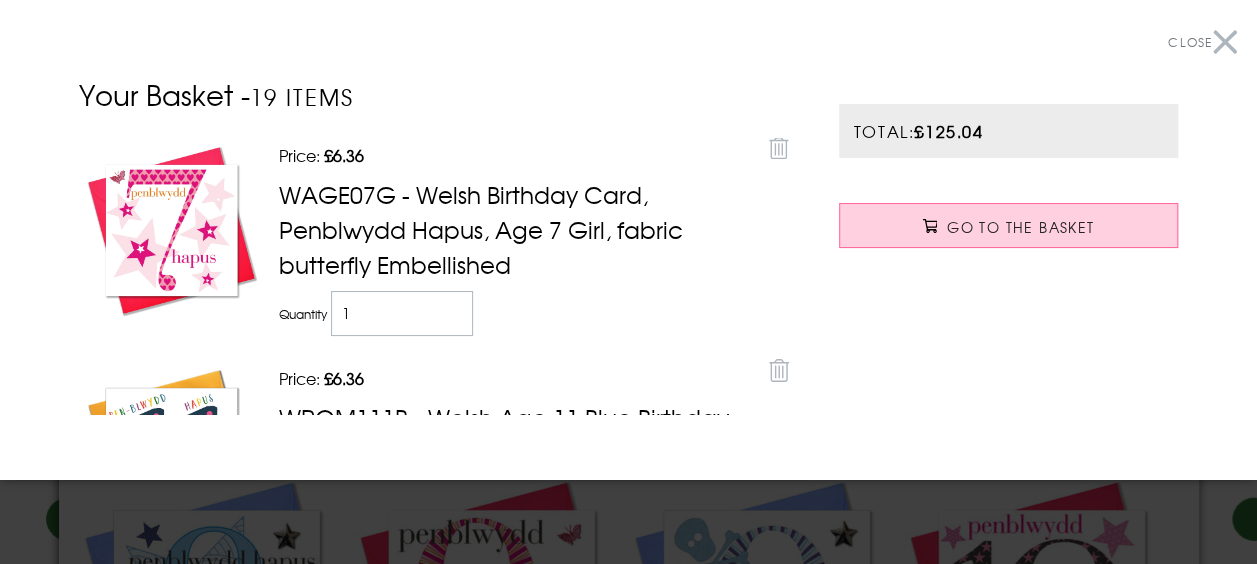 click on "Close" at bounding box center [1202, 42] 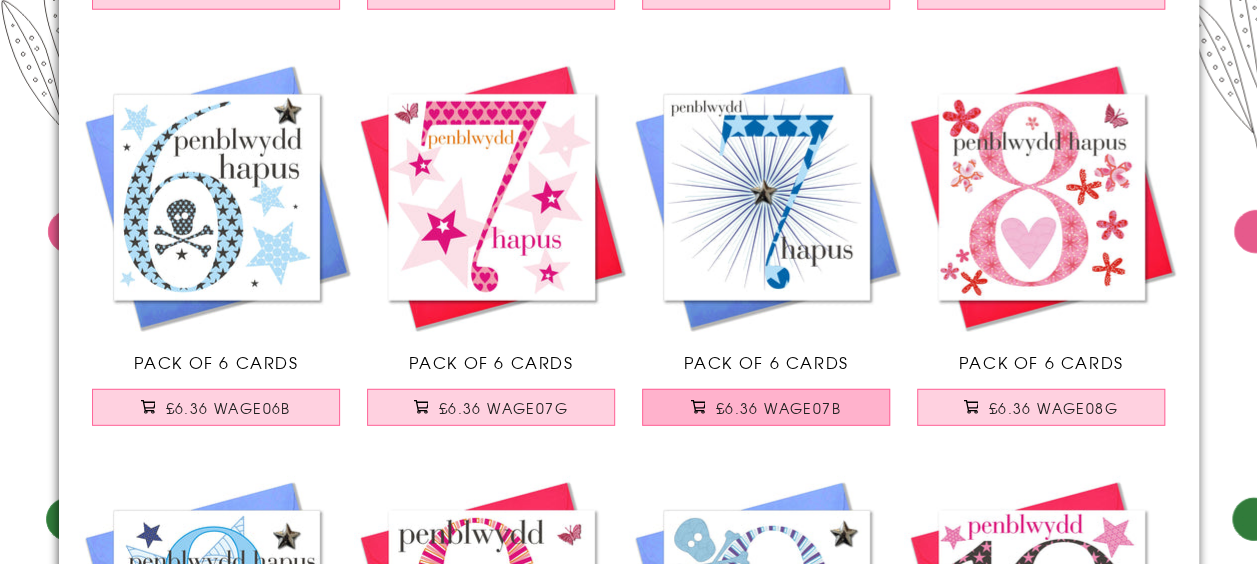click on "£6.36  WAGE07B" at bounding box center [766, 407] 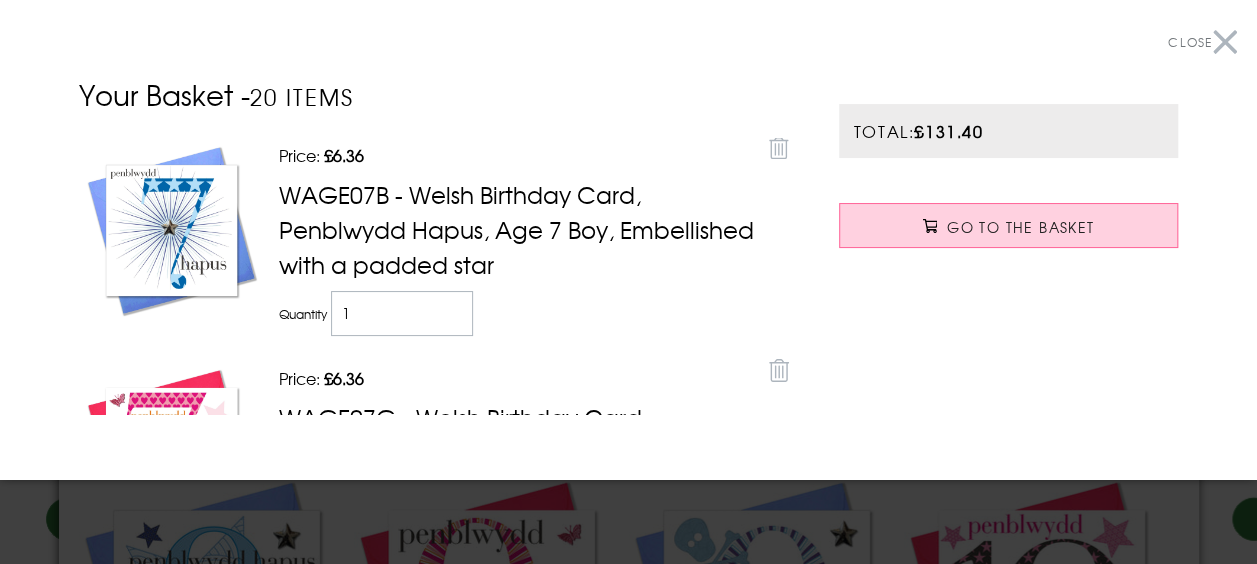 click on "Close" at bounding box center [1202, 42] 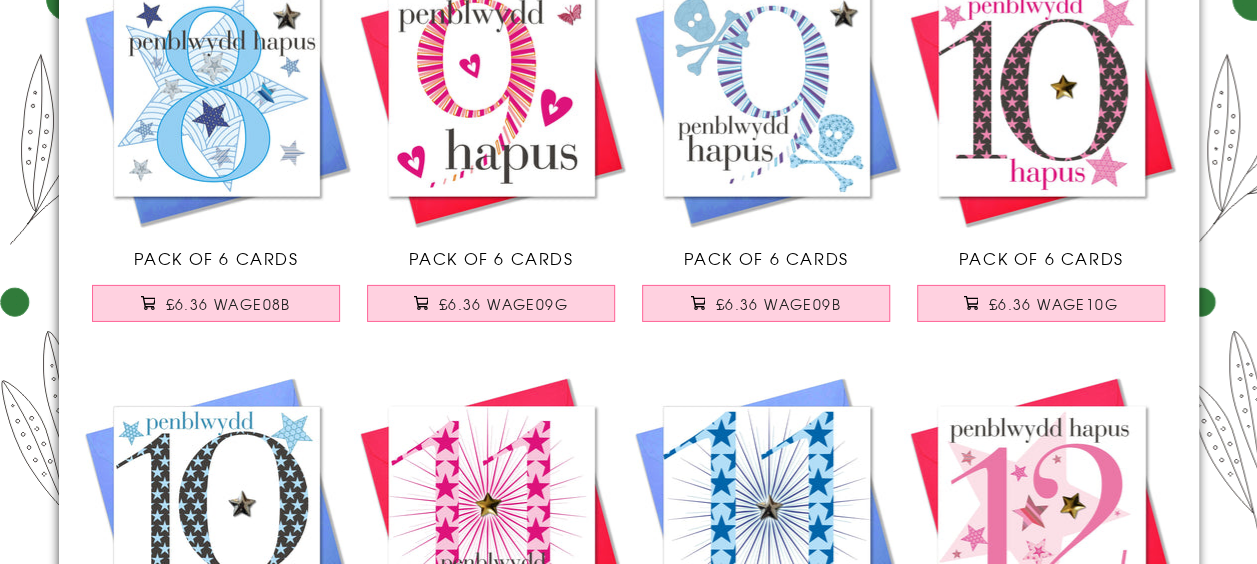 scroll, scrollTop: 6951, scrollLeft: 0, axis: vertical 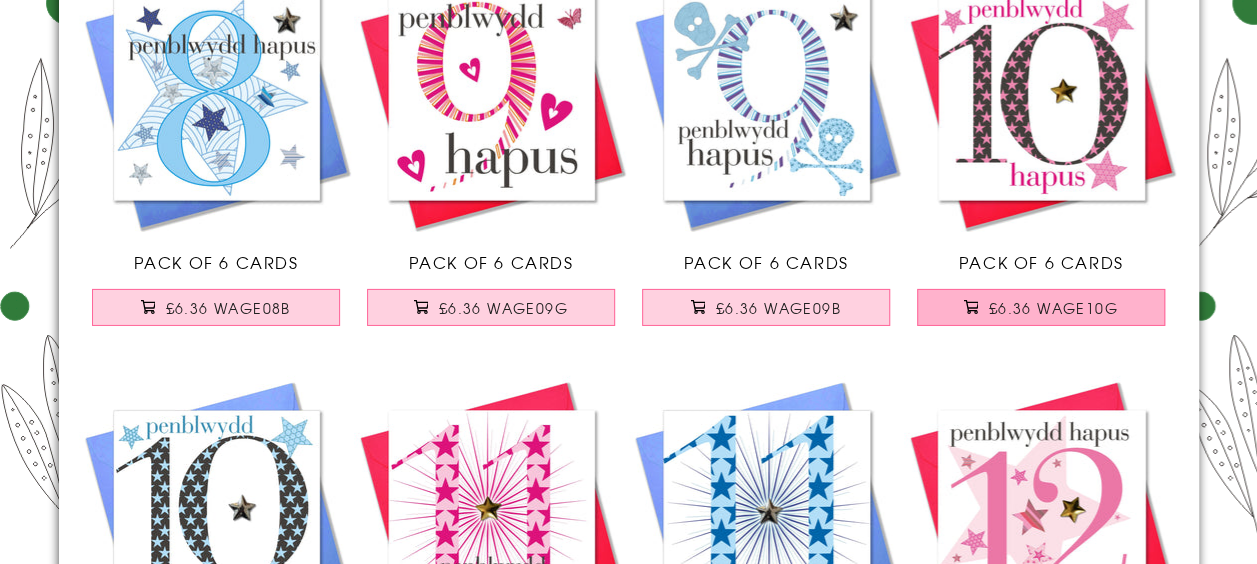 click on "£6.36  WAGE10G" at bounding box center (1053, 308) 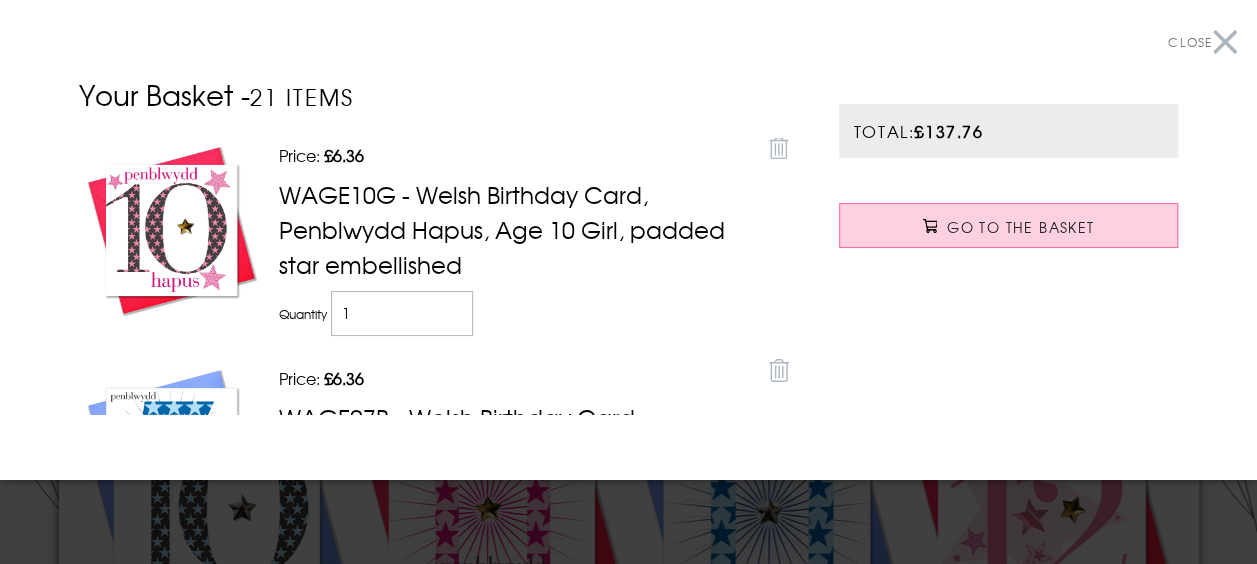 click on "Close" at bounding box center [1202, 42] 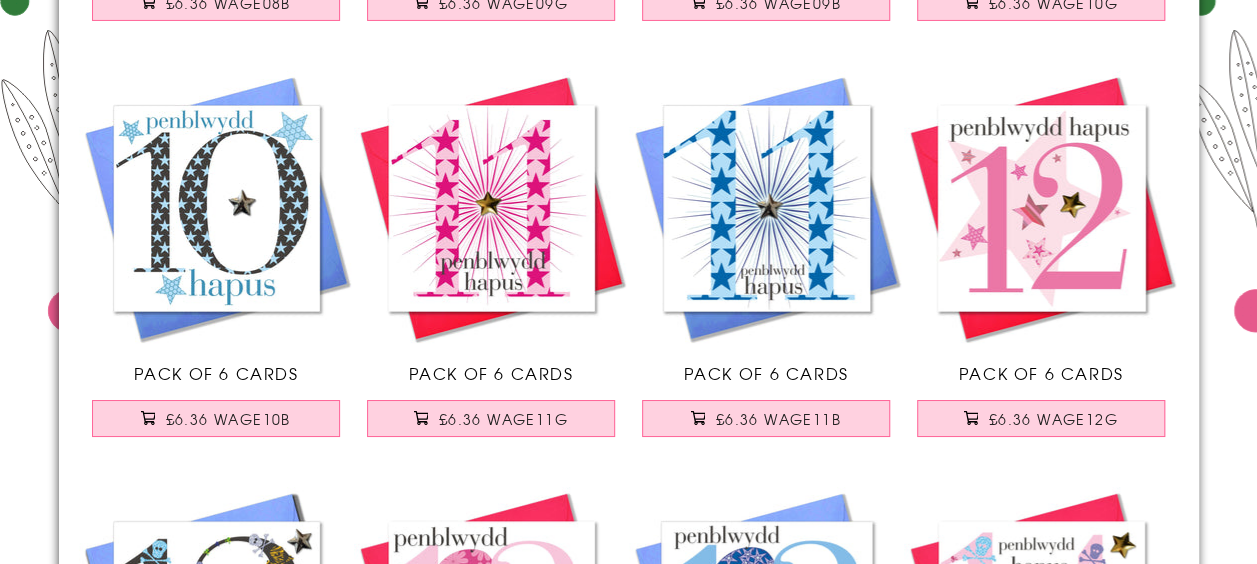 scroll, scrollTop: 7257, scrollLeft: 0, axis: vertical 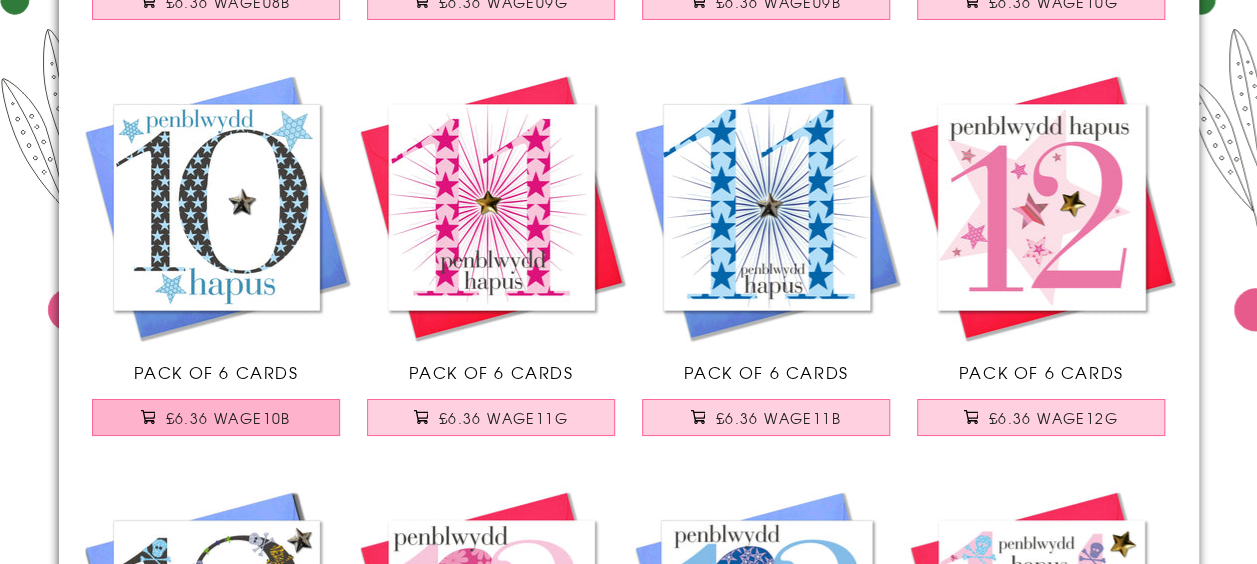 click on "£6.36  WAGE10B" at bounding box center (228, 418) 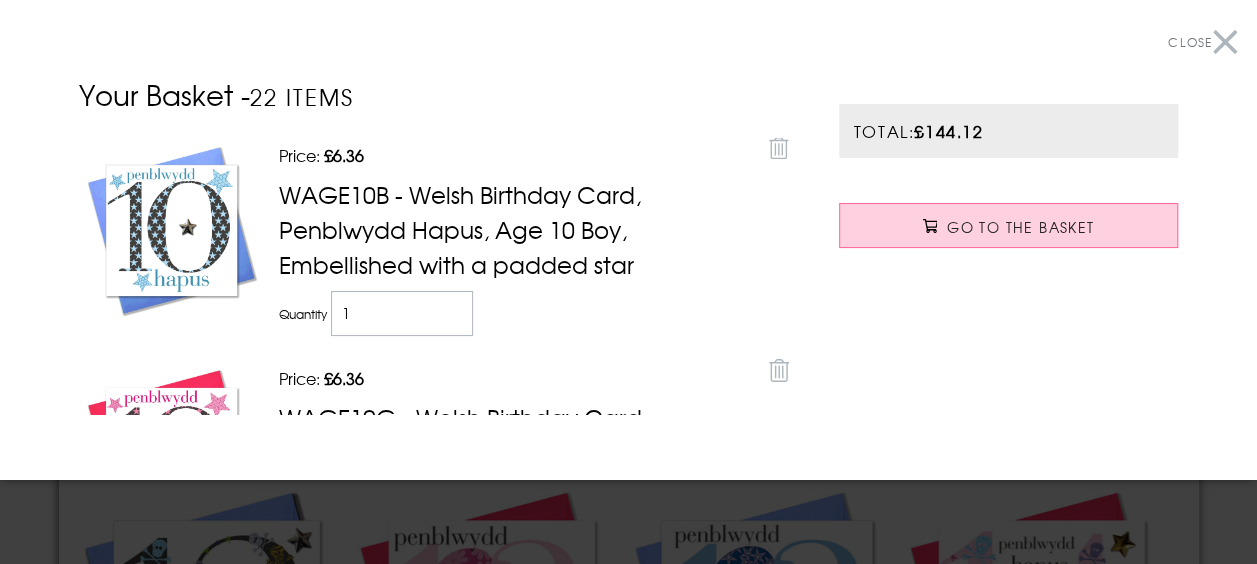 click on "Close" at bounding box center [1202, 42] 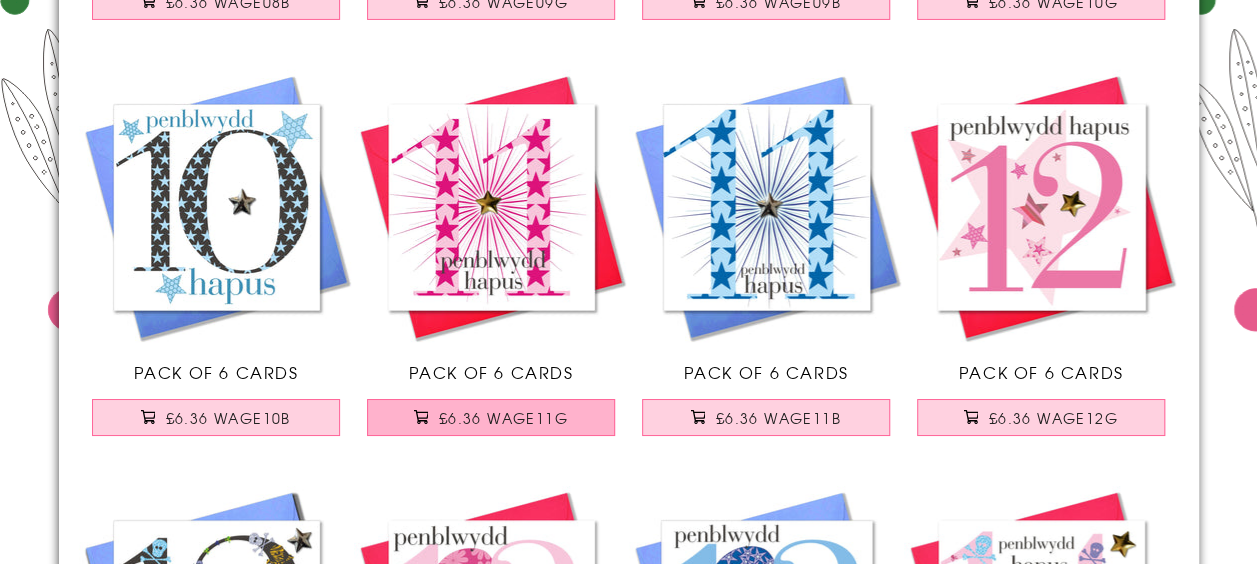 click on "£6.36  WAGE11G" at bounding box center [503, 418] 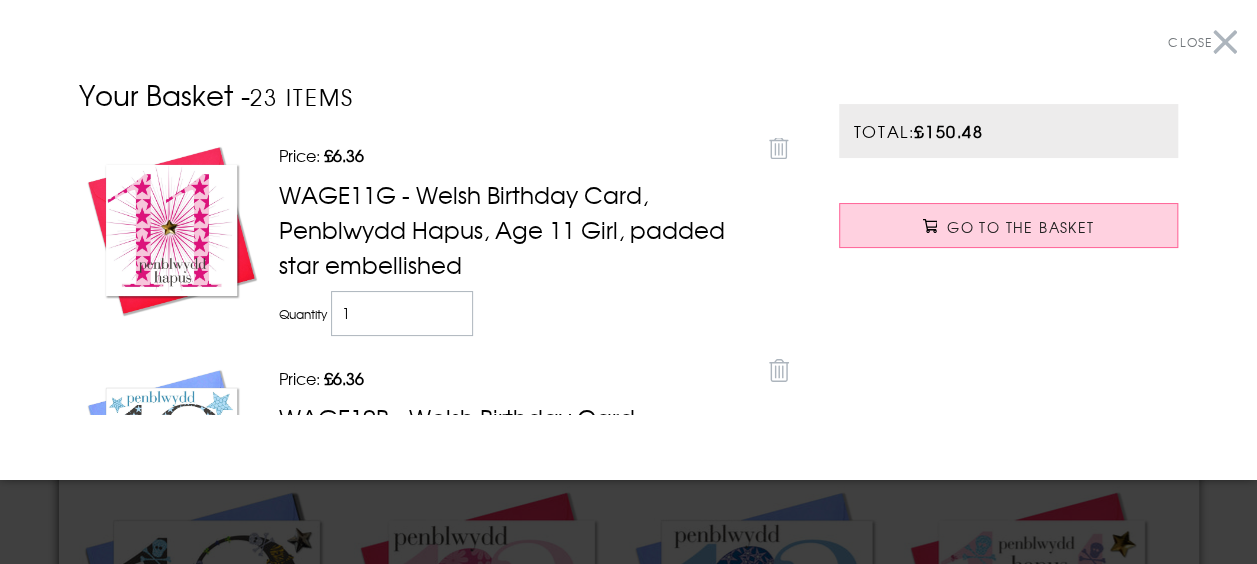 click on "Close" at bounding box center [1202, 42] 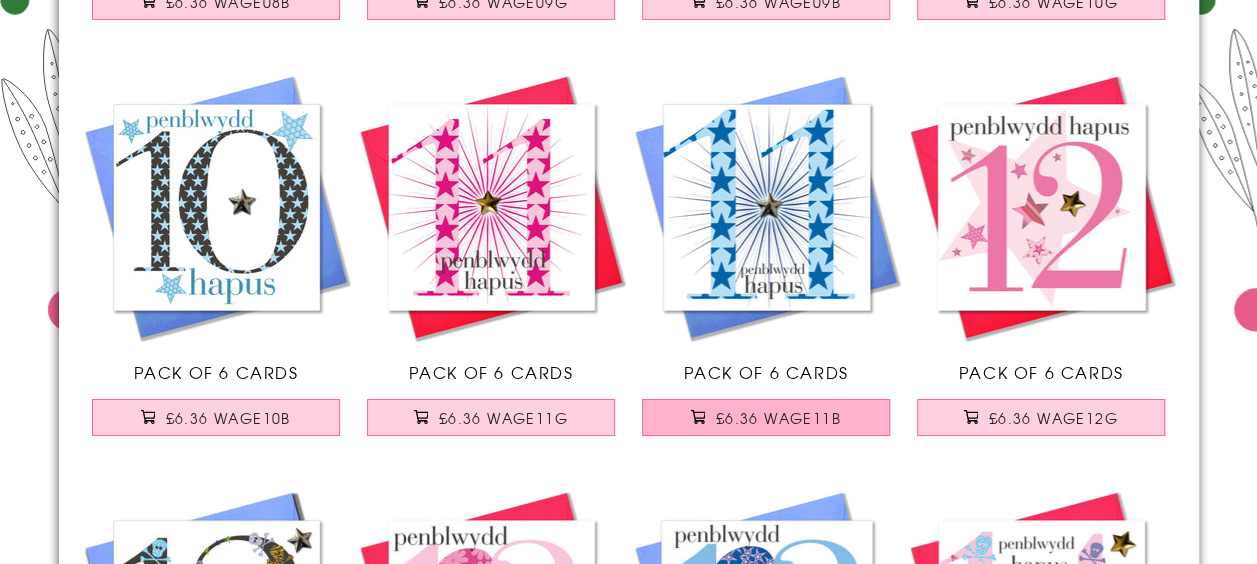 click on "£6.36  WAGE11B" at bounding box center [778, 418] 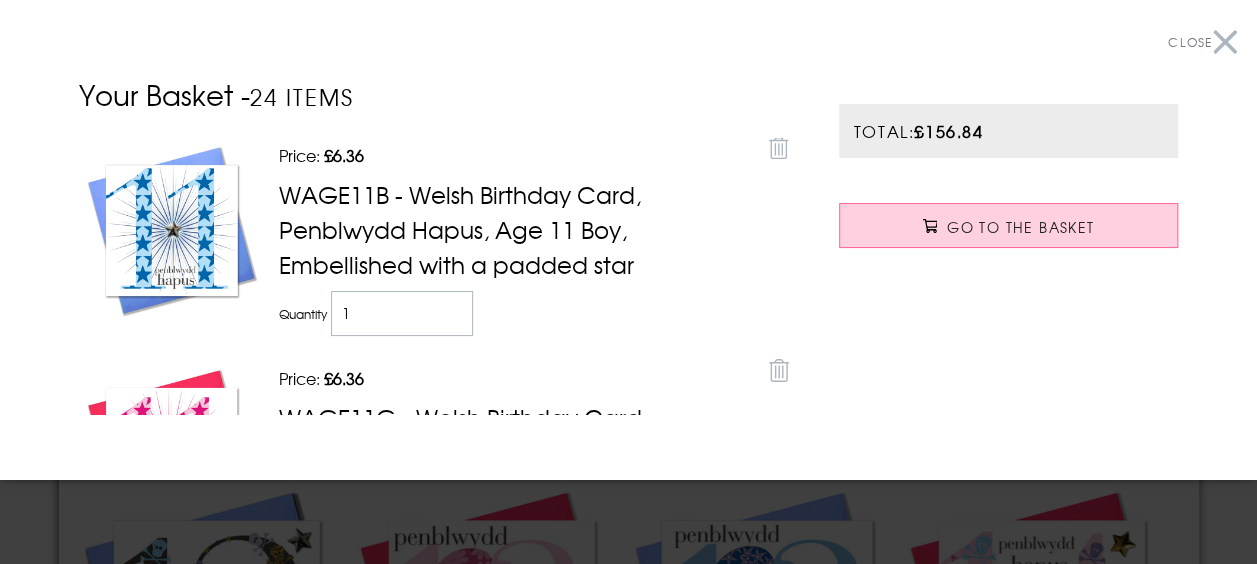 click on "Close" at bounding box center [1202, 42] 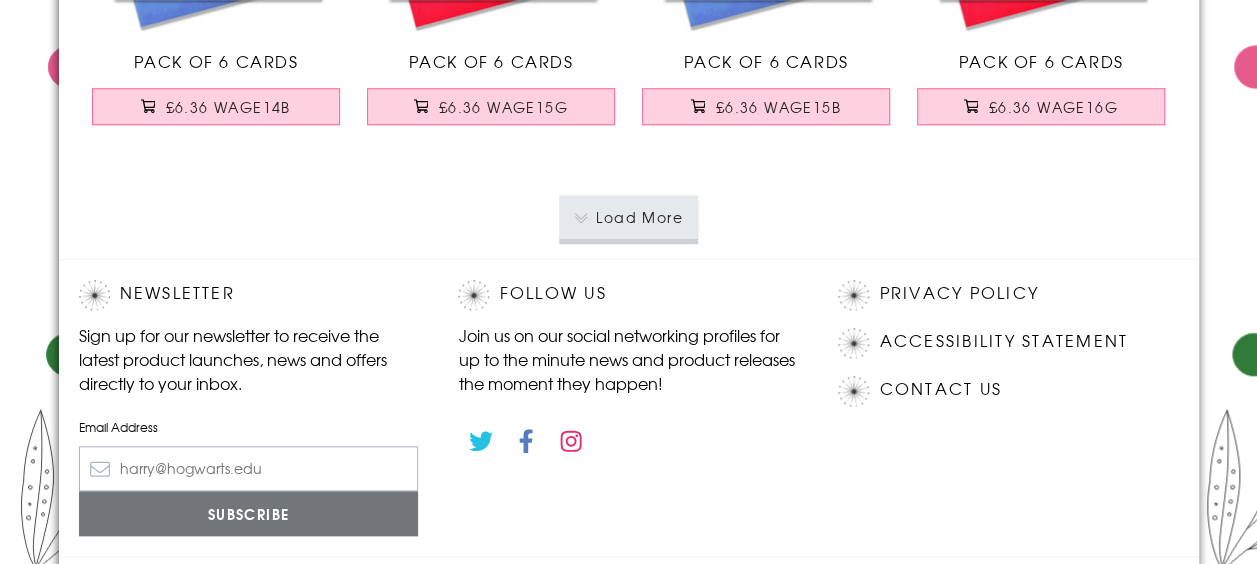 scroll, scrollTop: 8414, scrollLeft: 0, axis: vertical 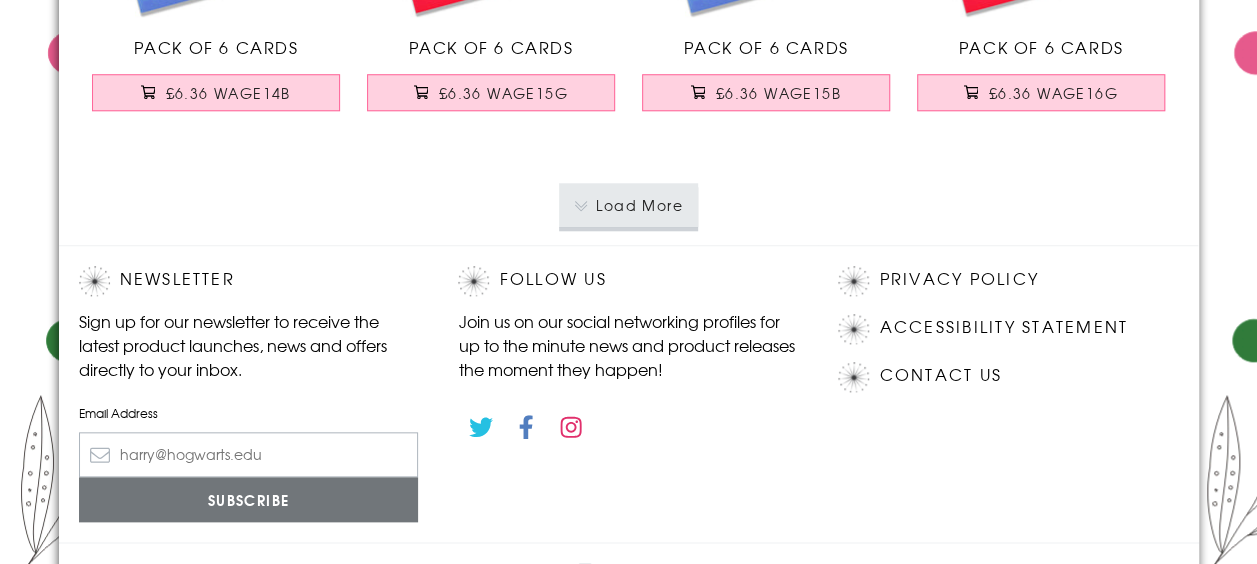 click on "Load More" at bounding box center [628, 205] 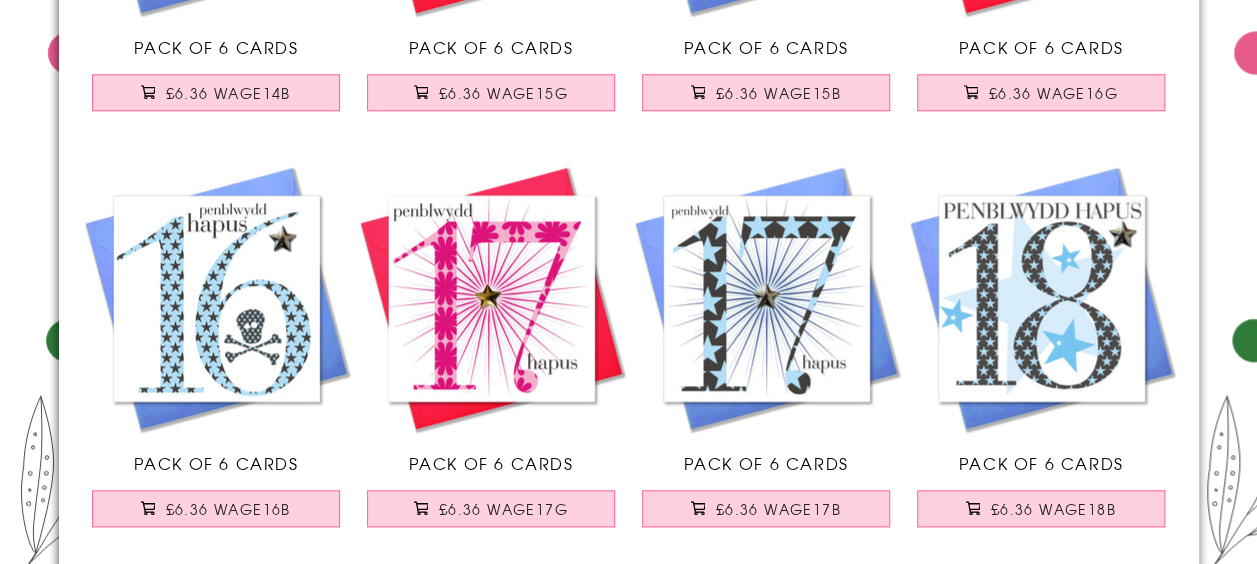 click at bounding box center (491, 298) 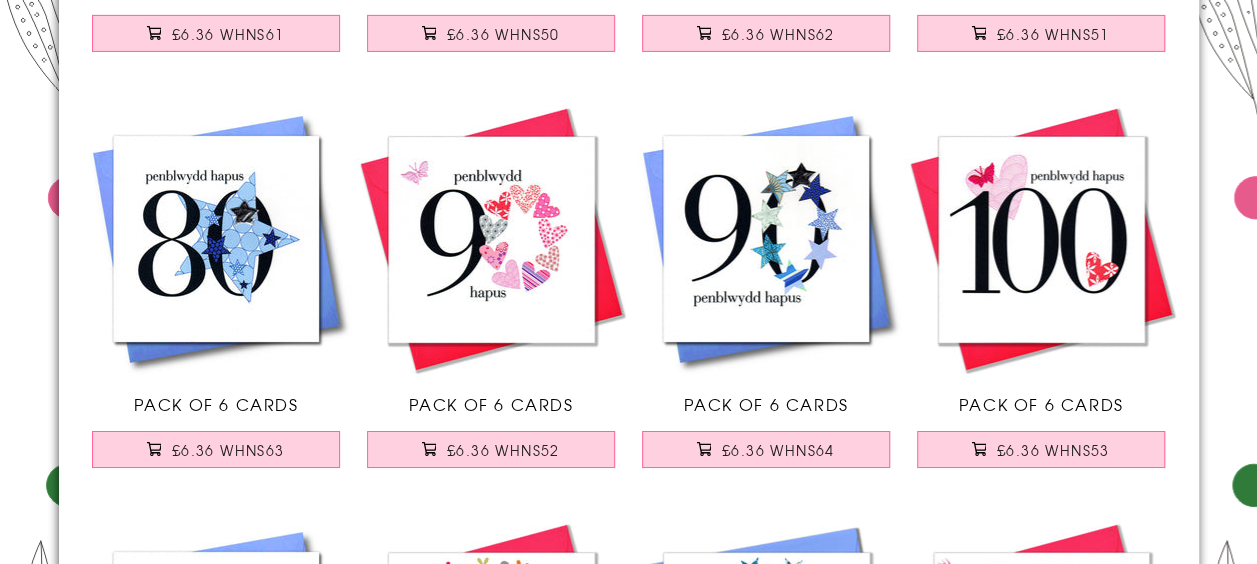 scroll, scrollTop: 10970, scrollLeft: 0, axis: vertical 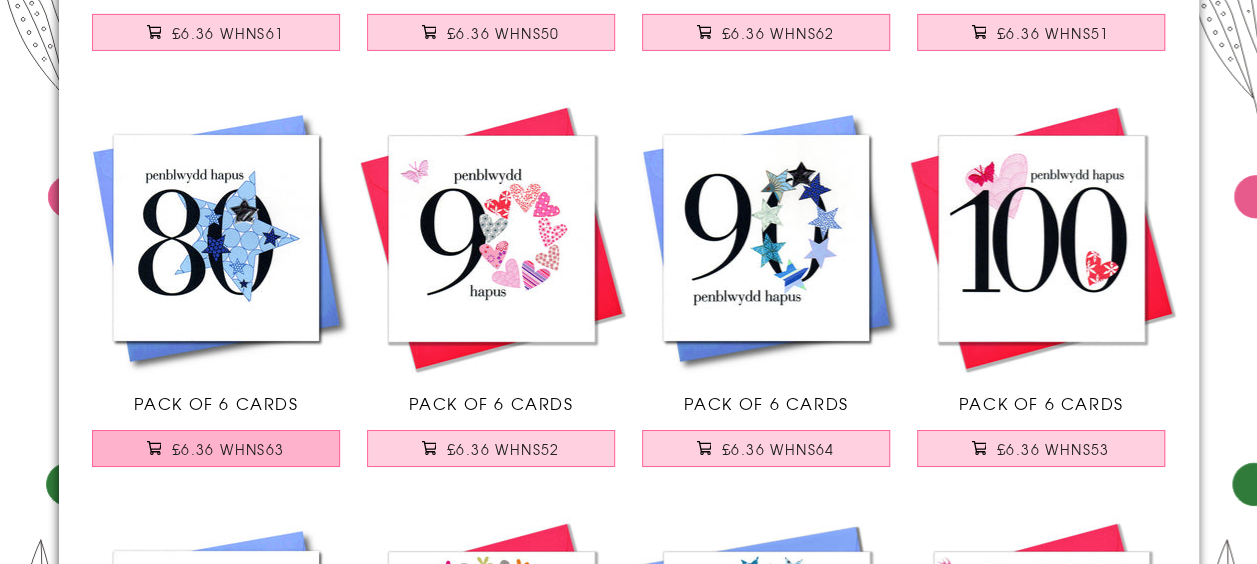 click on "£6.36  WHNS63" at bounding box center [228, 449] 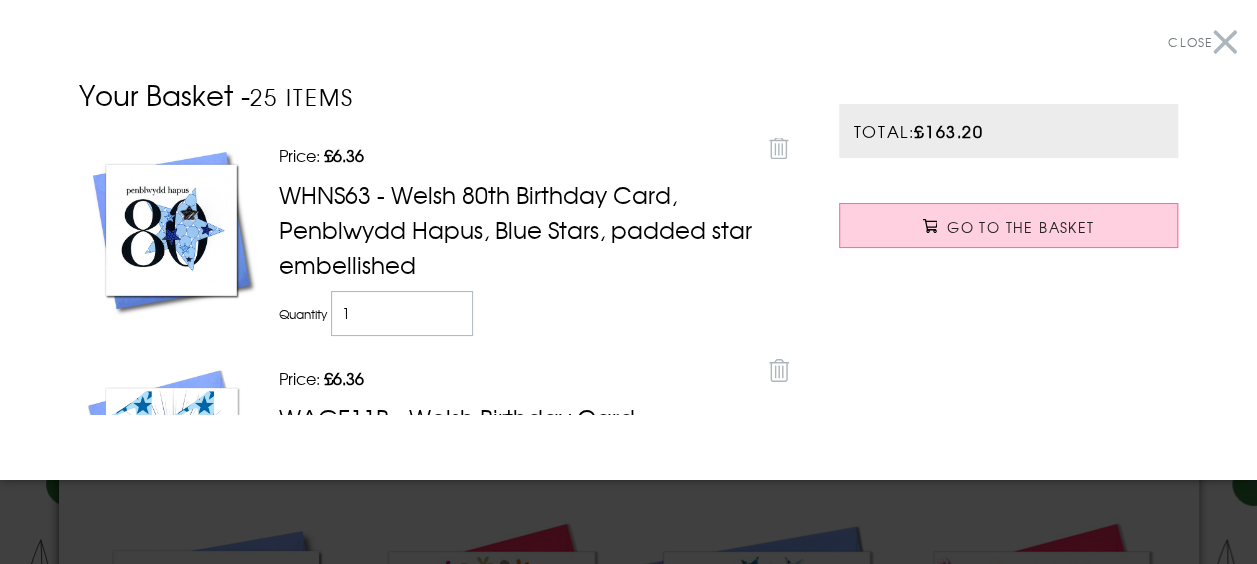 click on "Close" at bounding box center [1202, 42] 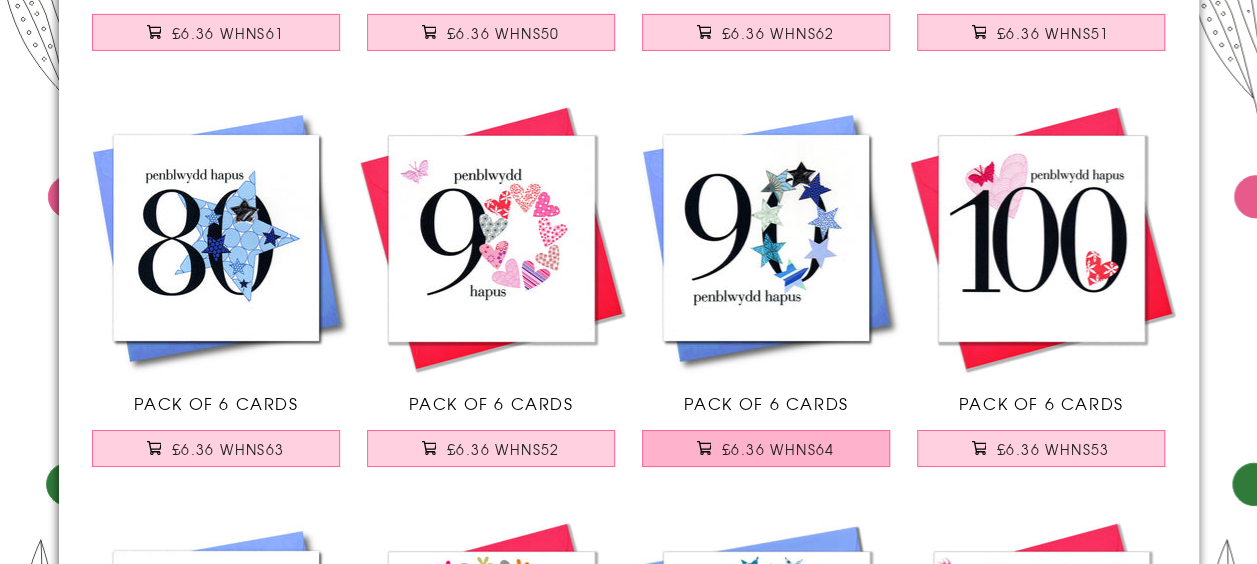 click on "£6.36  WHNS64" at bounding box center (778, 449) 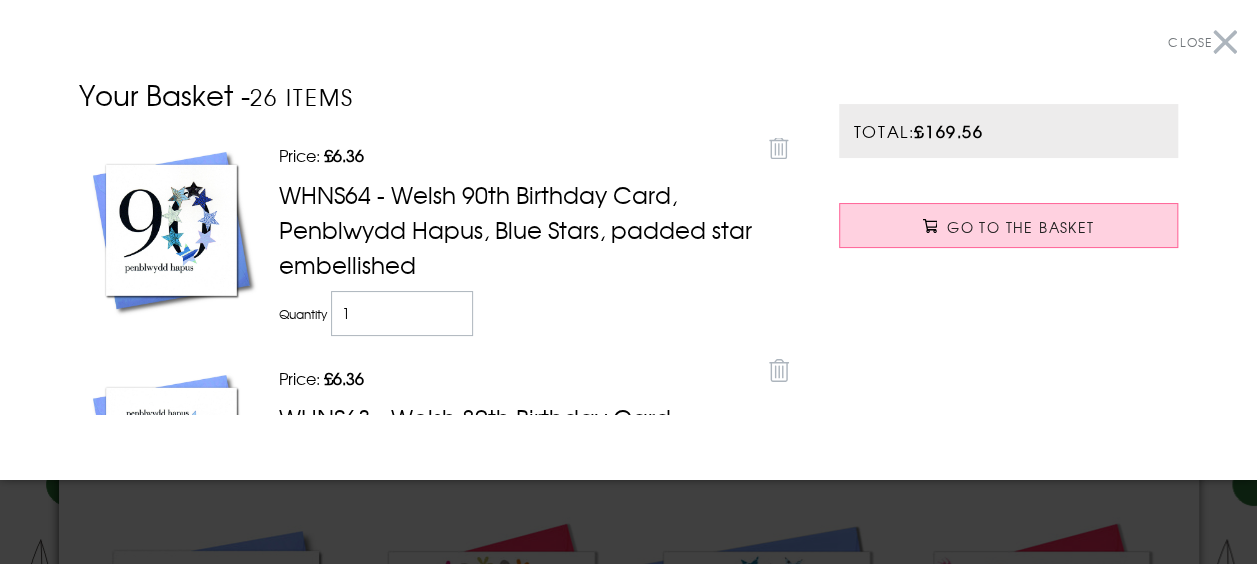 scroll, scrollTop: 15, scrollLeft: 0, axis: vertical 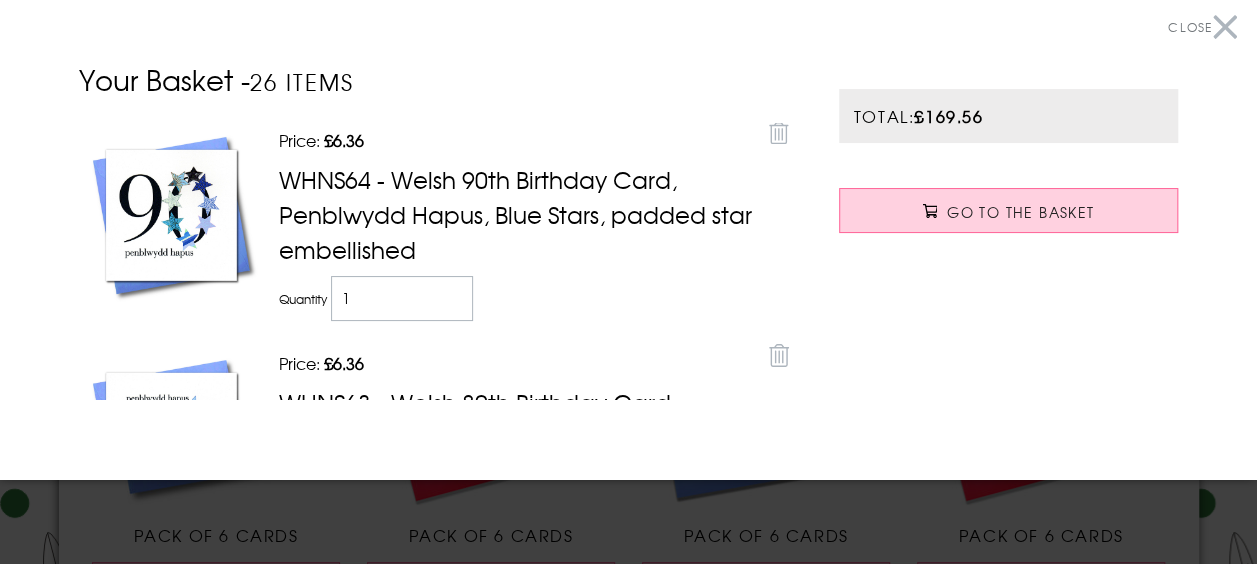 click on "Close" at bounding box center (1202, 27) 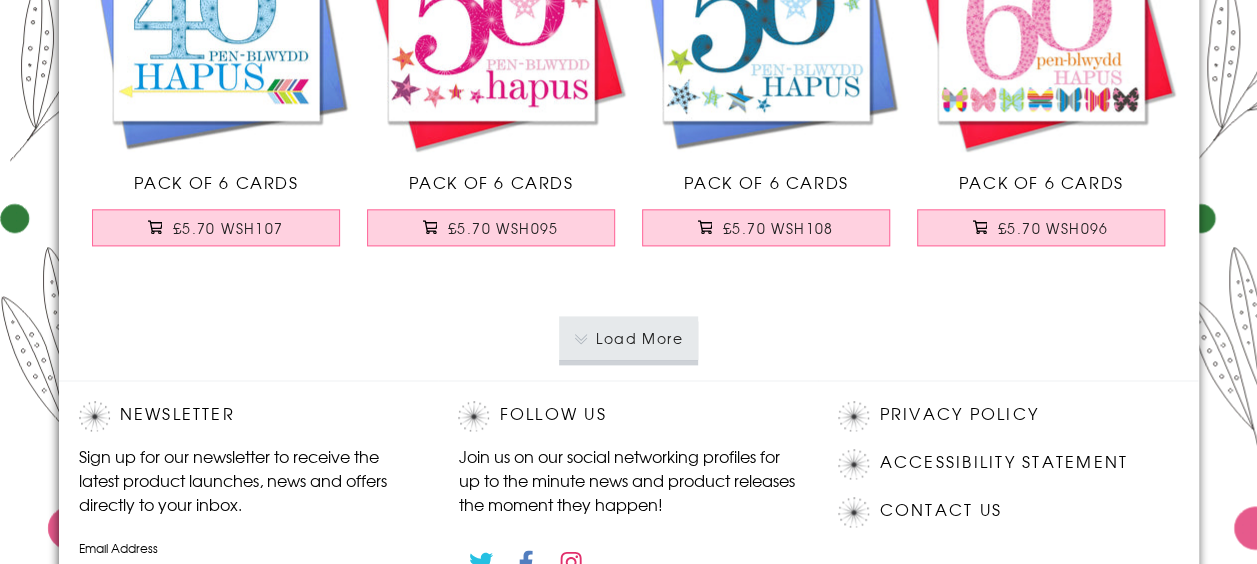 scroll, scrollTop: 12438, scrollLeft: 0, axis: vertical 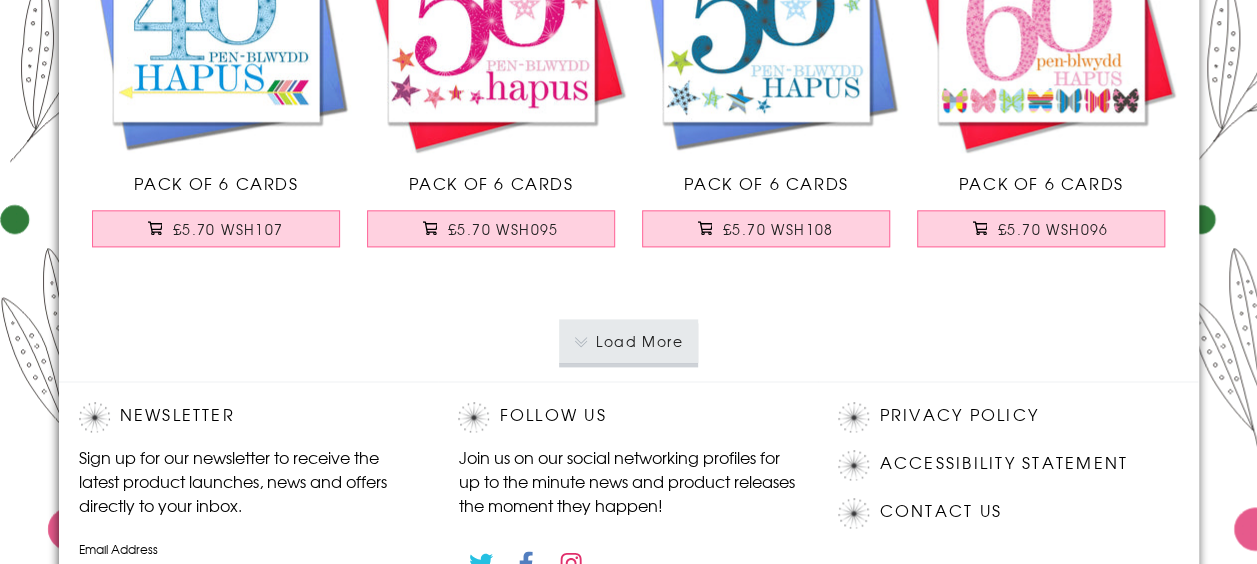 click on "Load More" at bounding box center (628, 341) 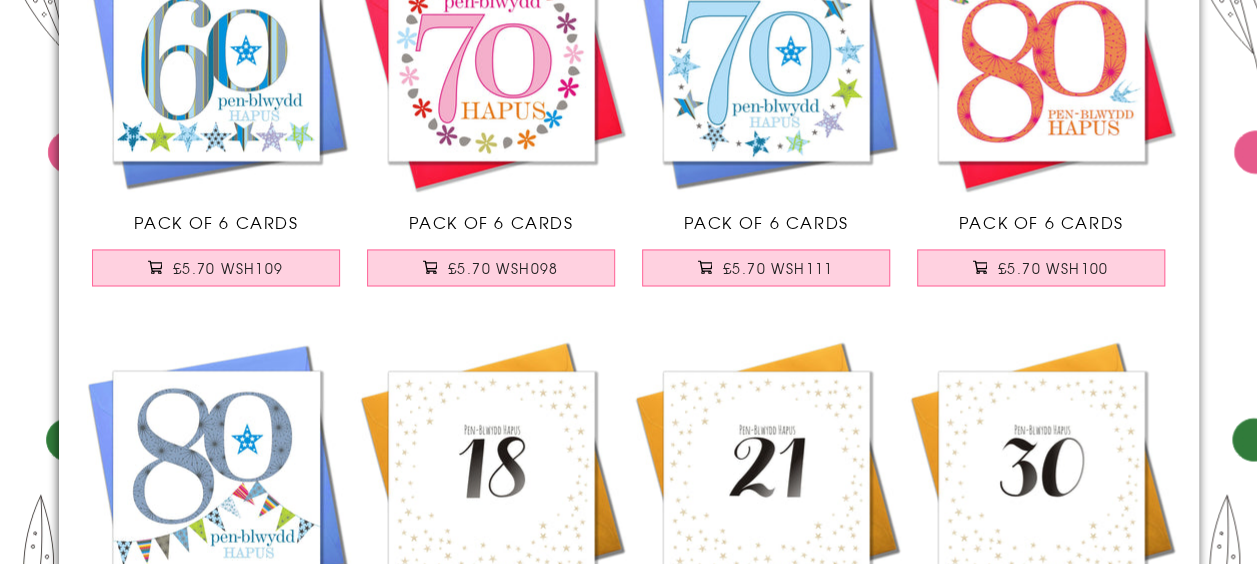 scroll, scrollTop: 13024, scrollLeft: 0, axis: vertical 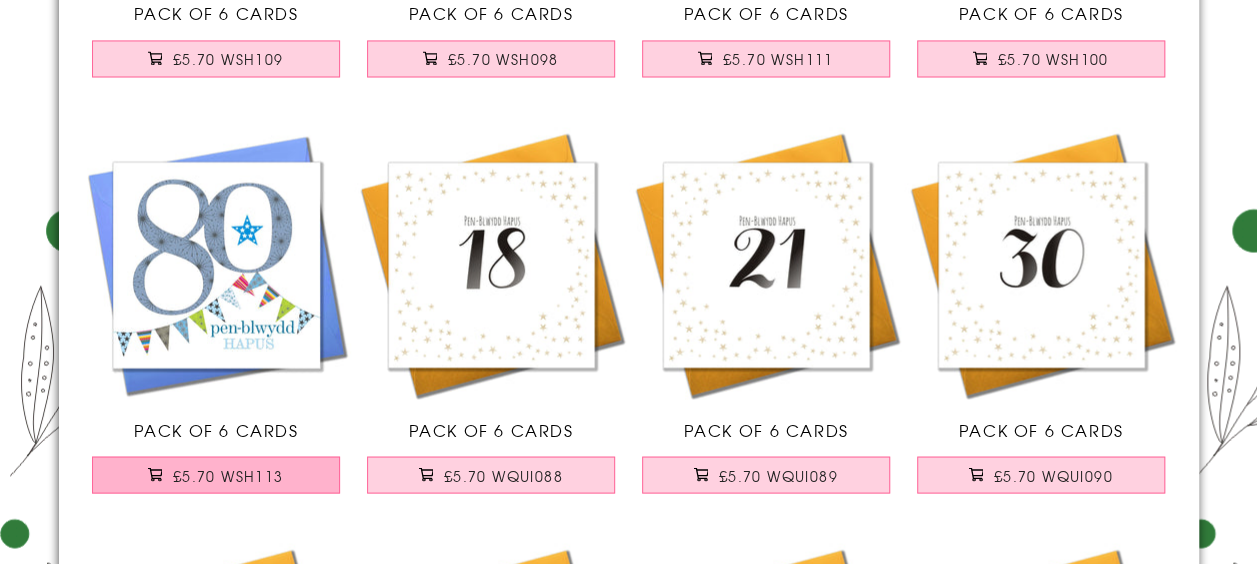 drag, startPoint x: 248, startPoint y: 458, endPoint x: 197, endPoint y: 466, distance: 51.62364 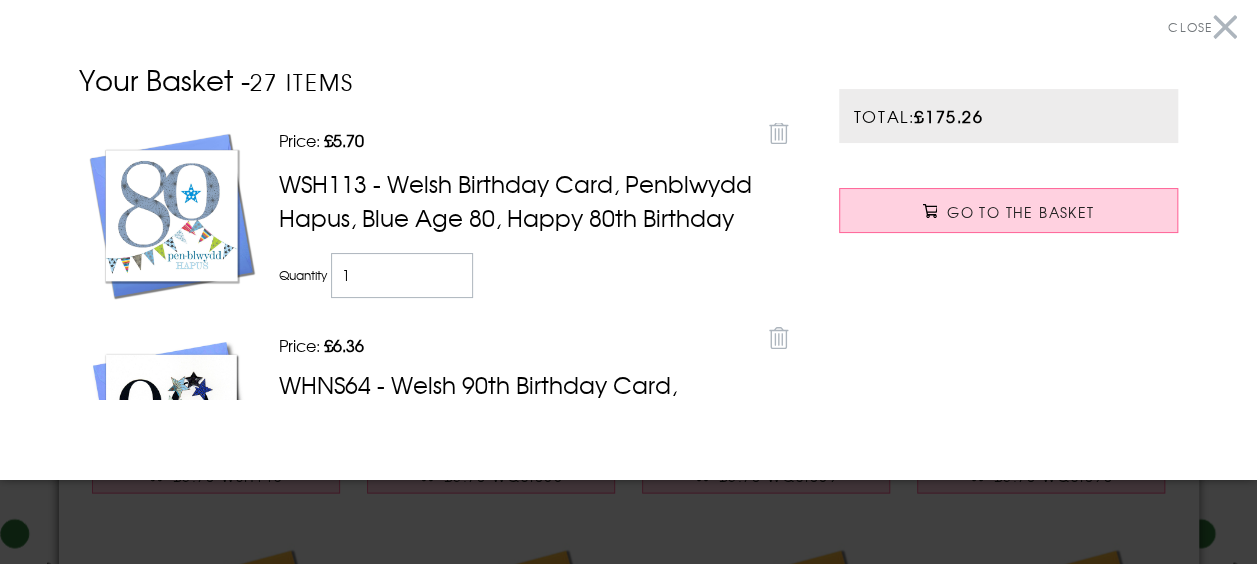 click on "Close" at bounding box center (1202, 27) 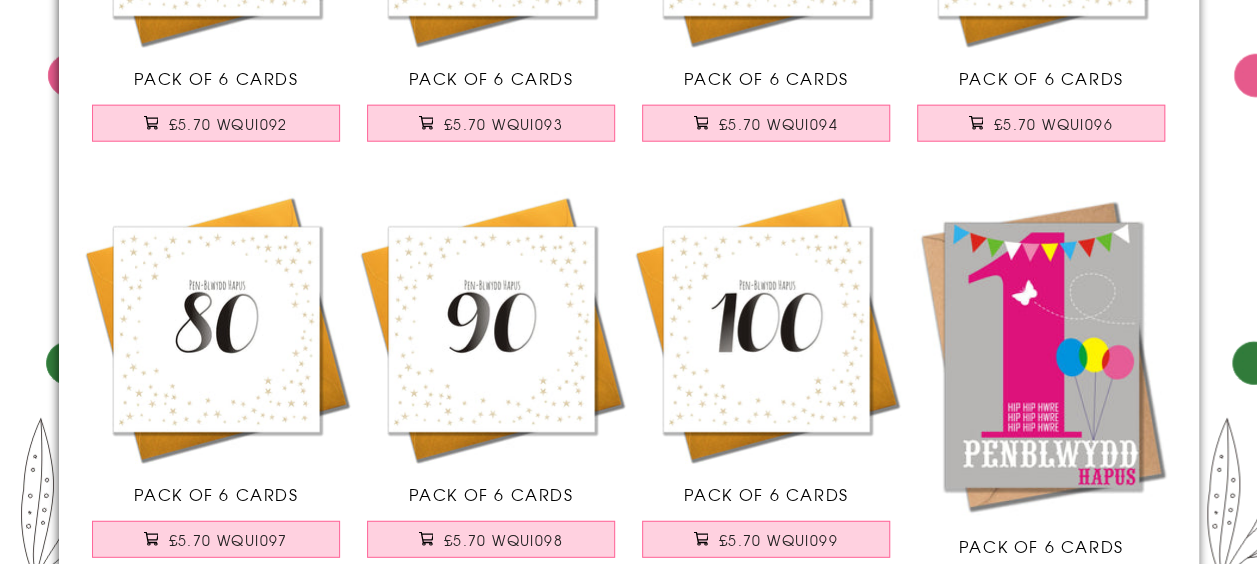 scroll, scrollTop: 14001, scrollLeft: 0, axis: vertical 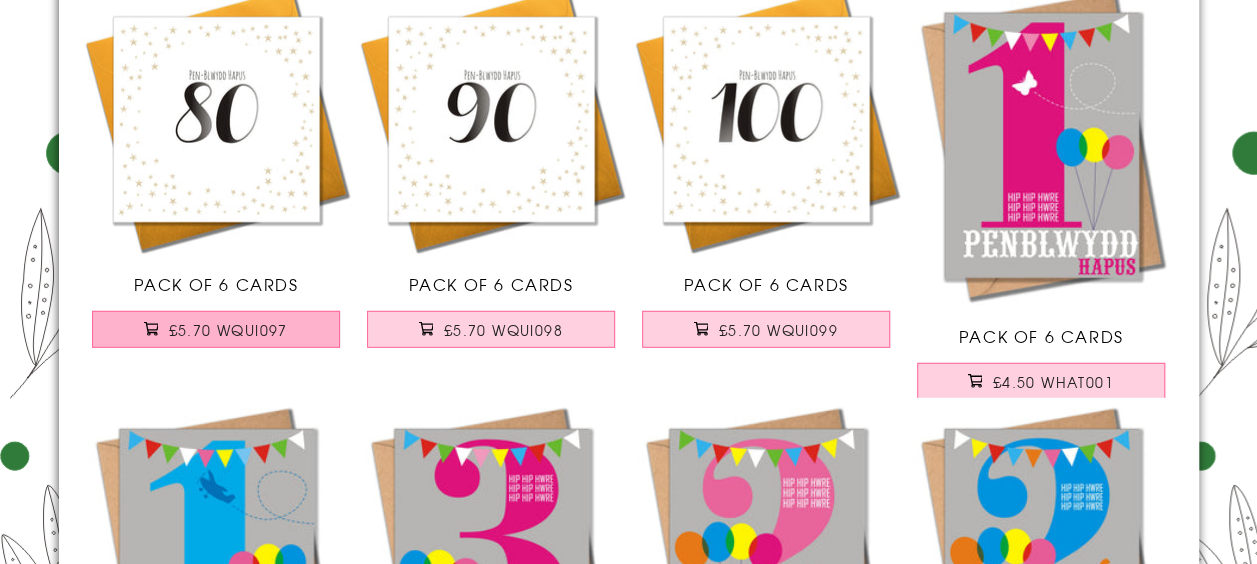click on "£5.70  WQUI097" at bounding box center (228, 330) 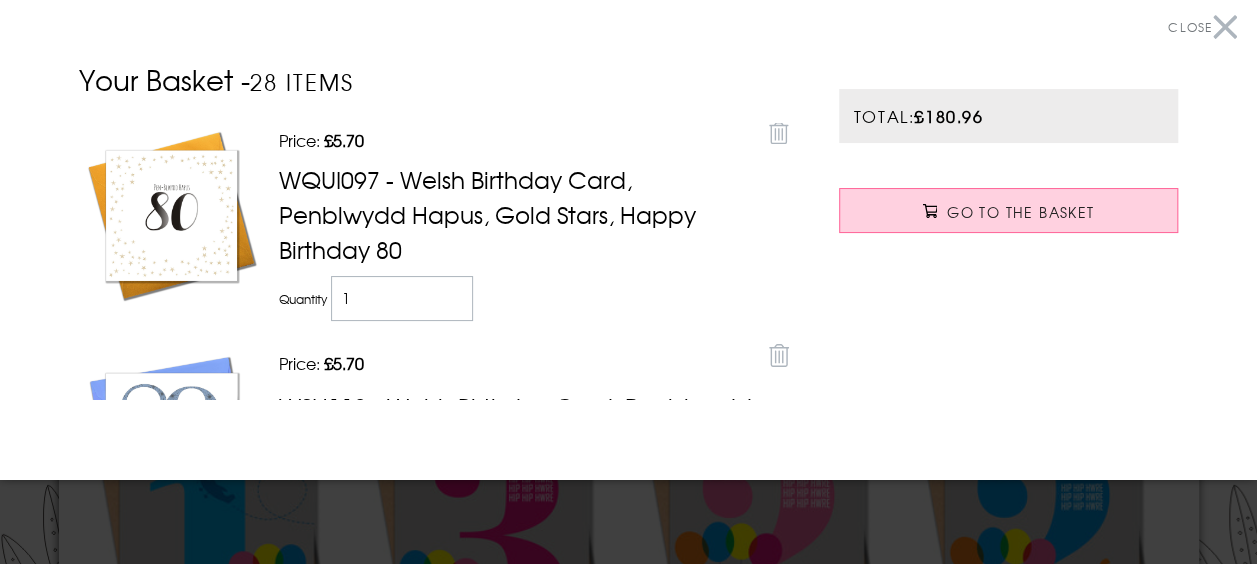 click on "Close" at bounding box center [1202, 27] 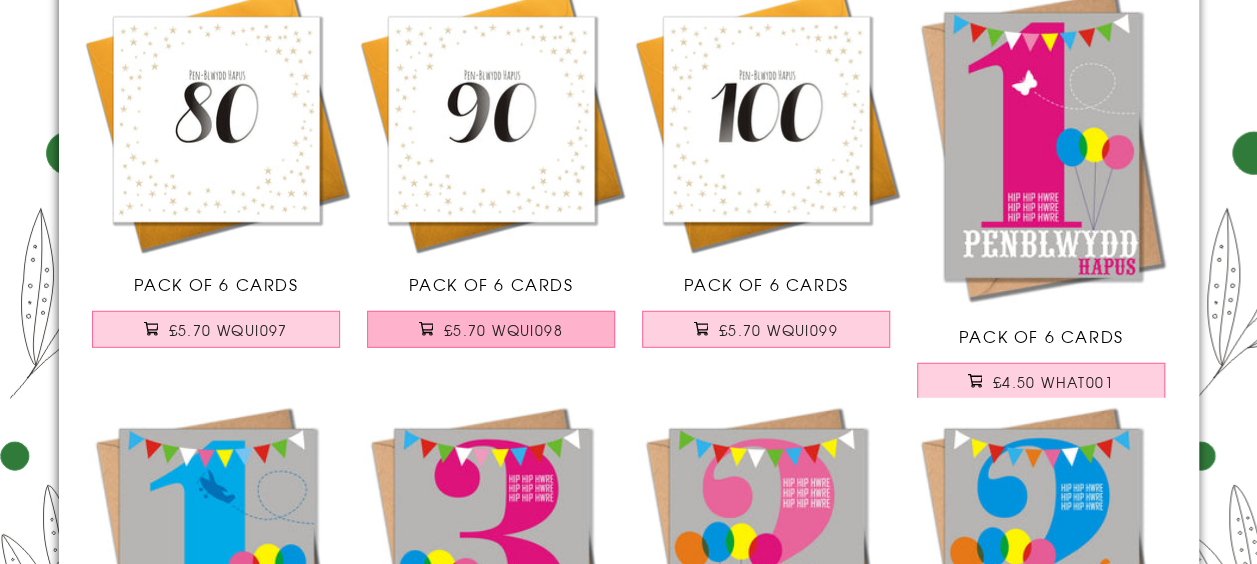 click on "£5.70  WQUI098" at bounding box center (503, 330) 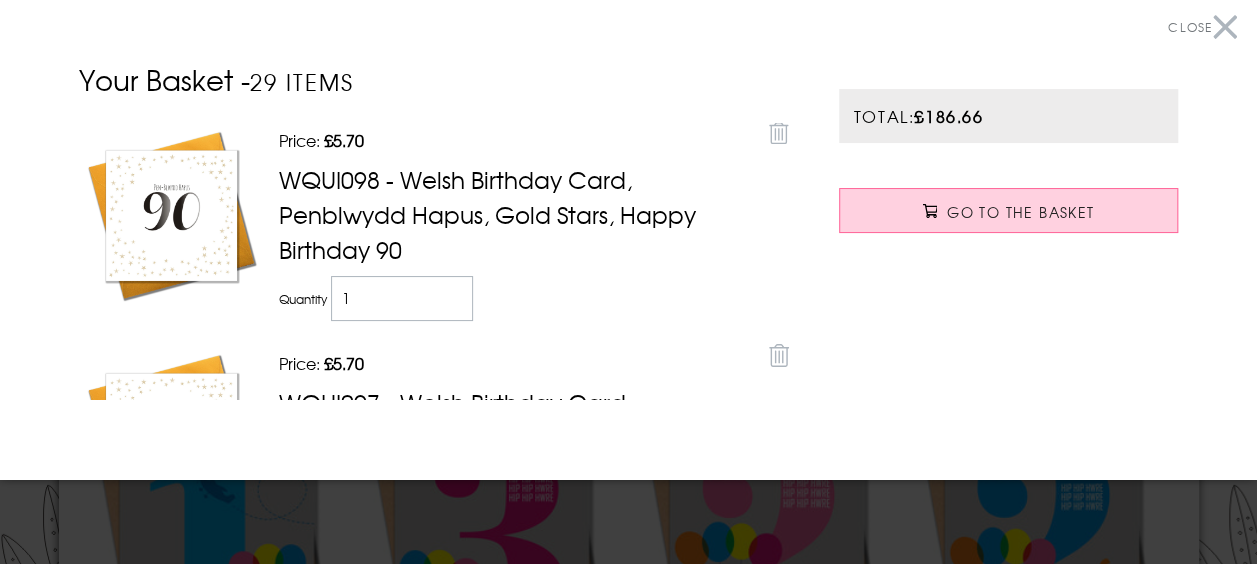 click on "Close" at bounding box center (1202, 27) 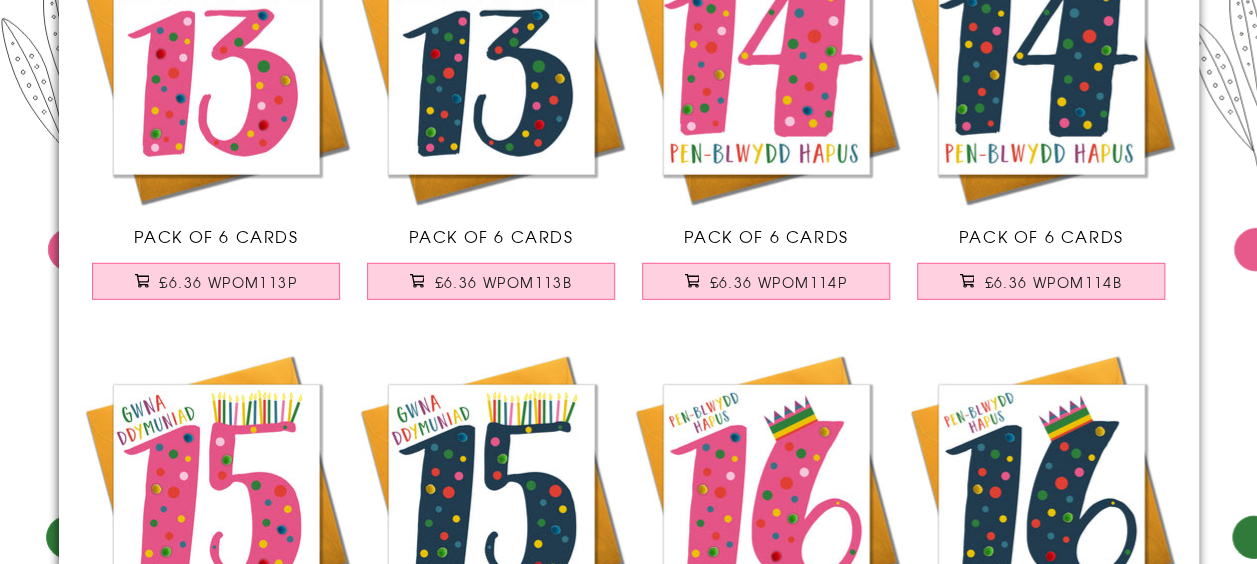 scroll, scrollTop: 2787, scrollLeft: 0, axis: vertical 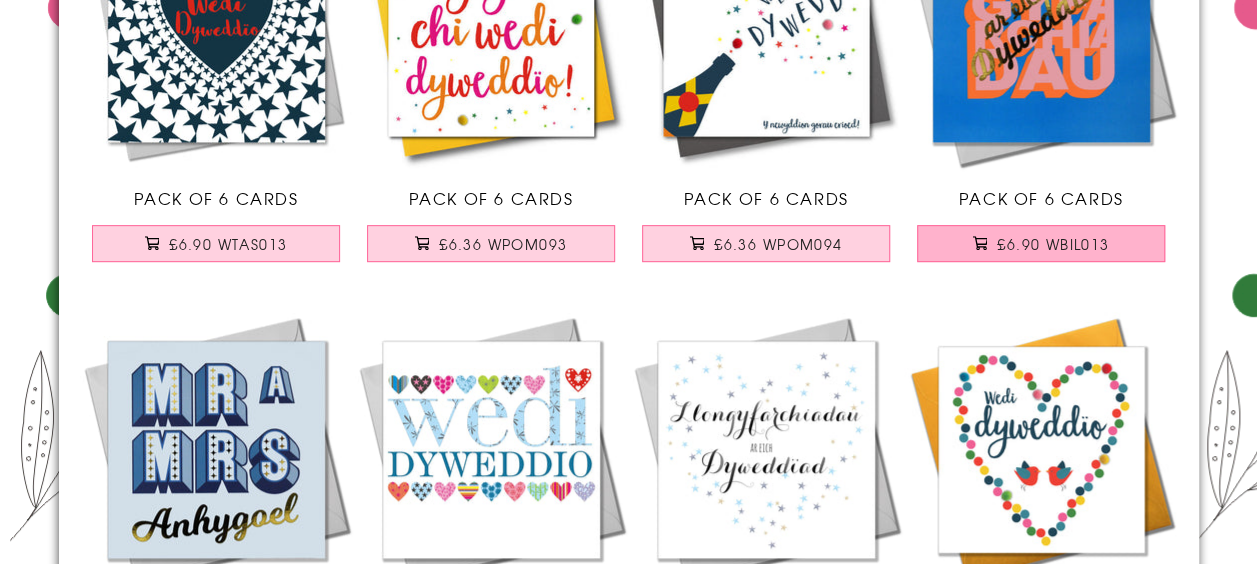 click on "£6.90  WBIL013" at bounding box center (1053, 244) 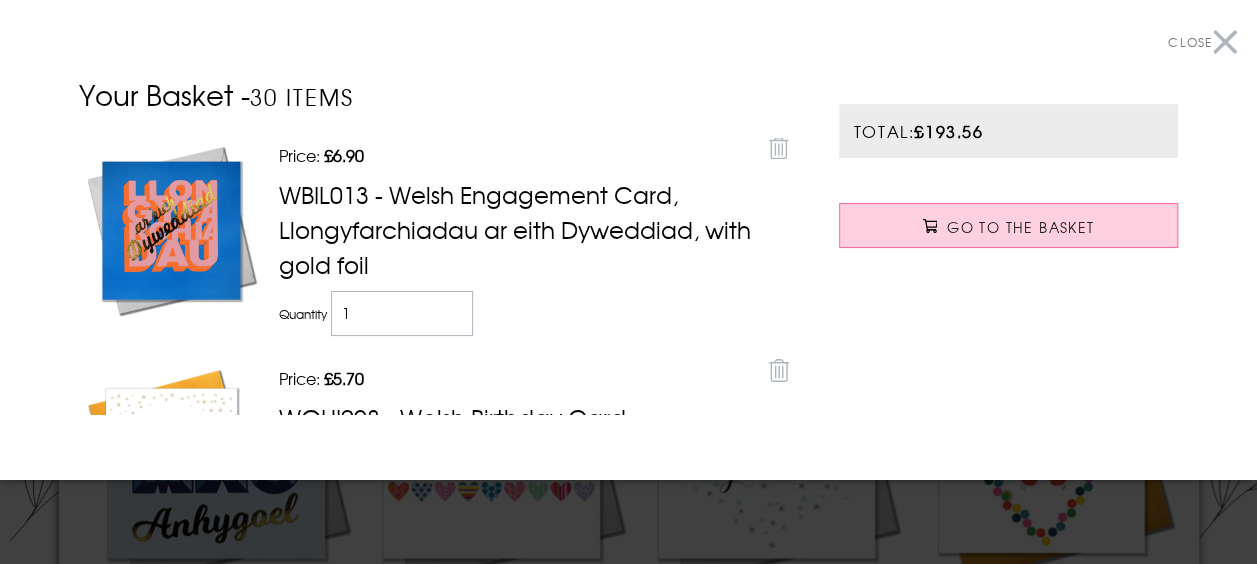 click on "Close" at bounding box center [1202, 42] 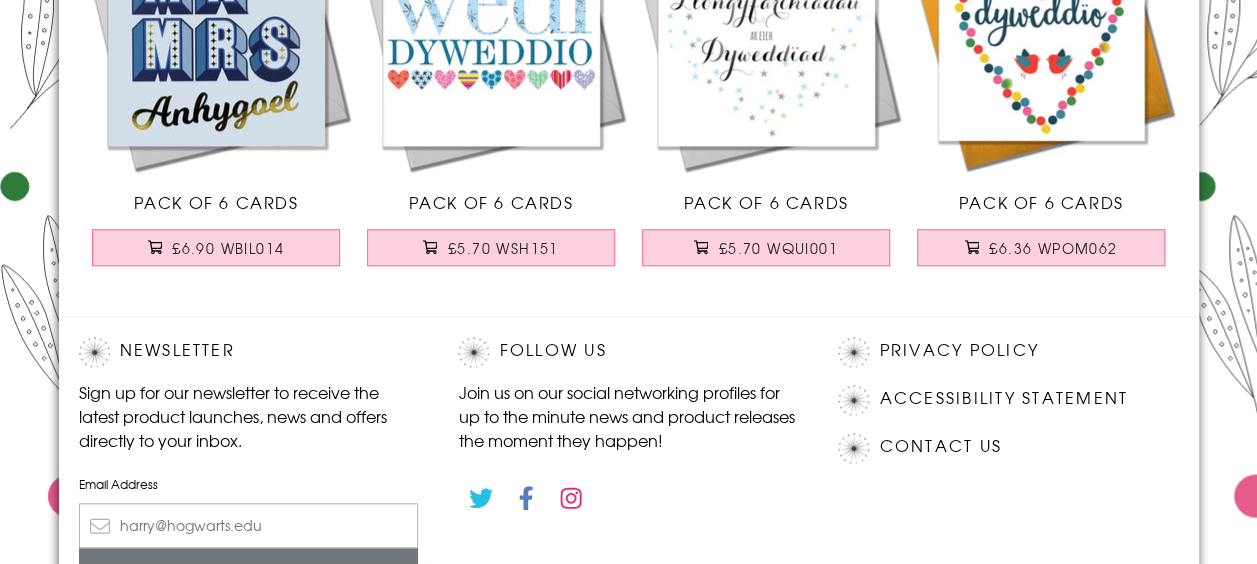 scroll, scrollTop: 770, scrollLeft: 0, axis: vertical 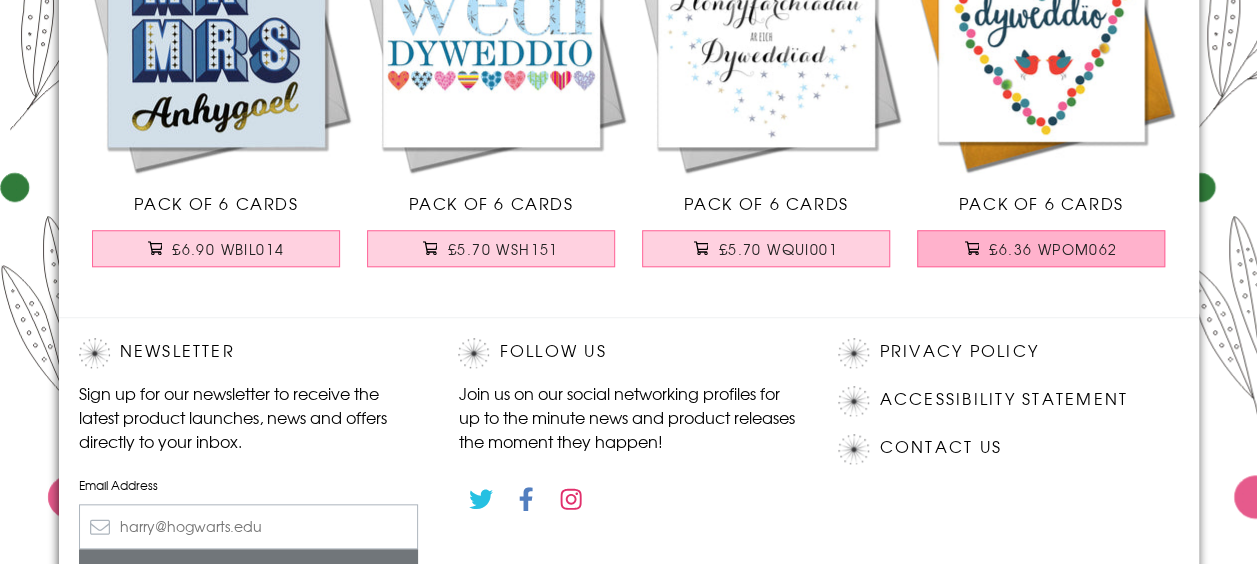 click on "£6.36  WPOM062" at bounding box center [1053, 249] 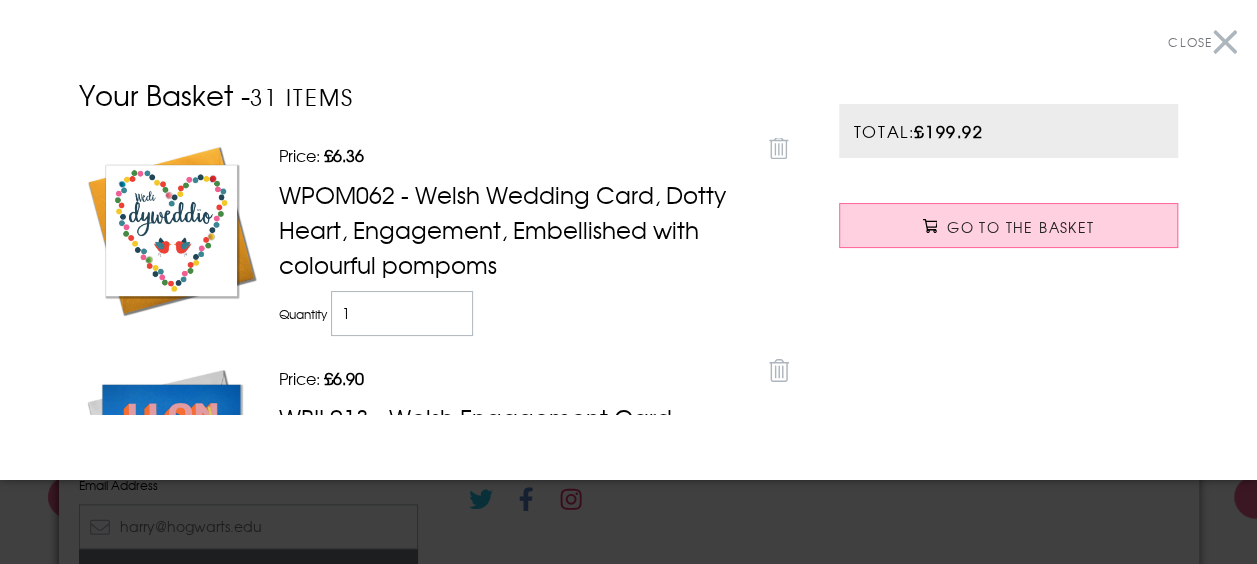 click on "Close" at bounding box center [1202, 42] 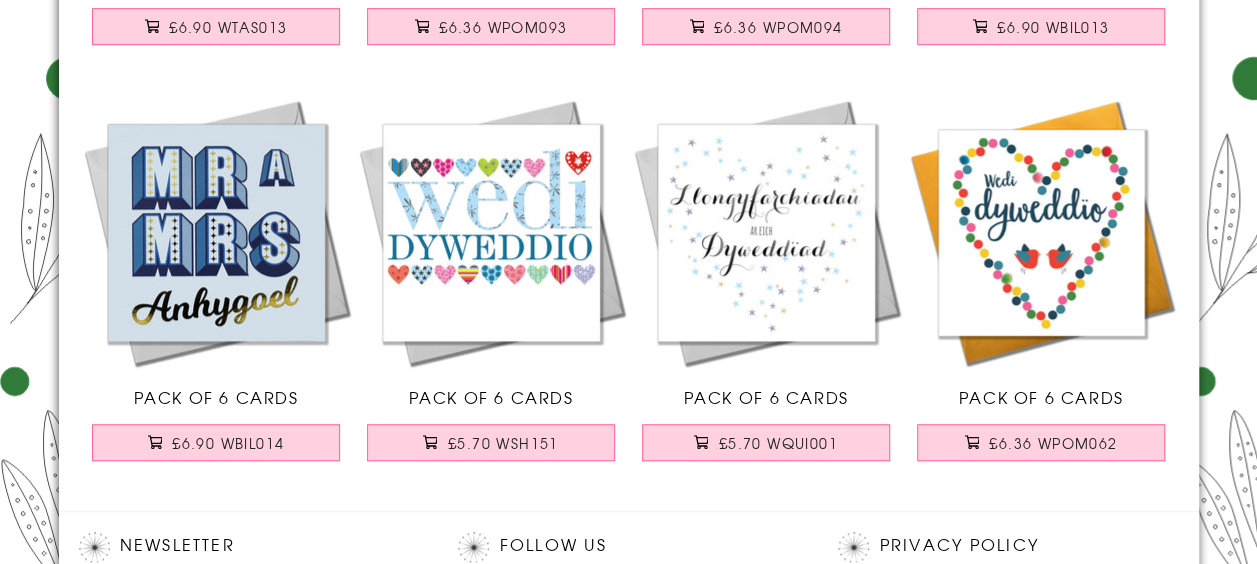 scroll, scrollTop: 562, scrollLeft: 0, axis: vertical 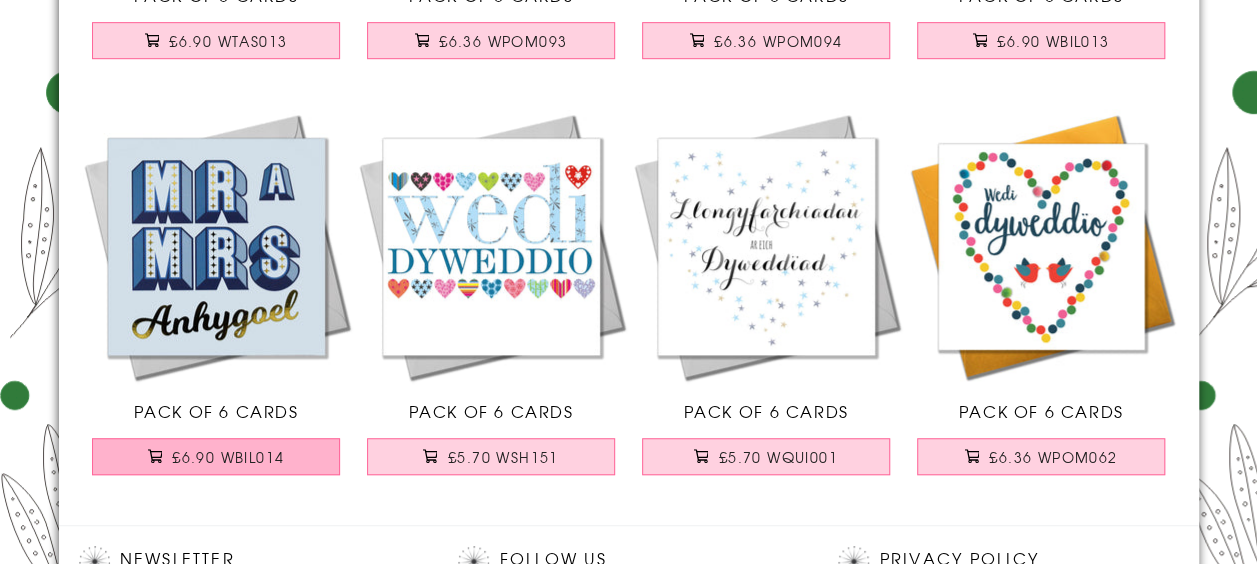 click on "£6.90  WBIL014" at bounding box center (228, 457) 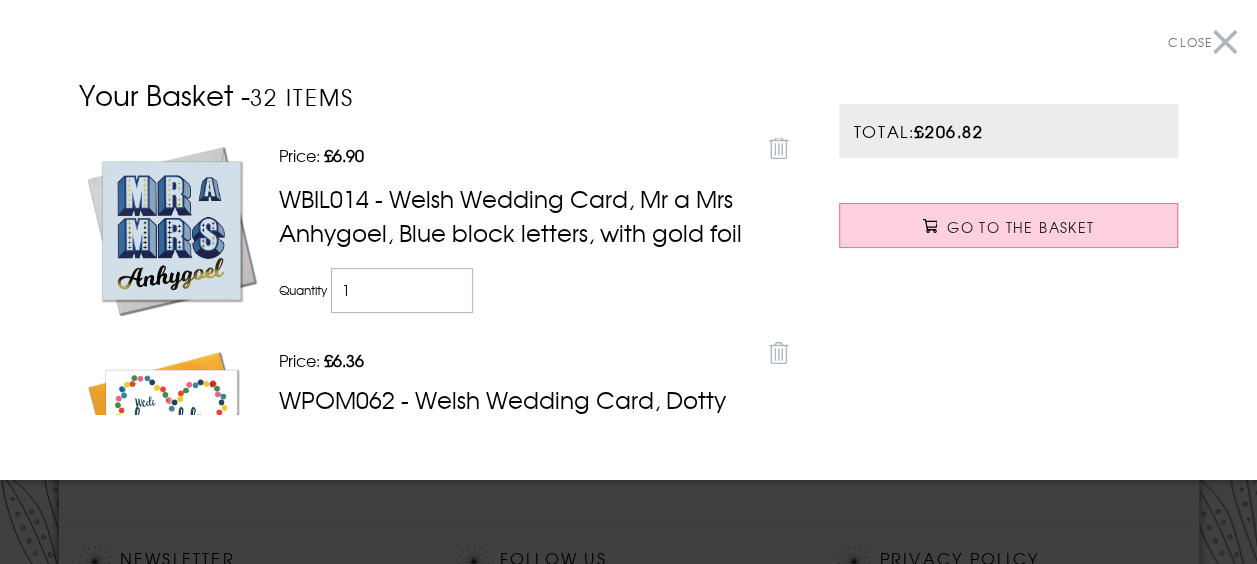 click on "Close" at bounding box center [1202, 42] 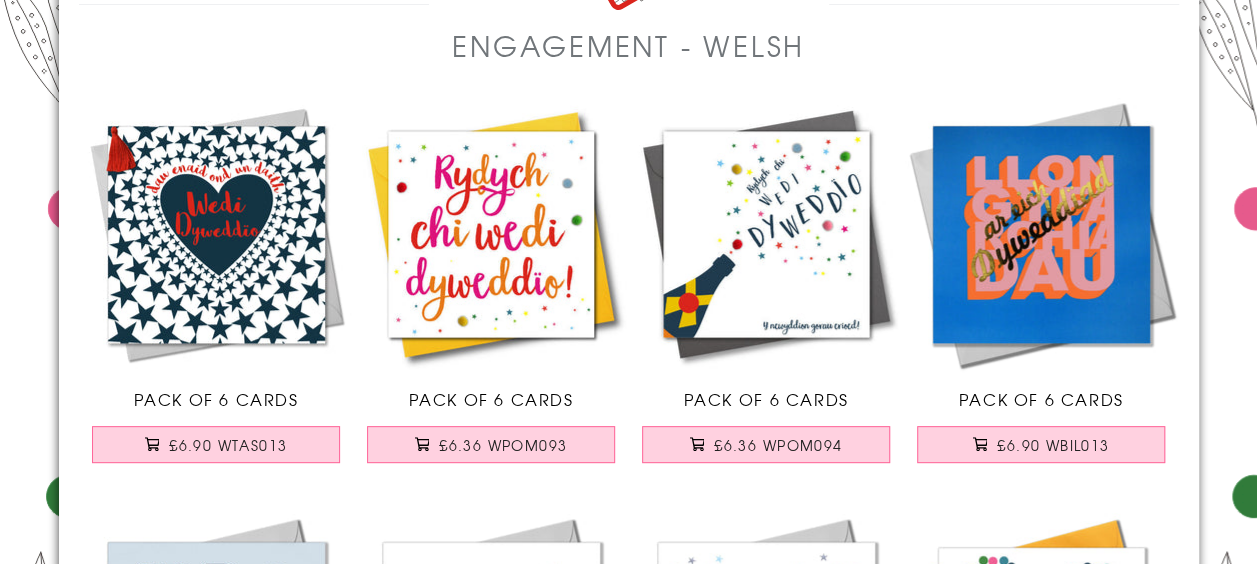 scroll, scrollTop: 157, scrollLeft: 0, axis: vertical 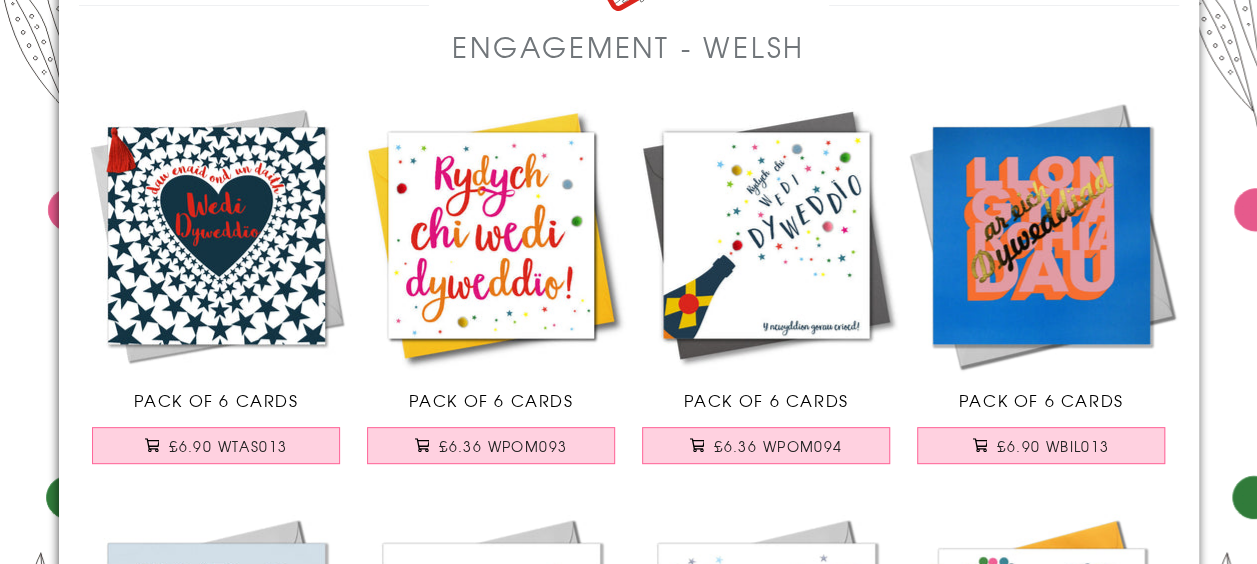 click at bounding box center (1041, 235) 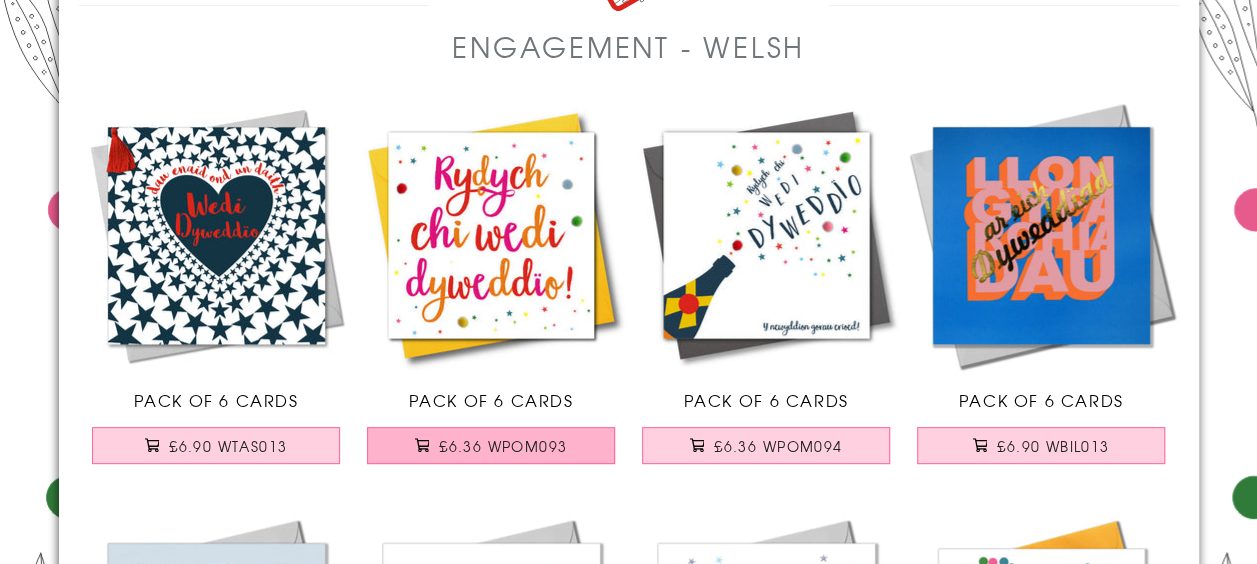 click on "£6.36  WPOM093" at bounding box center [503, 446] 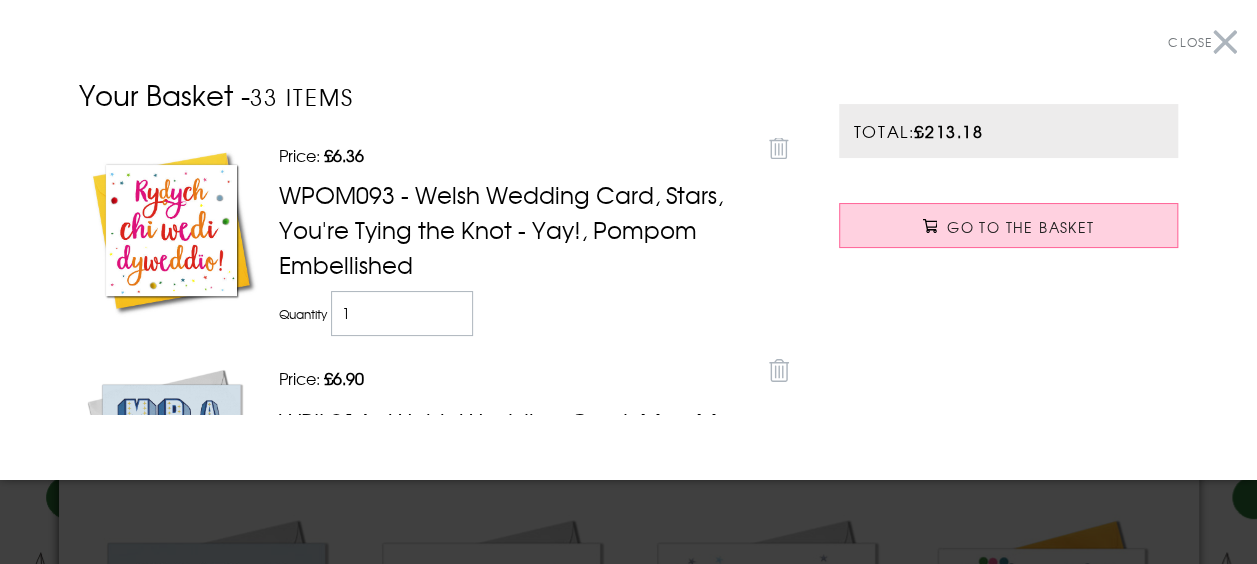 click on "Close" at bounding box center (1202, 42) 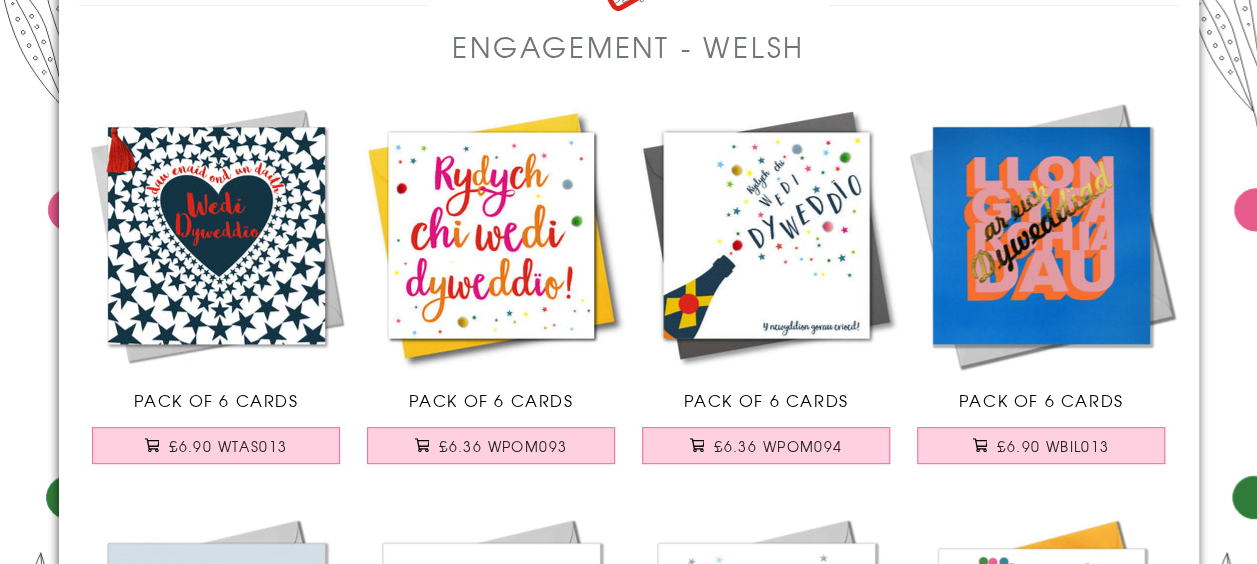 scroll, scrollTop: 0, scrollLeft: 0, axis: both 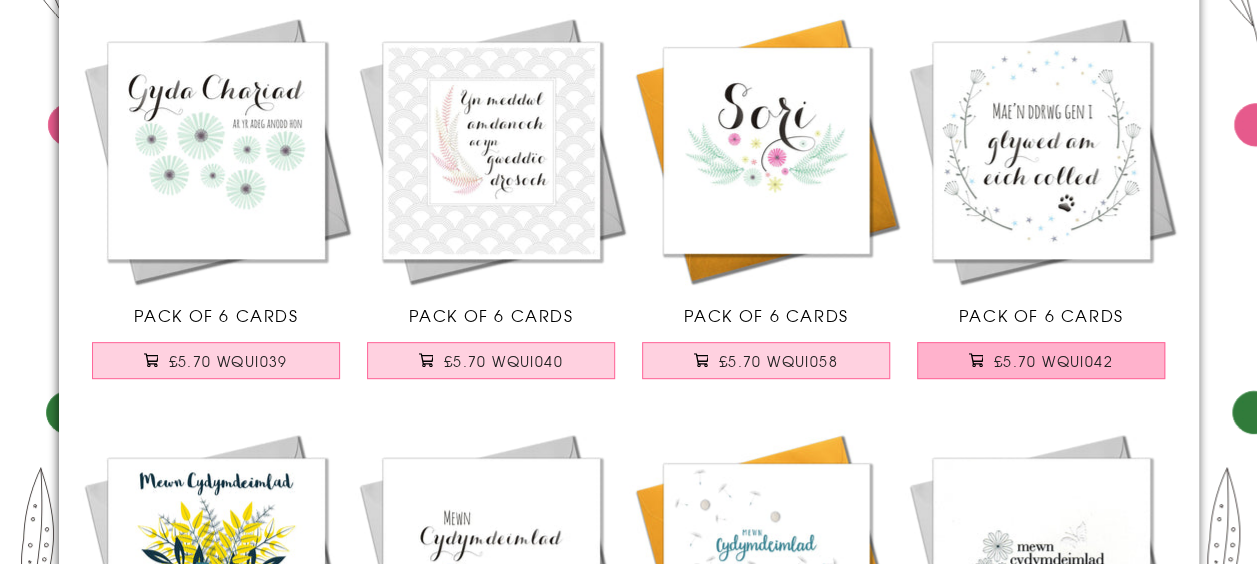 click on "£5.70  WQUI042" at bounding box center [1053, 361] 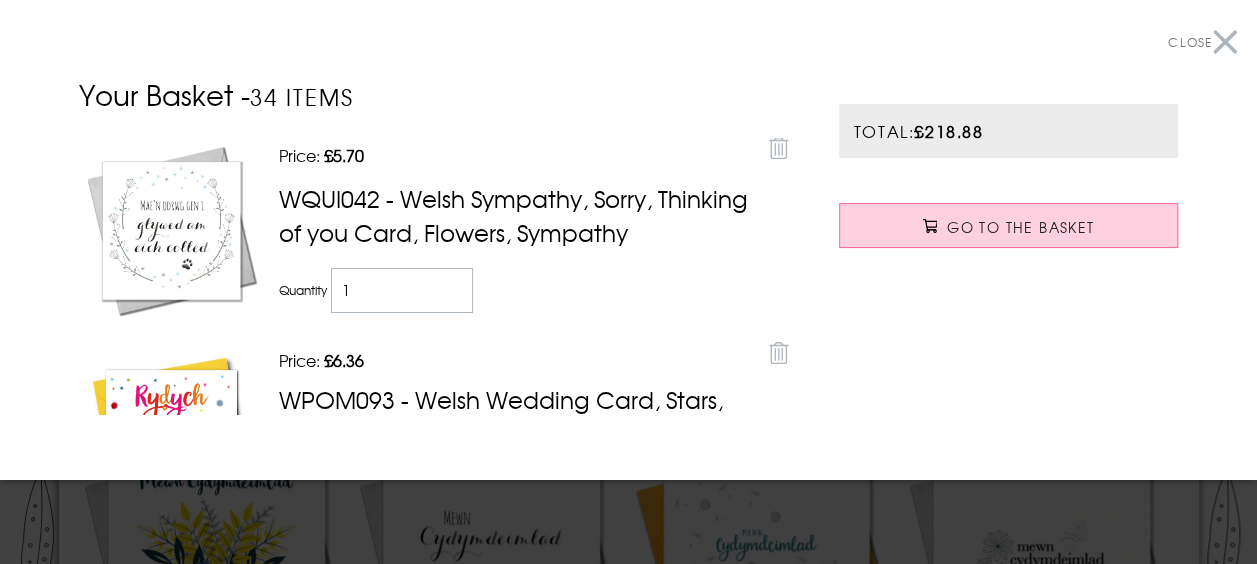 click on "Close" at bounding box center (1202, 42) 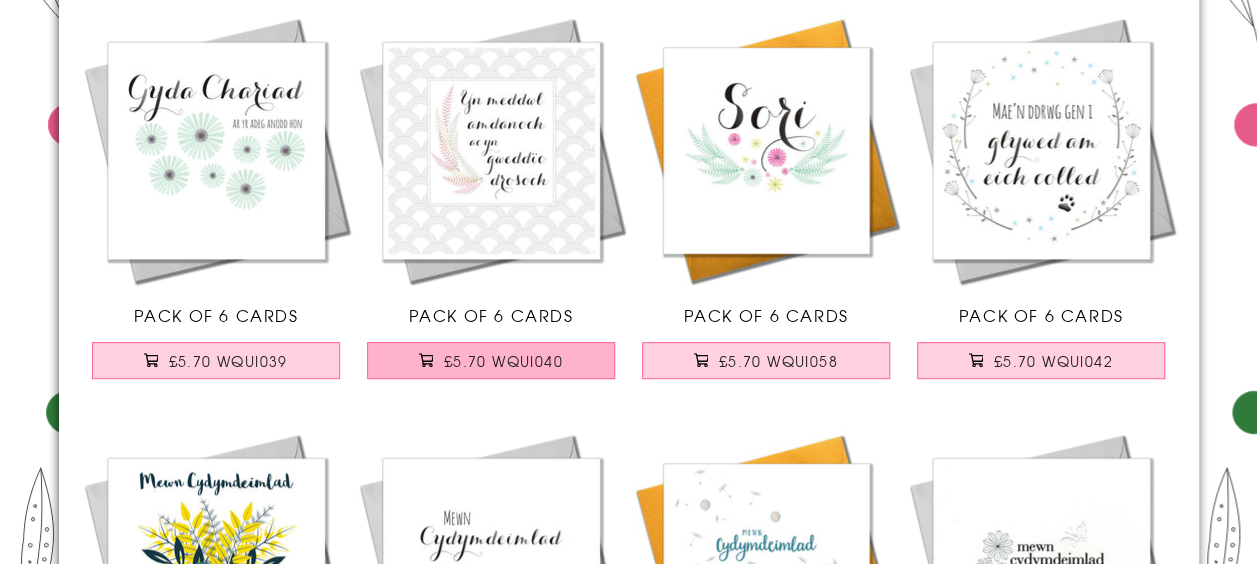 click on "£5.70  WQUI040" at bounding box center (491, 360) 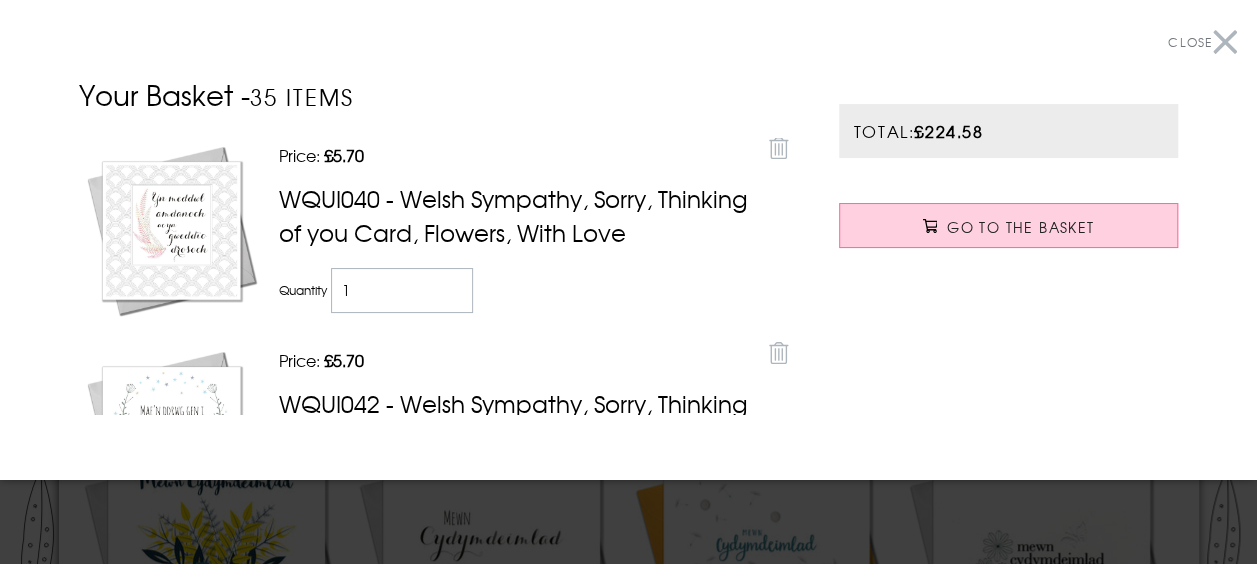 click on "Close" at bounding box center (1202, 42) 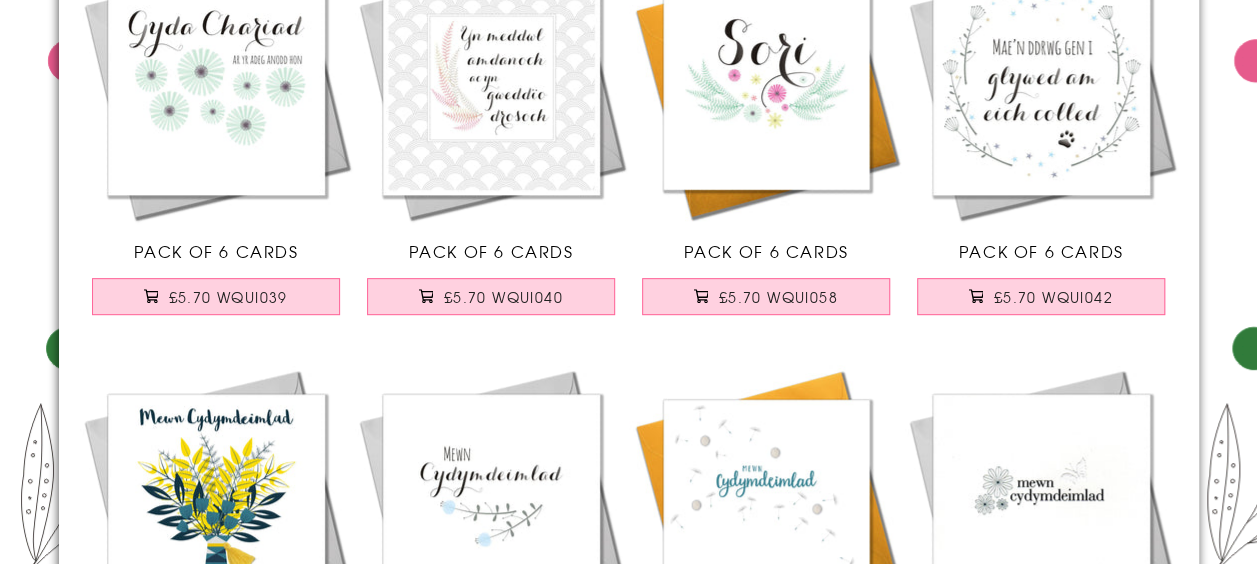 scroll, scrollTop: 573, scrollLeft: 0, axis: vertical 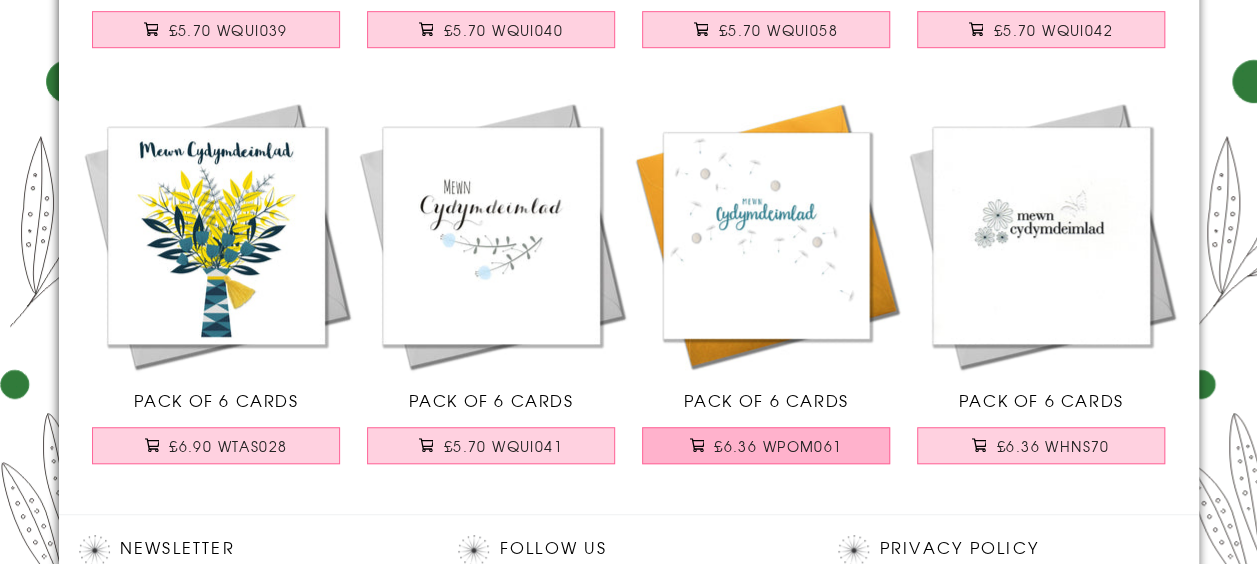 click on "£6.36  WPOM061" at bounding box center (778, 446) 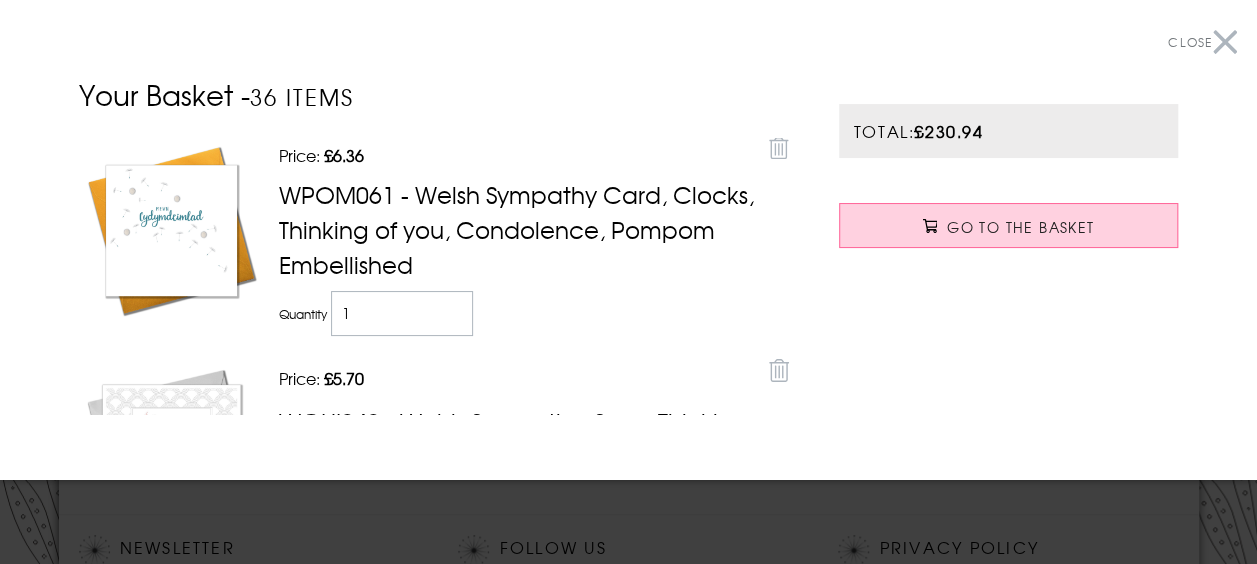 click on "Close" at bounding box center [1202, 42] 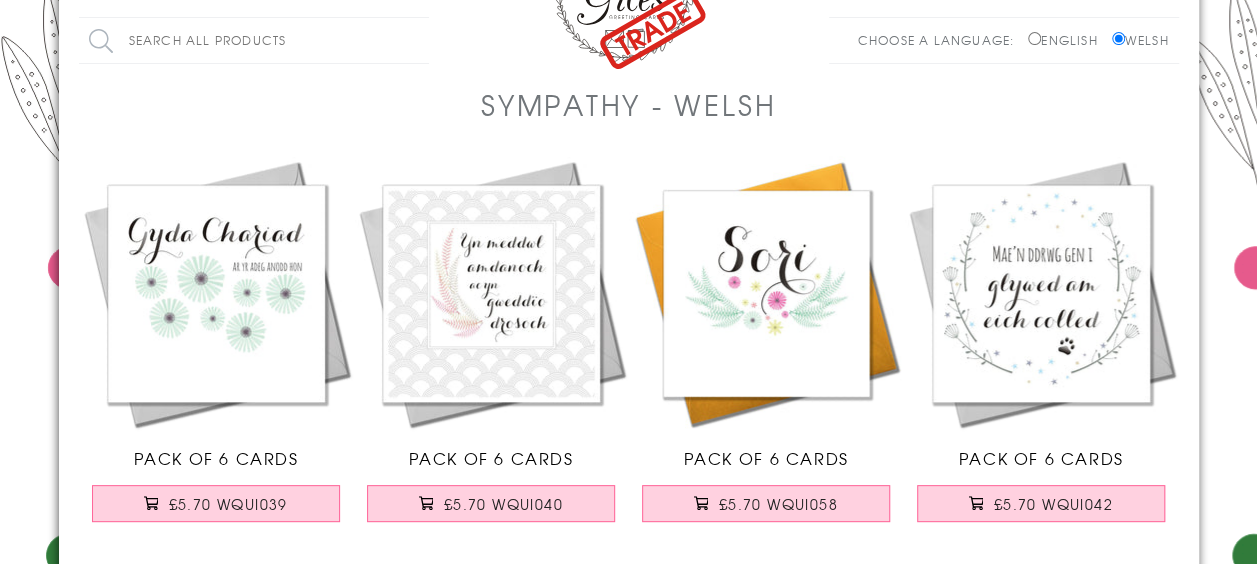 scroll, scrollTop: 0, scrollLeft: 0, axis: both 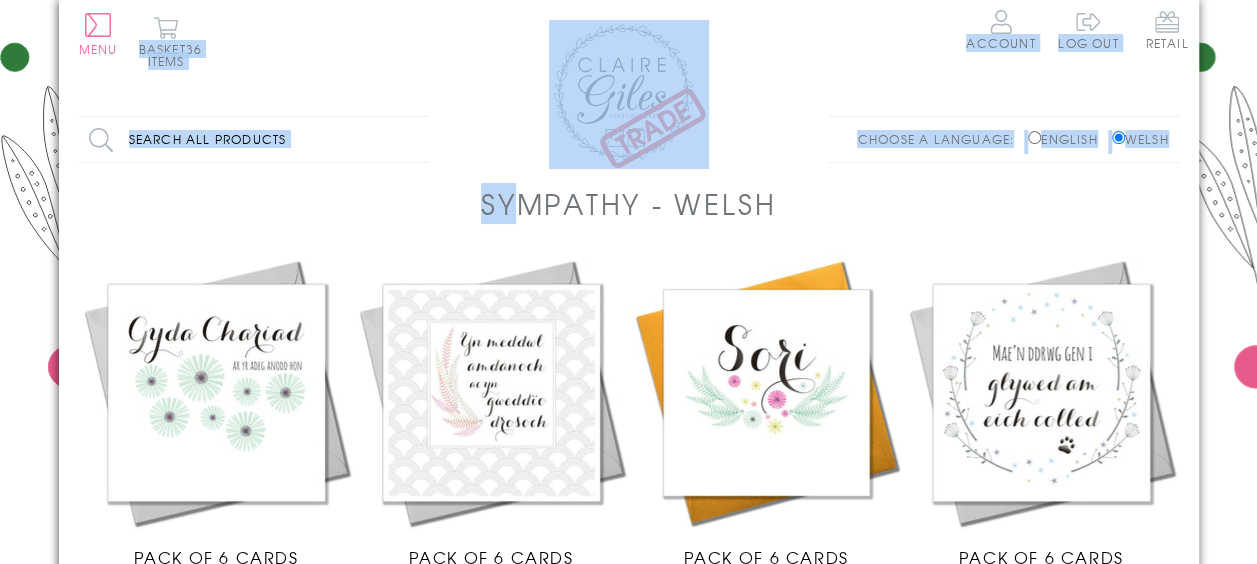 drag, startPoint x: 512, startPoint y: 250, endPoint x: -4, endPoint y: 38, distance: 557.853 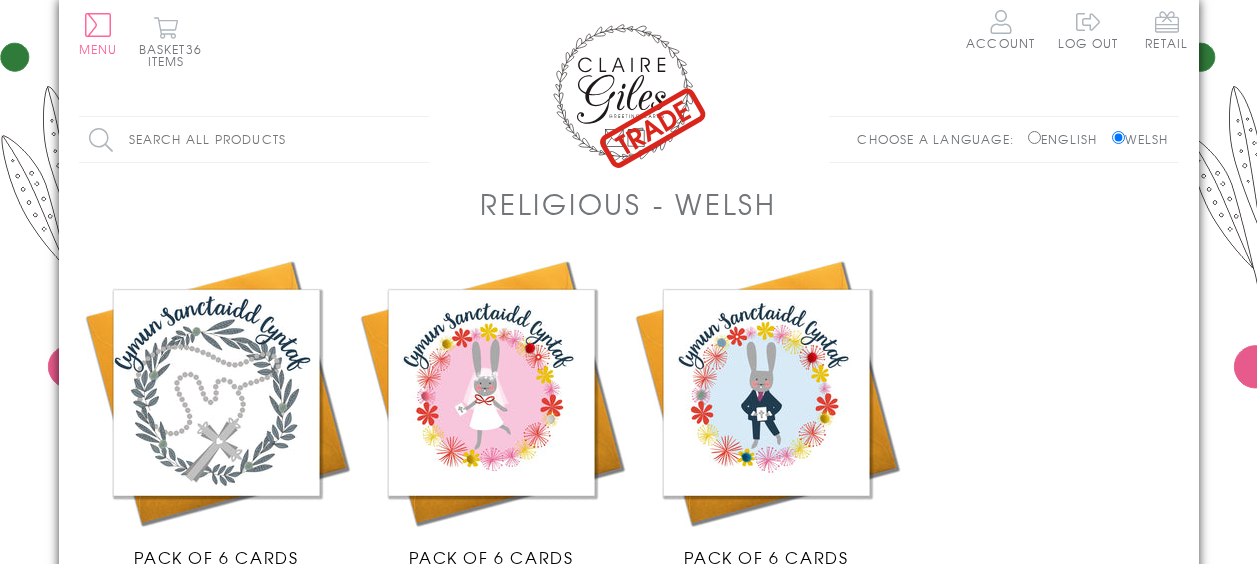 scroll, scrollTop: 0, scrollLeft: 0, axis: both 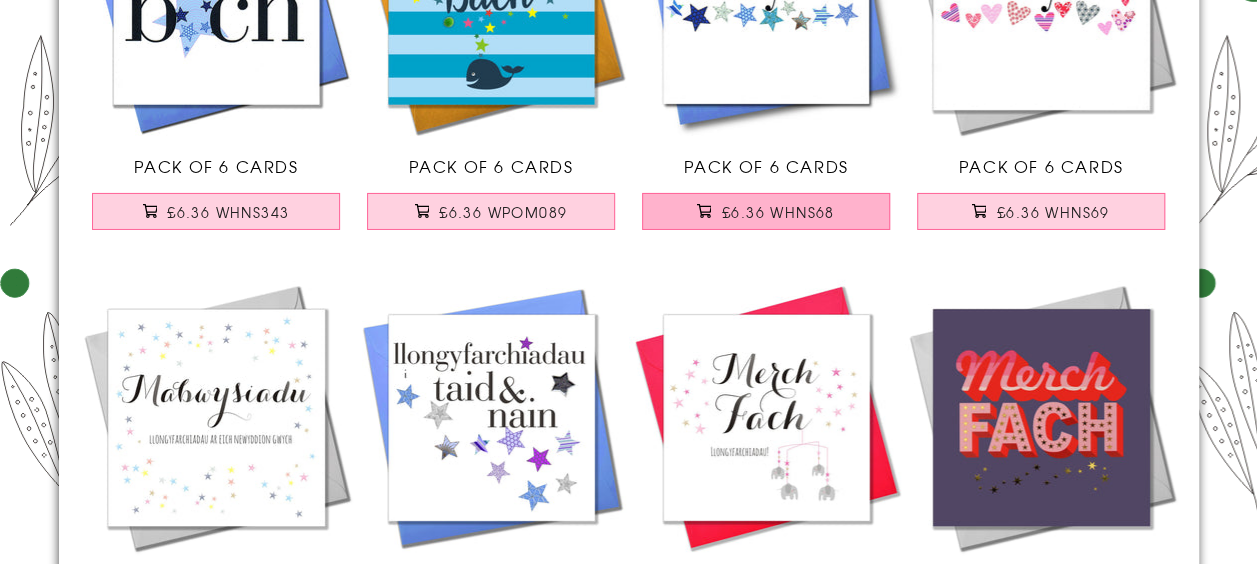 click on "£6.36  WHNS68" at bounding box center [778, 212] 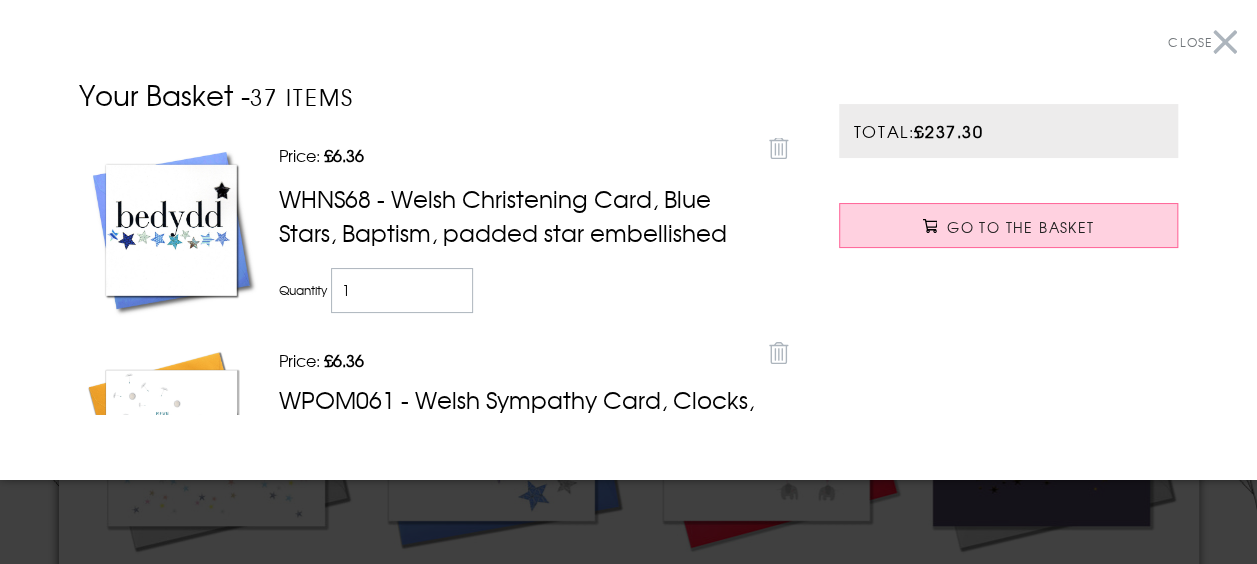 click on "Close" at bounding box center (1202, 42) 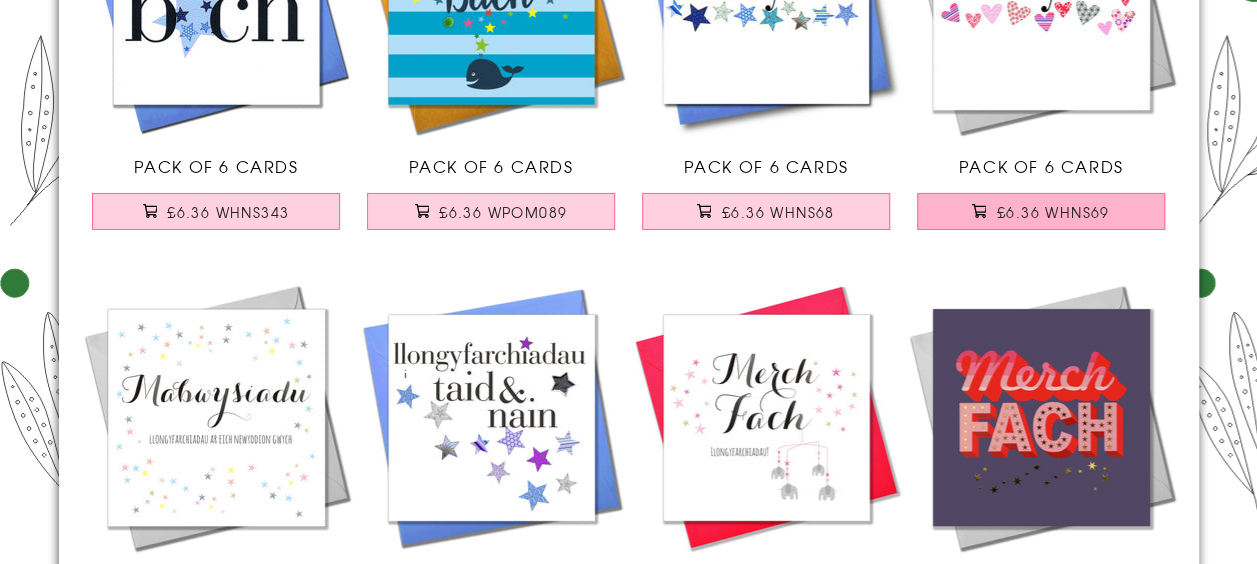 click on "£6.36  WHNS69" at bounding box center (1053, 212) 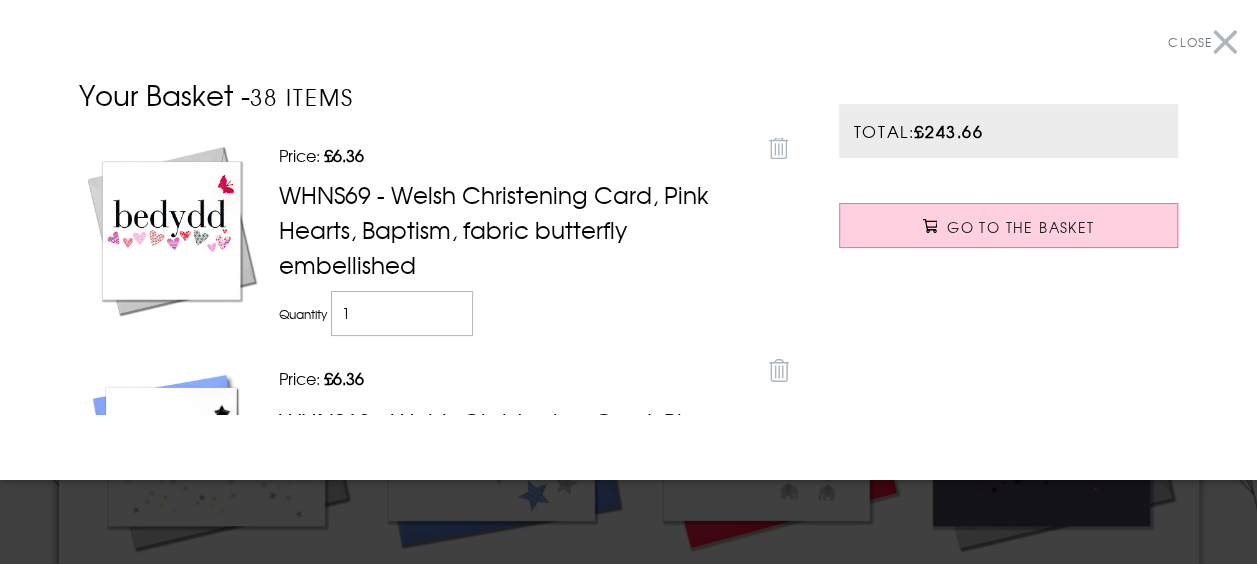 click on "Close" at bounding box center [1202, 42] 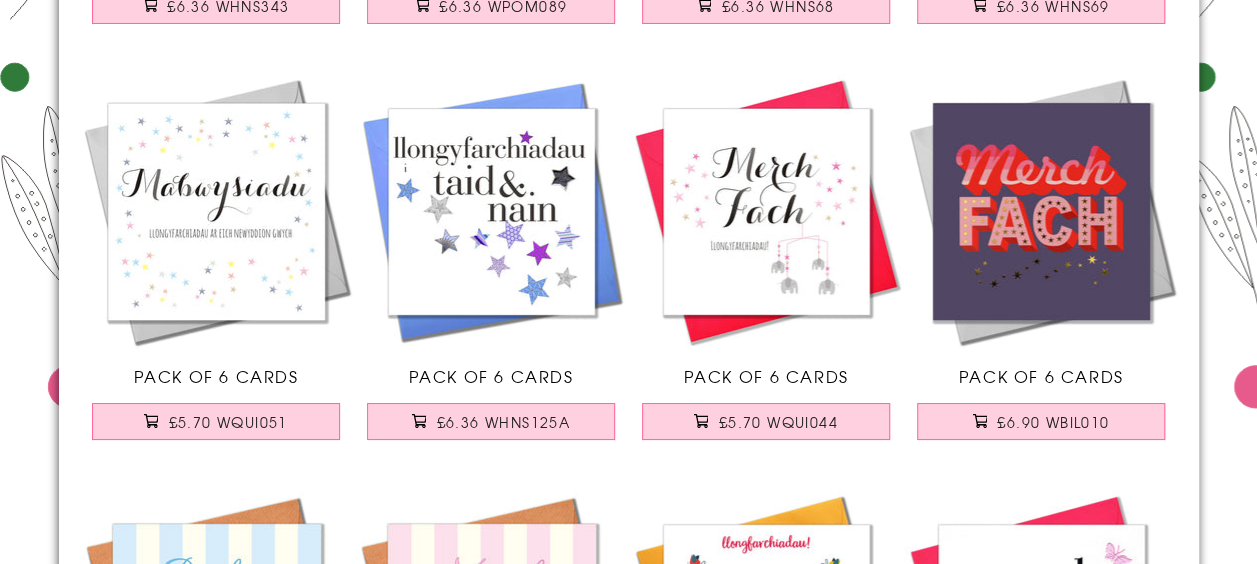 scroll, scrollTop: 3581, scrollLeft: 0, axis: vertical 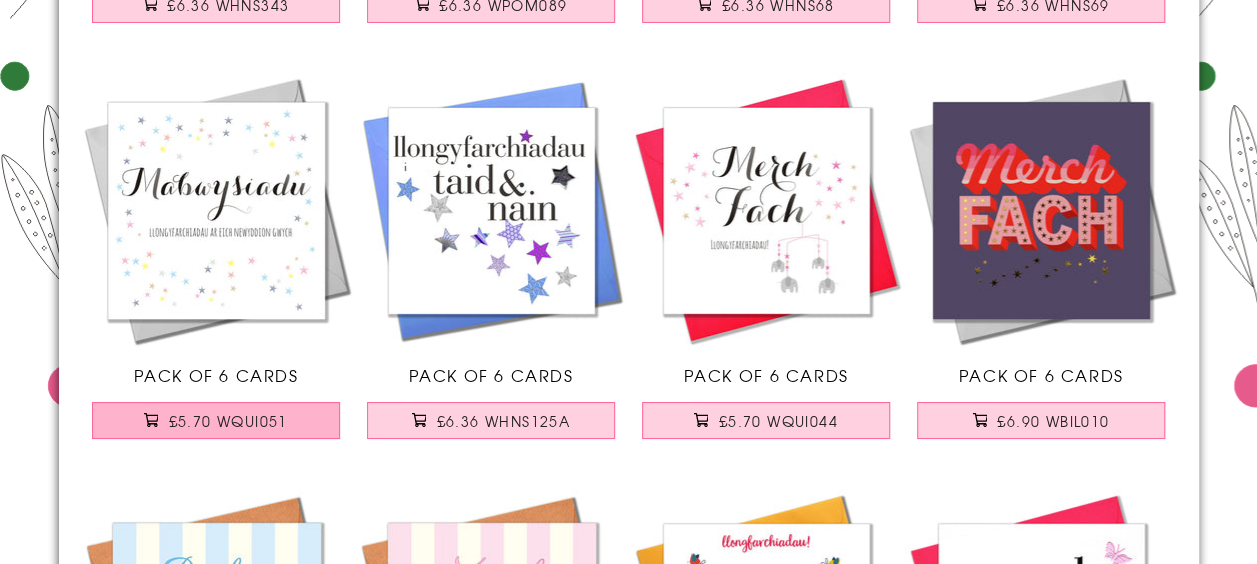 click on "£5.70  WQUI051" at bounding box center (228, 421) 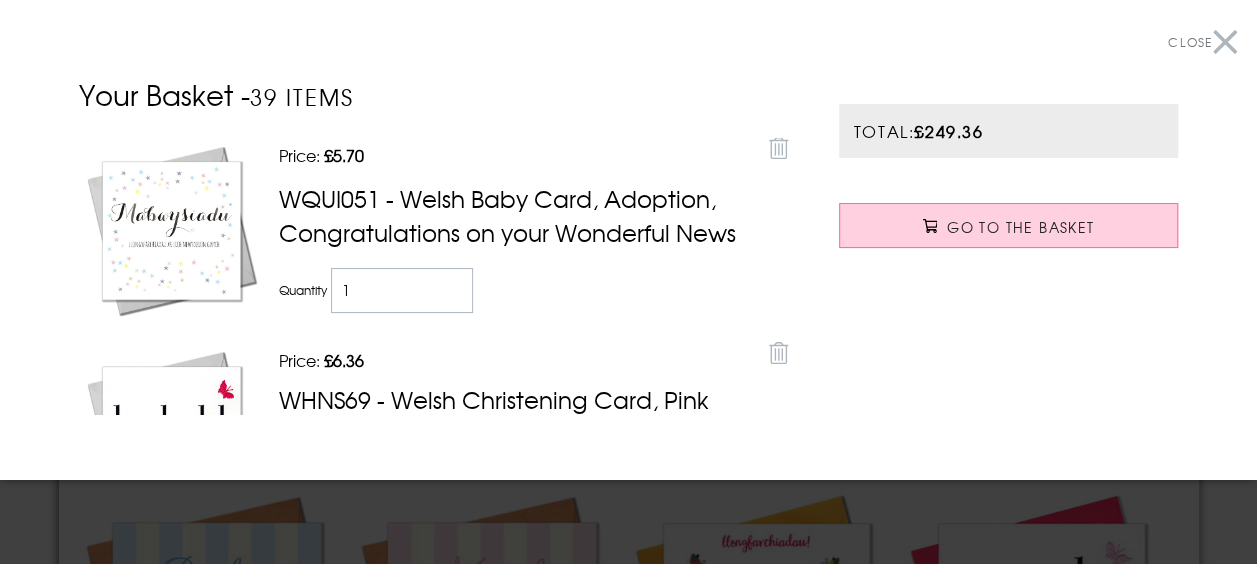 click on "Close" at bounding box center [1202, 42] 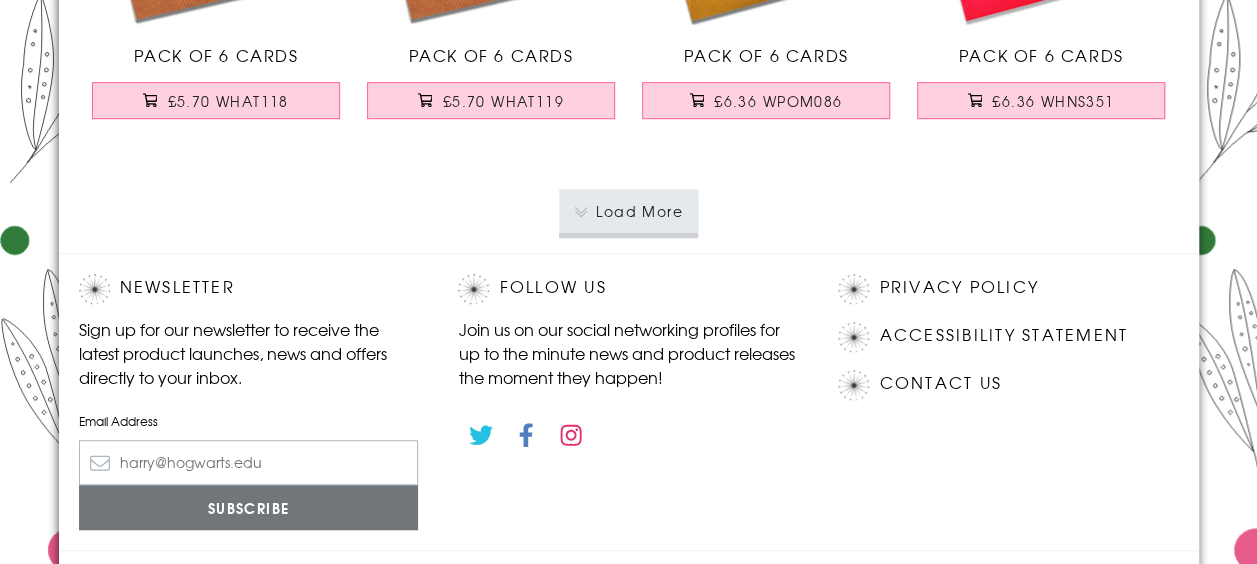 scroll, scrollTop: 4318, scrollLeft: 0, axis: vertical 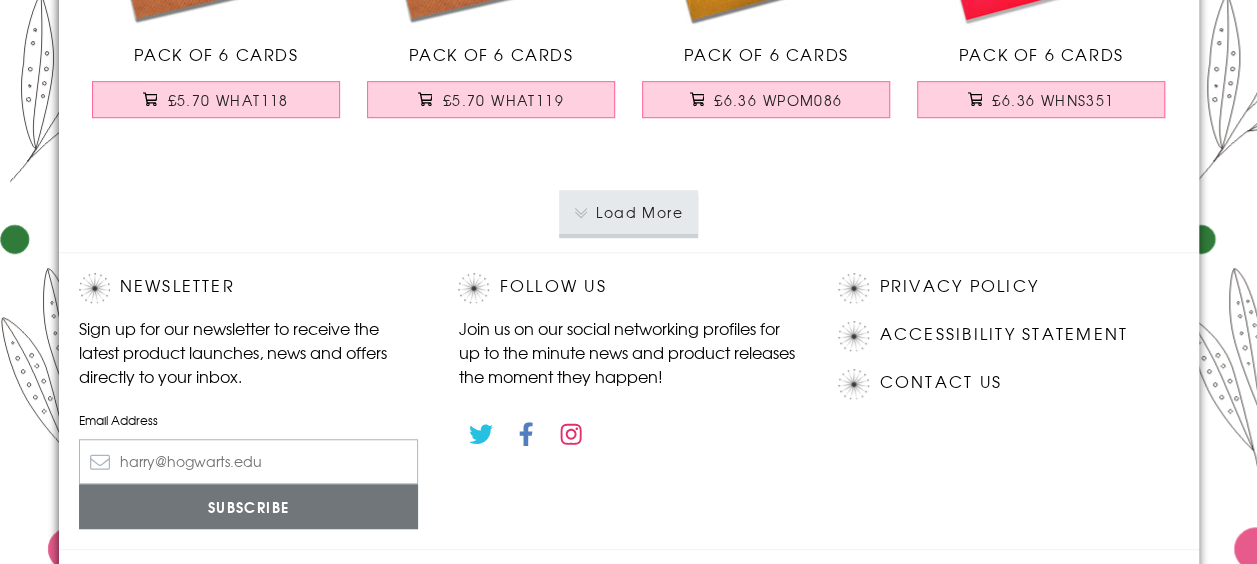 click on "Load More" at bounding box center (628, 212) 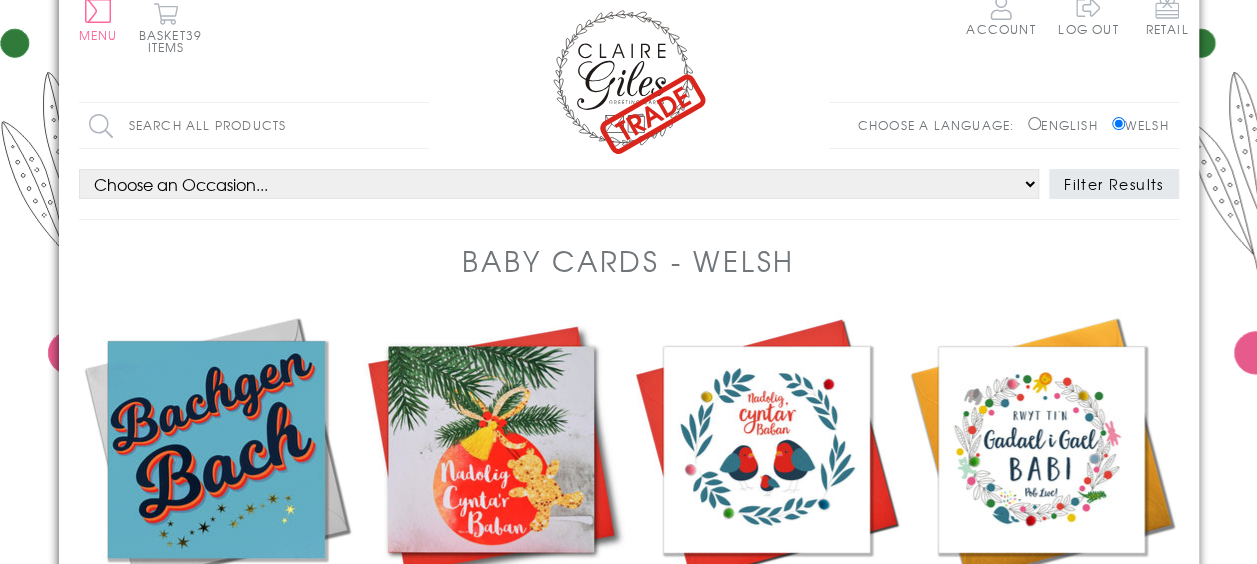 scroll, scrollTop: 0, scrollLeft: 0, axis: both 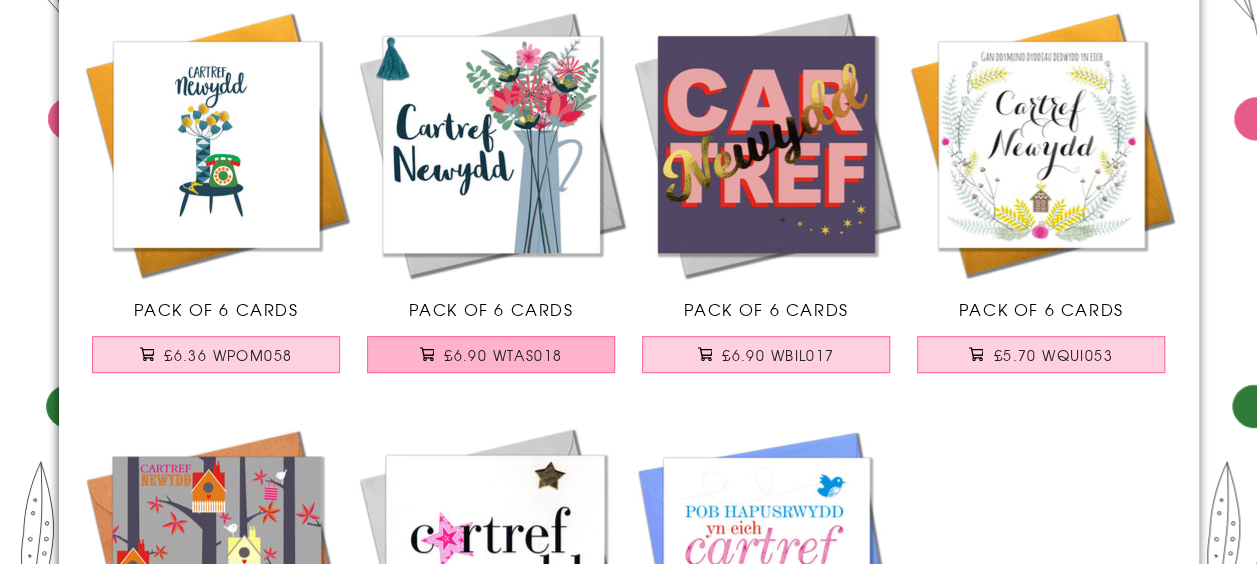 click on "£6.90  WTAS018" at bounding box center [503, 355] 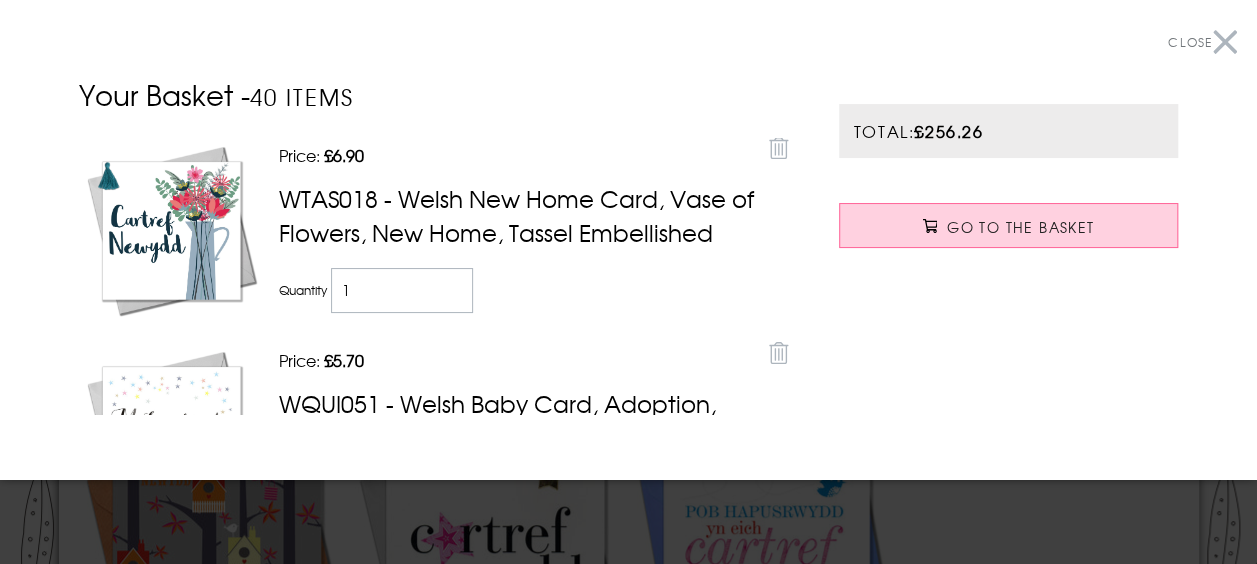 click on "Close" at bounding box center (1202, 42) 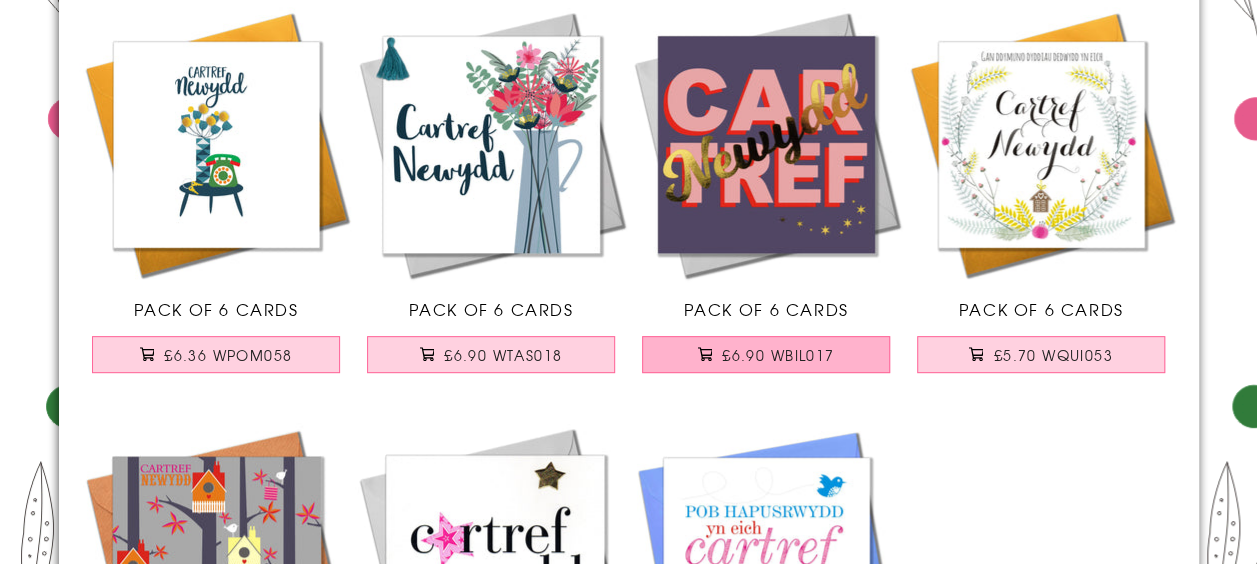 click on "£6.90  WBIL017" at bounding box center [778, 355] 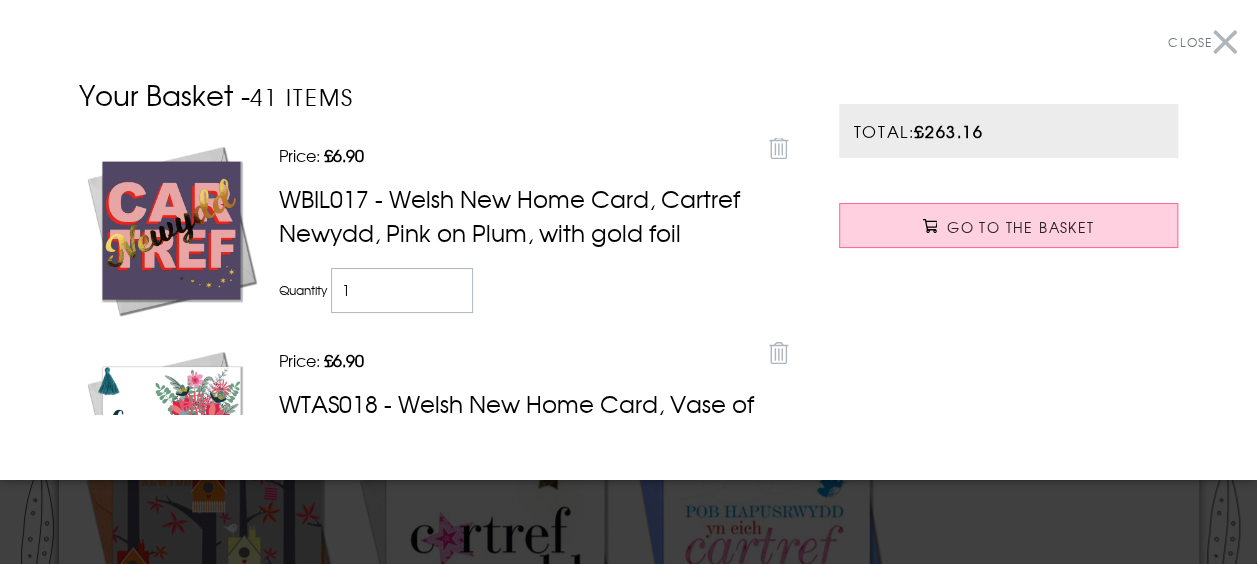 click on "Close" at bounding box center [1202, 42] 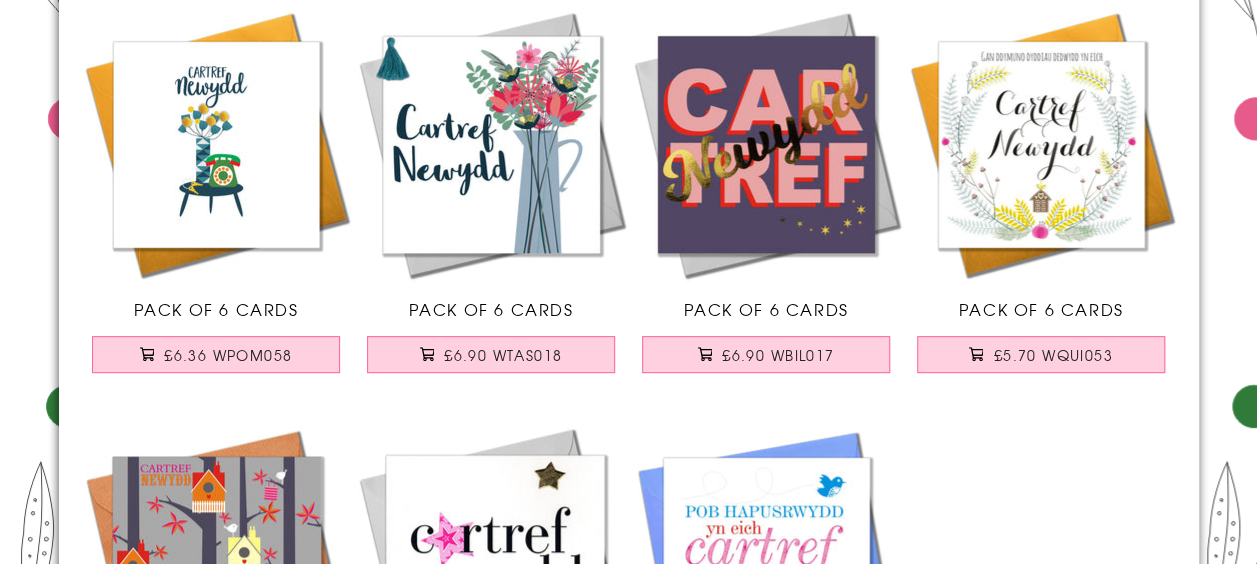 scroll, scrollTop: 0, scrollLeft: 0, axis: both 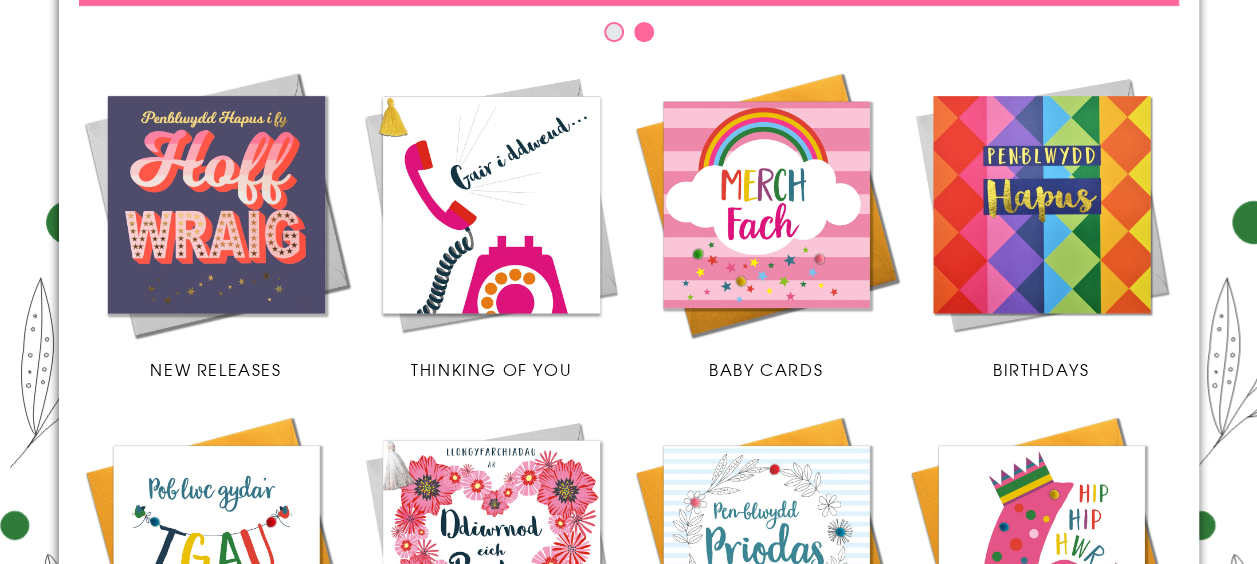 click at bounding box center [1041, 204] 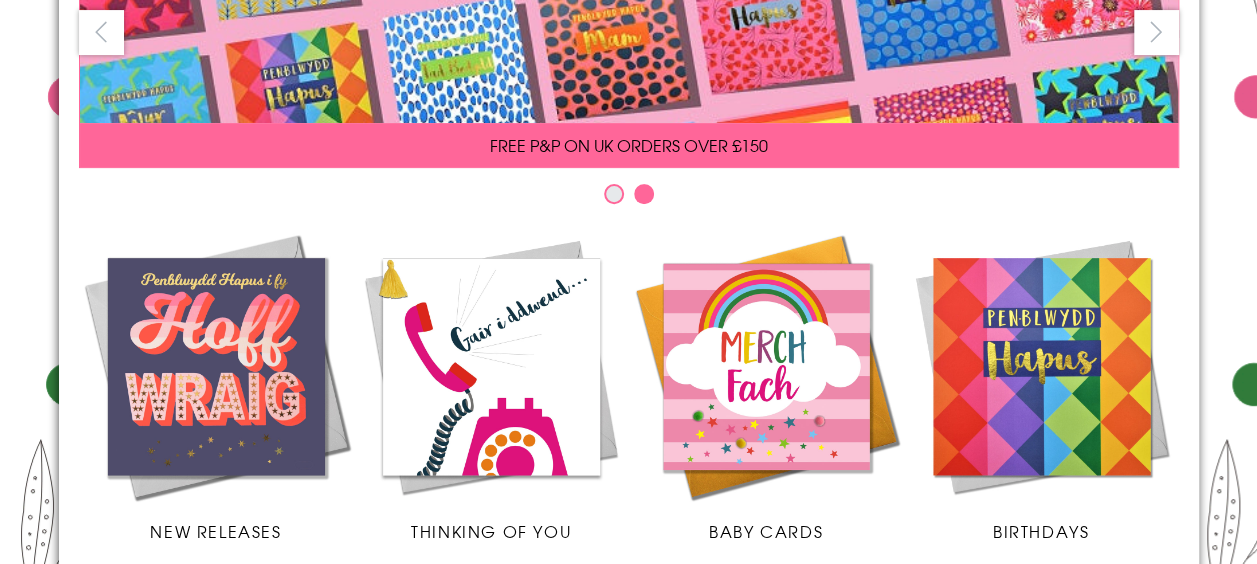 scroll, scrollTop: 0, scrollLeft: 0, axis: both 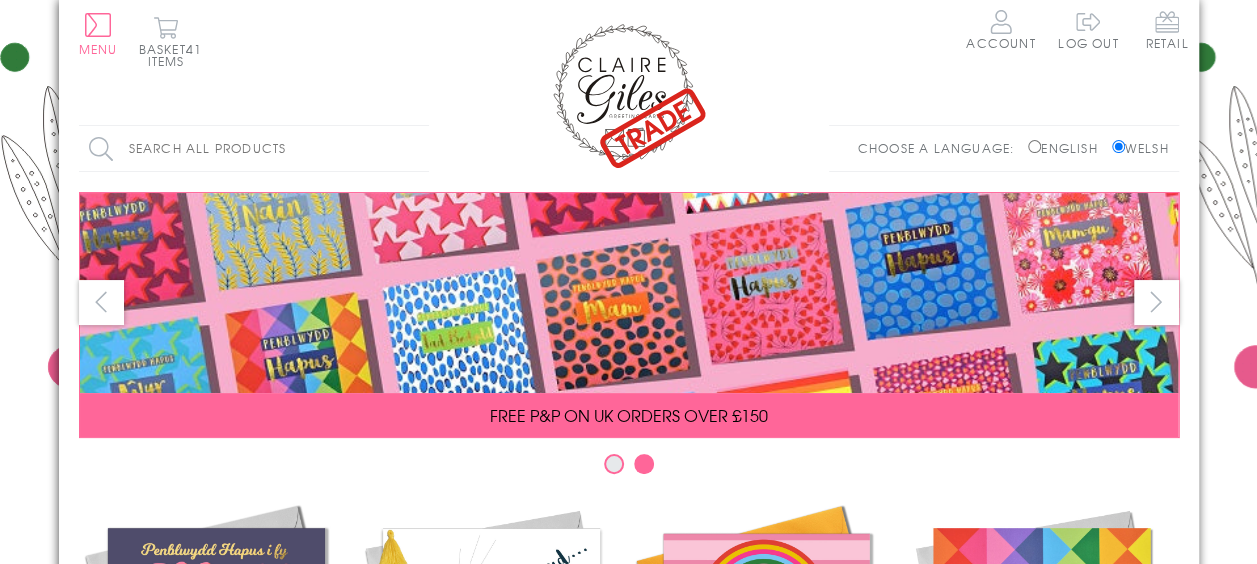 click on "Search all products" at bounding box center (254, 148) 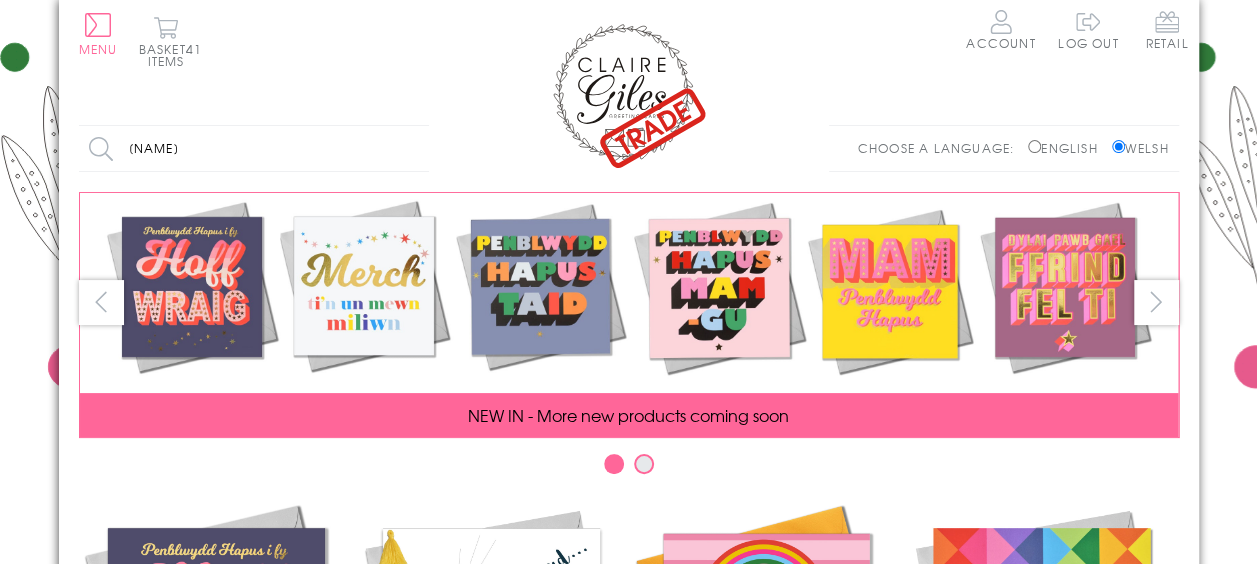 type on "[NAME]" 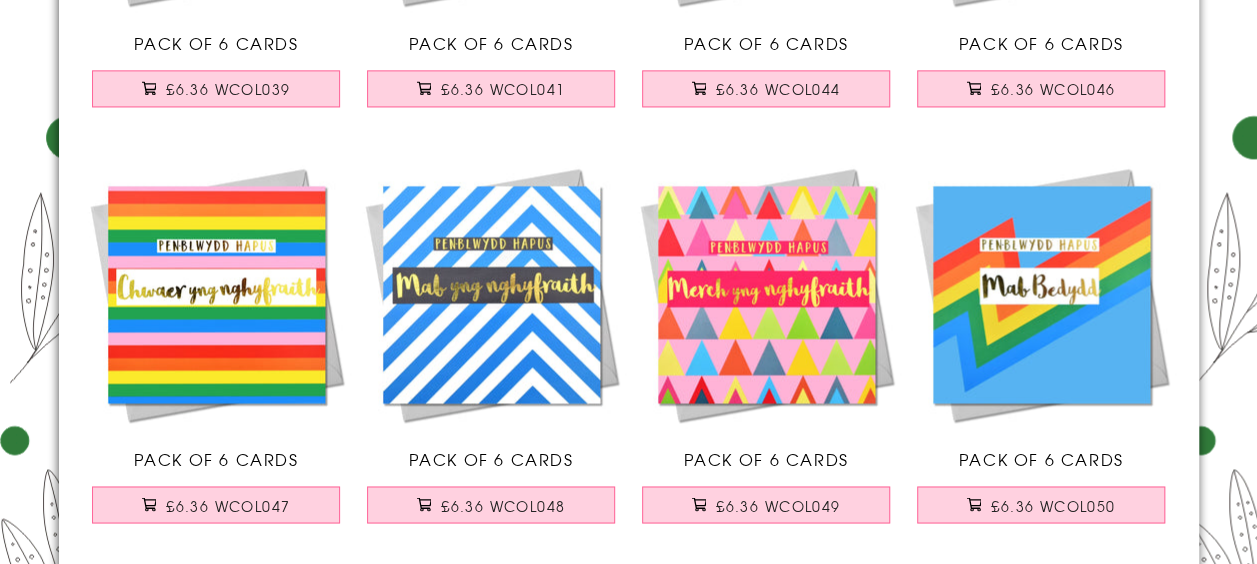 scroll, scrollTop: 1517, scrollLeft: 0, axis: vertical 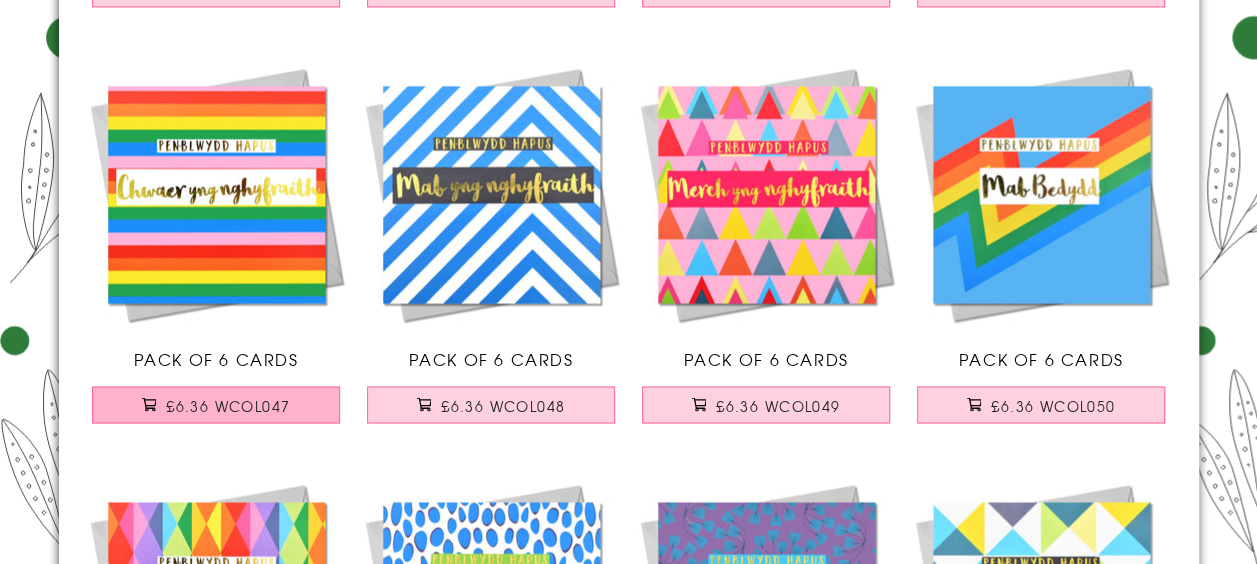 click on "£6.36  WCOL047" at bounding box center (228, 405) 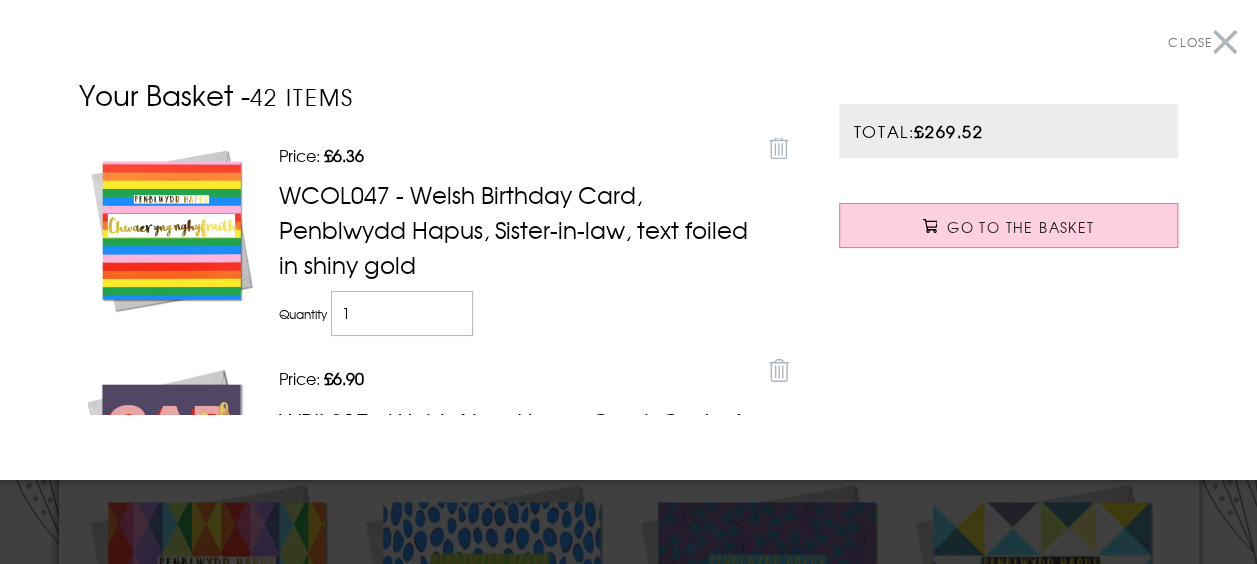 click on "Close" at bounding box center (1202, 42) 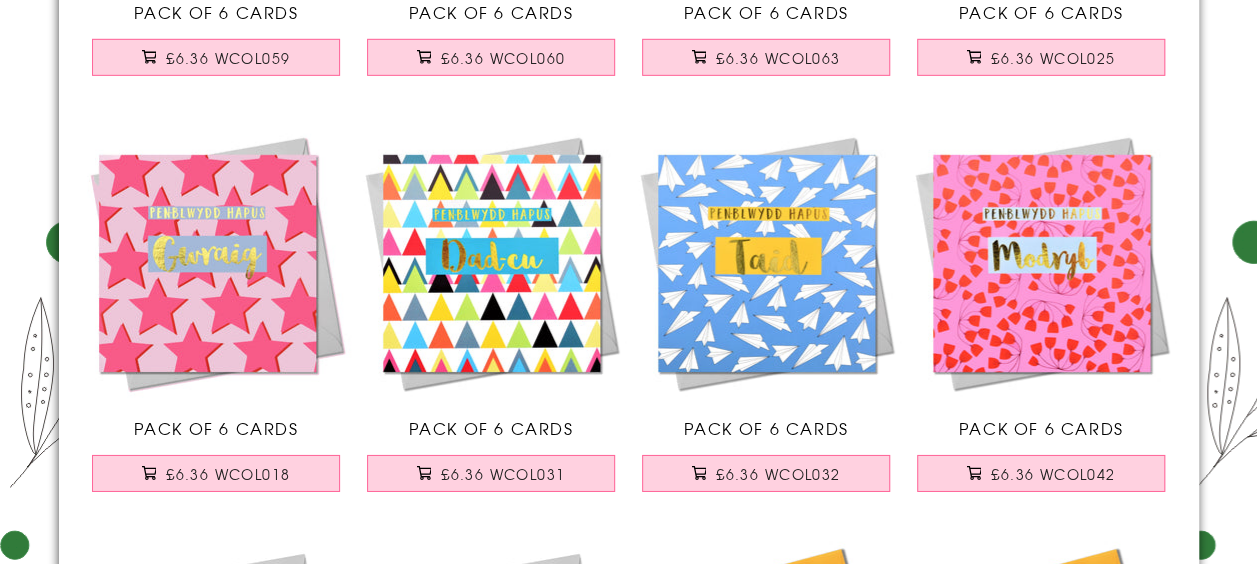 scroll, scrollTop: 3173, scrollLeft: 0, axis: vertical 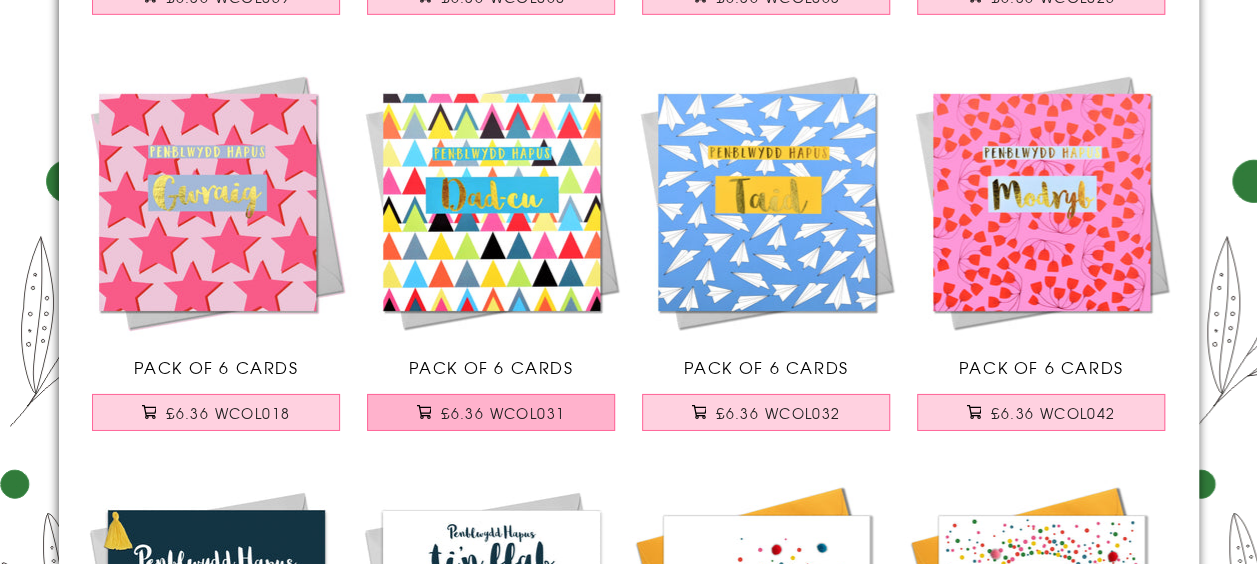 click on "£6.36  WCOL031" at bounding box center [503, 413] 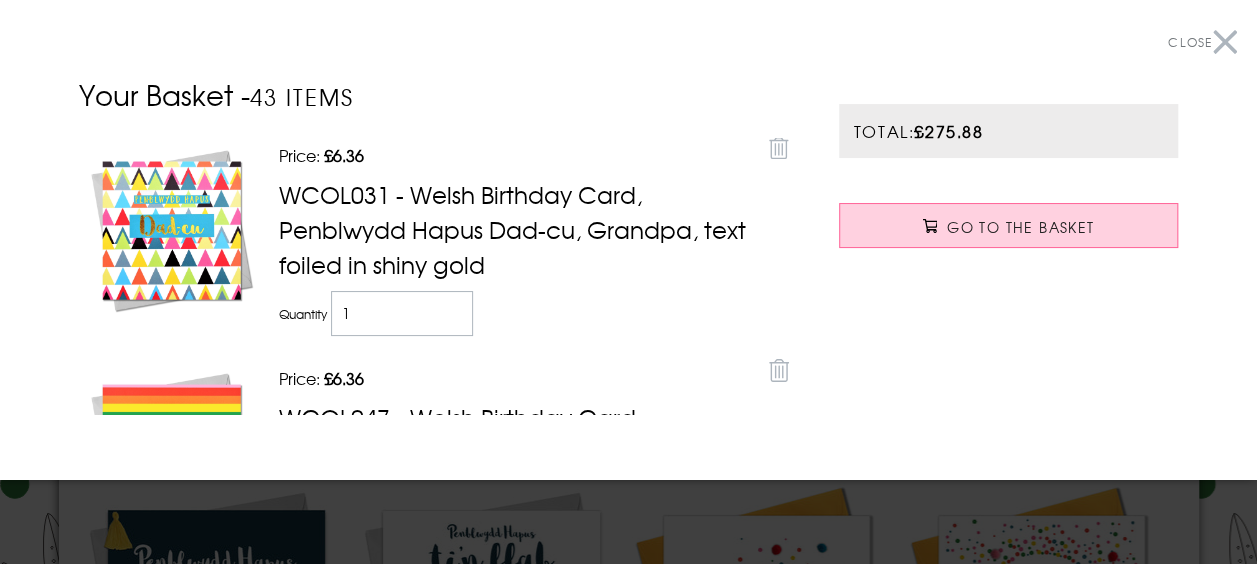 click on "Close" at bounding box center (1202, 42) 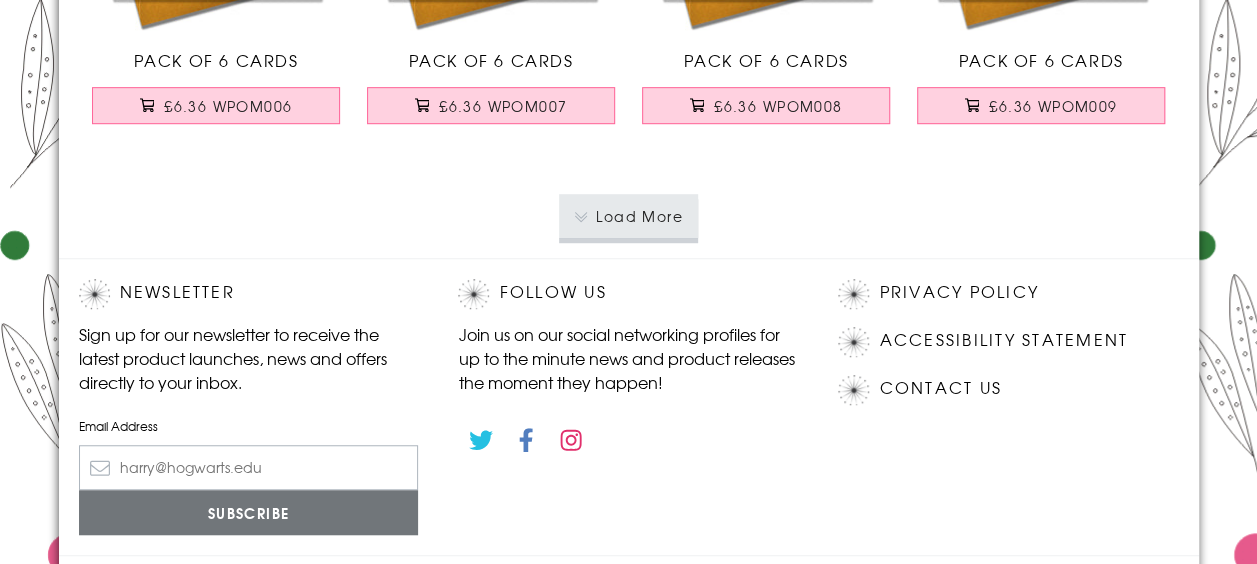 scroll, scrollTop: 4313, scrollLeft: 0, axis: vertical 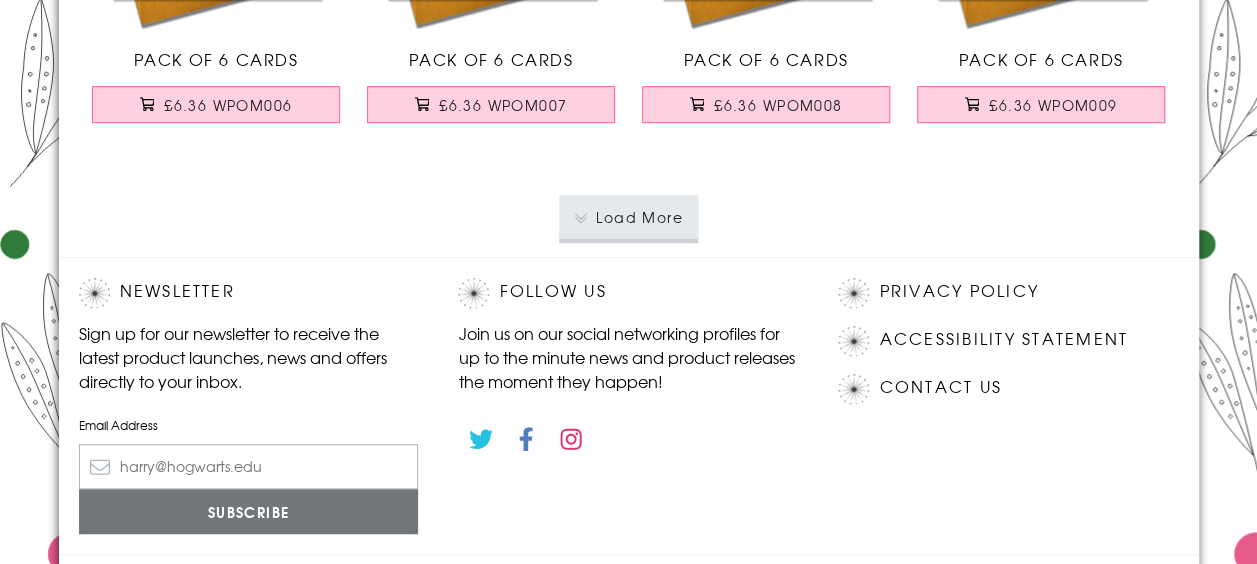 click on "Load More" at bounding box center [628, 217] 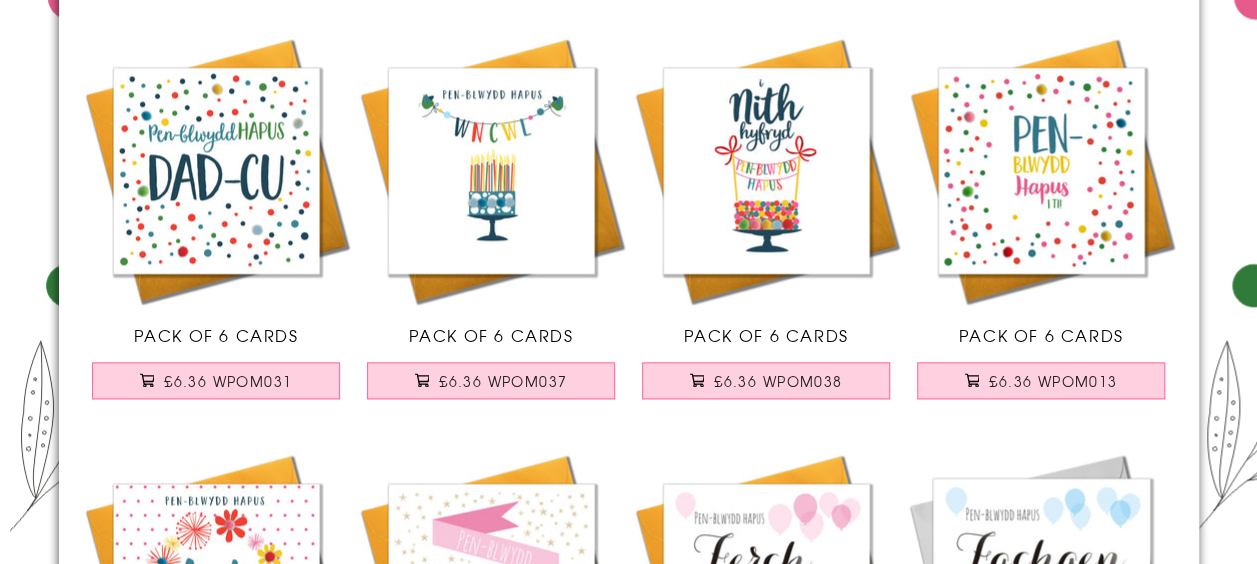 scroll, scrollTop: 4893, scrollLeft: 0, axis: vertical 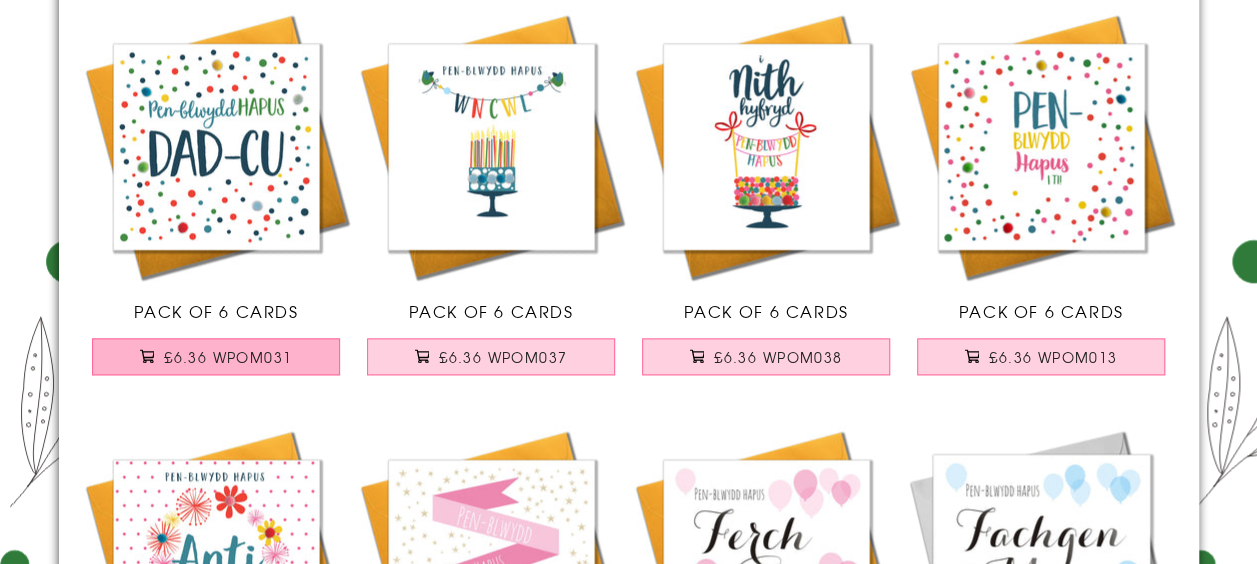 click on "£6.36  WPOM031" at bounding box center (228, 357) 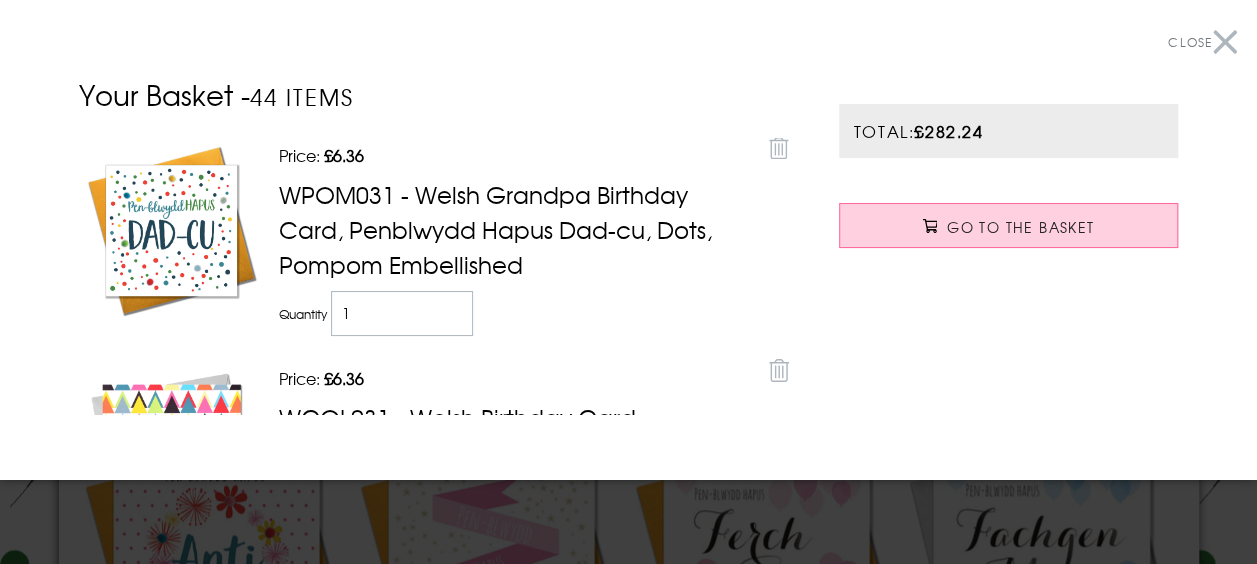 click on "Close" at bounding box center (1202, 42) 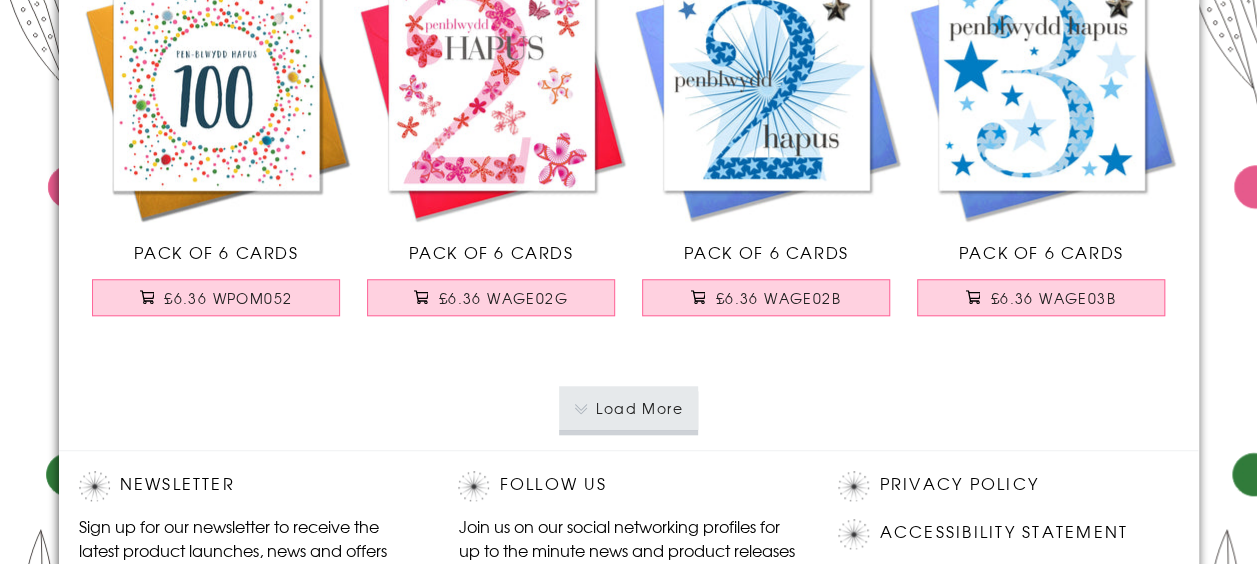 scroll, scrollTop: 8598, scrollLeft: 0, axis: vertical 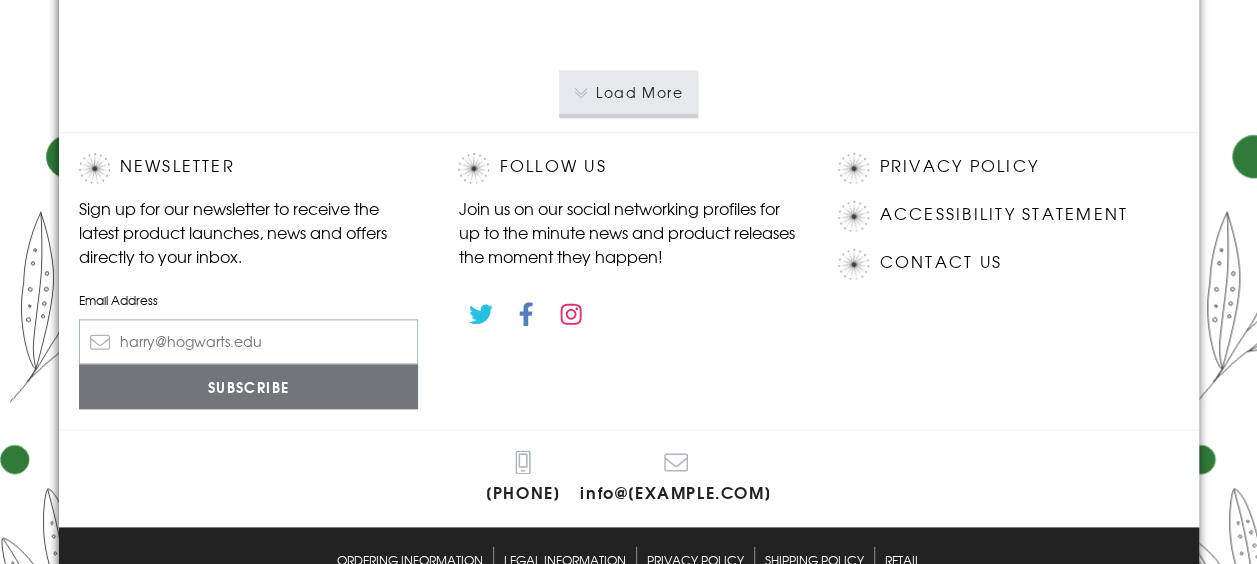 click on "Load More" at bounding box center (628, 92) 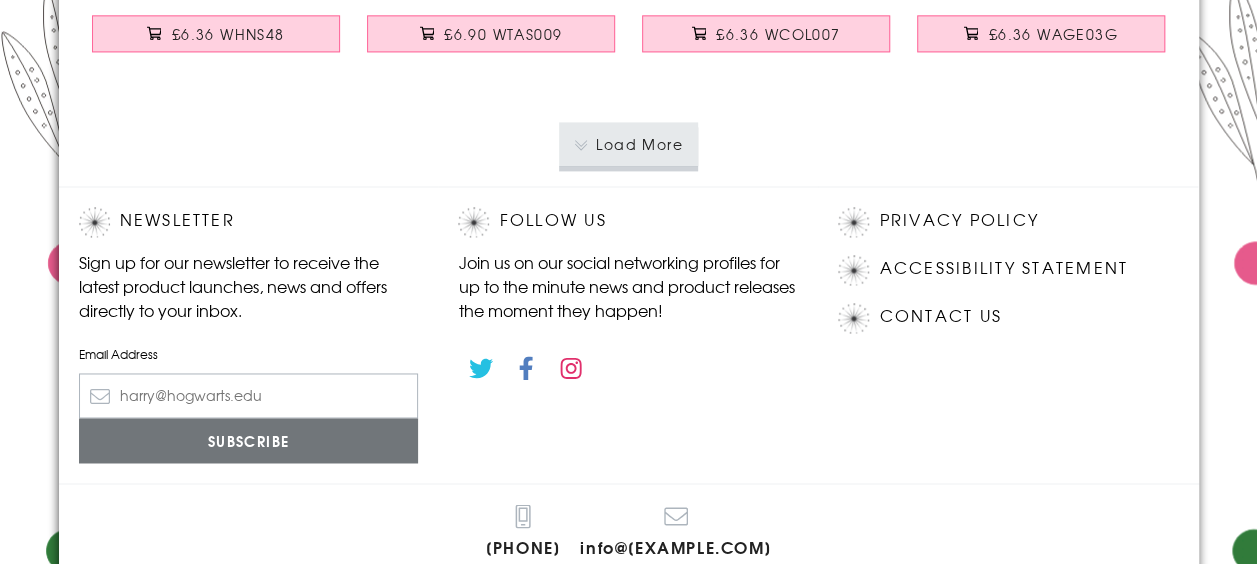 scroll, scrollTop: 12710, scrollLeft: 0, axis: vertical 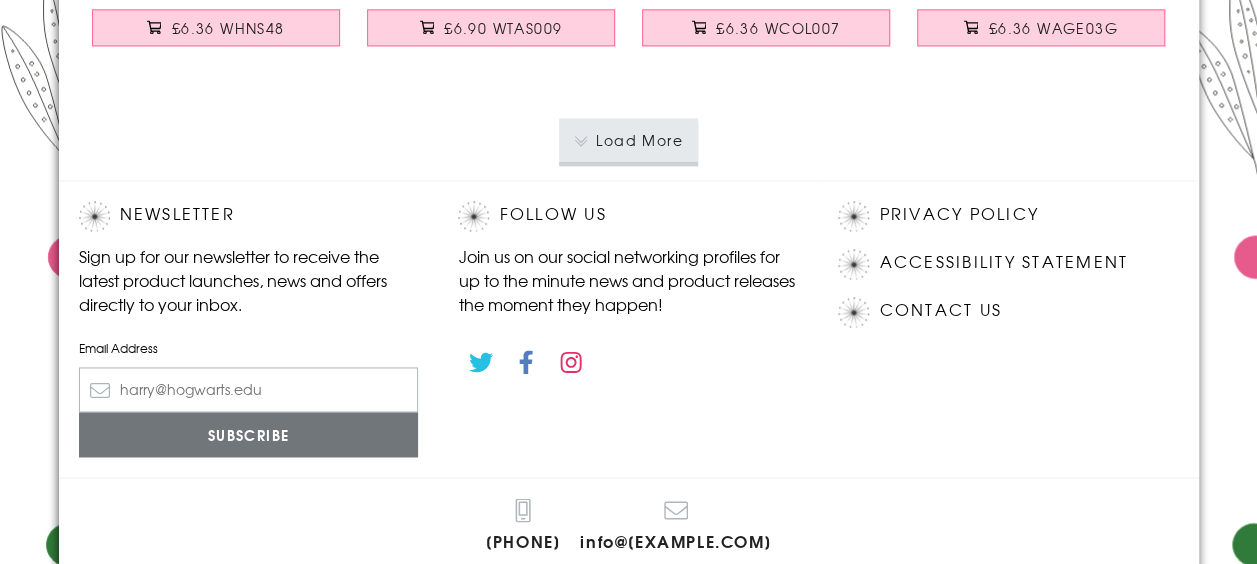 click on "Load More" at bounding box center [628, 140] 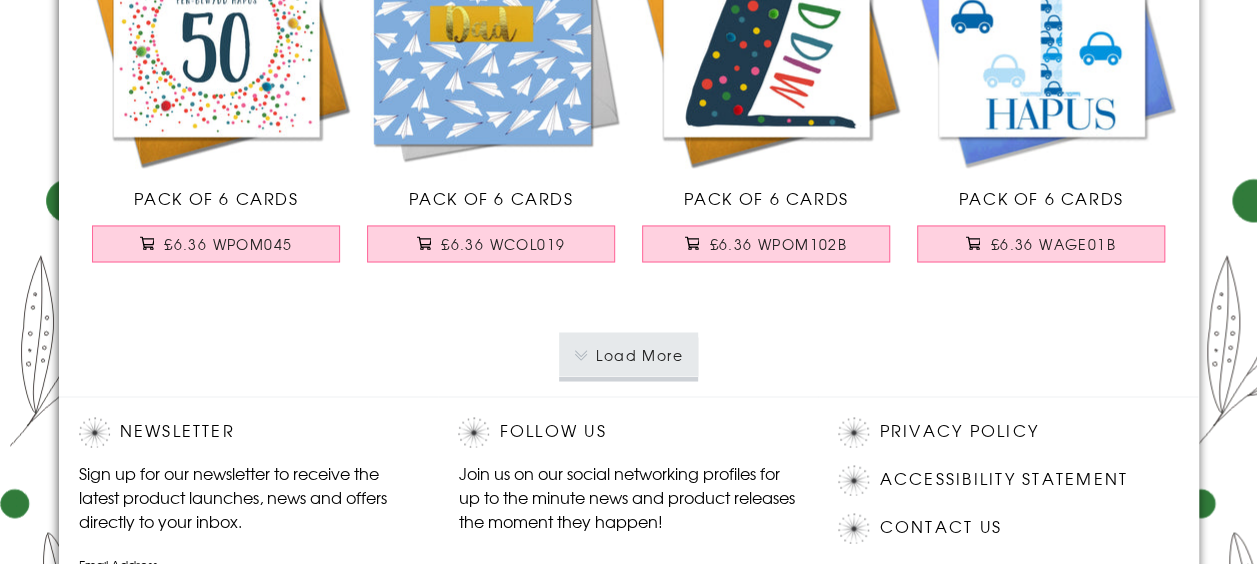 scroll, scrollTop: 16667, scrollLeft: 0, axis: vertical 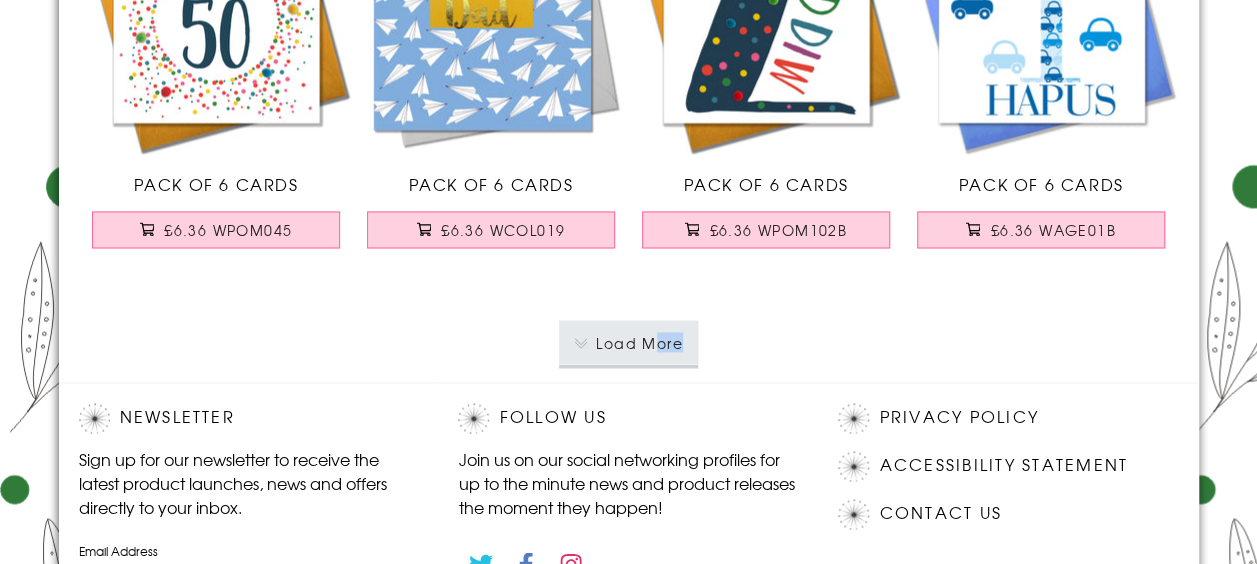drag, startPoint x: 770, startPoint y: 338, endPoint x: 659, endPoint y: 319, distance: 112.61439 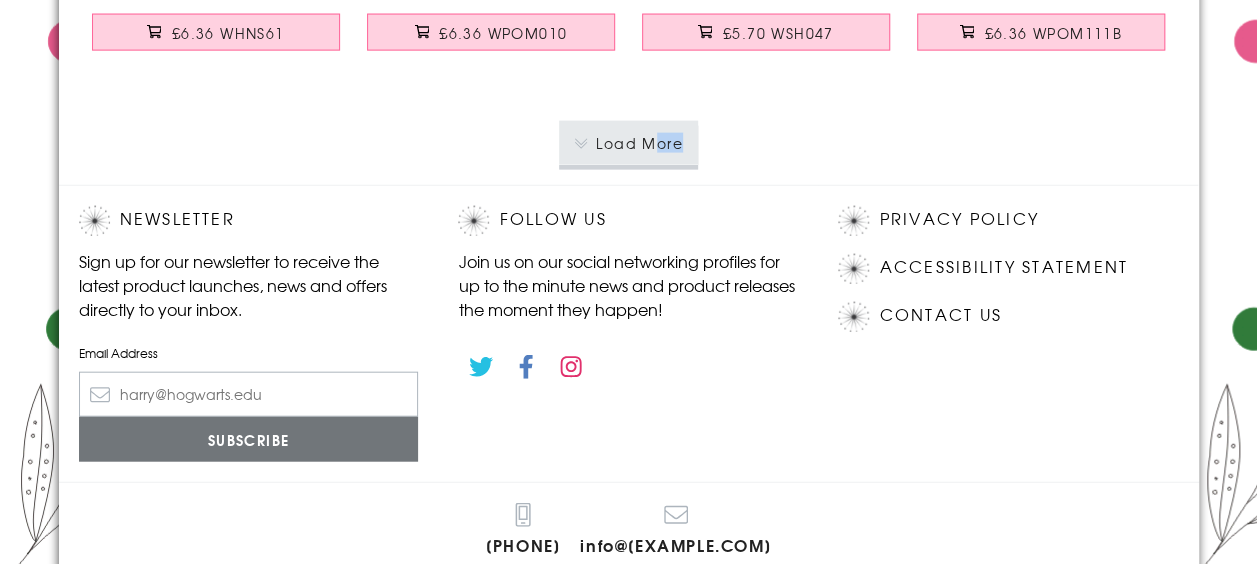scroll, scrollTop: 21026, scrollLeft: 0, axis: vertical 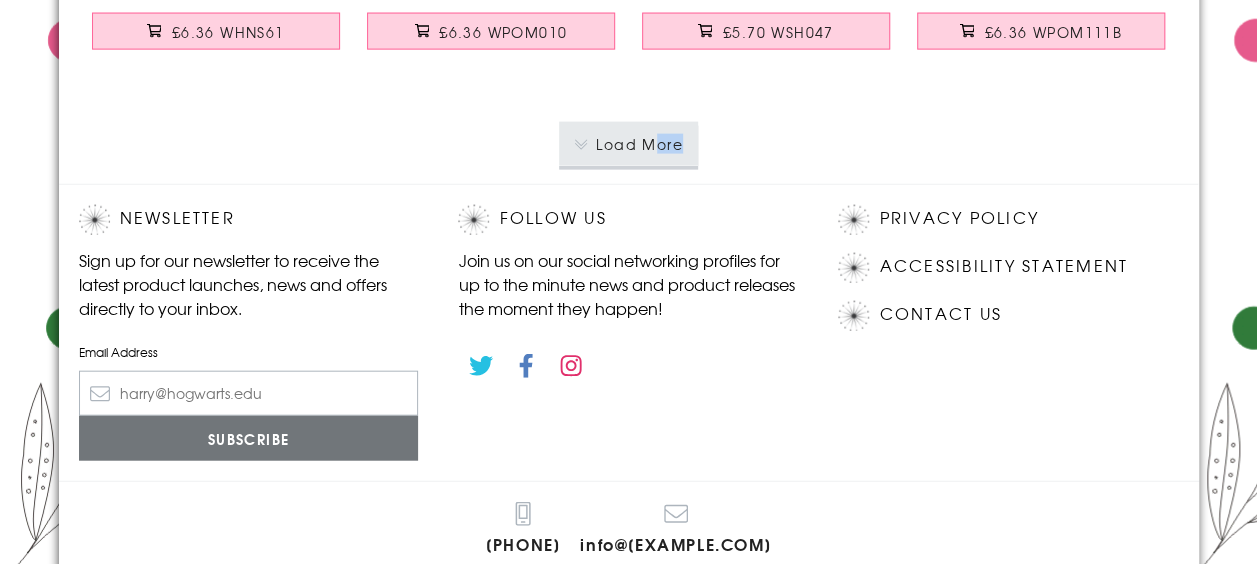 click on "Load More" at bounding box center [628, 144] 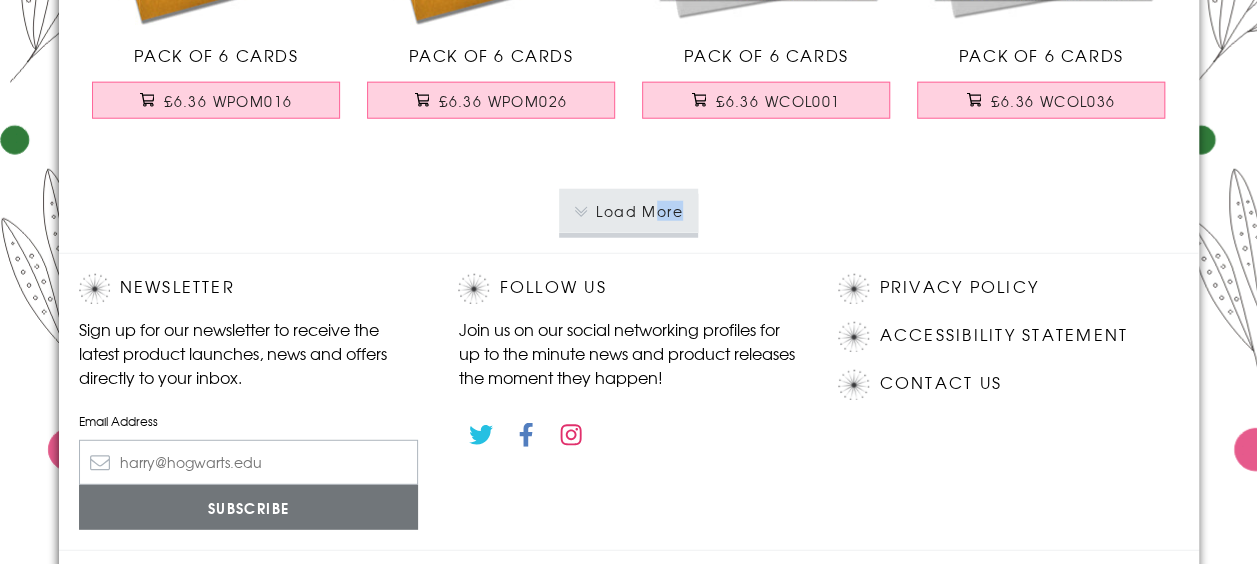 scroll, scrollTop: 25105, scrollLeft: 0, axis: vertical 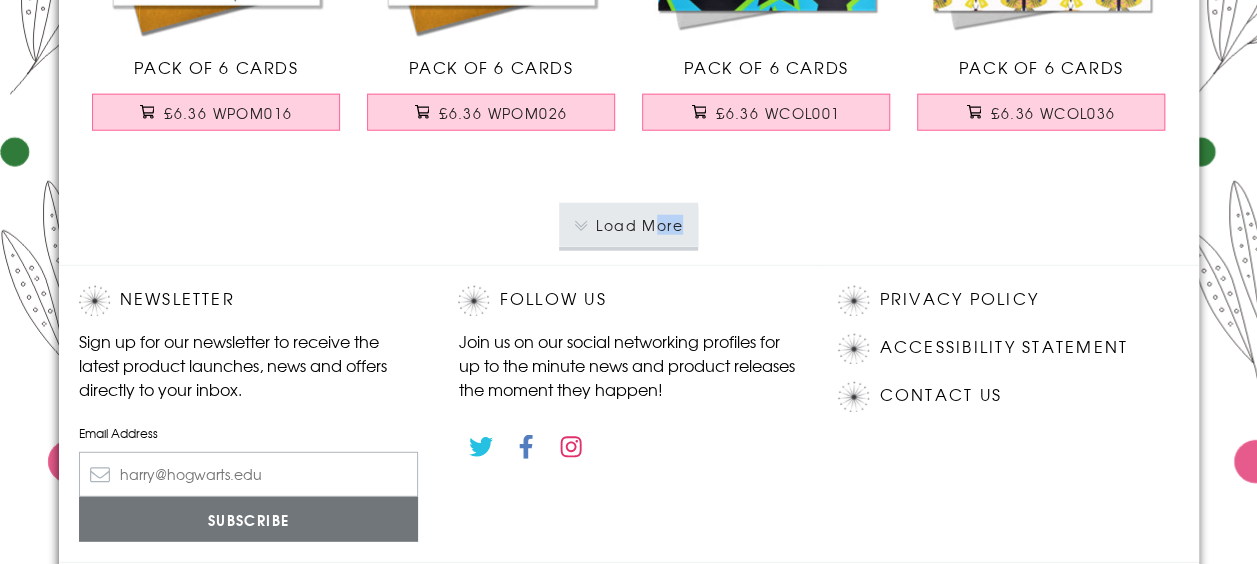 click on "Load More" at bounding box center [628, 225] 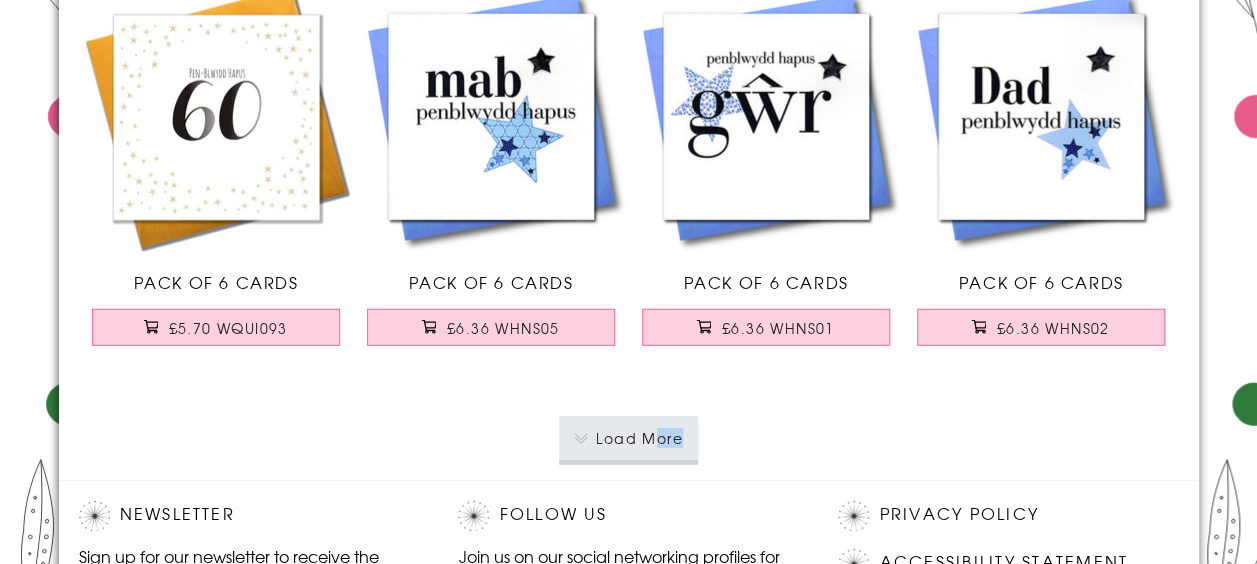 scroll, scrollTop: 29052, scrollLeft: 0, axis: vertical 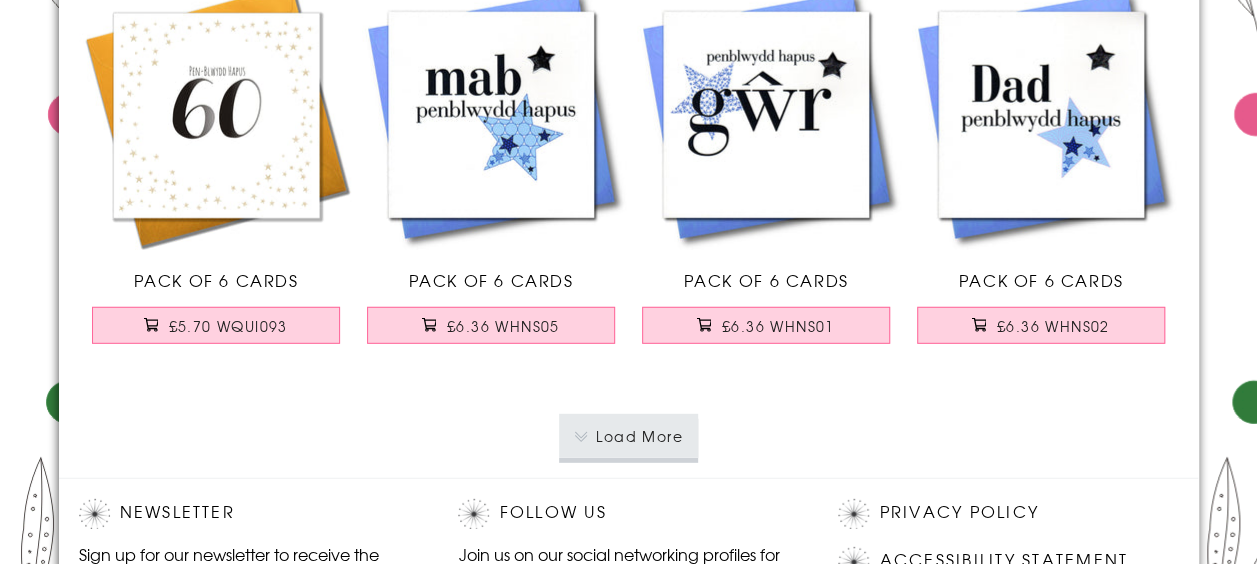 click on "Load More" at bounding box center (629, 436) 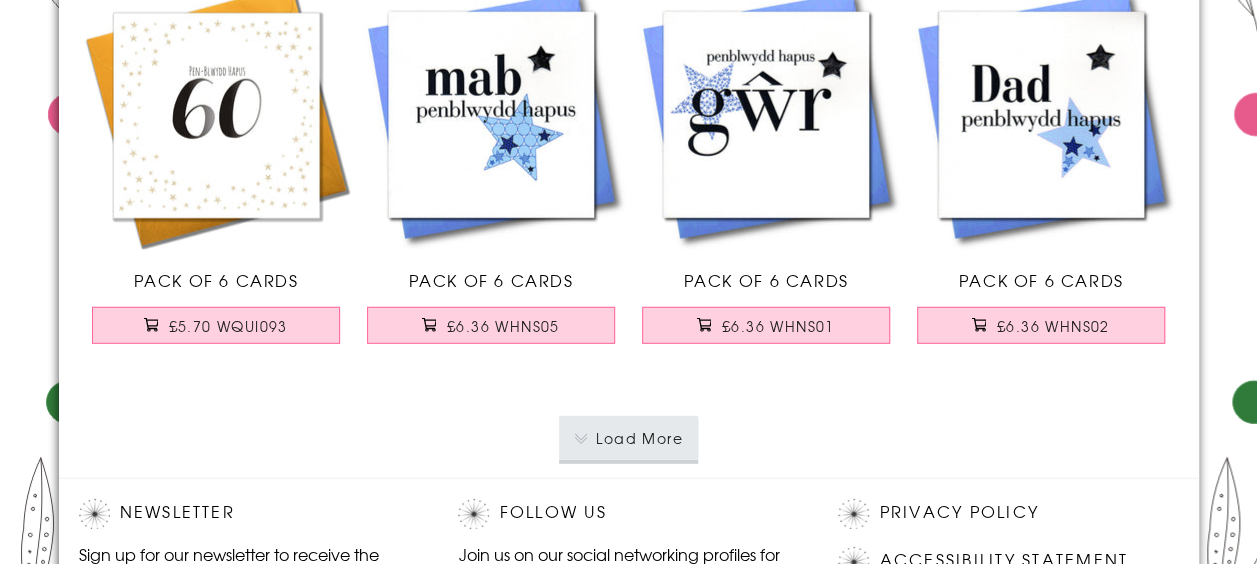 click on "Load More" at bounding box center [628, 438] 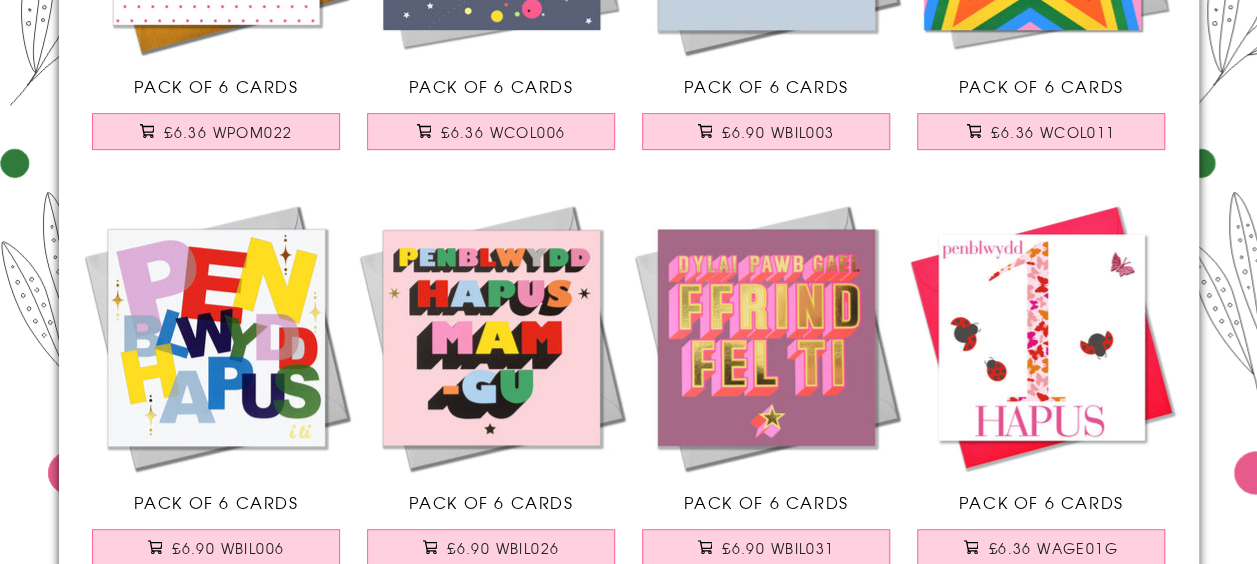 scroll, scrollTop: 30586, scrollLeft: 0, axis: vertical 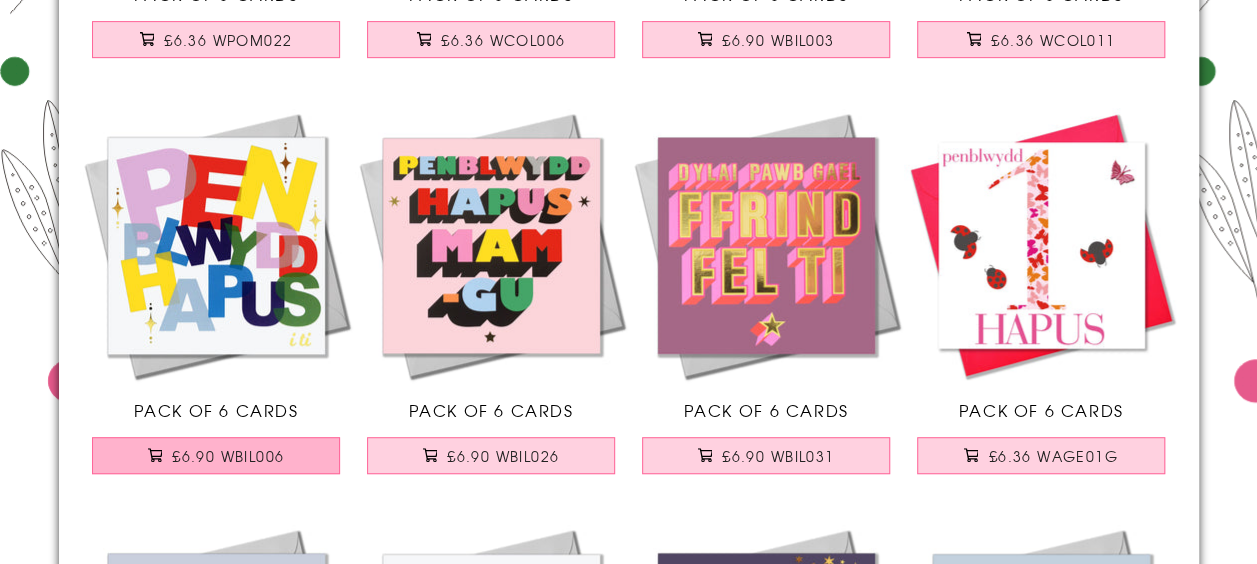 click on "£6.90  WBIL006" at bounding box center (216, 455) 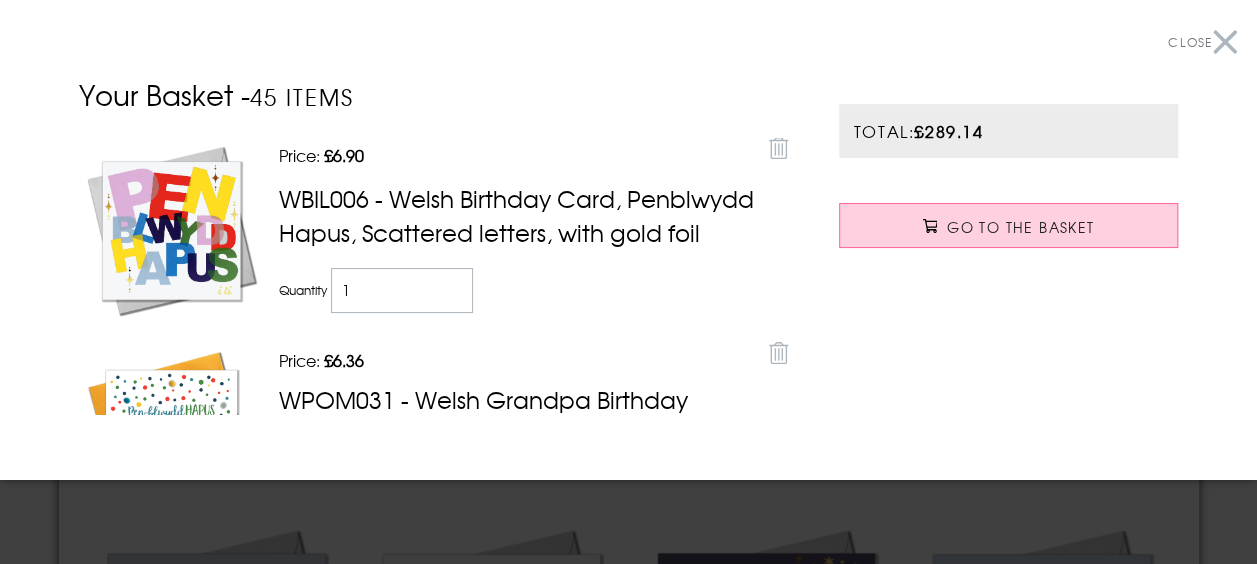 click on "Close" at bounding box center [1202, 42] 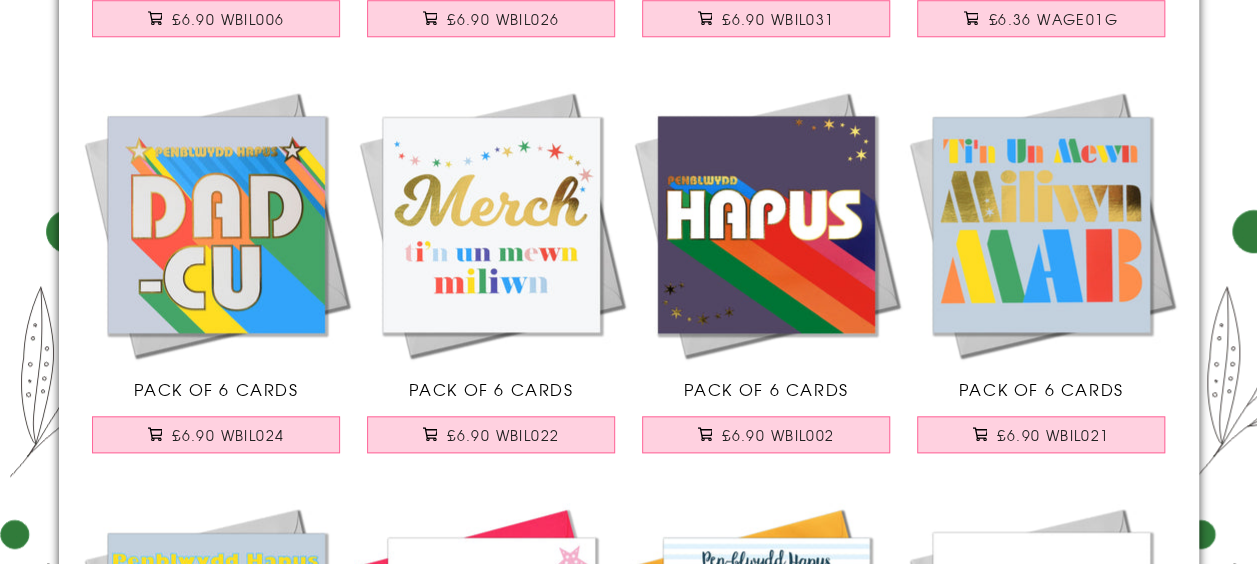 scroll, scrollTop: 31025, scrollLeft: 0, axis: vertical 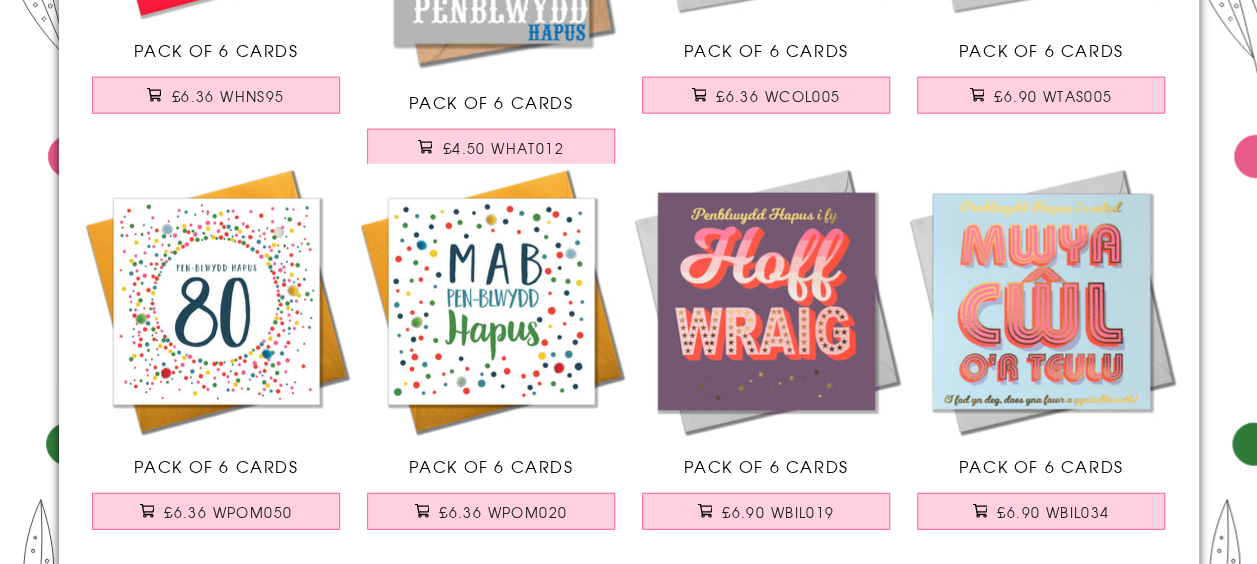 click at bounding box center [1041, 301] 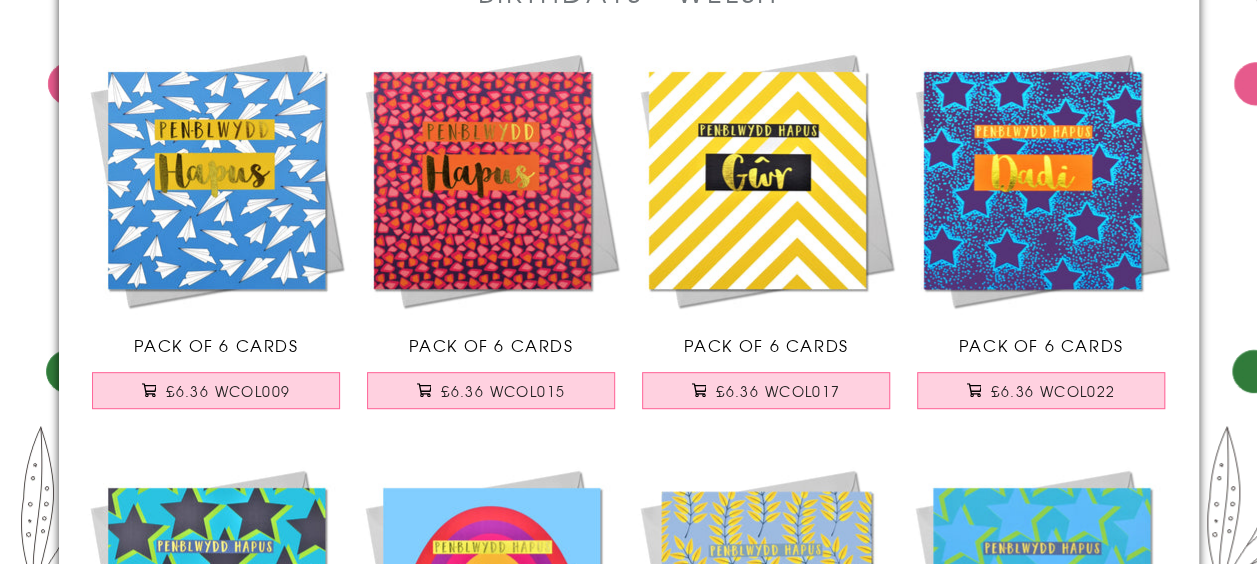 scroll, scrollTop: 0, scrollLeft: 0, axis: both 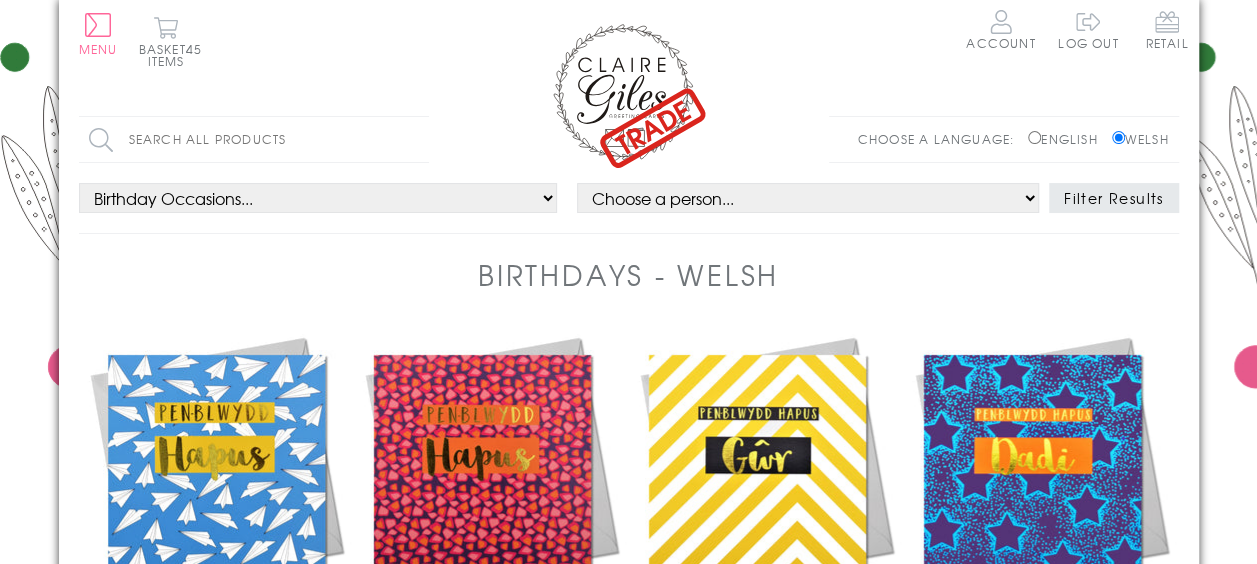 click on "Search all products" at bounding box center (254, 139) 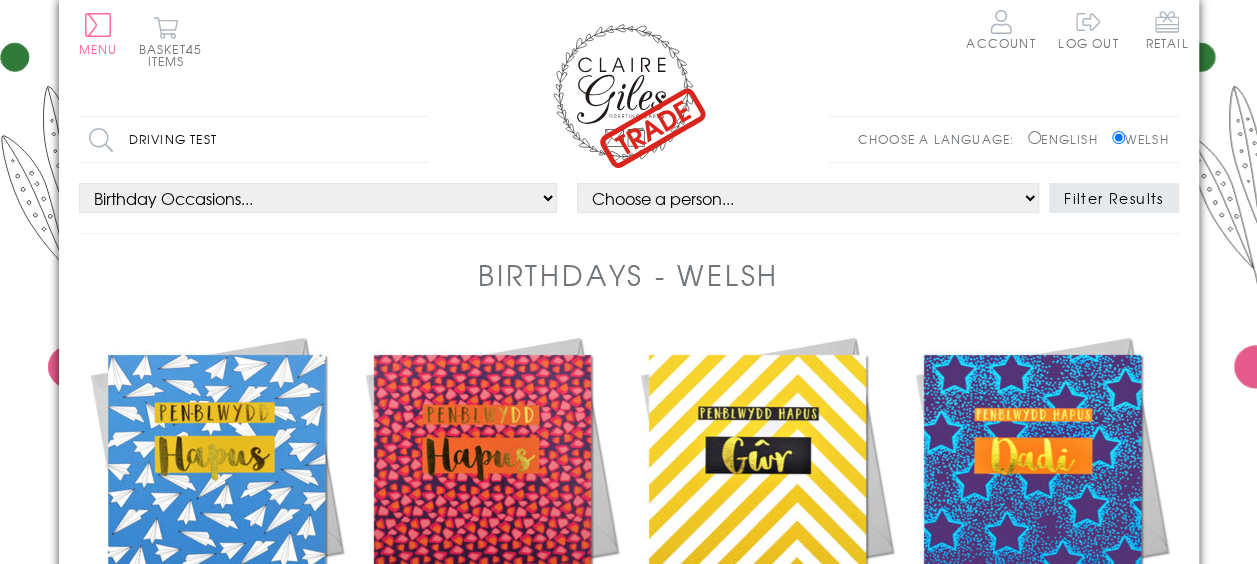 click on "Search" at bounding box center (419, 139) 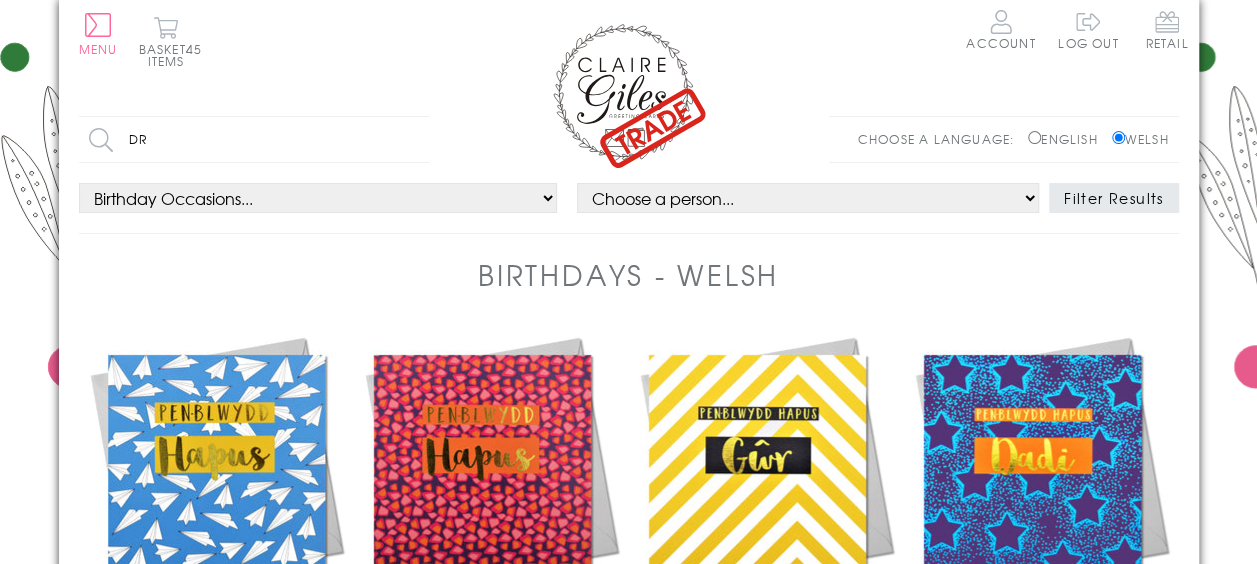 type on "d" 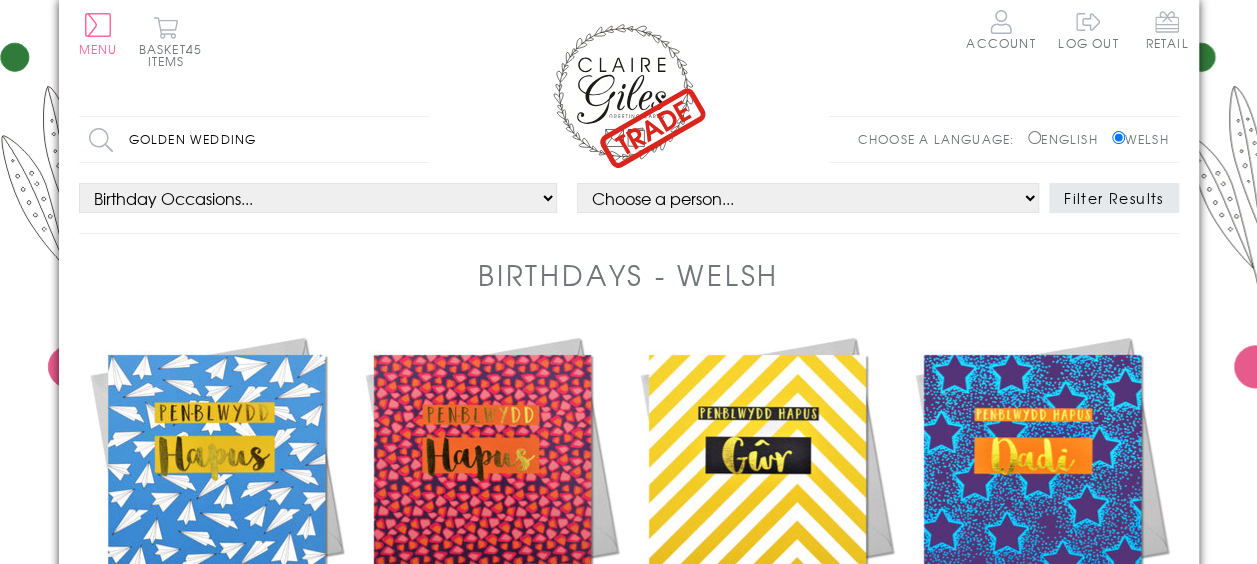 type on "golden wedding" 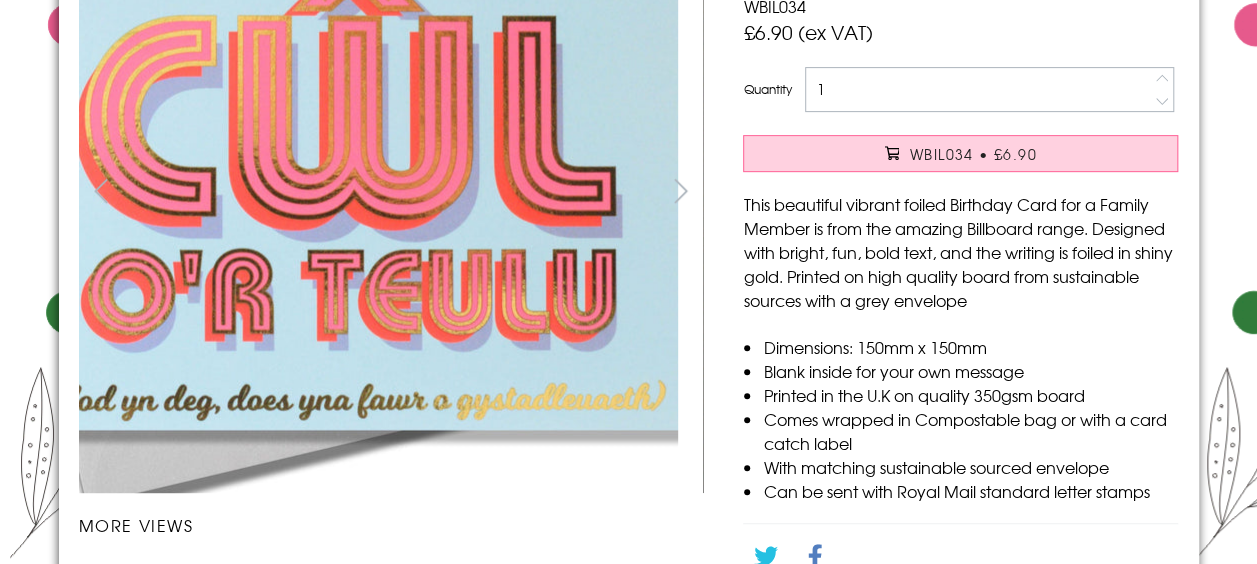 scroll, scrollTop: 0, scrollLeft: 0, axis: both 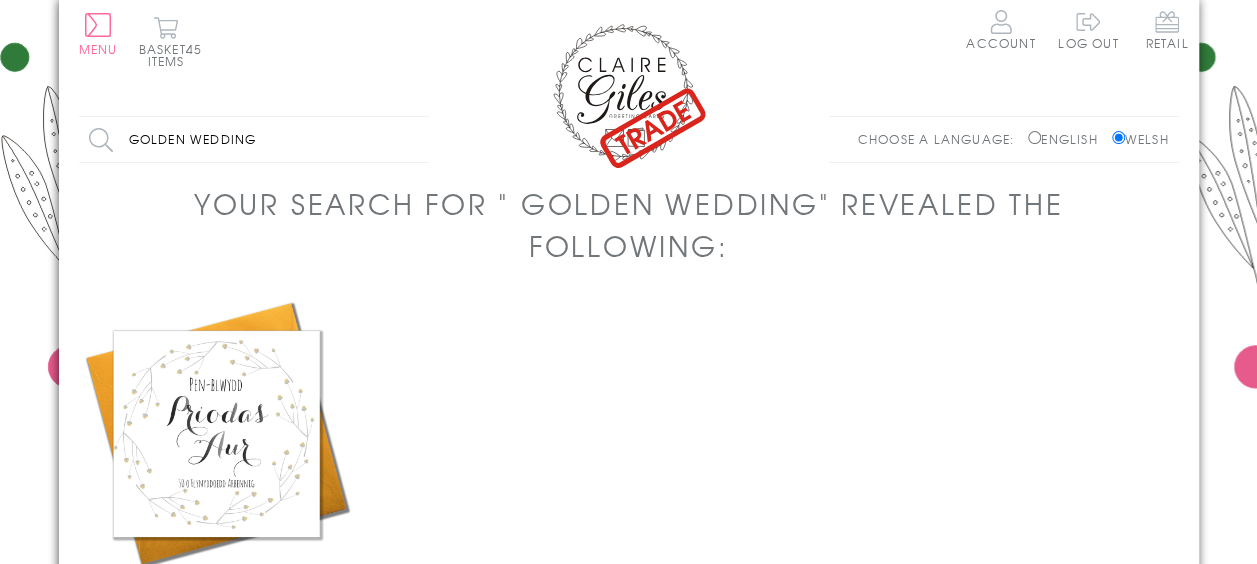 drag, startPoint x: 278, startPoint y: 135, endPoint x: 23, endPoint y: 116, distance: 255.70686 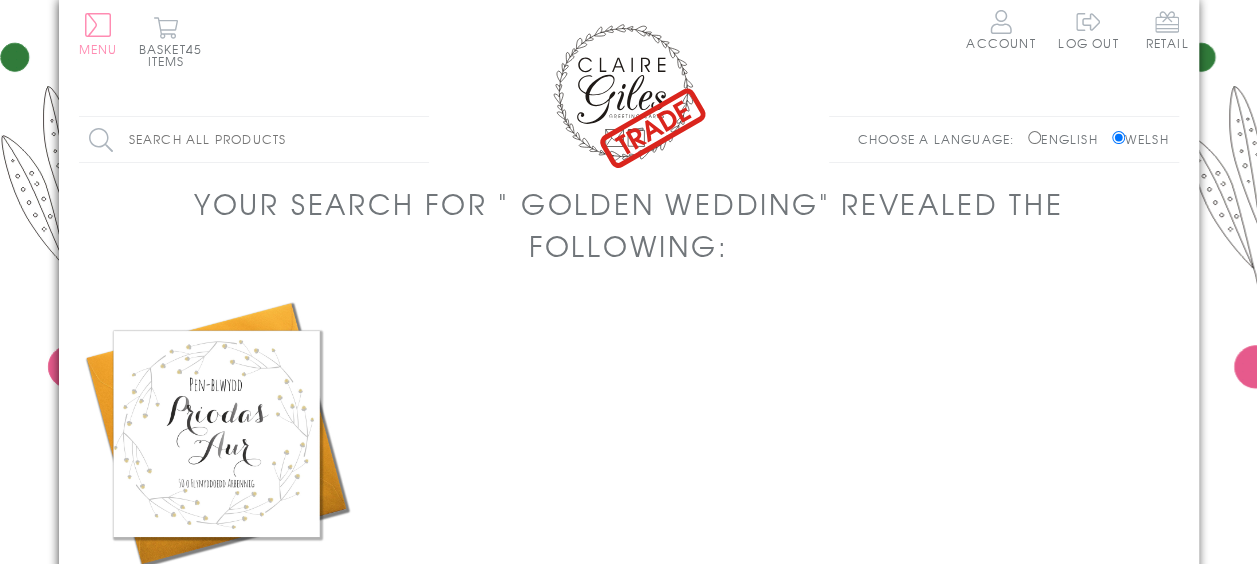 type 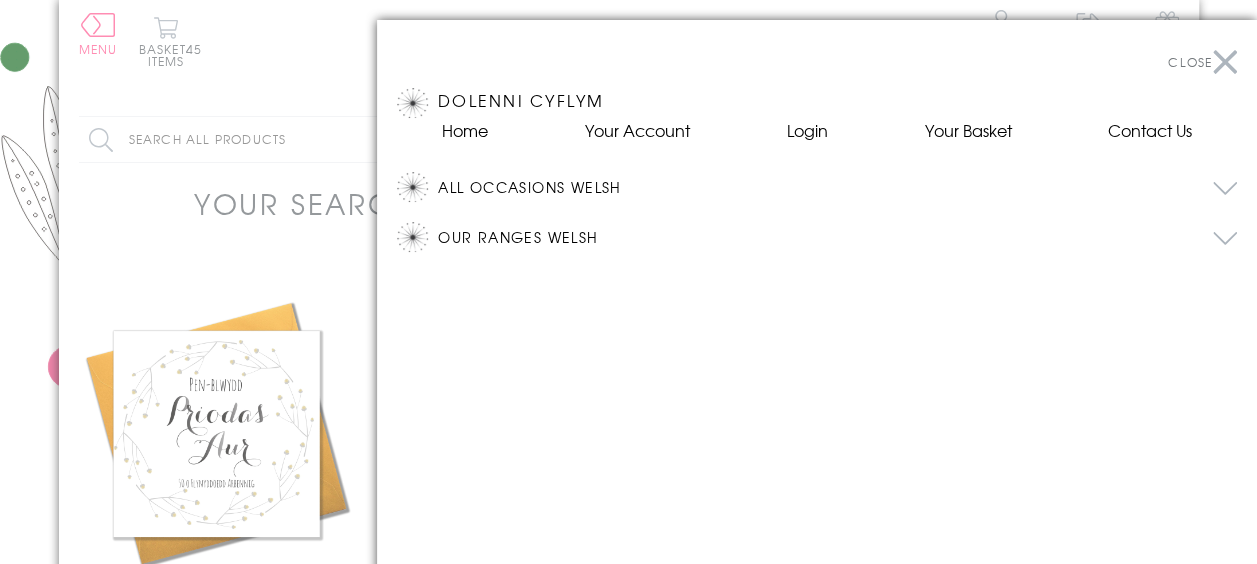 click on "All Occasions Welsh" at bounding box center (837, 187) 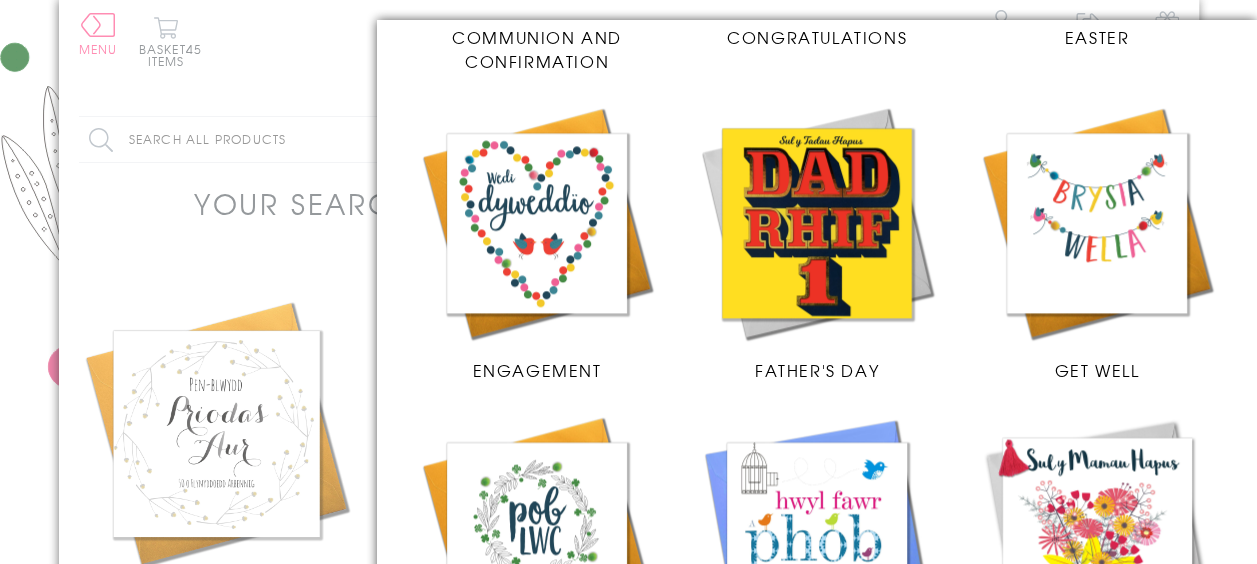 scroll, scrollTop: 1063, scrollLeft: 0, axis: vertical 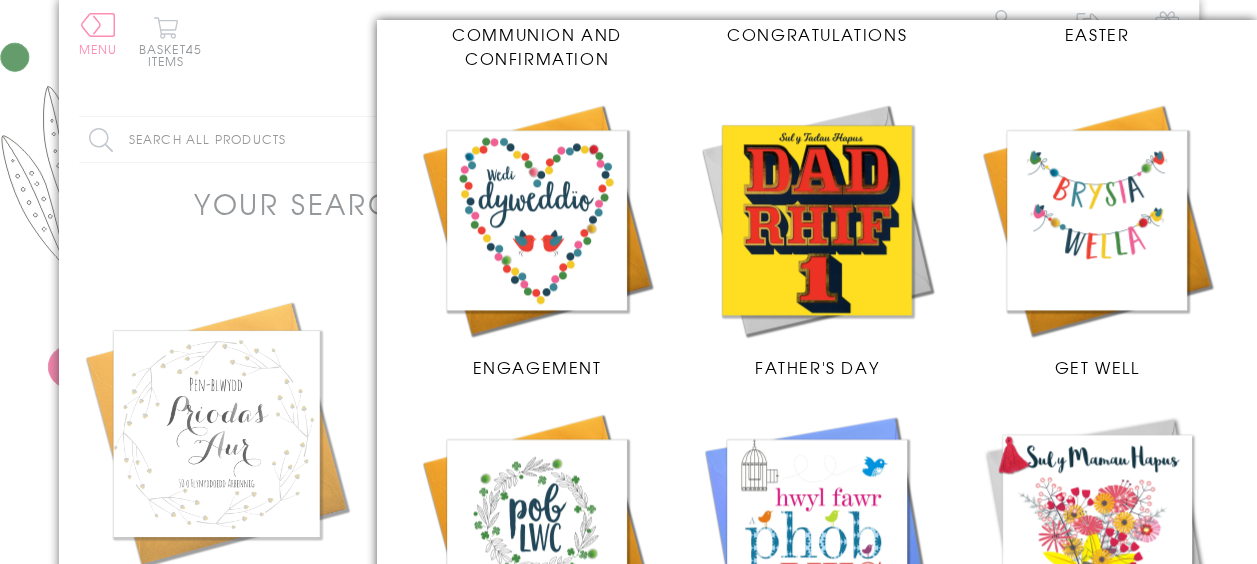 click at bounding box center (1097, 220) 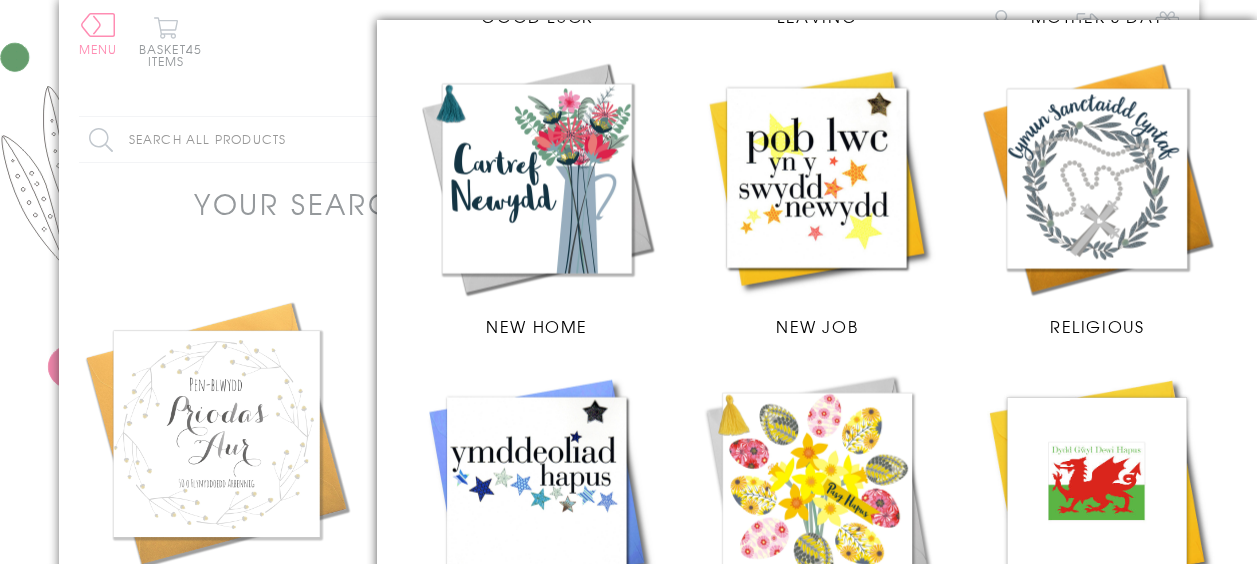 scroll, scrollTop: 1724, scrollLeft: 0, axis: vertical 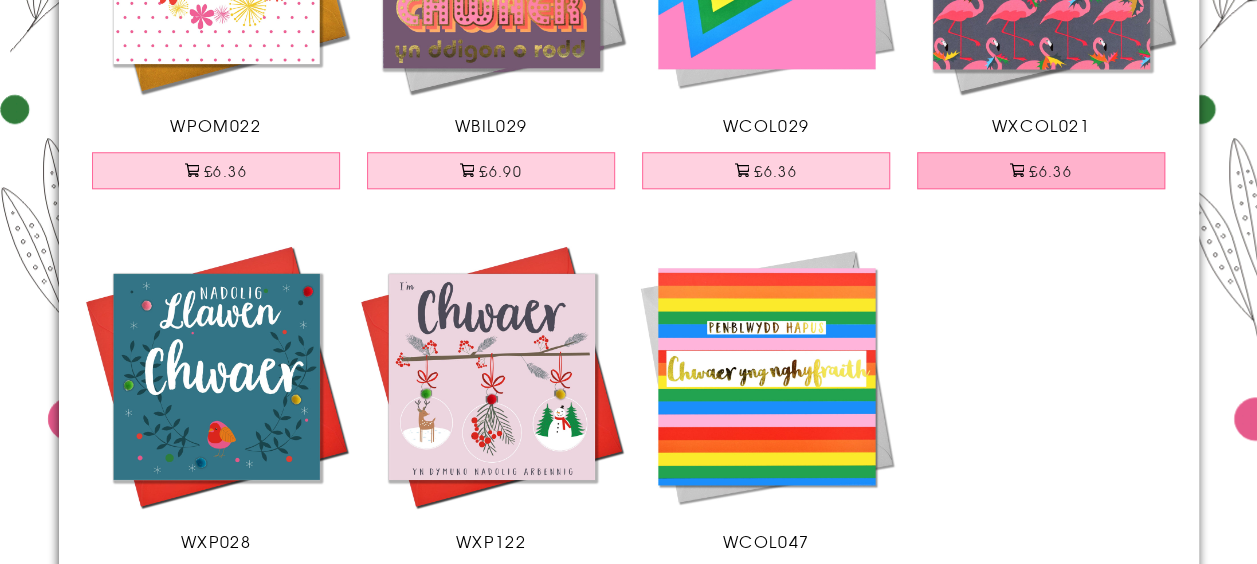 click on "£6.36" at bounding box center (1041, 170) 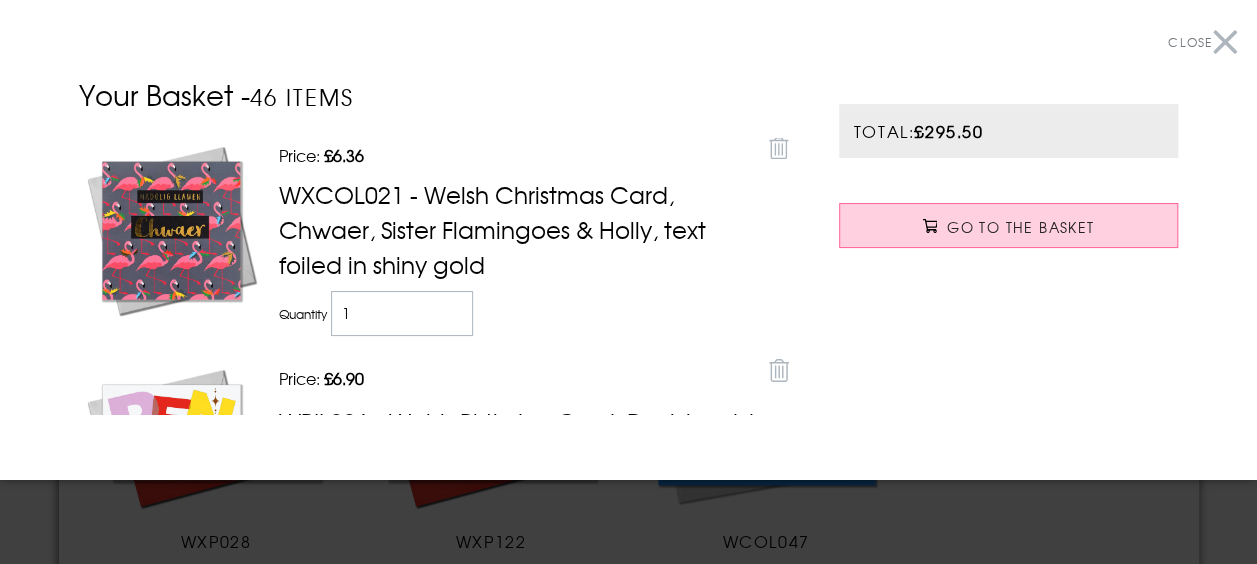 click on "Close" at bounding box center [1202, 42] 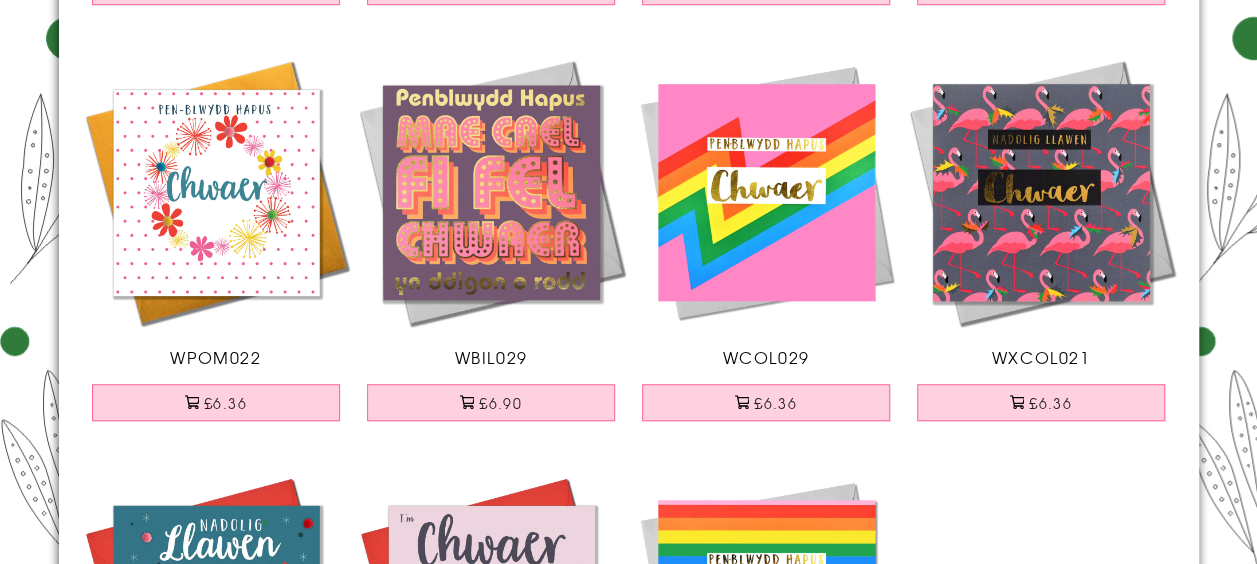 scroll, scrollTop: 613, scrollLeft: 0, axis: vertical 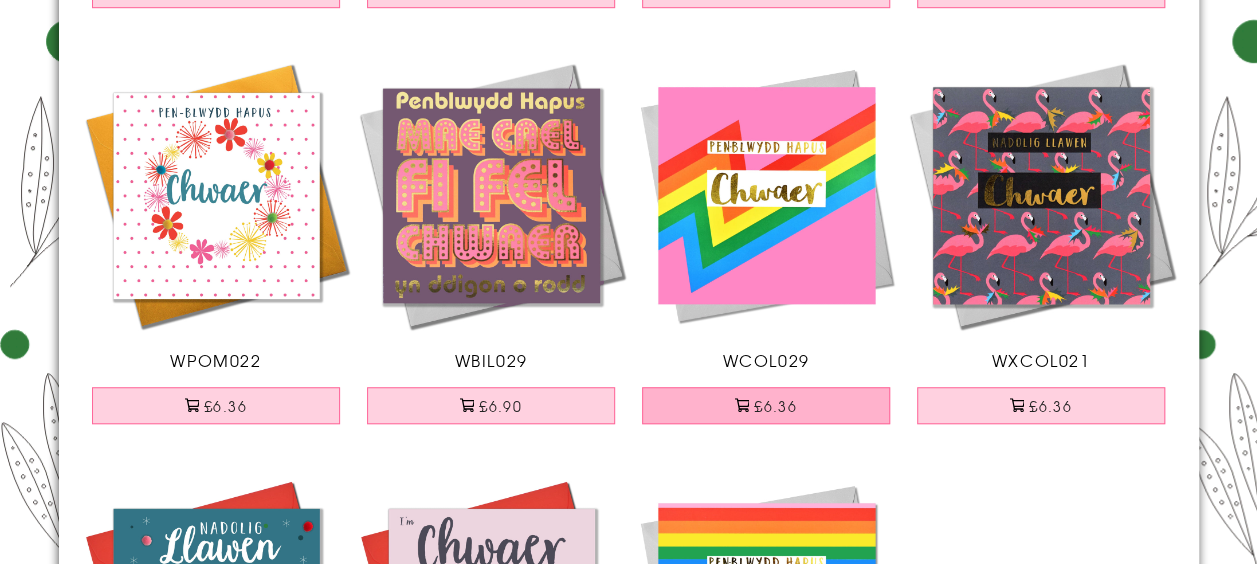 click on "£6.36" at bounding box center (766, 405) 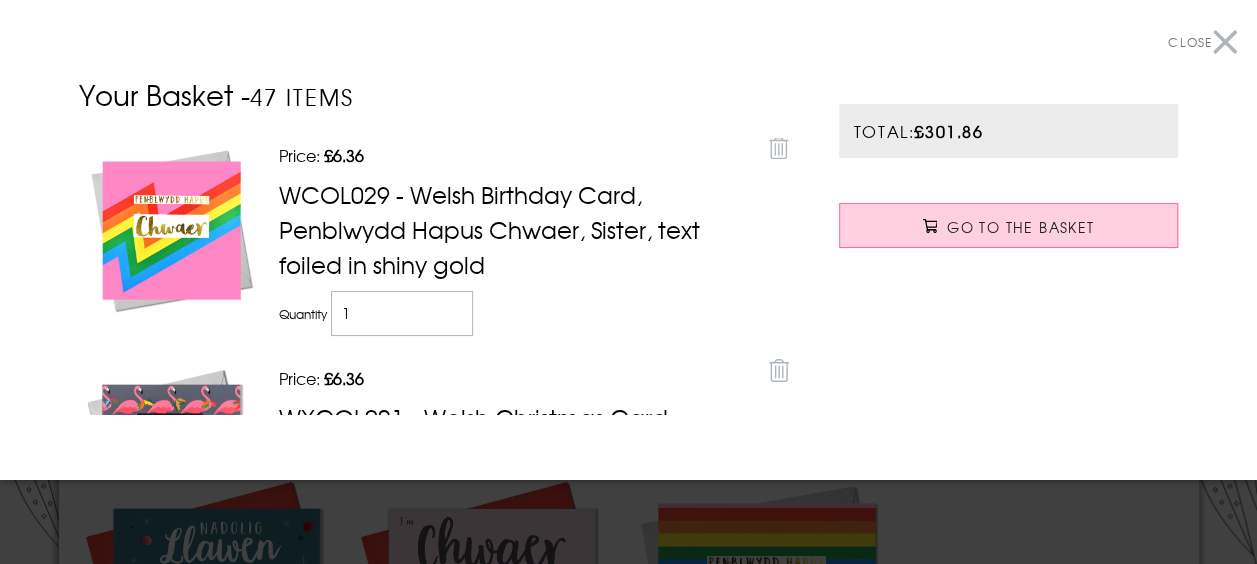 click on "Close" at bounding box center (1202, 42) 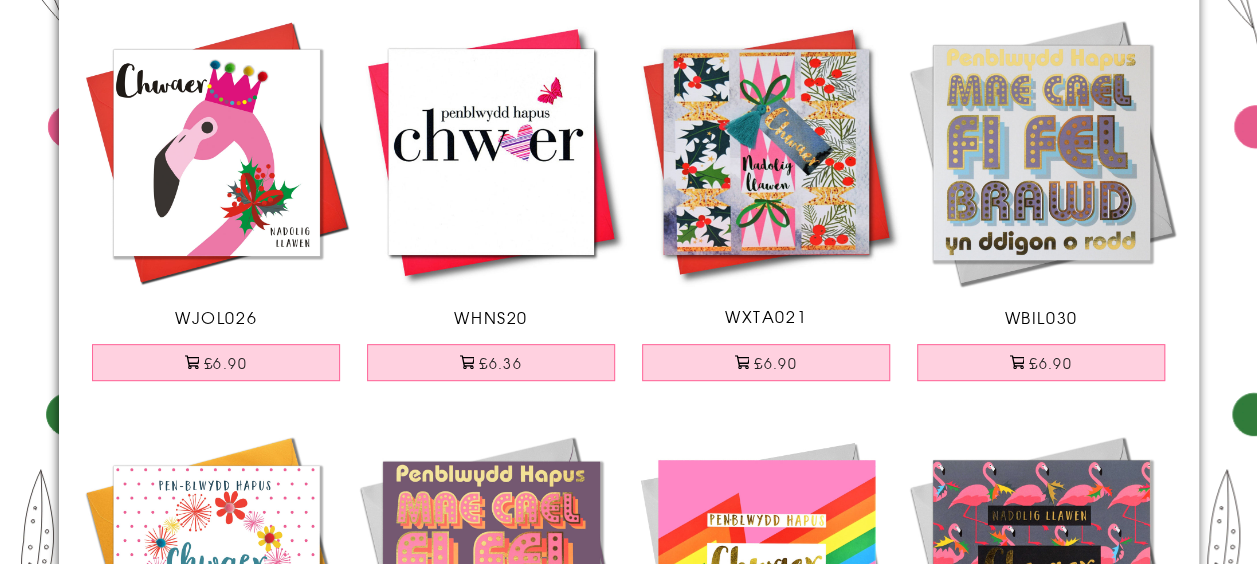 scroll, scrollTop: 0, scrollLeft: 0, axis: both 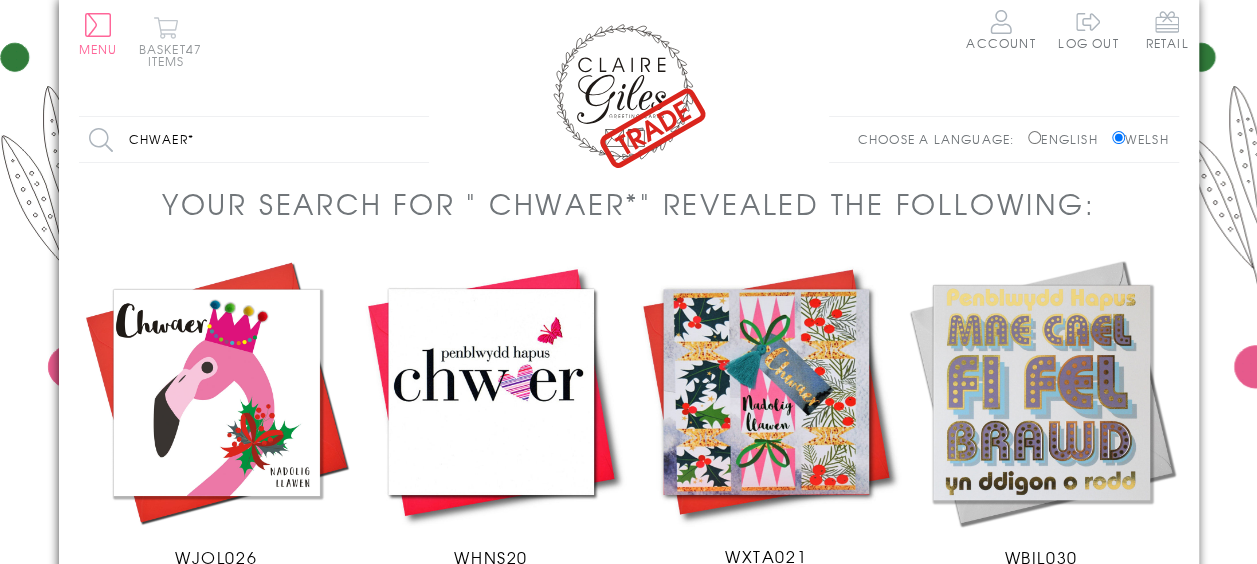 click on "Basket  47 items" at bounding box center (166, 41) 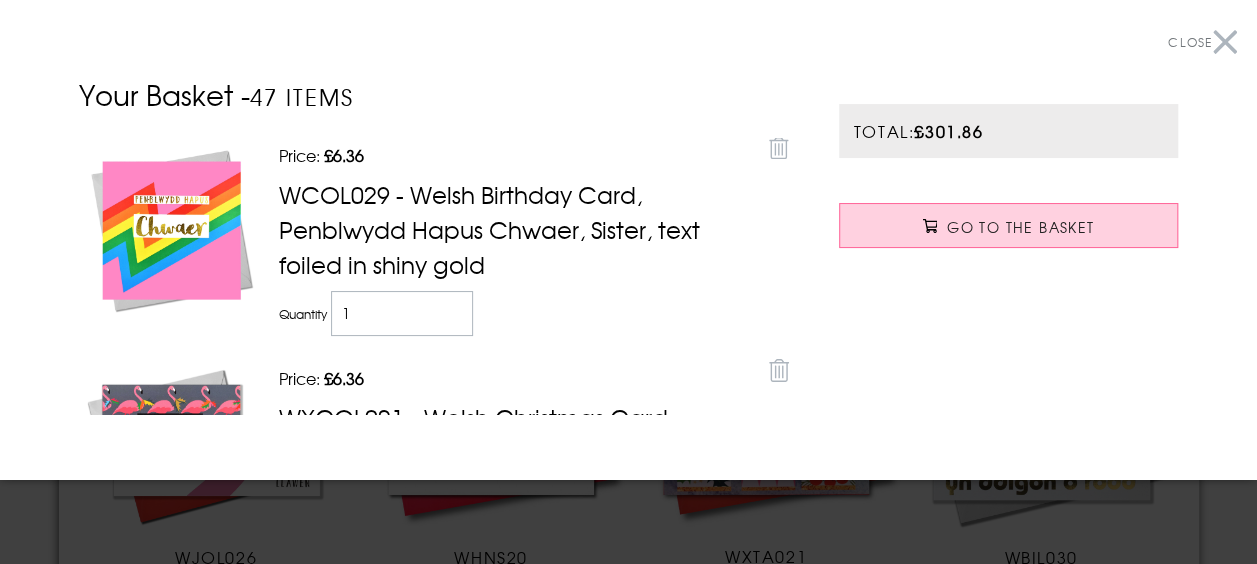 scroll, scrollTop: 15, scrollLeft: 0, axis: vertical 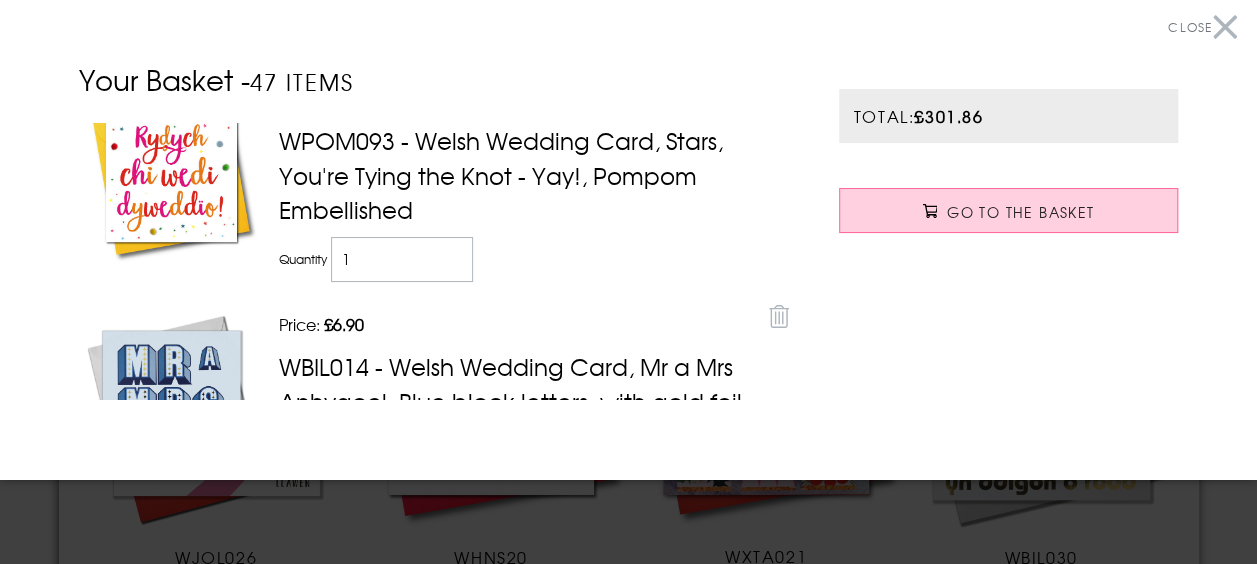 click 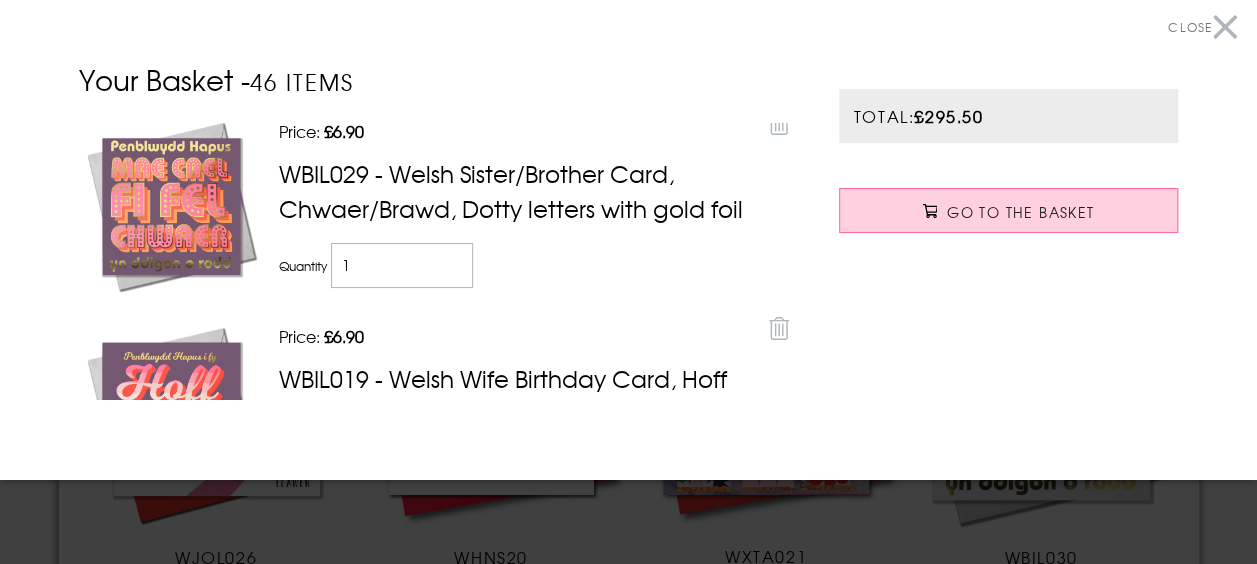 scroll, scrollTop: 8074, scrollLeft: 0, axis: vertical 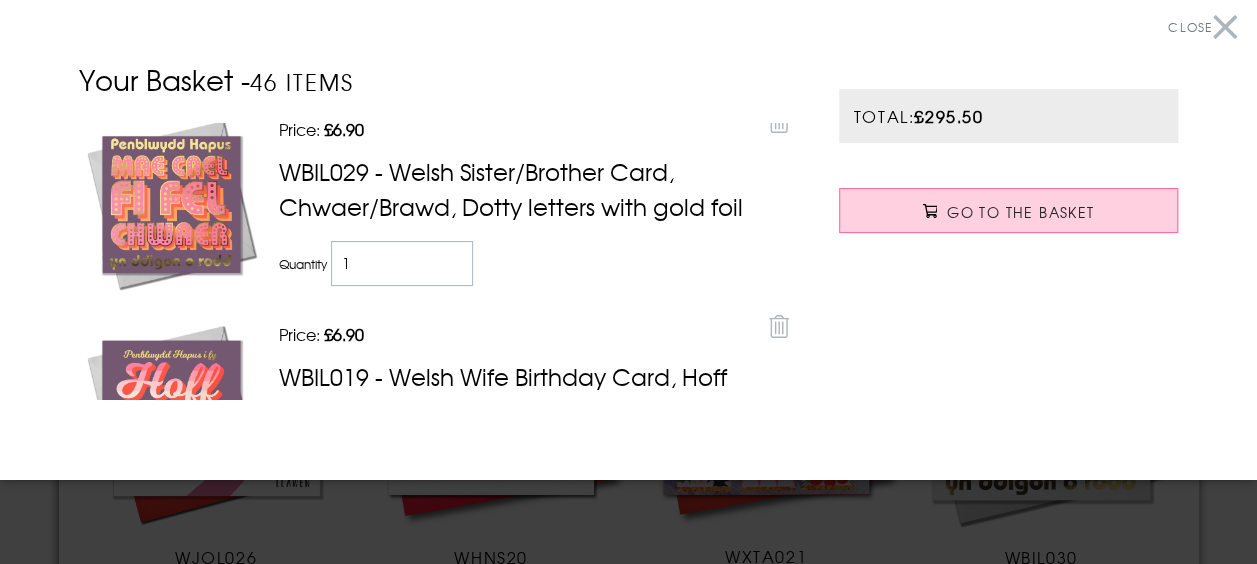 click on "WBIL029 - Welsh Sister/Brother Card, Chwaer/Brawd, Dotty letters with gold foil" at bounding box center (516, 188) 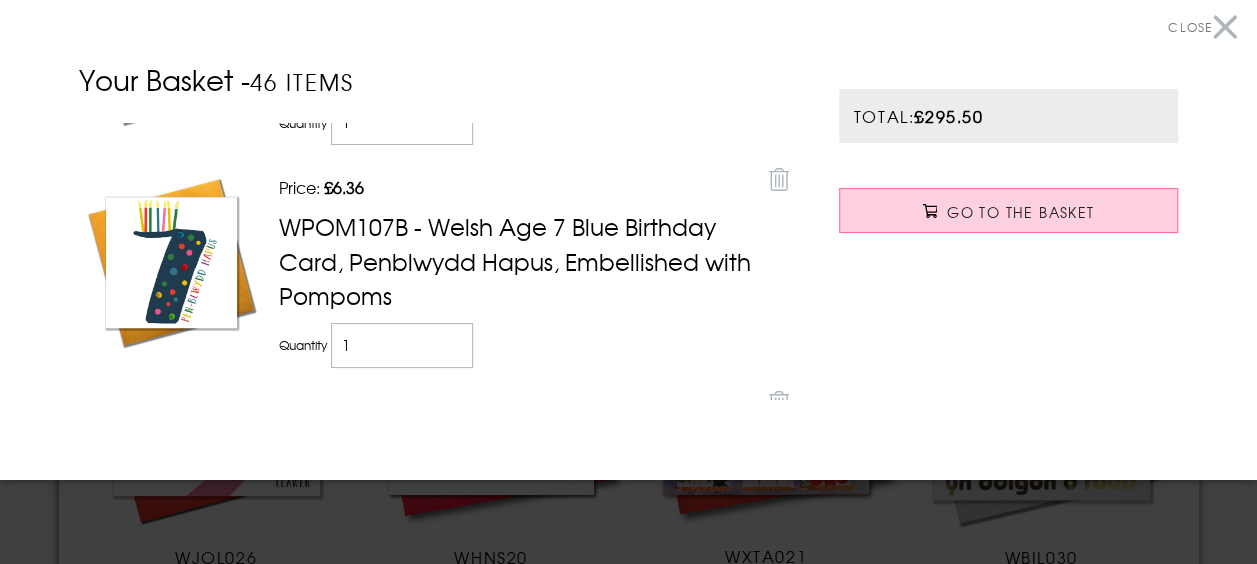 scroll, scrollTop: 6880, scrollLeft: 0, axis: vertical 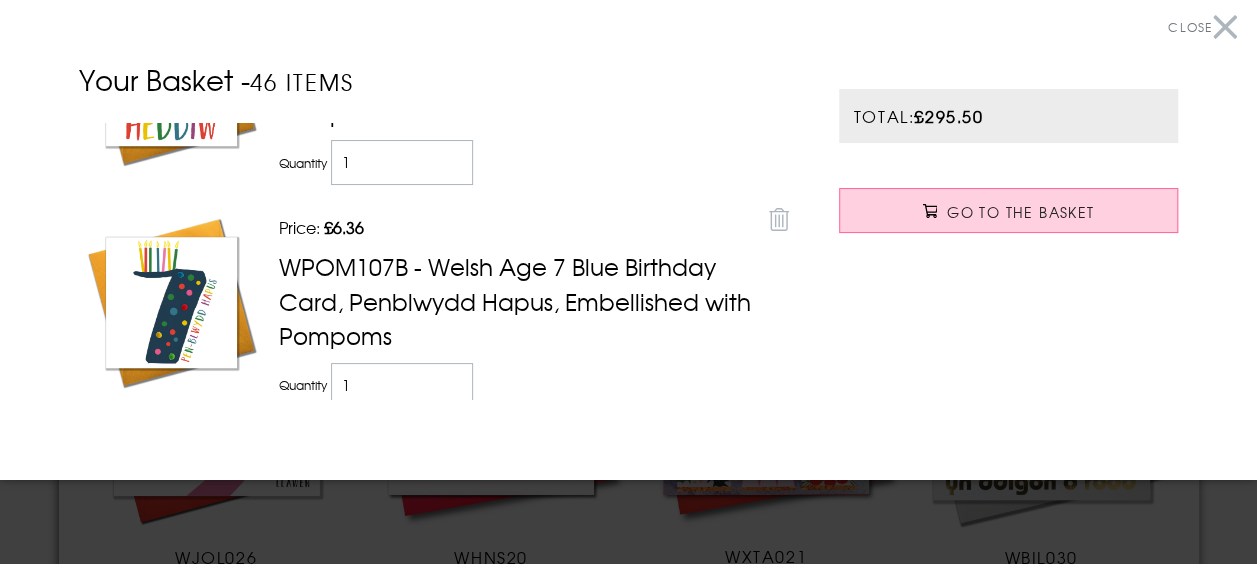 click on "Close" at bounding box center [1202, 27] 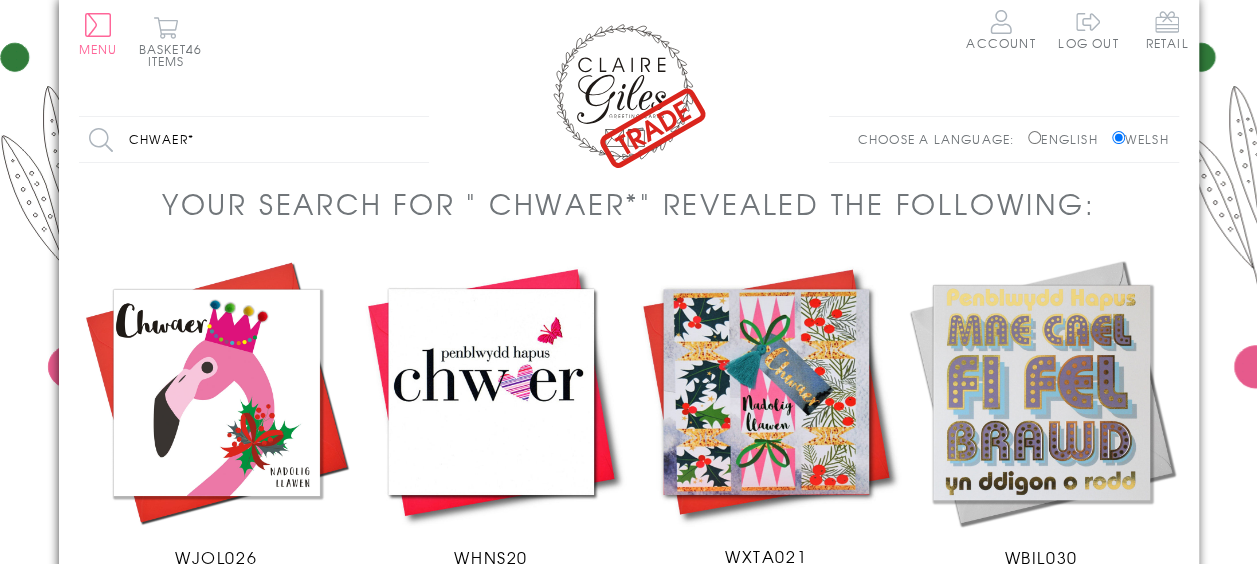 drag, startPoint x: 250, startPoint y: 144, endPoint x: -4, endPoint y: 115, distance: 255.65015 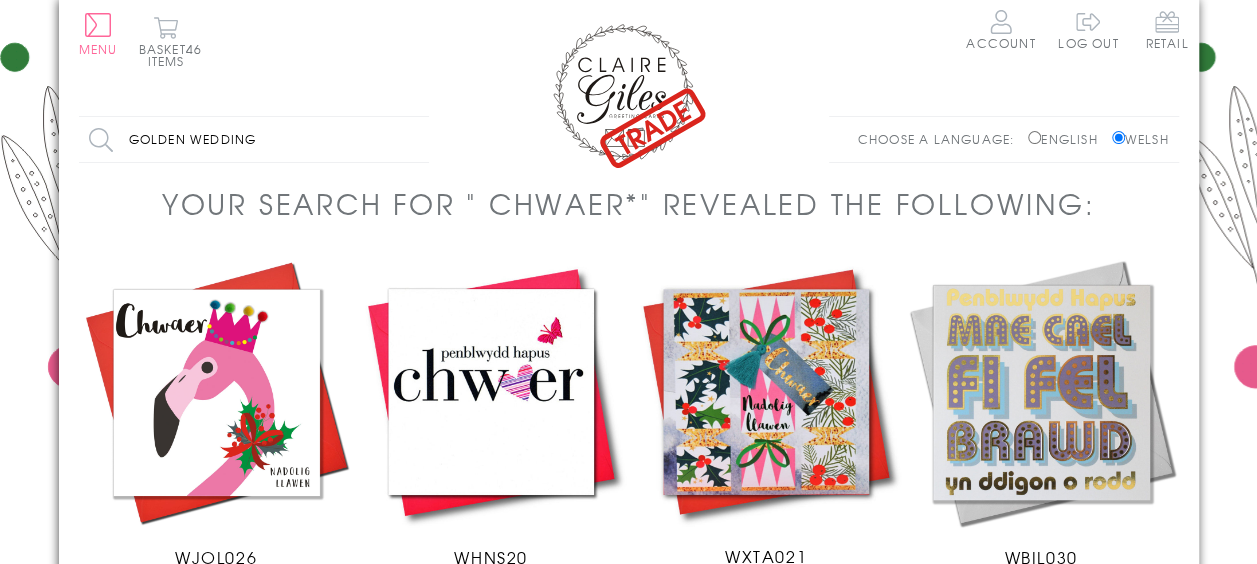type on "golden wedding" 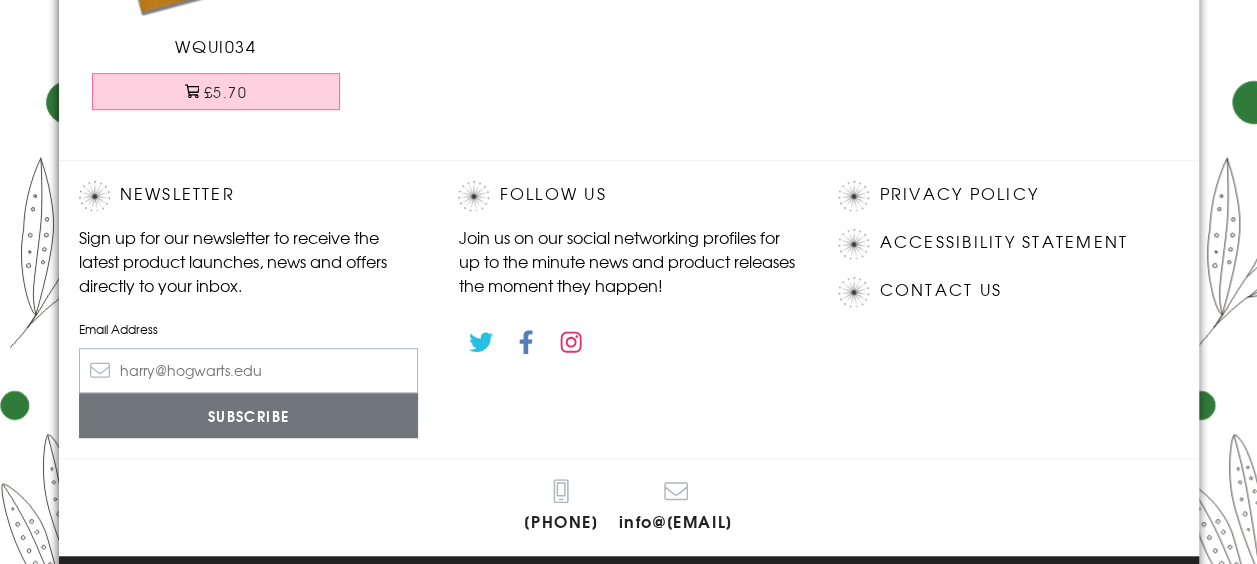 scroll, scrollTop: 574, scrollLeft: 0, axis: vertical 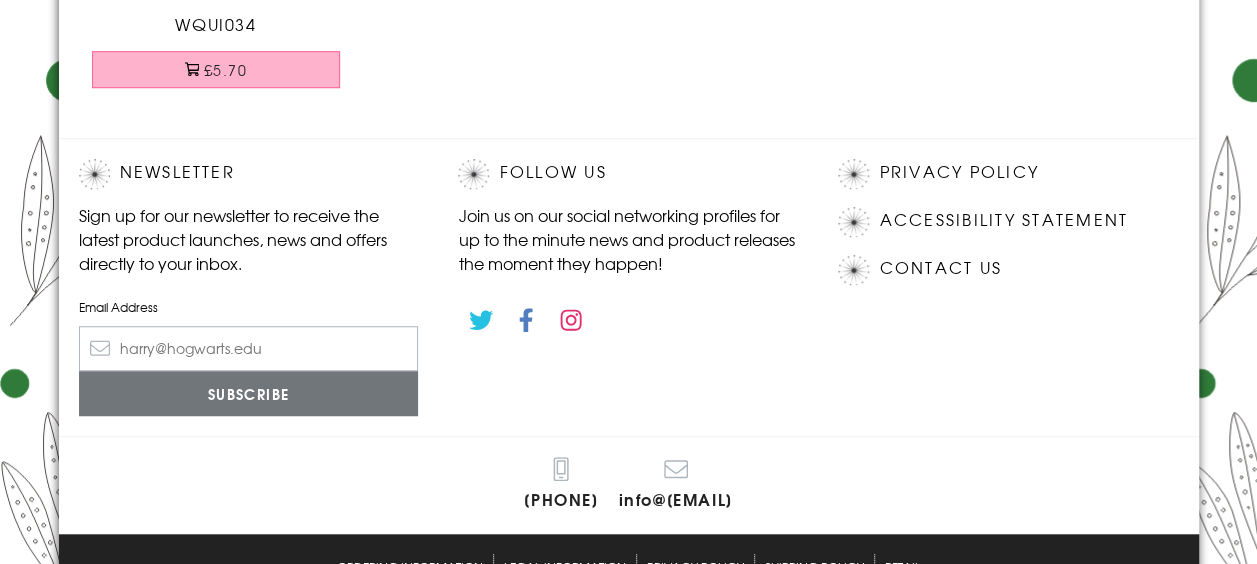 click on "£5.70" at bounding box center [216, 69] 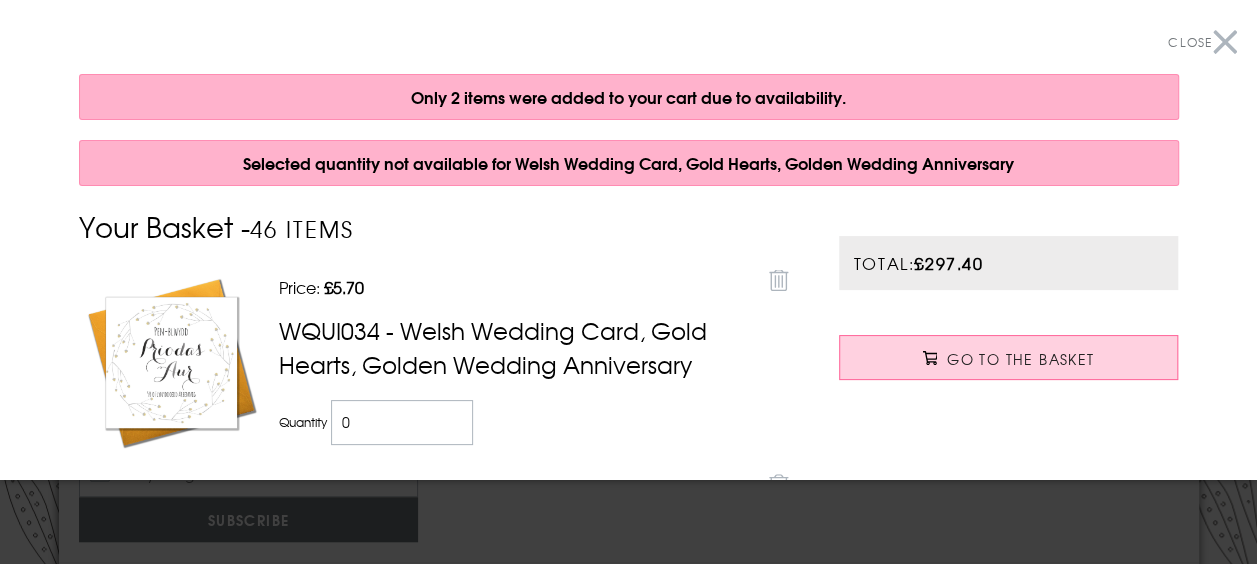 scroll, scrollTop: 570, scrollLeft: 0, axis: vertical 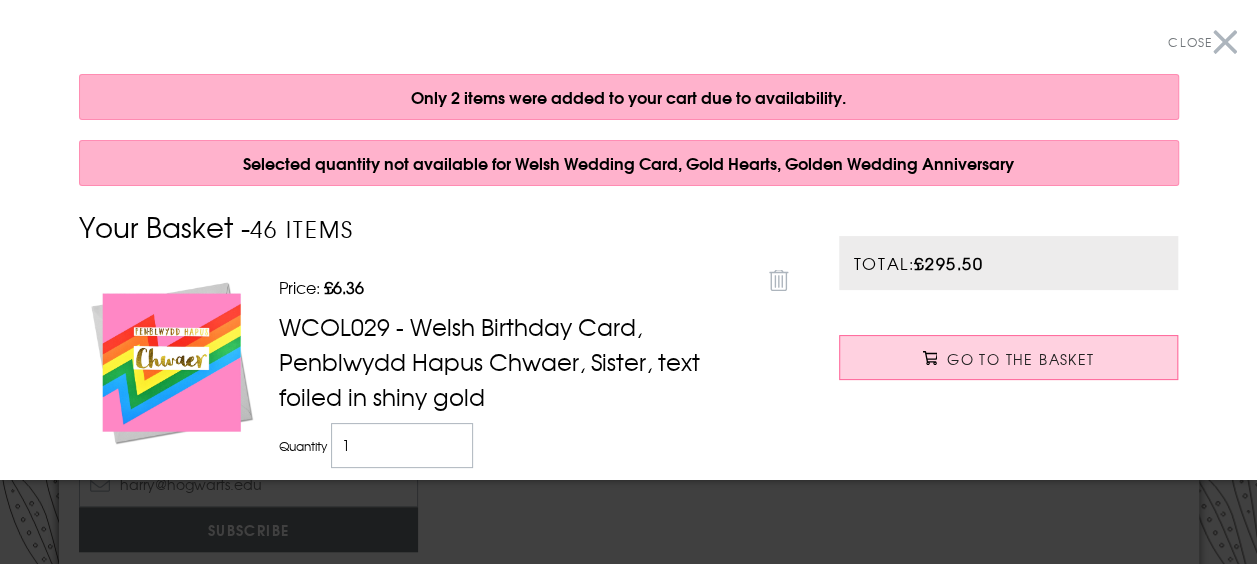 click on "Close" at bounding box center [1202, 42] 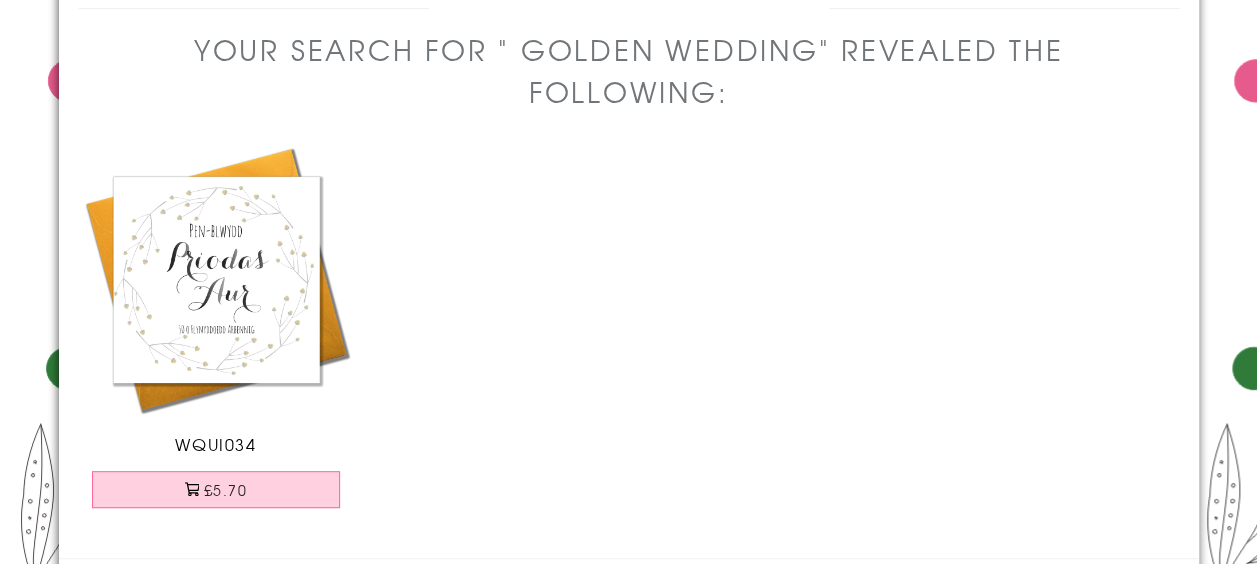 scroll, scrollTop: 0, scrollLeft: 0, axis: both 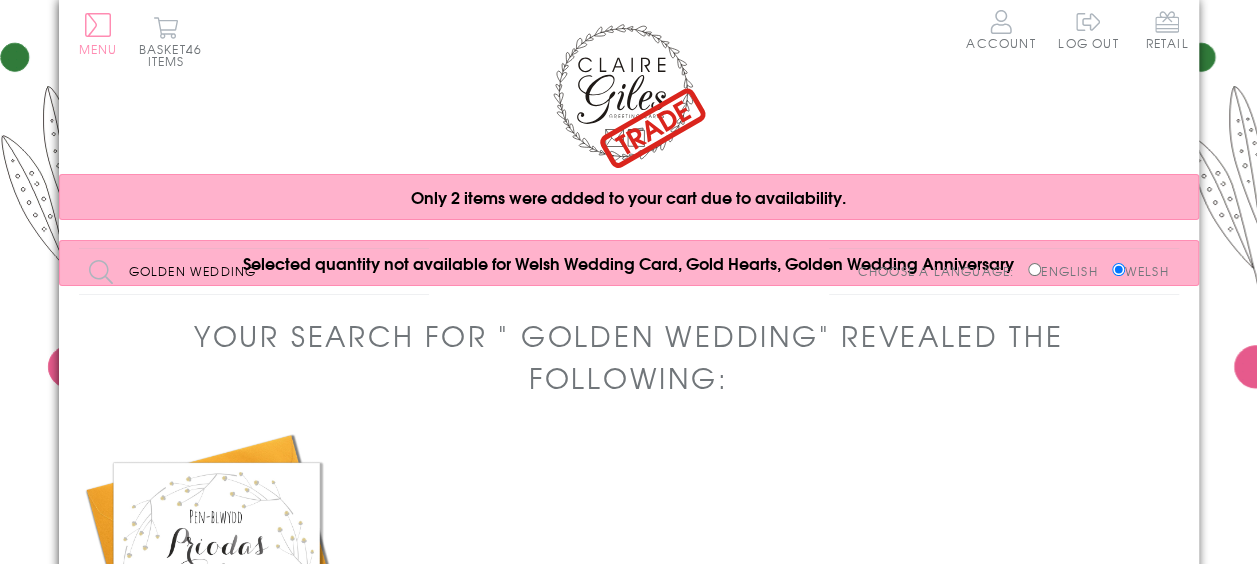 click on "Menu" at bounding box center [98, 34] 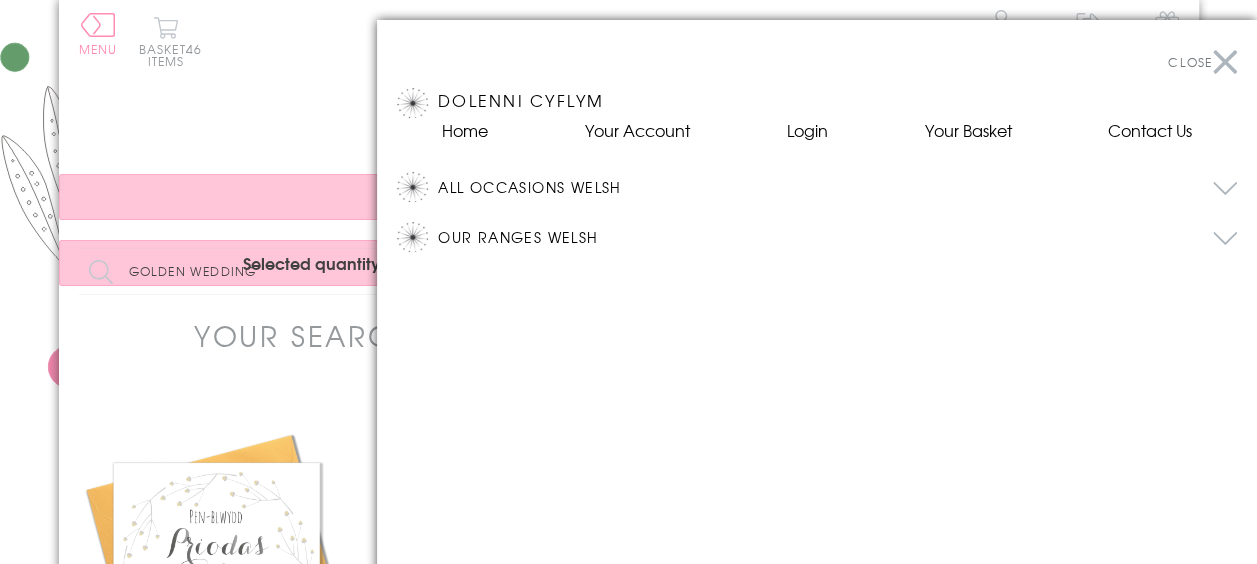 click on "Our Ranges Welsh" at bounding box center [837, 237] 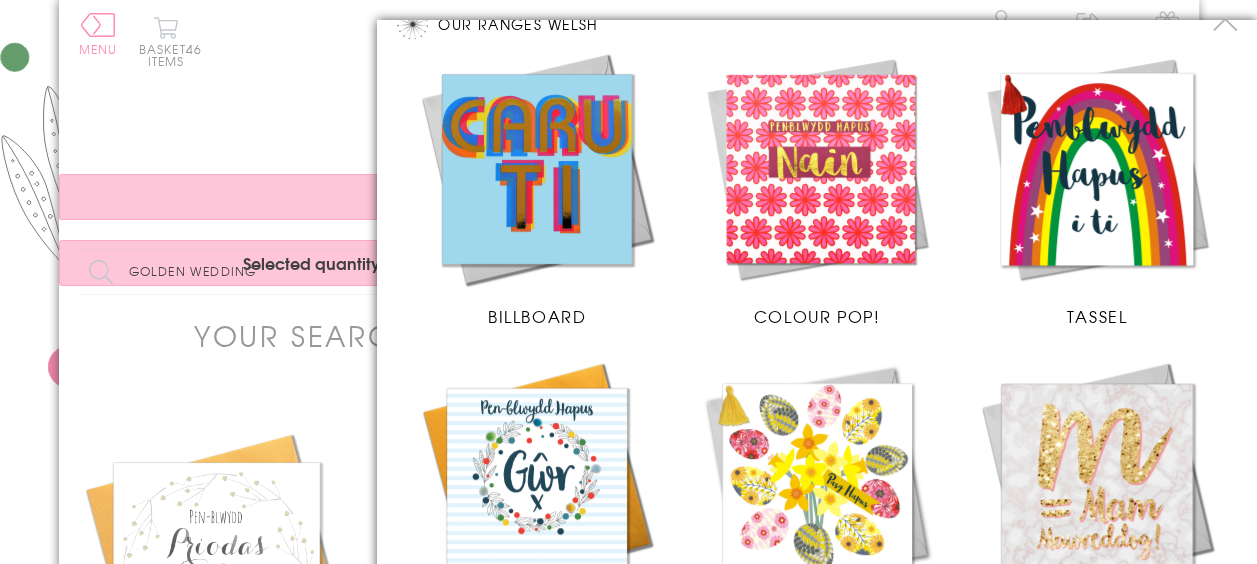 scroll, scrollTop: 214, scrollLeft: 0, axis: vertical 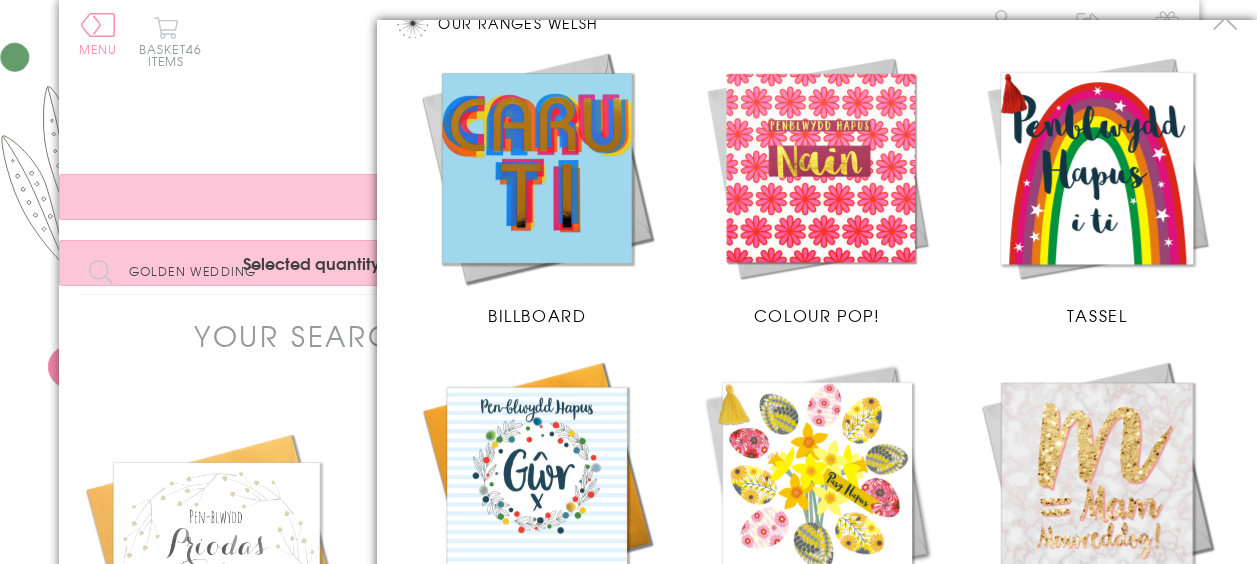 click at bounding box center (537, 168) 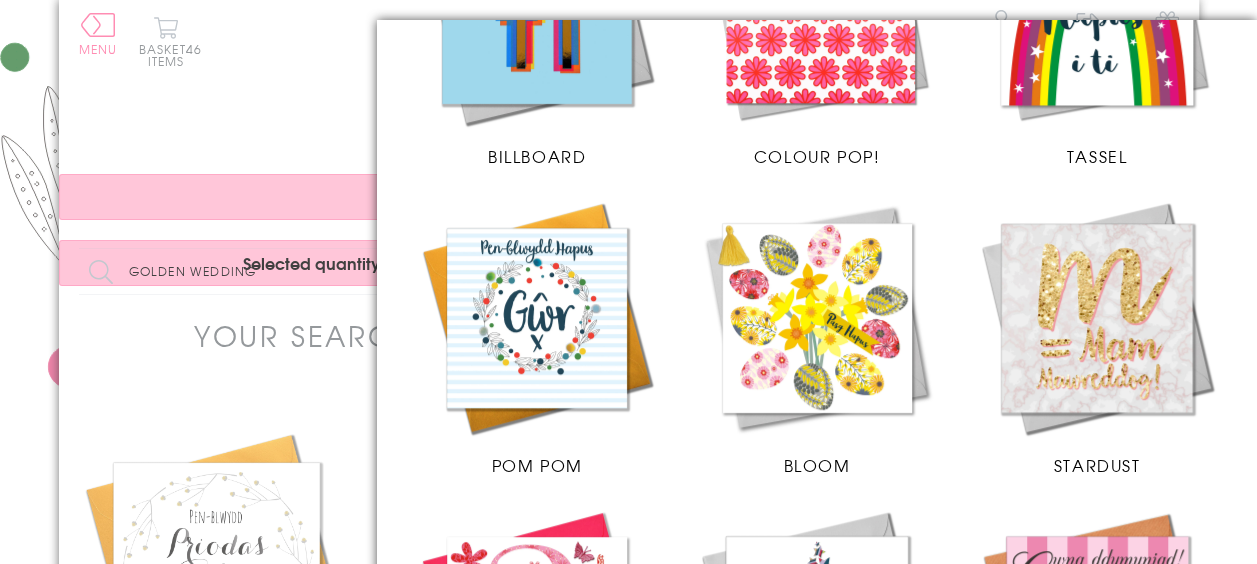 scroll, scrollTop: 374, scrollLeft: 0, axis: vertical 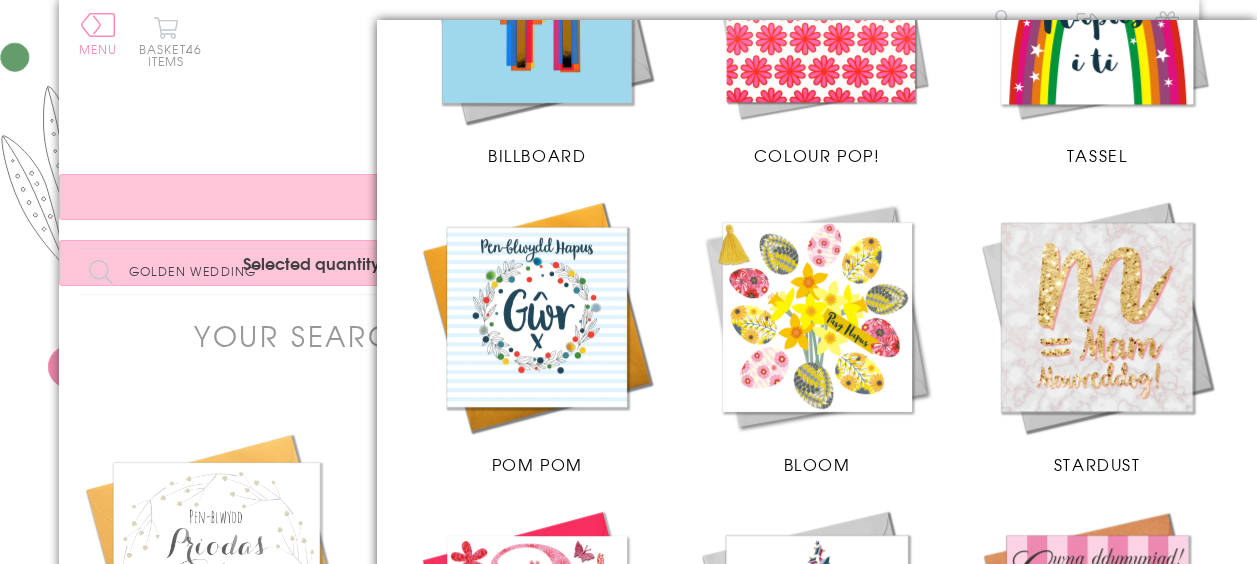 click at bounding box center [1097, 317] 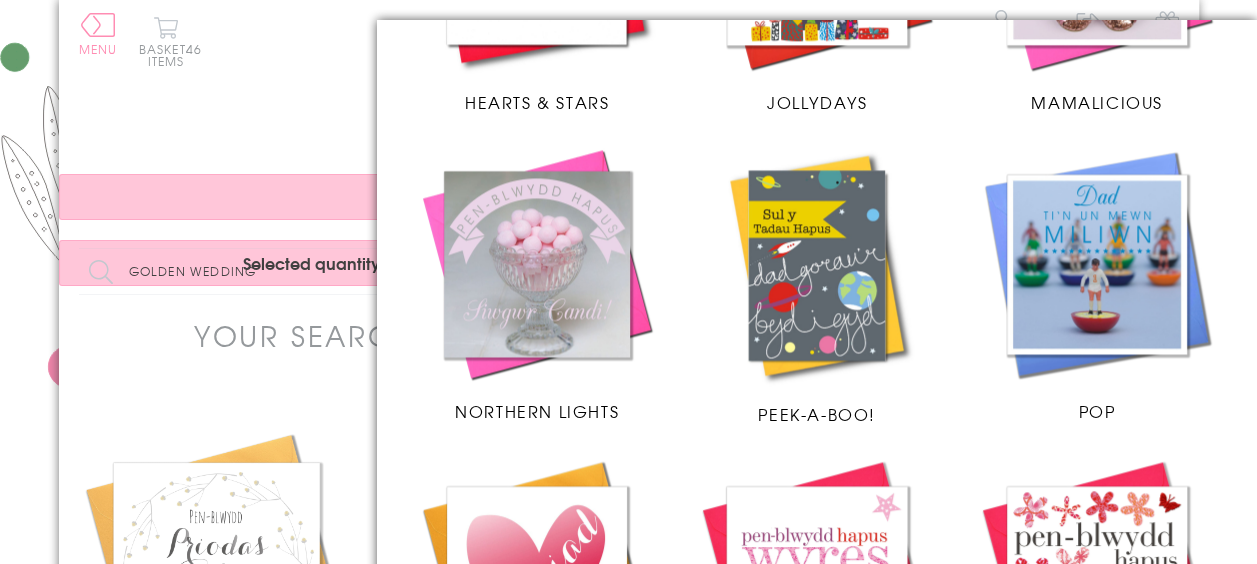 scroll, scrollTop: 1352, scrollLeft: 0, axis: vertical 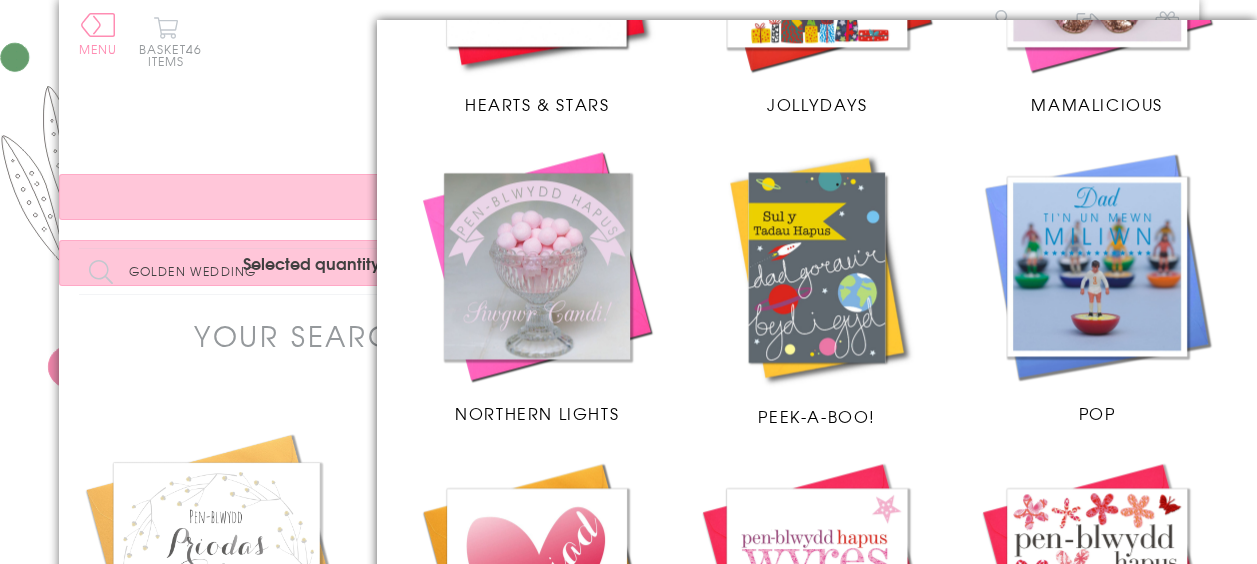 click at bounding box center (1097, 266) 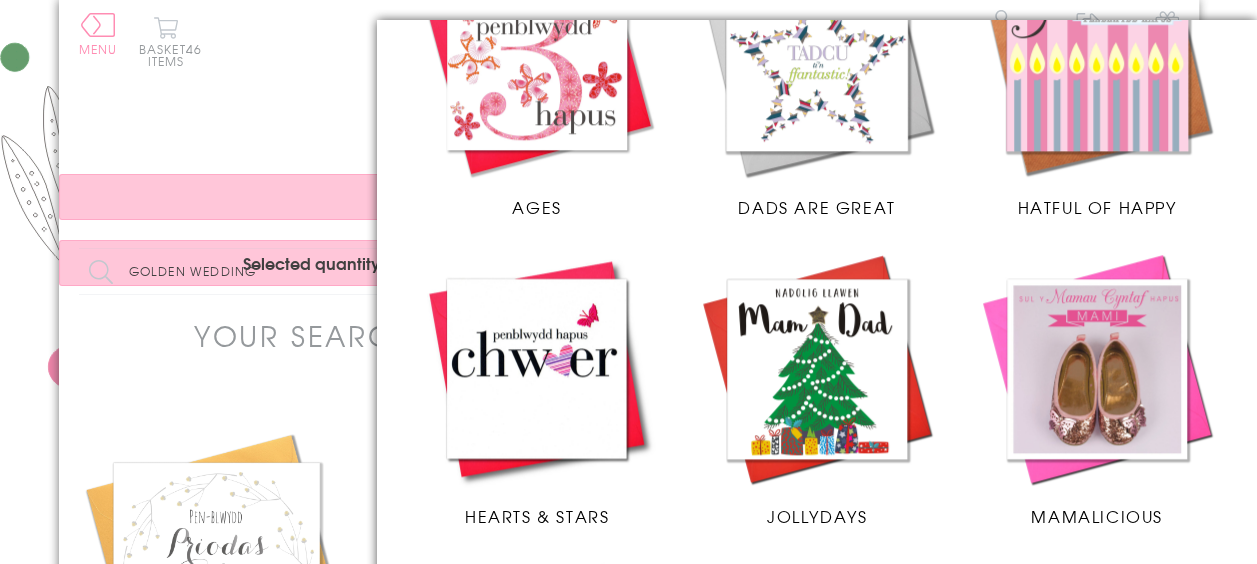 scroll, scrollTop: 937, scrollLeft: 0, axis: vertical 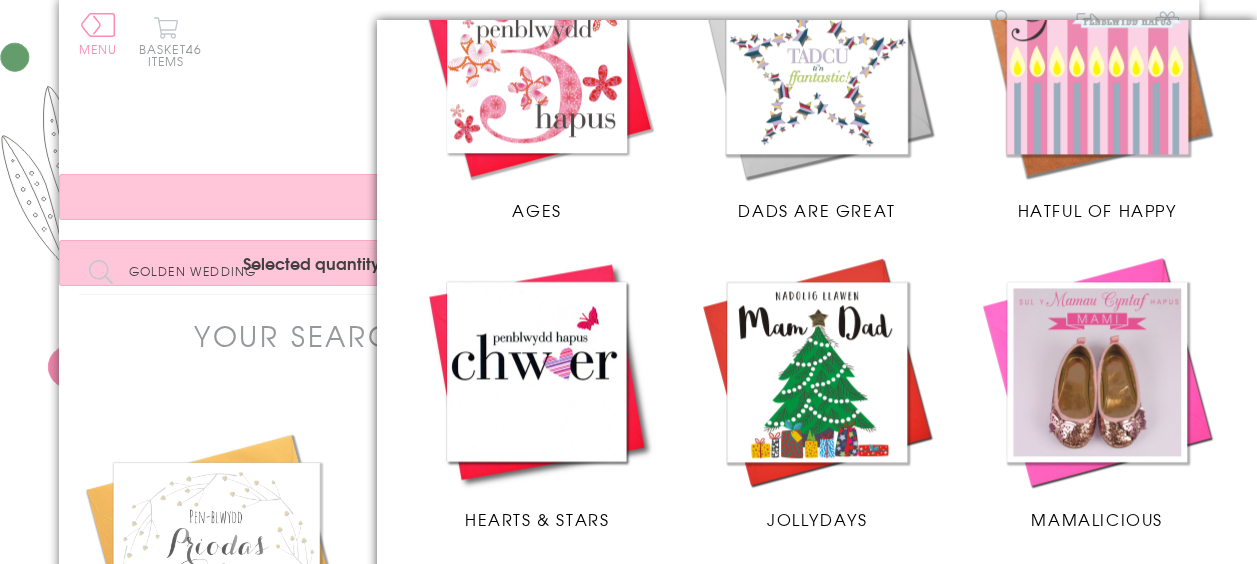 click at bounding box center (817, 372) 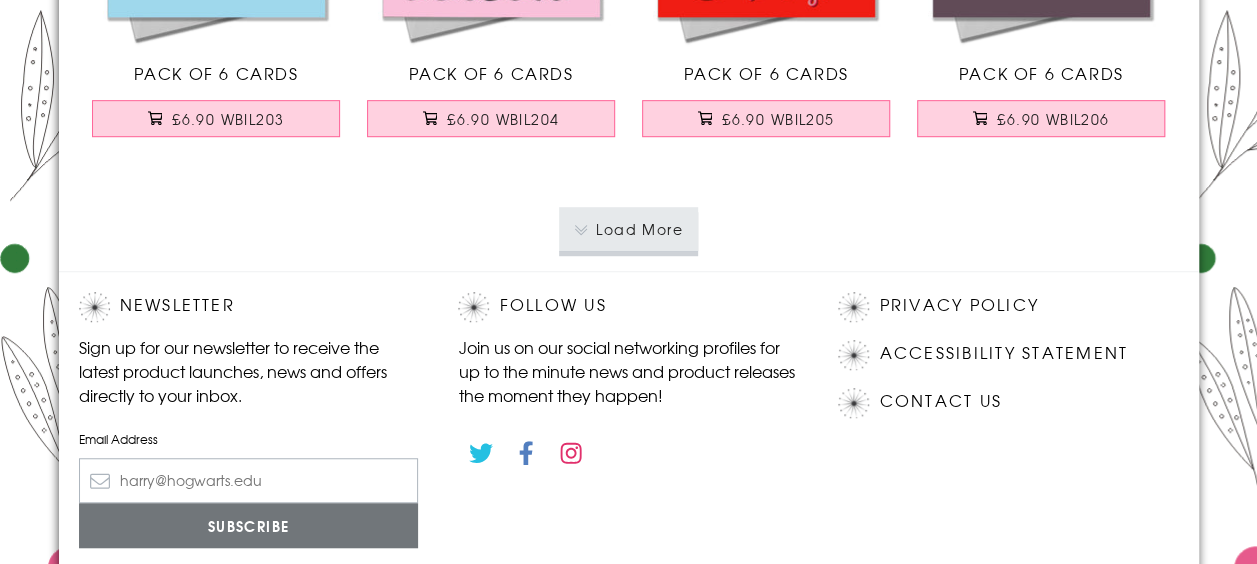 scroll, scrollTop: 4306, scrollLeft: 0, axis: vertical 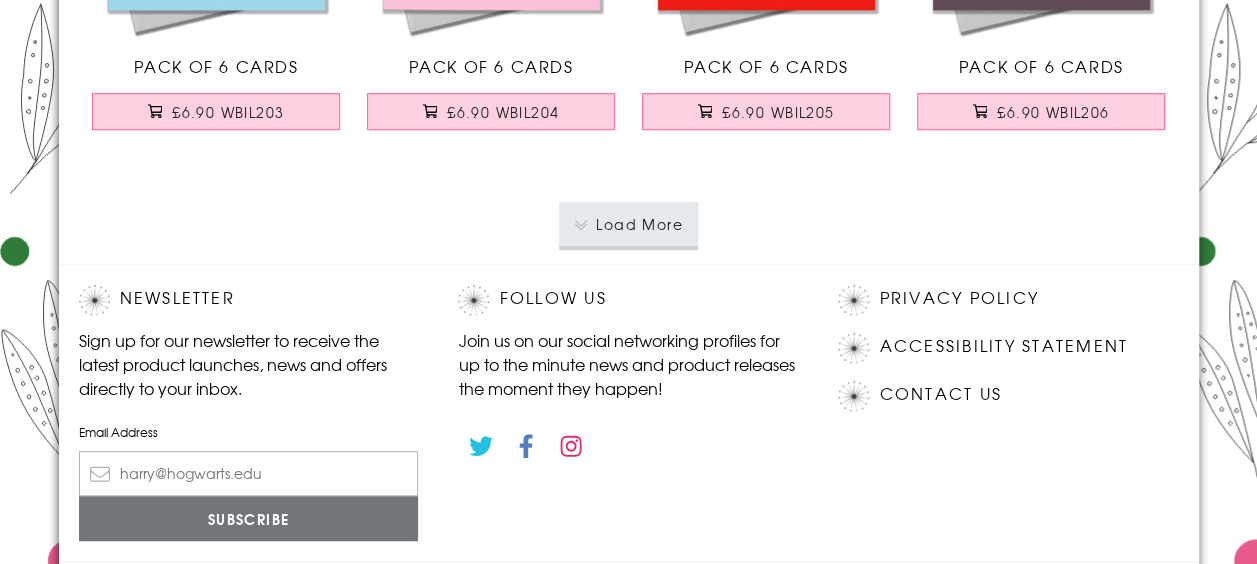 click on "Load More" at bounding box center (628, 224) 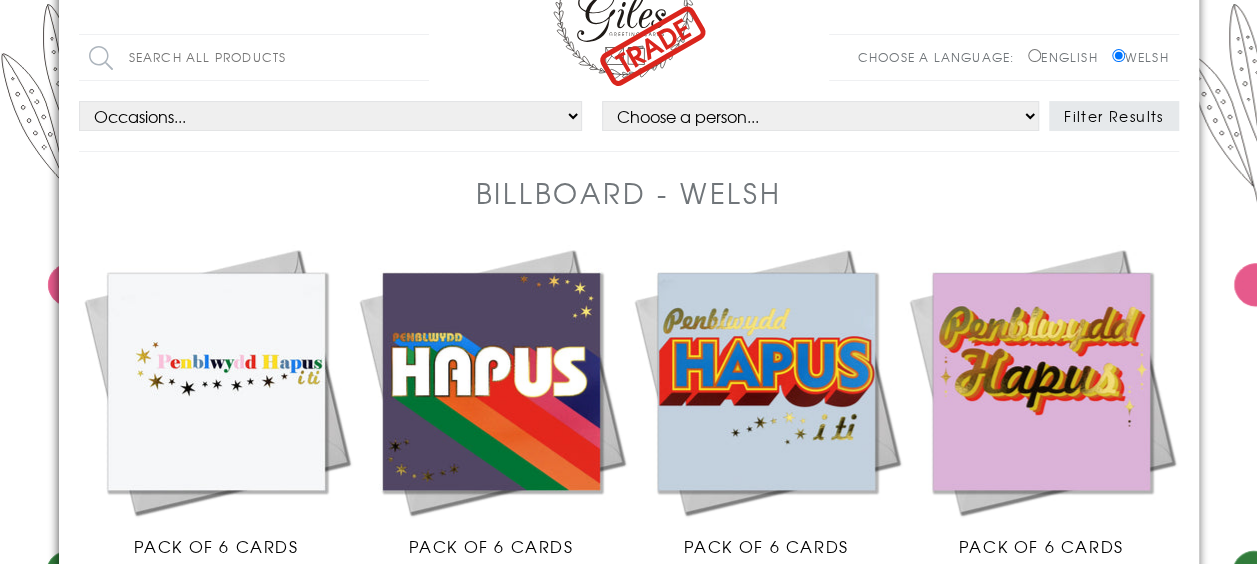 scroll, scrollTop: 0, scrollLeft: 0, axis: both 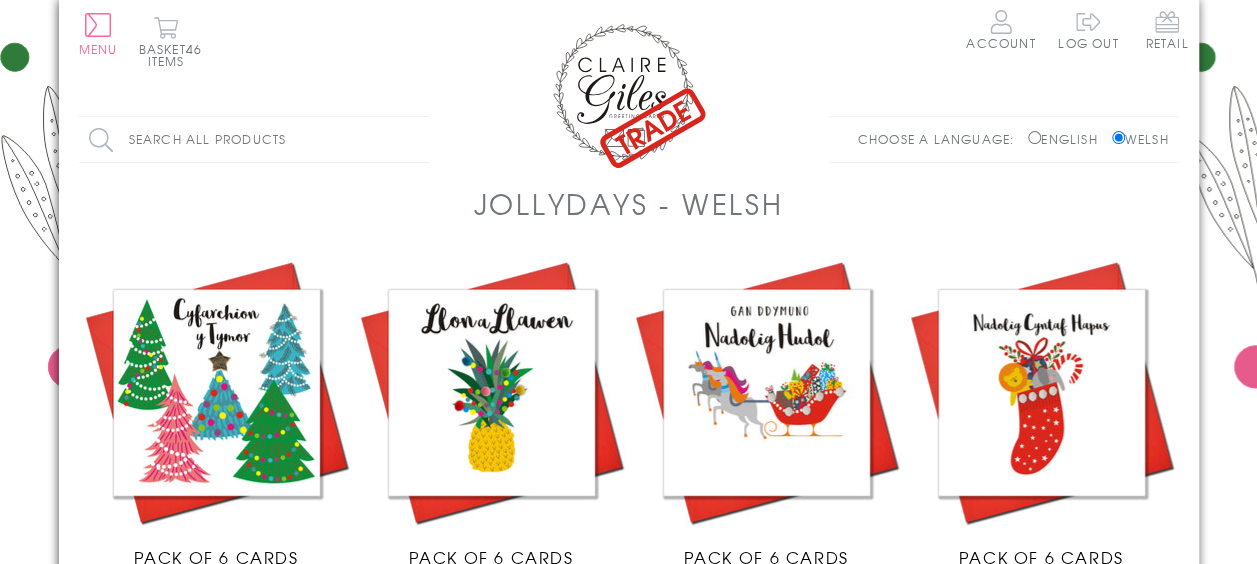 click on "Search all products" at bounding box center [254, 139] 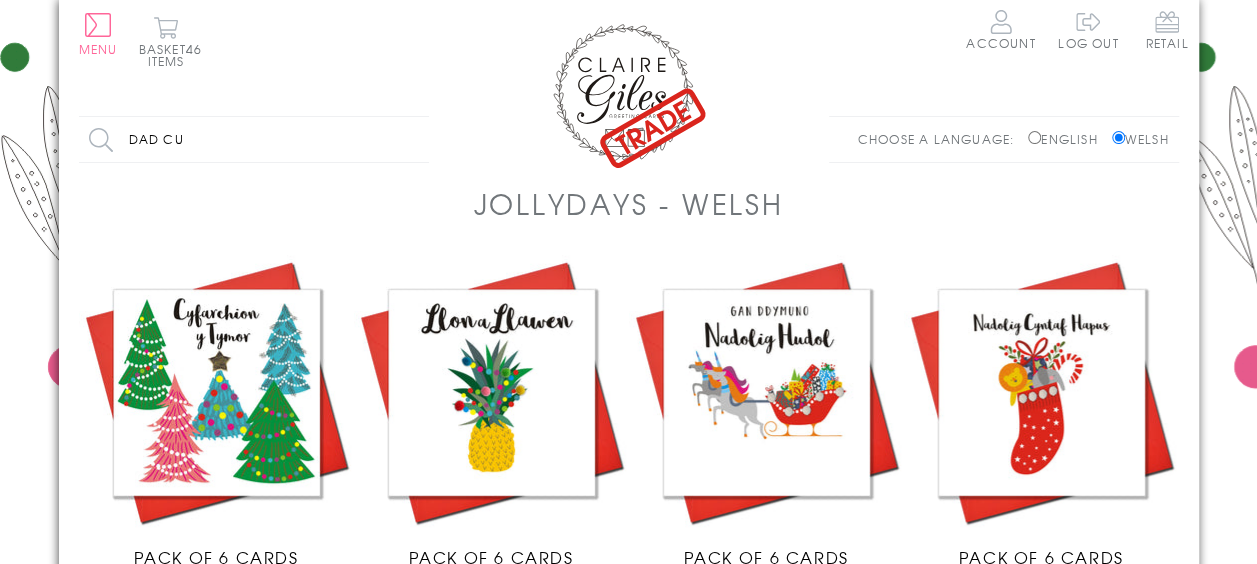 type on "dad cu" 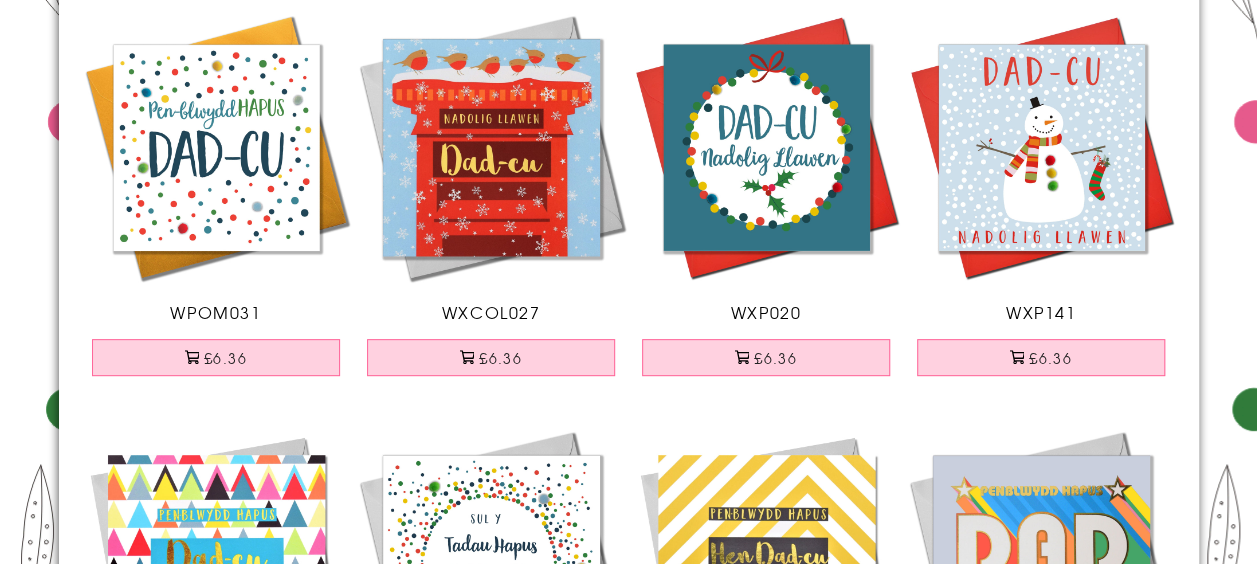 scroll, scrollTop: 0, scrollLeft: 0, axis: both 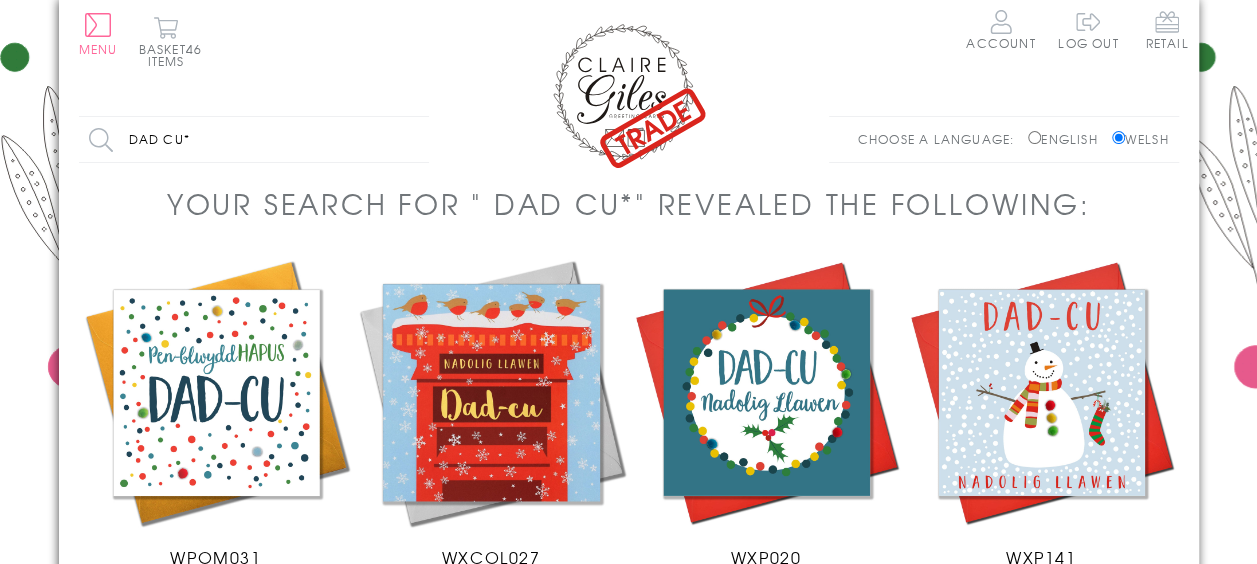 click on "dad cu*" at bounding box center (254, 139) 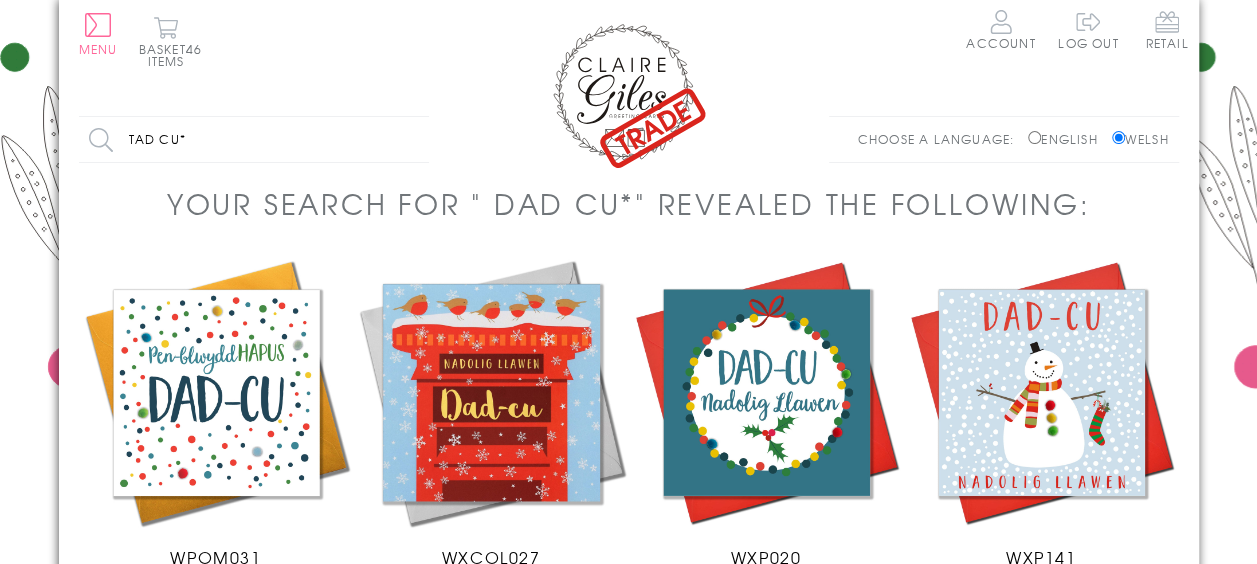 click on "tad cu*" at bounding box center (254, 139) 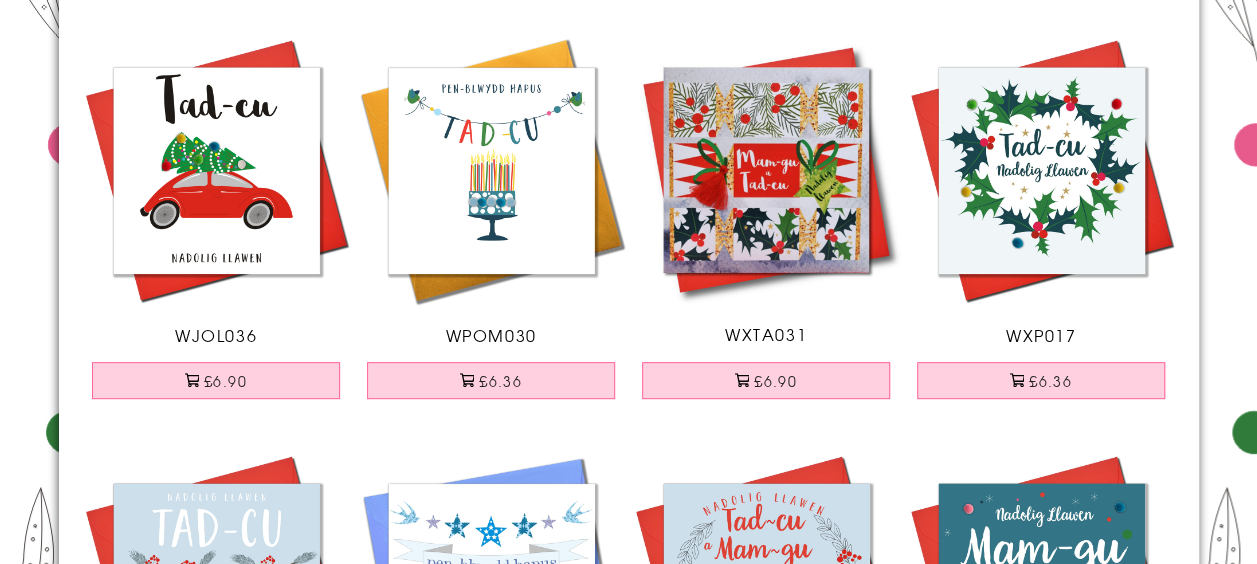 scroll, scrollTop: 0, scrollLeft: 0, axis: both 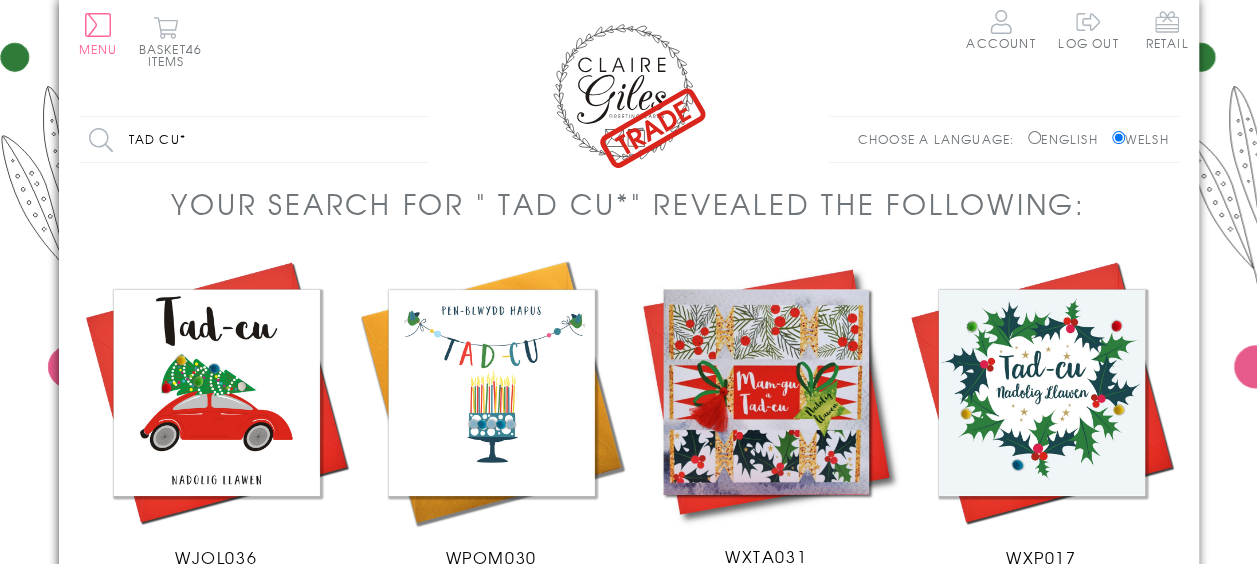 click on "Close
Dolenni Cyflym
Home
Your Account
Login
Your Basket
Contact Us
All Occasions Welsh
Academic
Age Cards
Anniversary
Baby Cards
Birthdays
Christmas
Communion and Confirmation
Congratulations
Easter" at bounding box center (628, 1423) 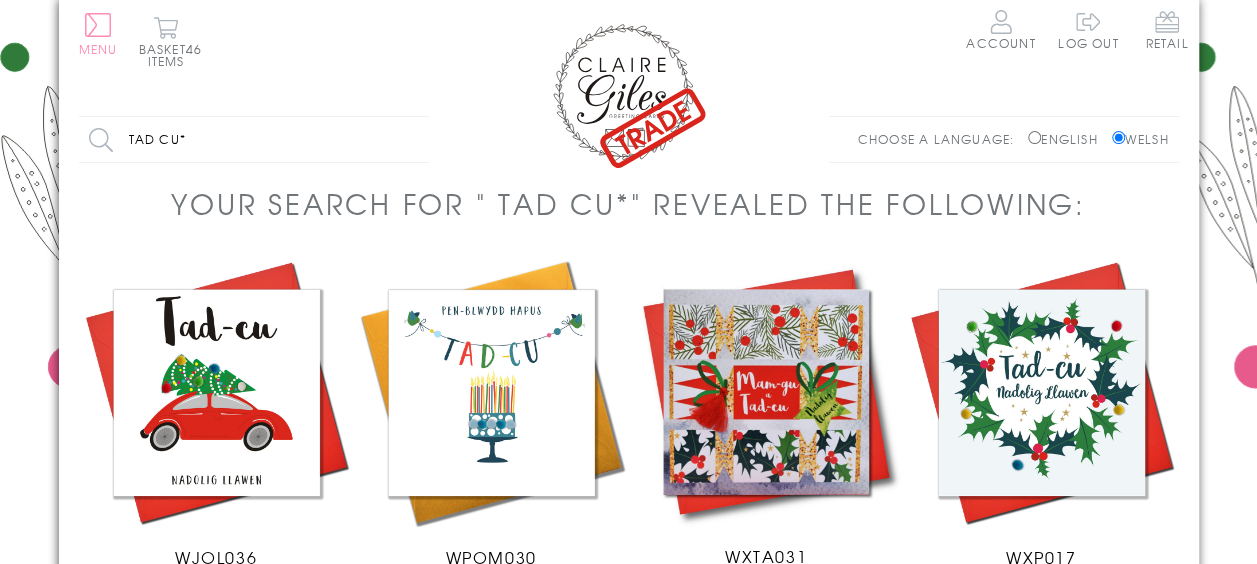click on "Menu" at bounding box center [98, 34] 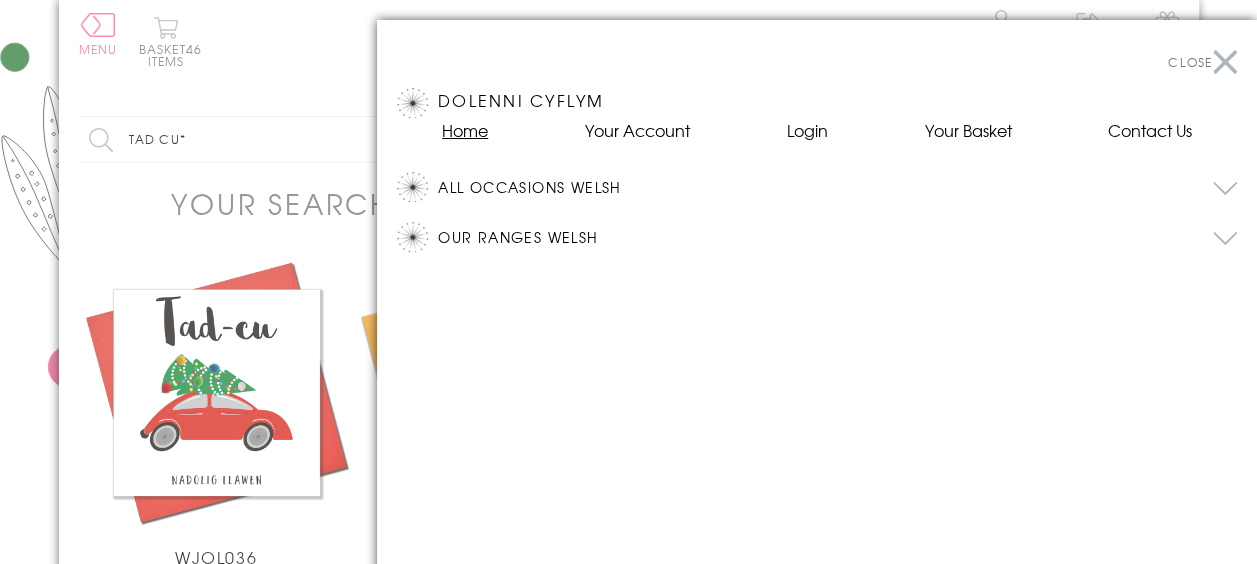 click on "Home" at bounding box center (465, 130) 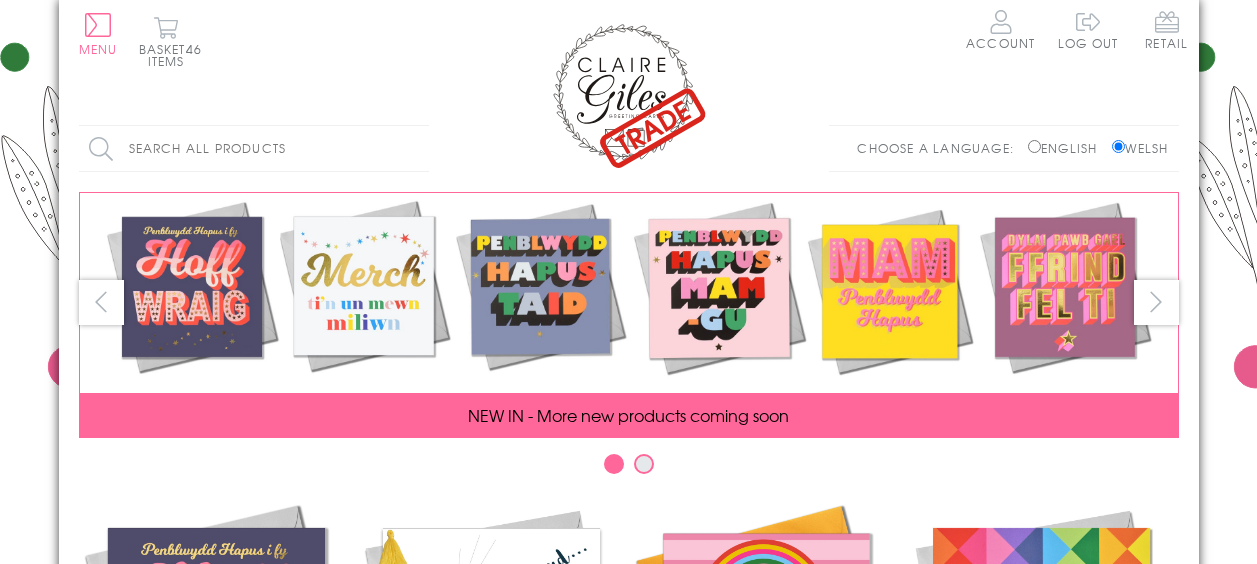 scroll, scrollTop: 0, scrollLeft: 0, axis: both 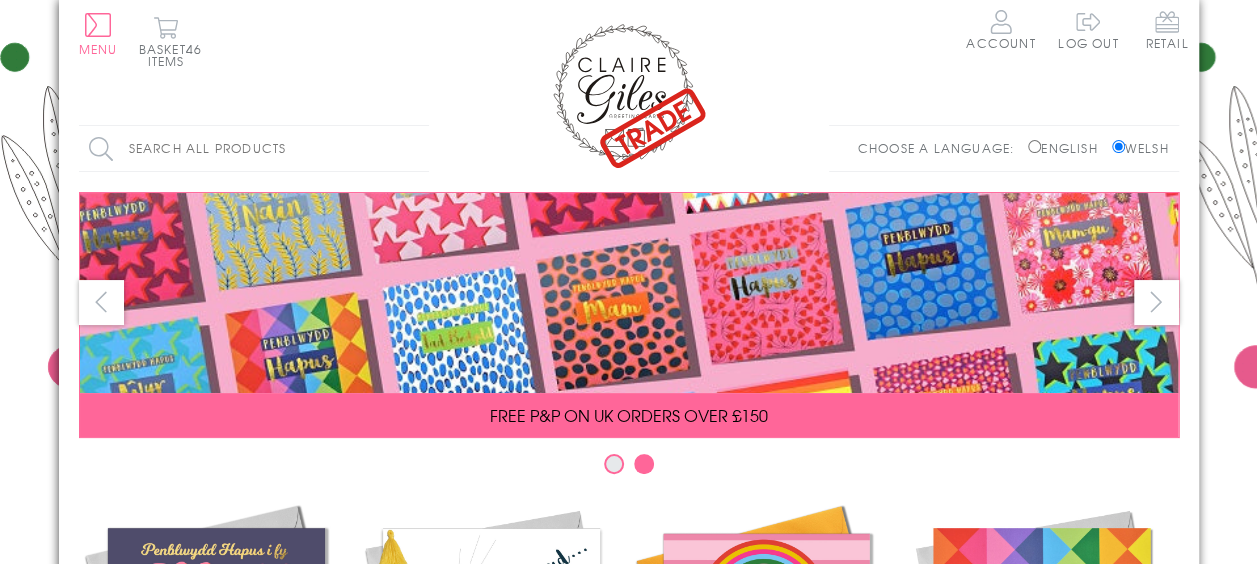 click on "next" at bounding box center [1156, 302] 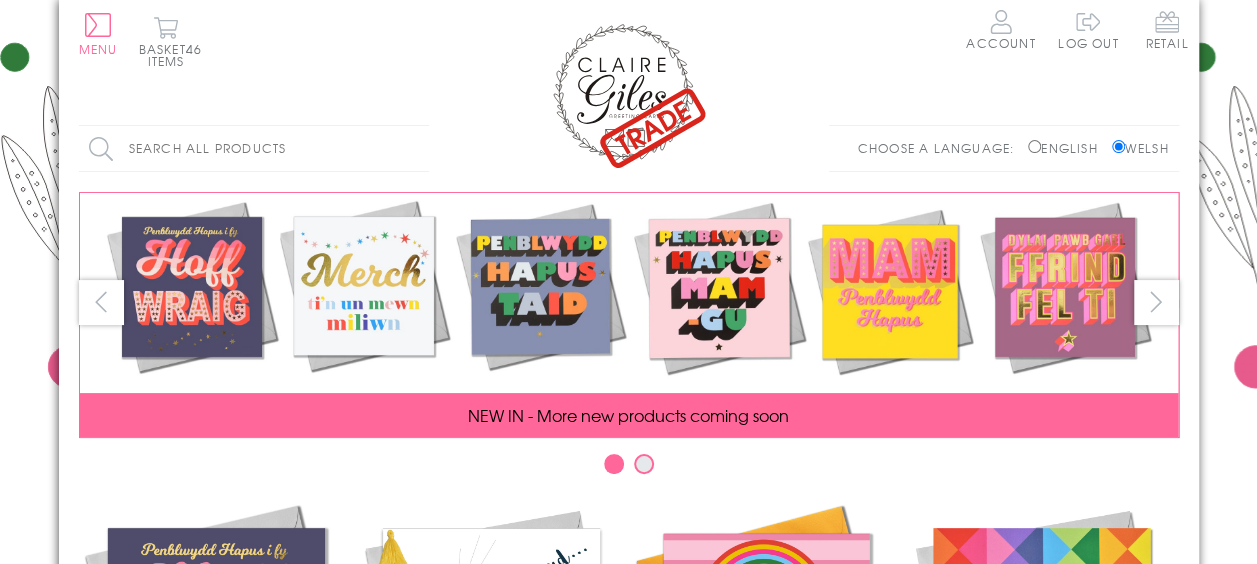 click on "prev" at bounding box center [101, 302] 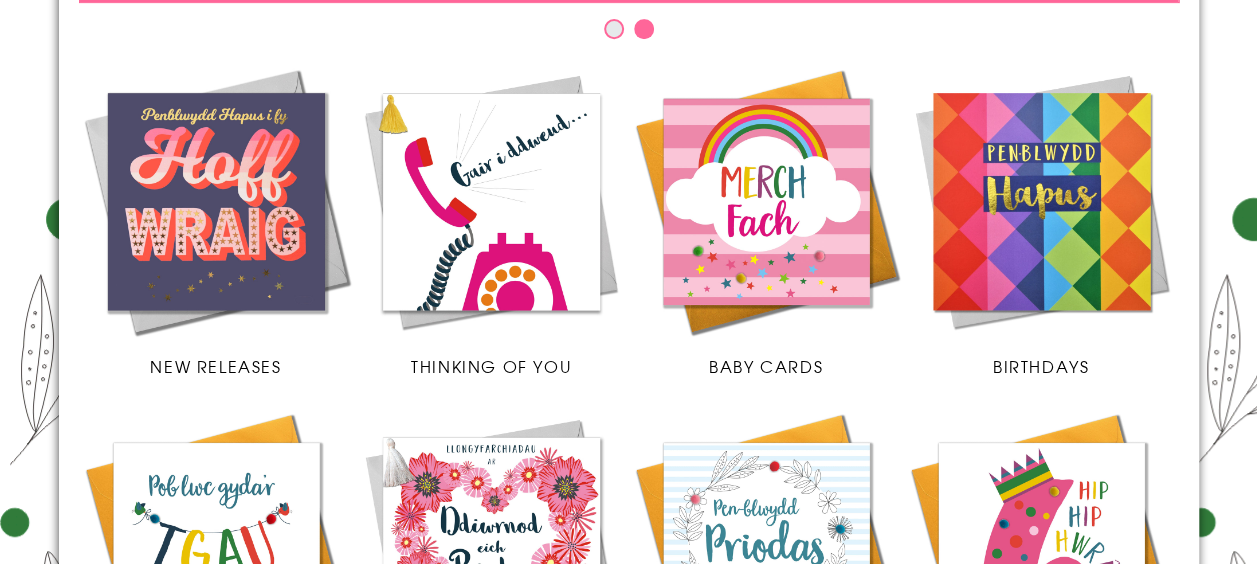 scroll, scrollTop: 436, scrollLeft: 0, axis: vertical 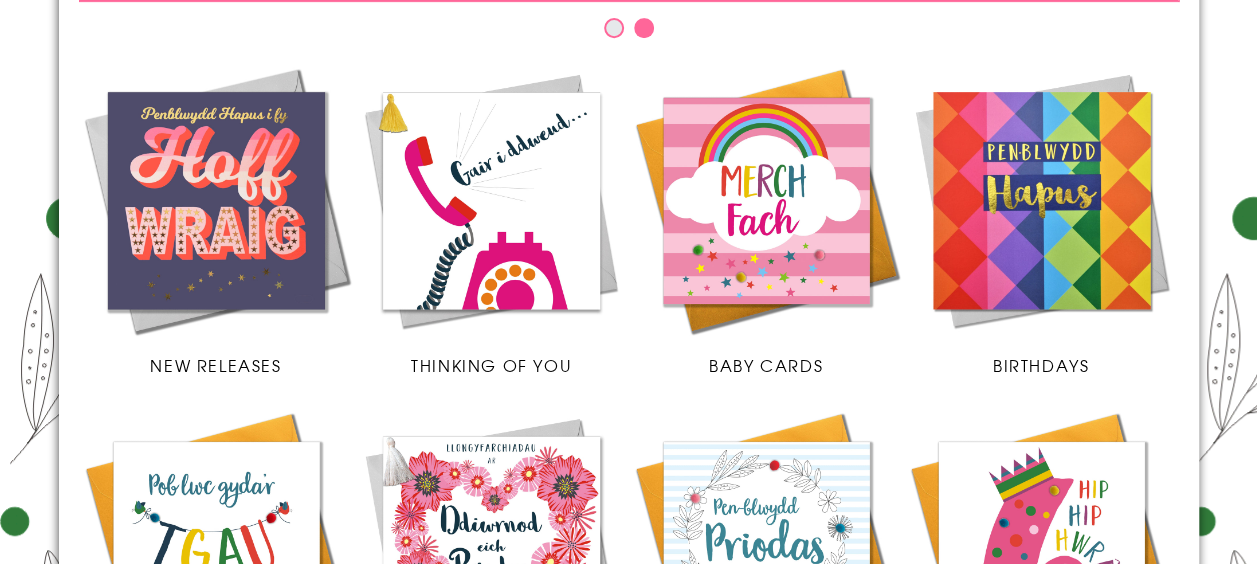 click at bounding box center (216, 200) 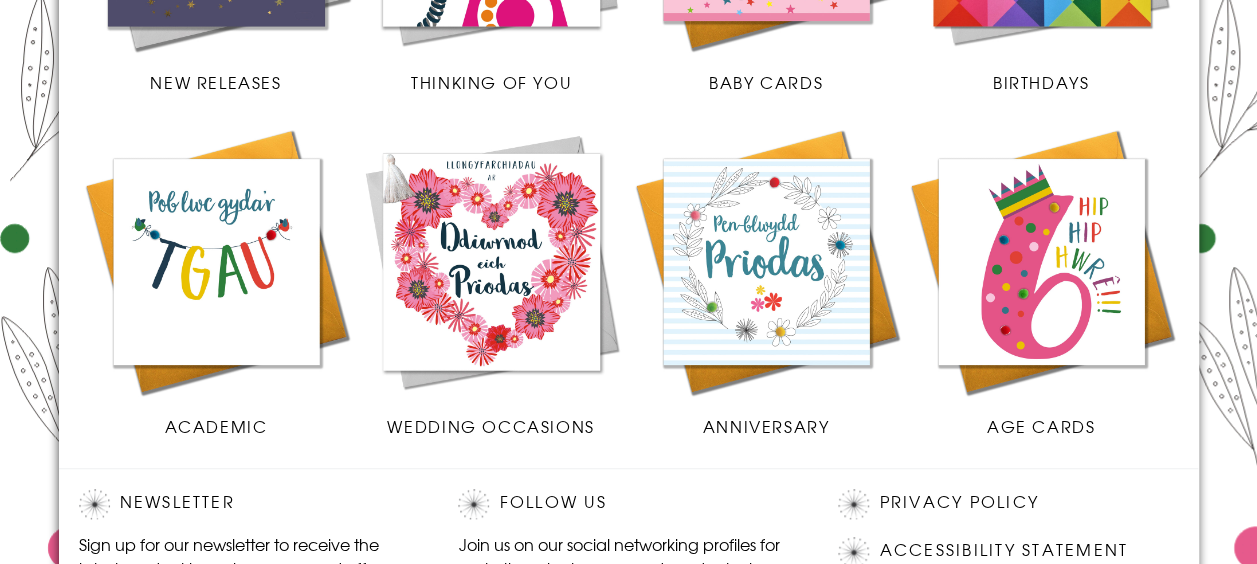 scroll, scrollTop: 721, scrollLeft: 0, axis: vertical 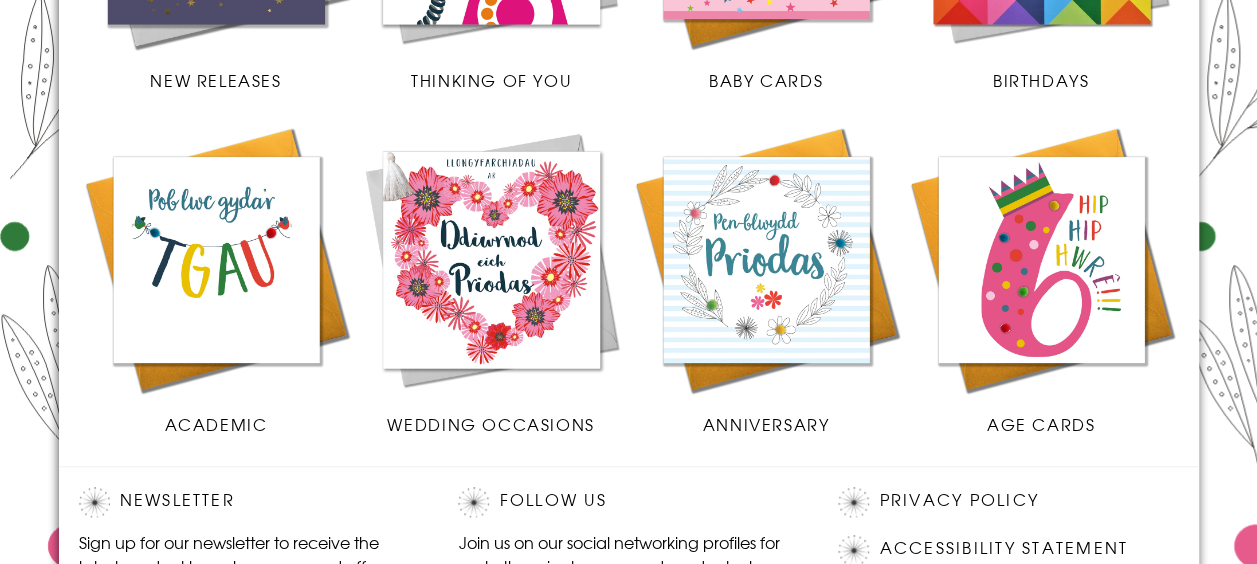 click at bounding box center (1041, 259) 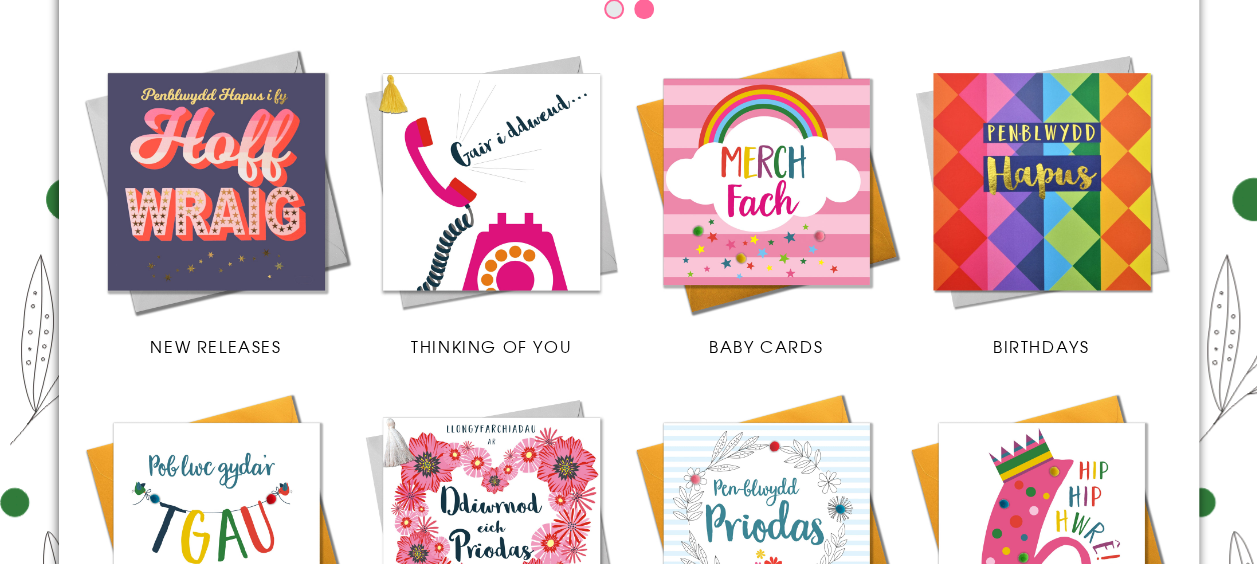 scroll, scrollTop: 442, scrollLeft: 0, axis: vertical 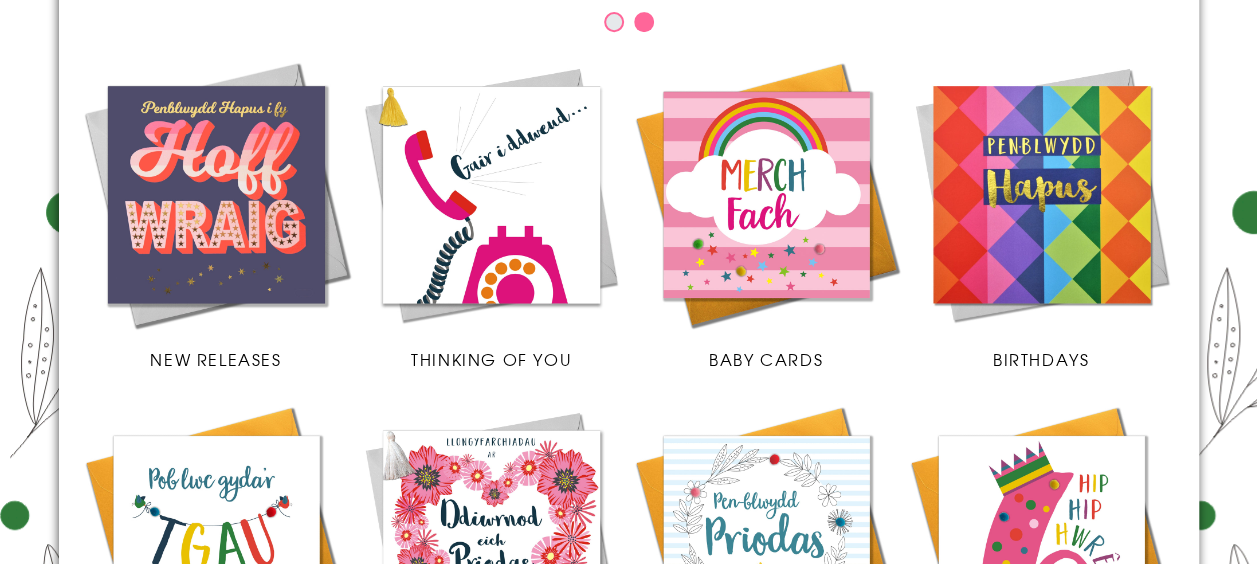 click at bounding box center (766, 194) 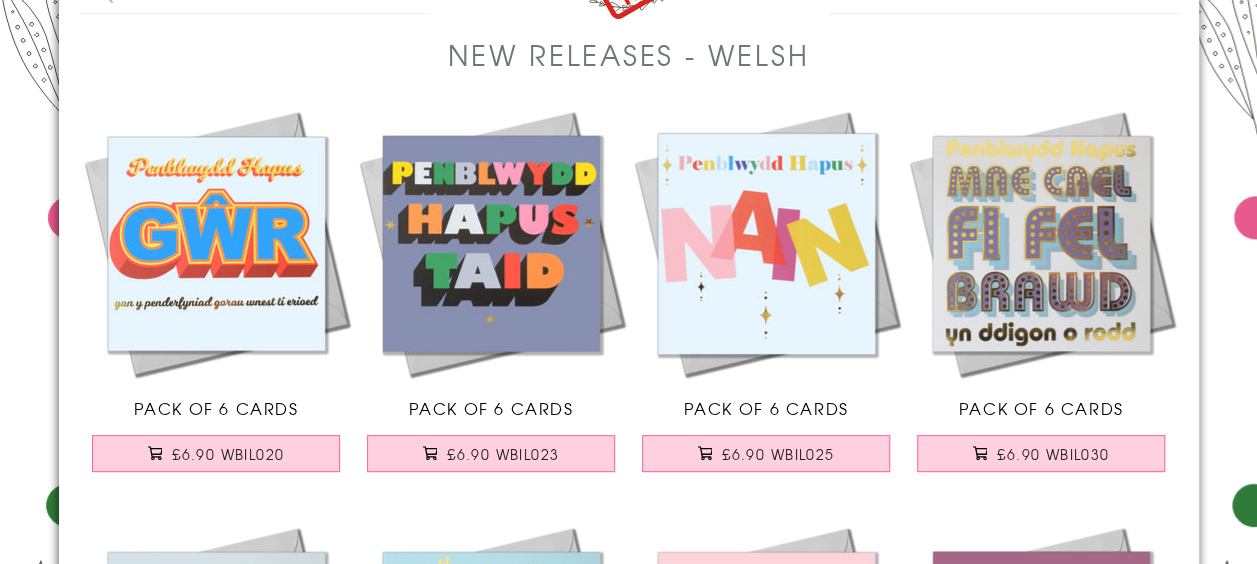 scroll, scrollTop: 0, scrollLeft: 0, axis: both 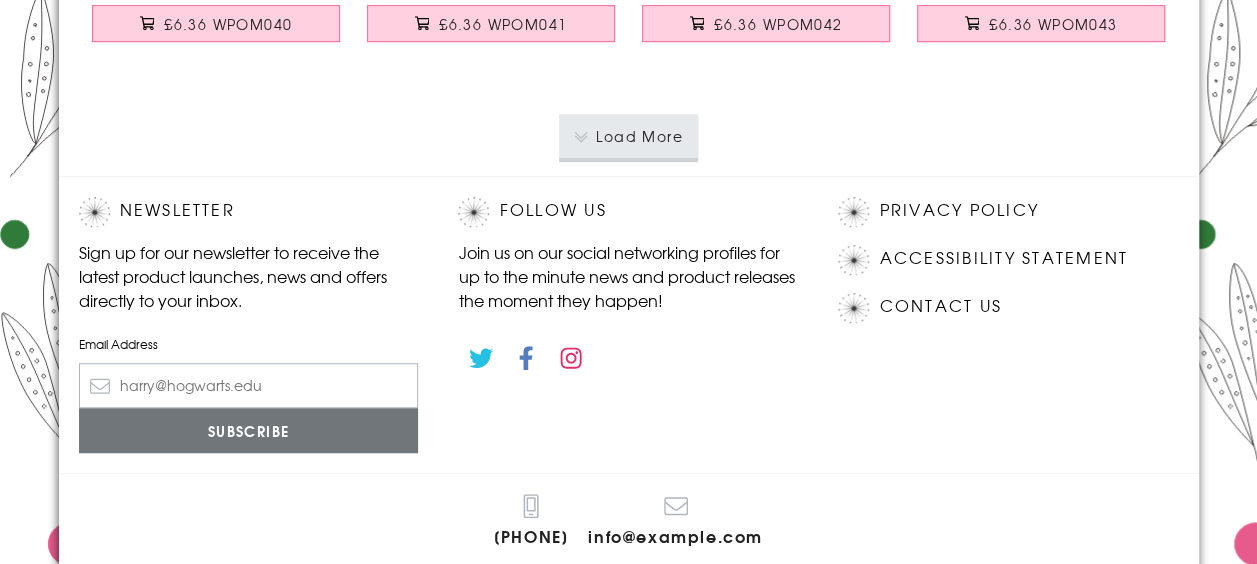 click on "Load More" at bounding box center [628, 136] 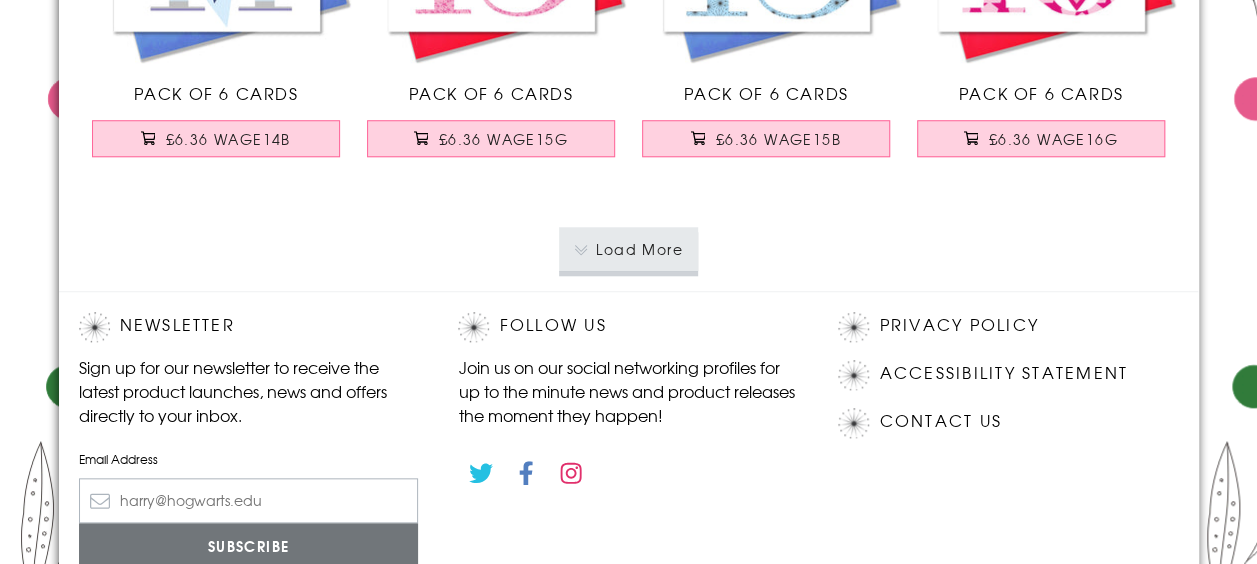 scroll, scrollTop: 8397, scrollLeft: 0, axis: vertical 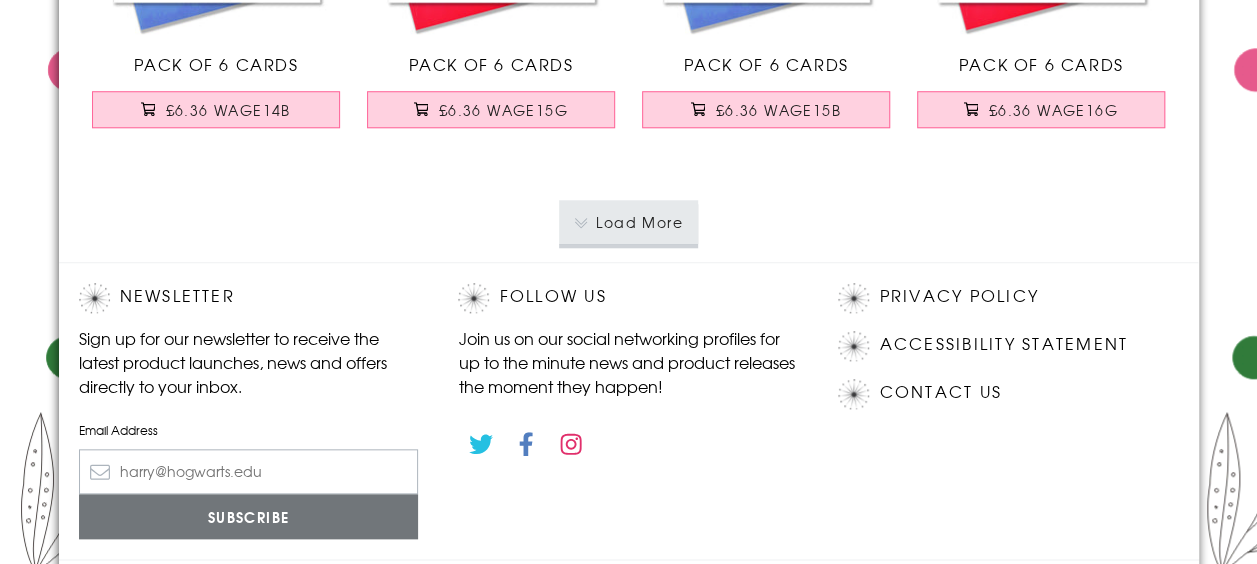 click on "Load More" at bounding box center [628, 222] 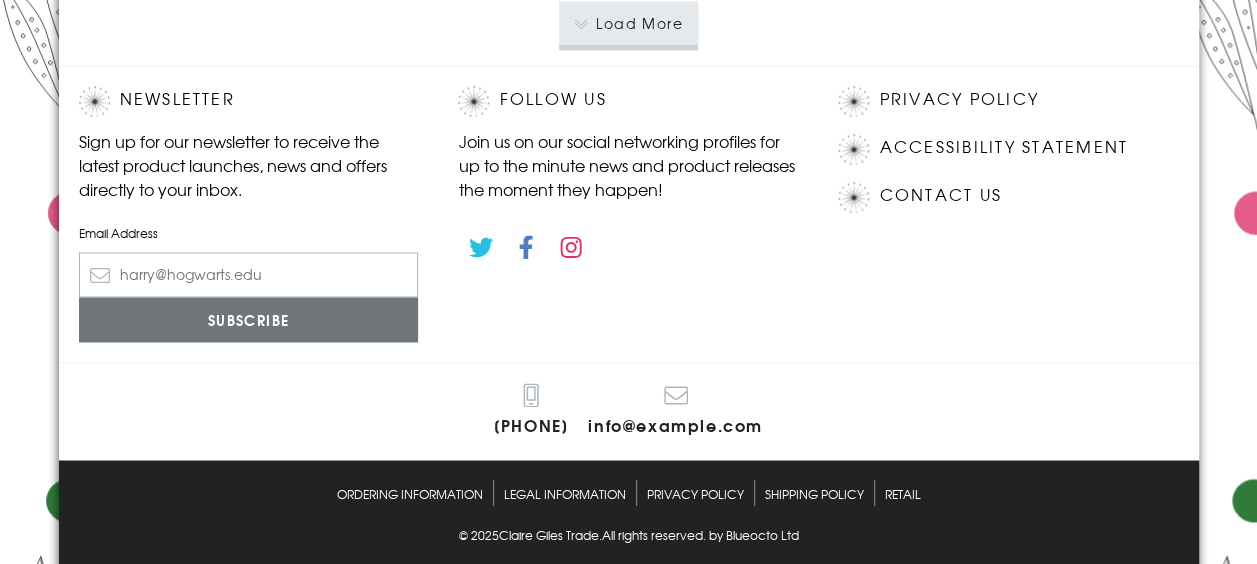 scroll, scrollTop: 12526, scrollLeft: 0, axis: vertical 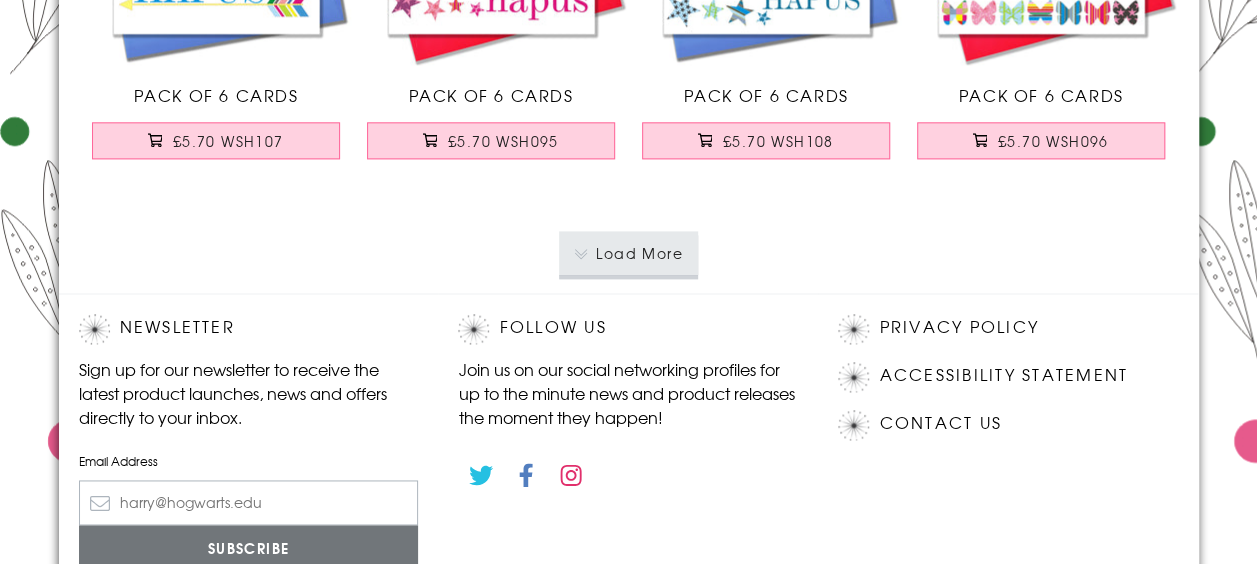 click on "Load More" at bounding box center [628, 253] 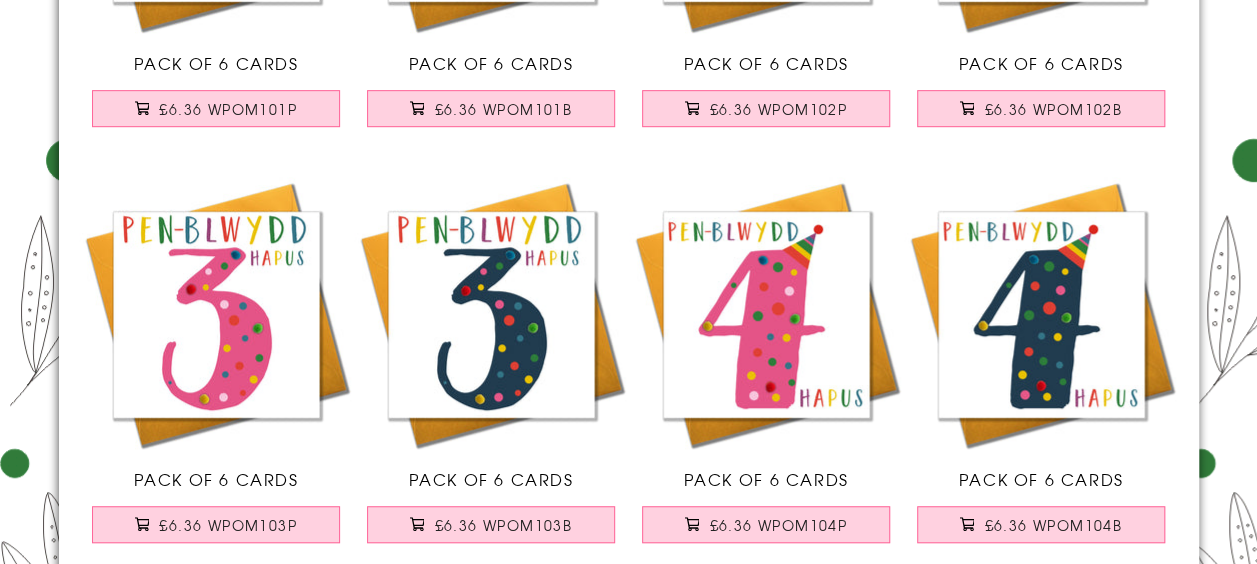 scroll, scrollTop: 0, scrollLeft: 0, axis: both 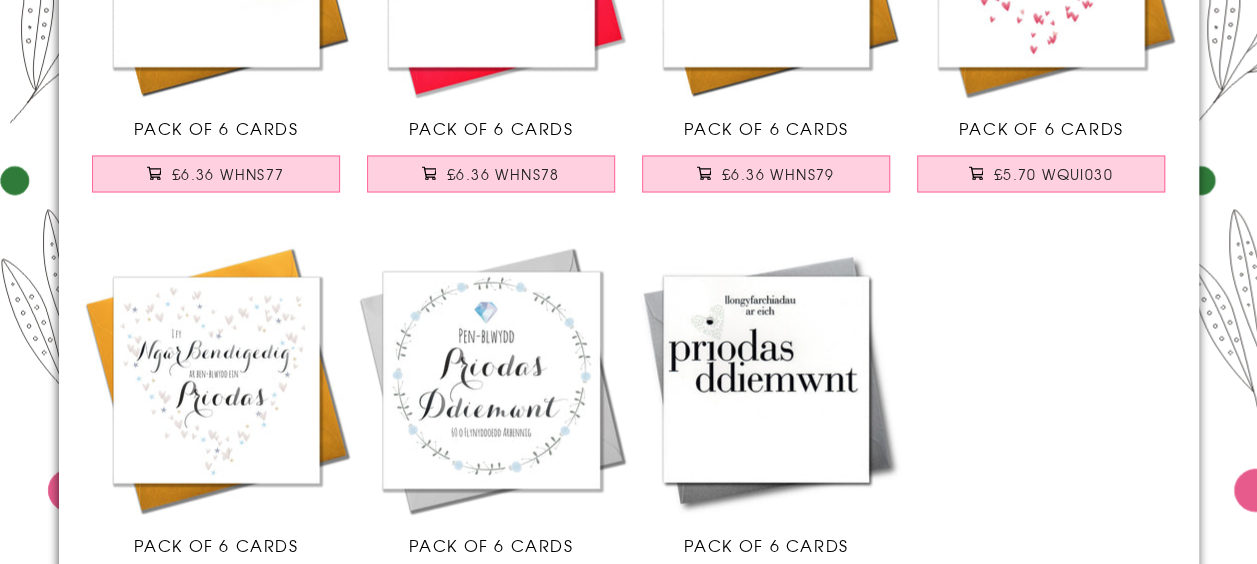 click on "Pack of 6 Cards
£6.36  WHNS77" at bounding box center (216, 19) 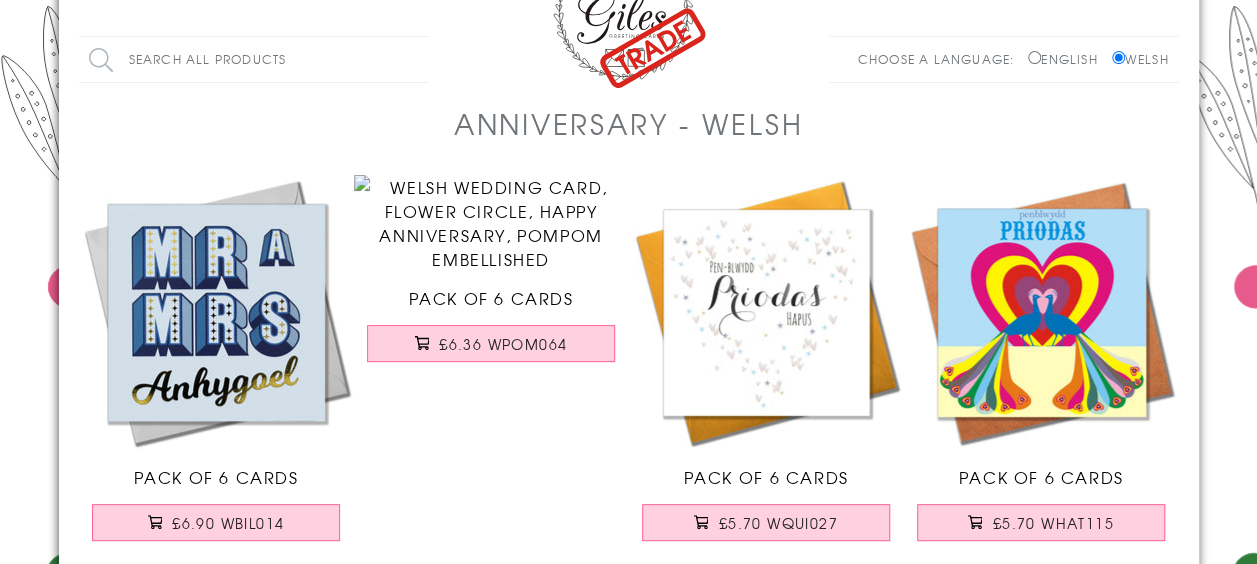 scroll, scrollTop: 0, scrollLeft: 0, axis: both 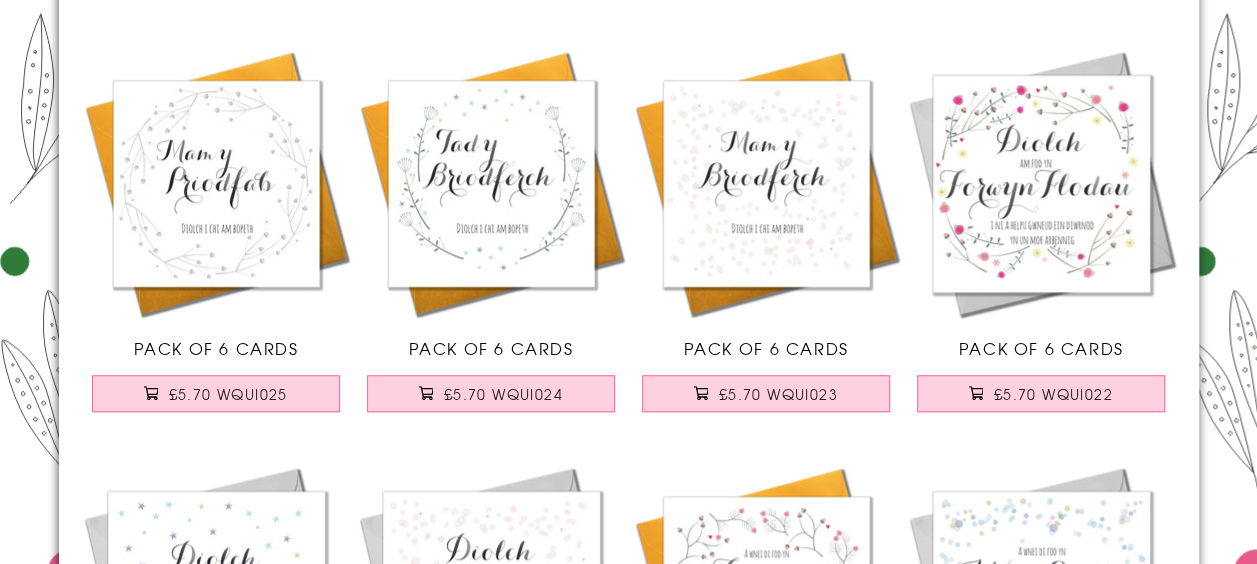 click on "Pack of 6 Cards
£5.70  WQUI022" at bounding box center (1041, 239) 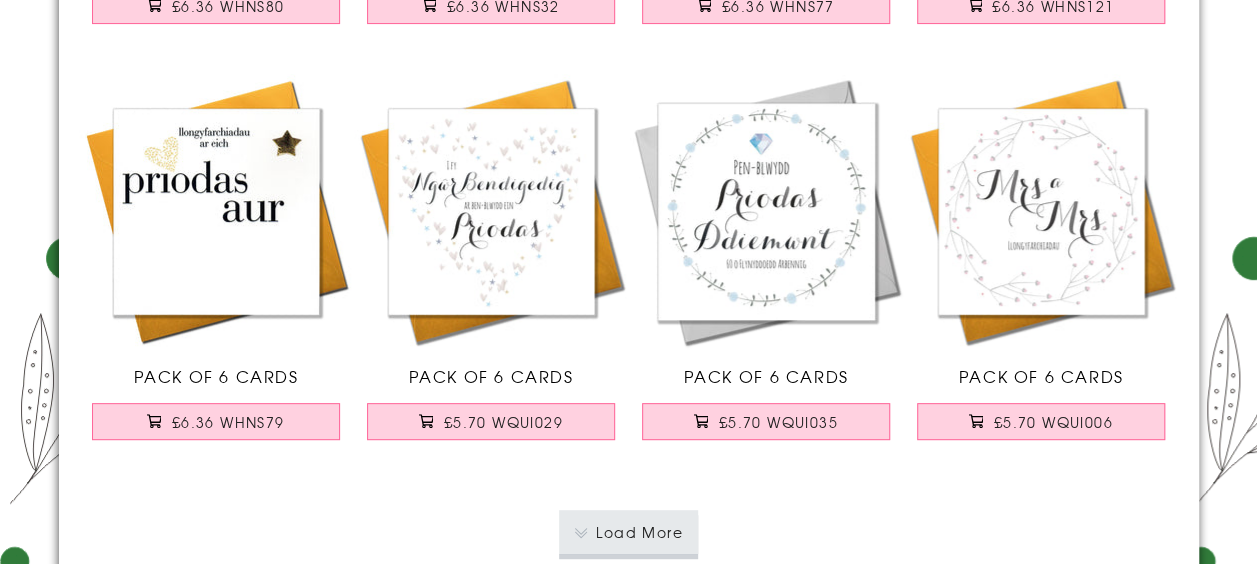 scroll, scrollTop: 4158, scrollLeft: 0, axis: vertical 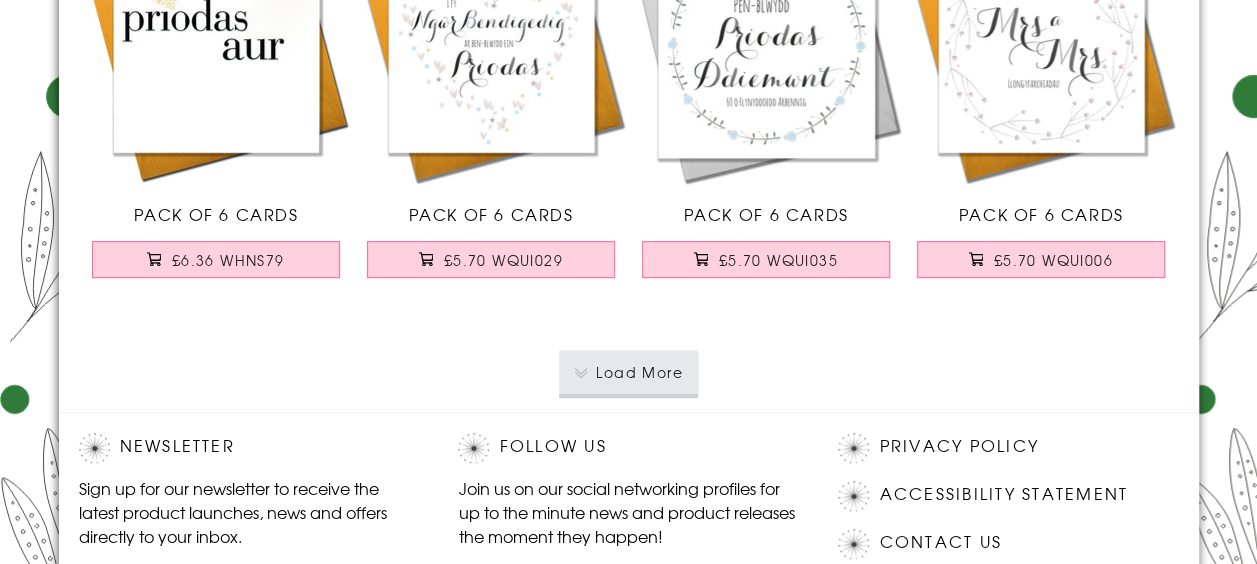 click on "Load More" at bounding box center [628, 372] 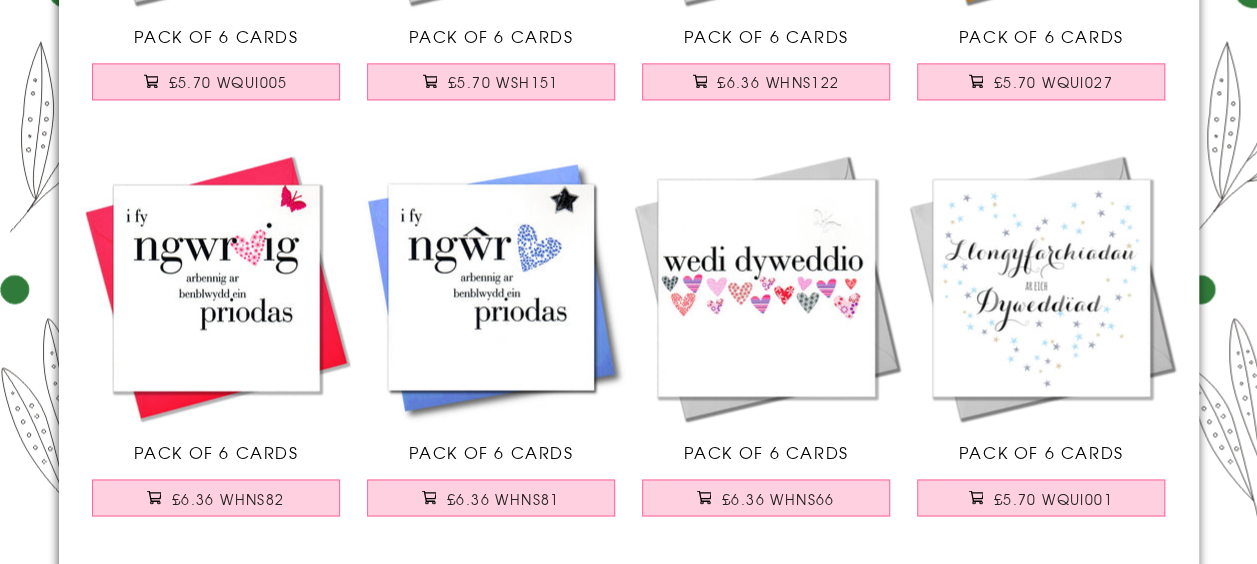 scroll, scrollTop: 5169, scrollLeft: 0, axis: vertical 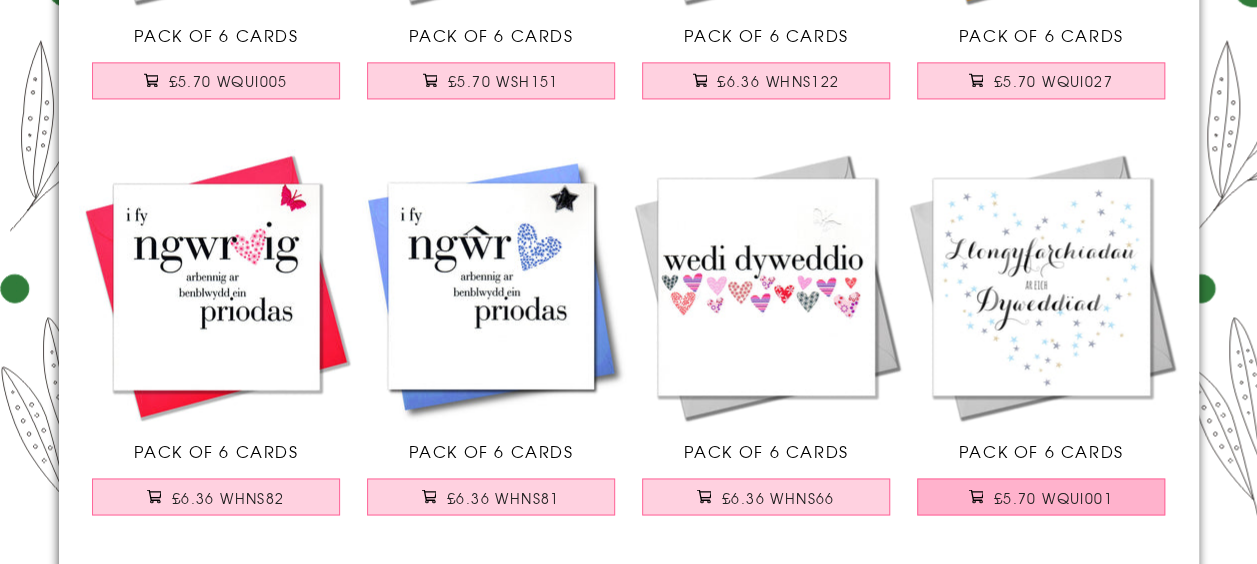 click on "£5.70  WQUI001" at bounding box center (1053, 497) 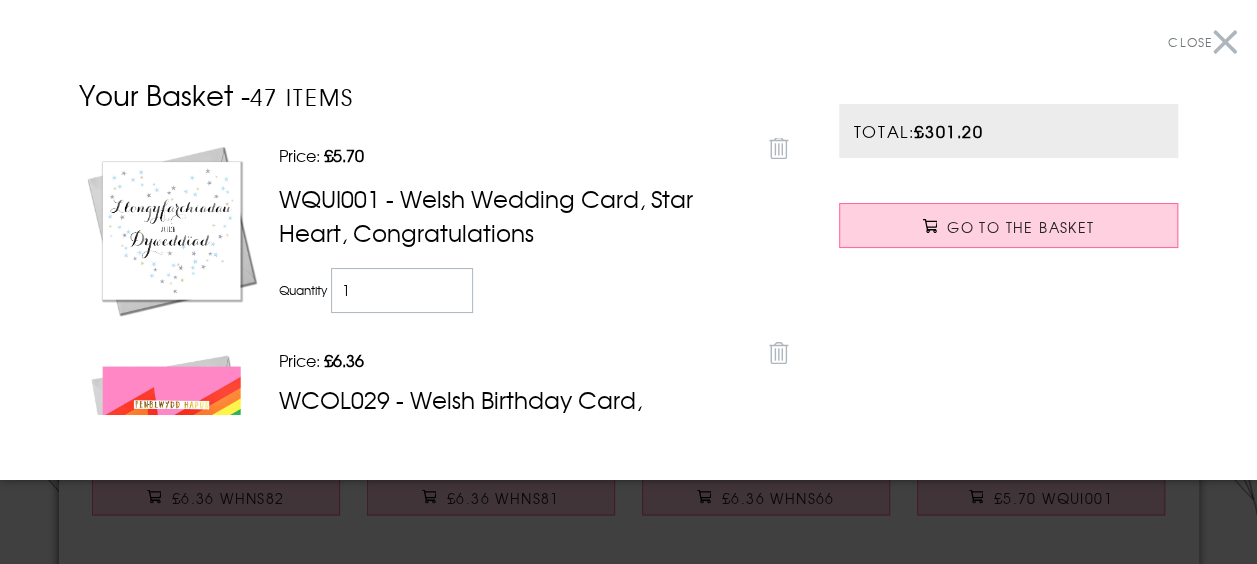 click on "Close" at bounding box center (1202, 42) 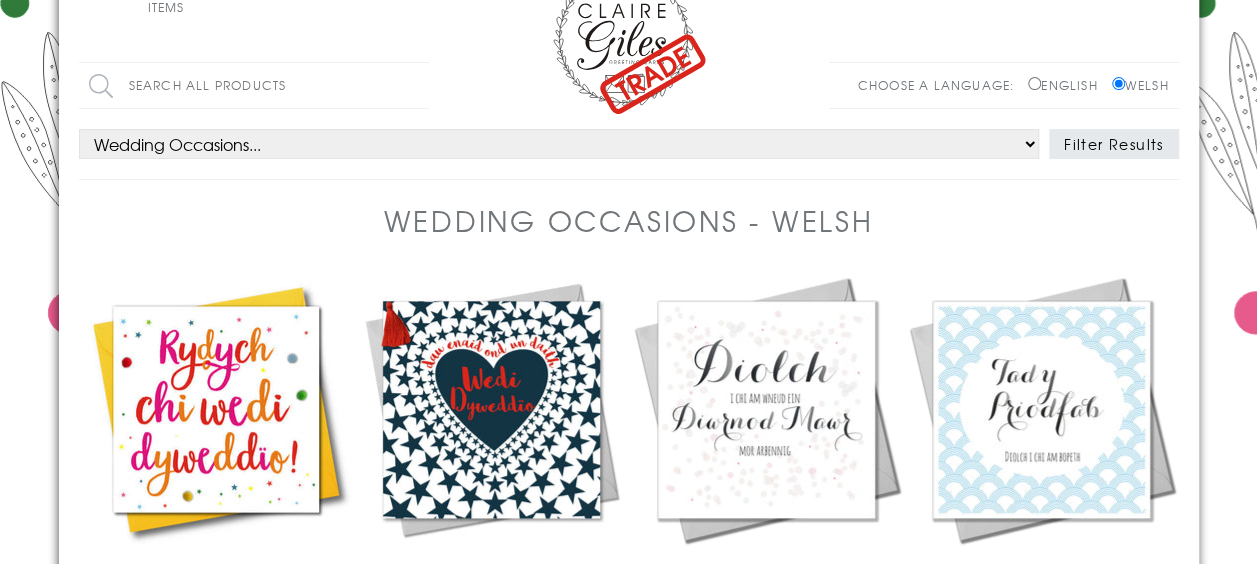 scroll, scrollTop: 0, scrollLeft: 0, axis: both 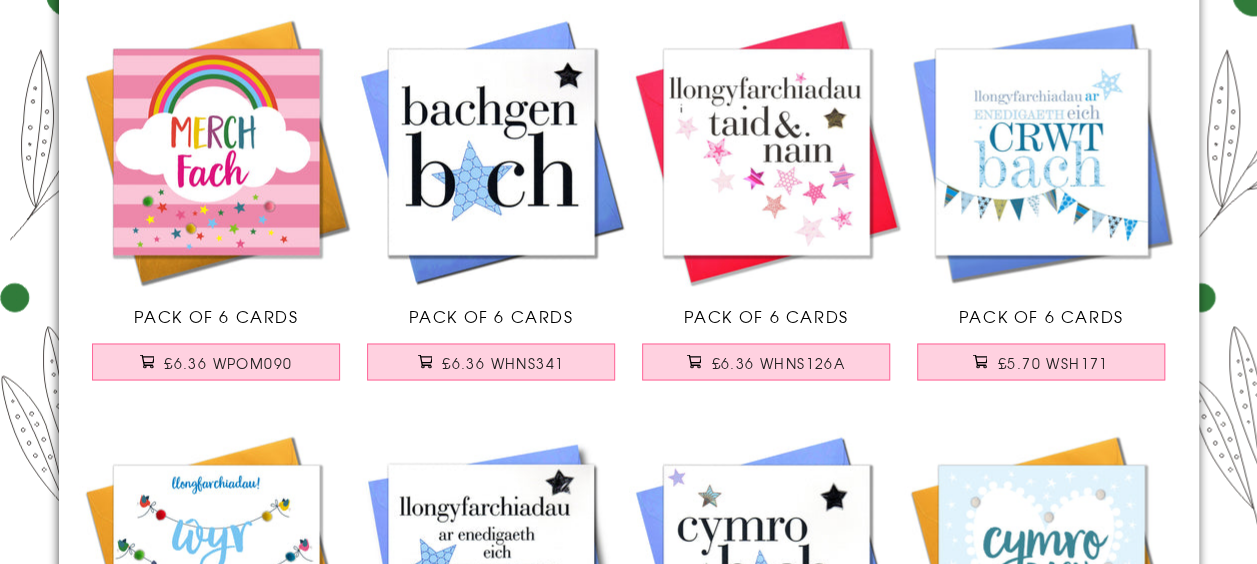 click at bounding box center (216, 151) 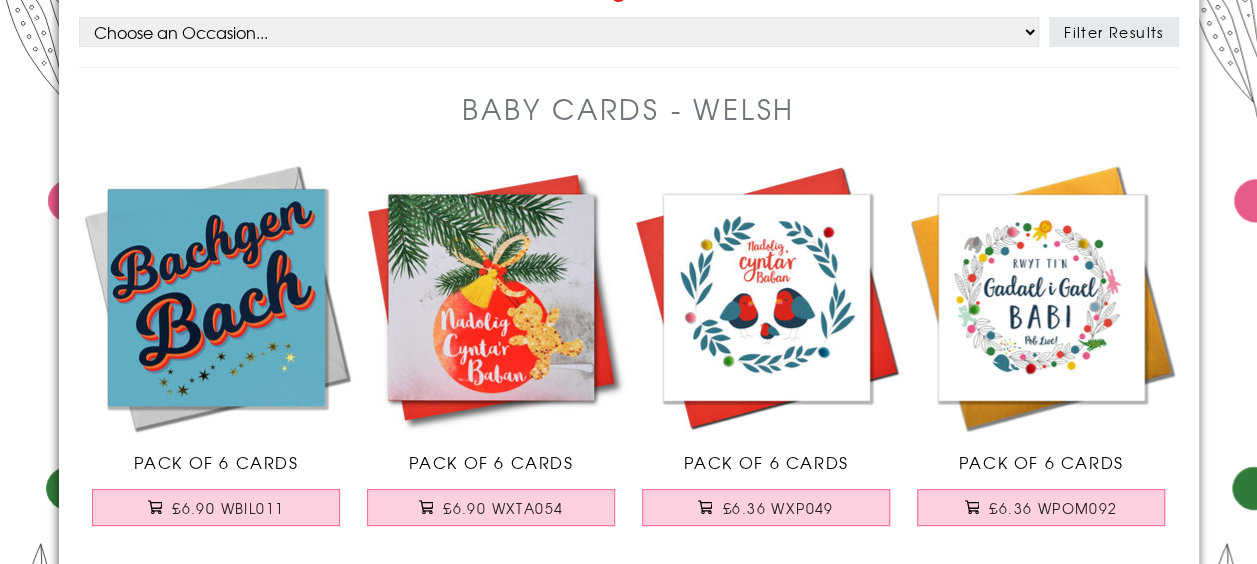 scroll, scrollTop: 0, scrollLeft: 0, axis: both 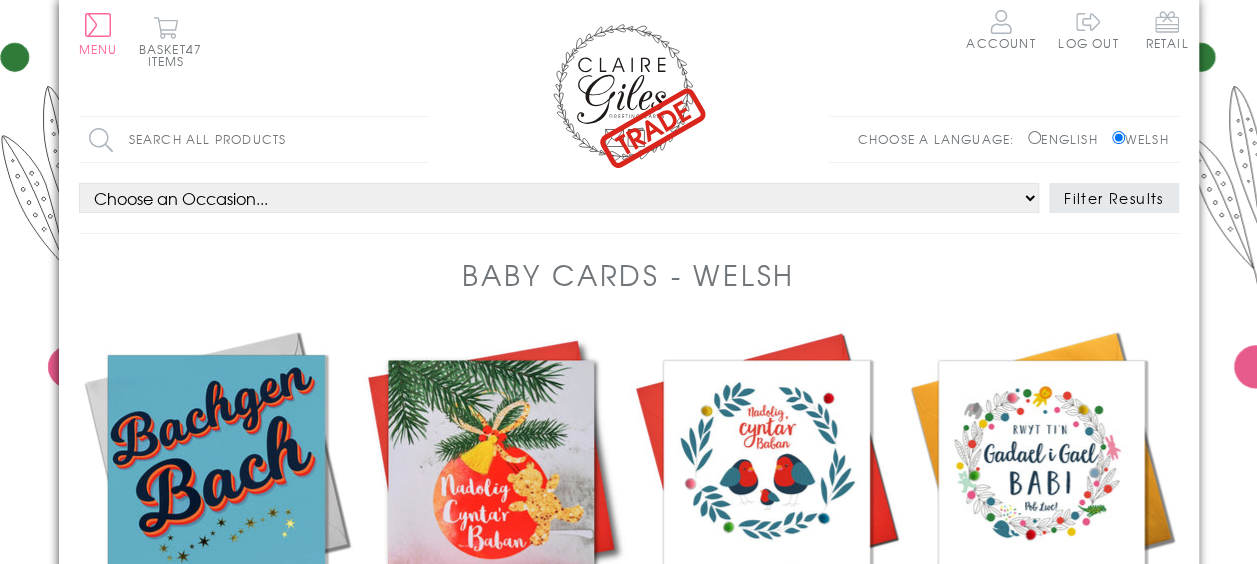 click on "Search all products" at bounding box center [254, 139] 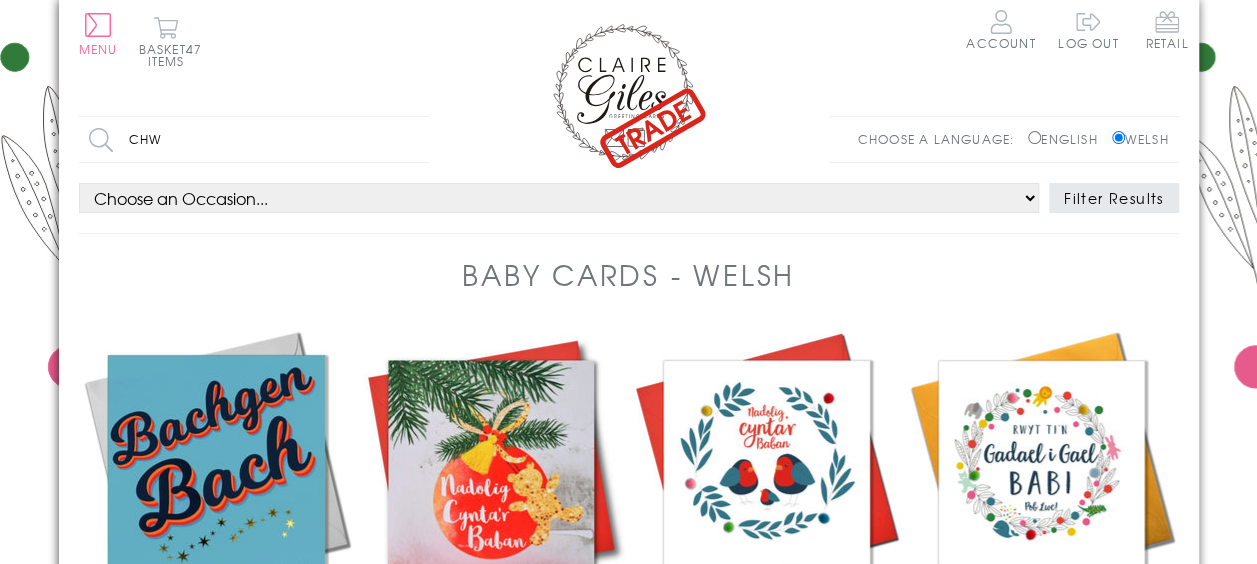 type on "chwaer" 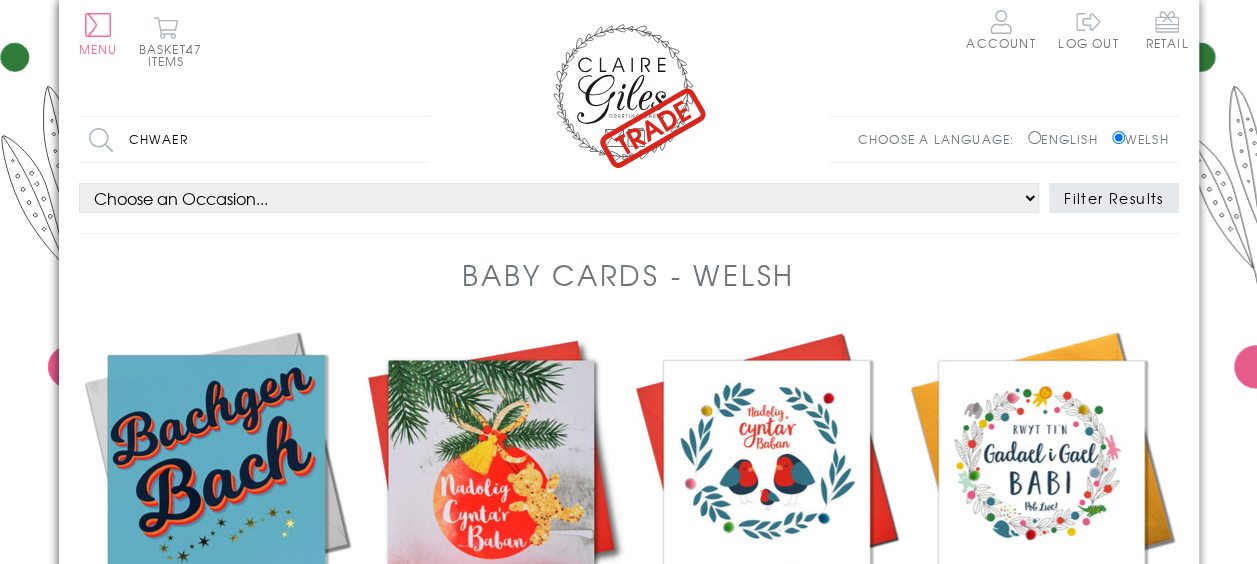 click on "Search" at bounding box center [419, 139] 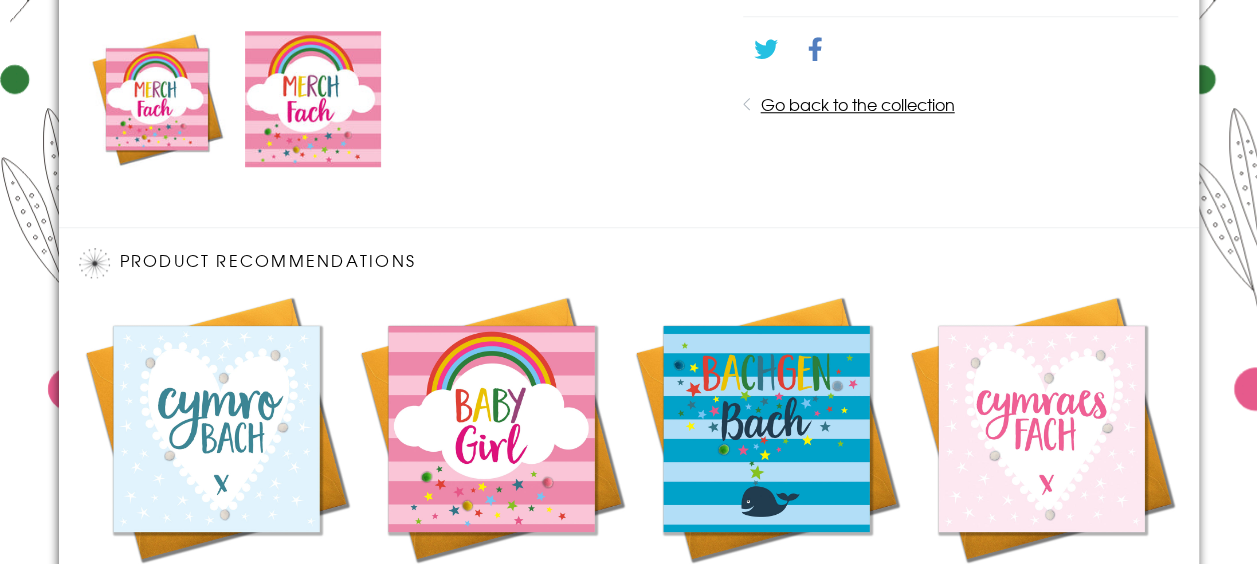 scroll, scrollTop: 879, scrollLeft: 0, axis: vertical 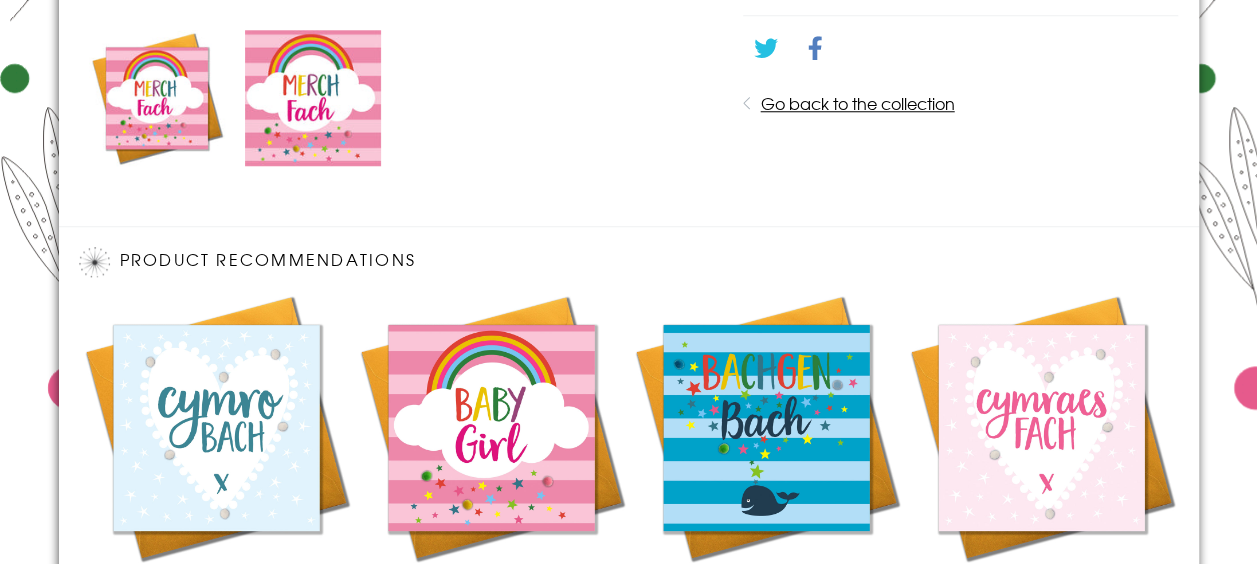 click on "Go back to the collection" at bounding box center (857, 103) 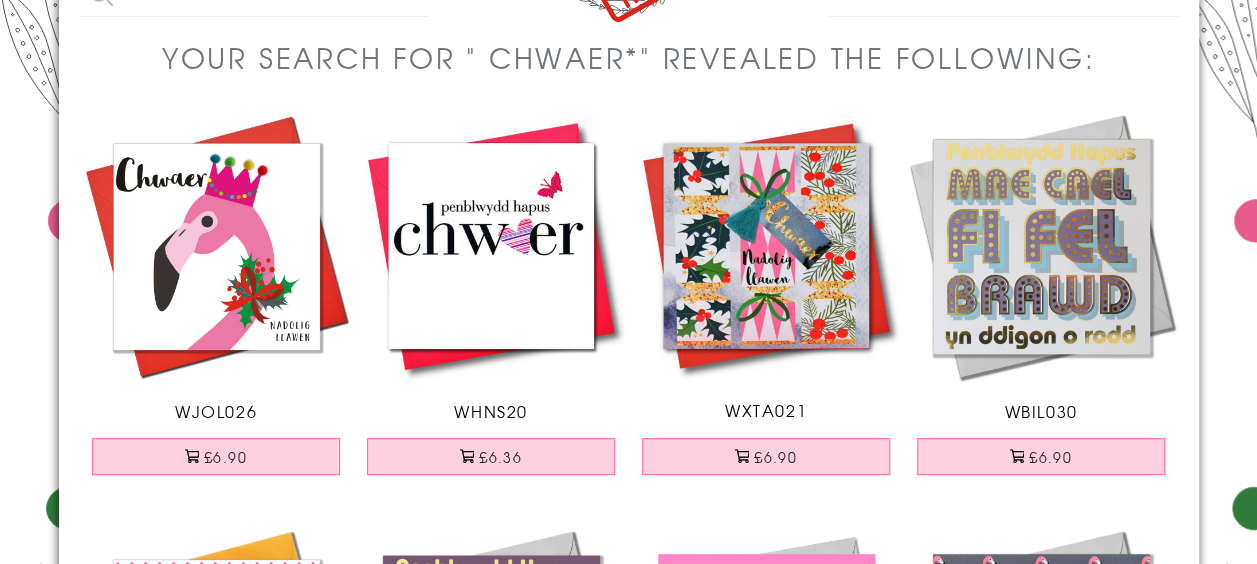 scroll, scrollTop: 0, scrollLeft: 0, axis: both 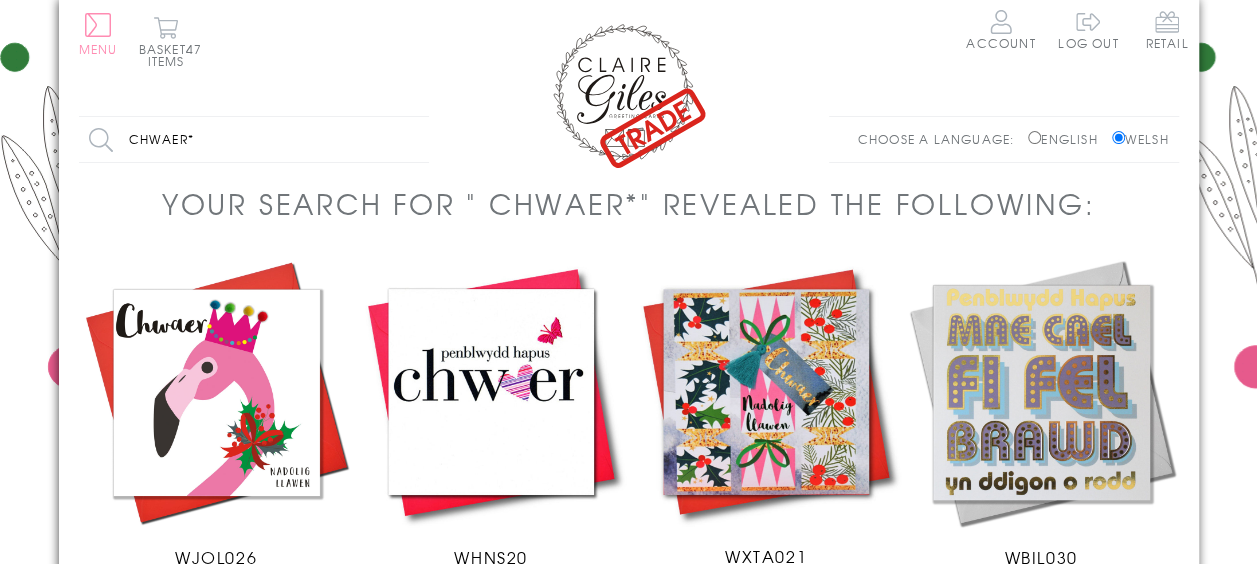 click on "Menu" at bounding box center (98, 49) 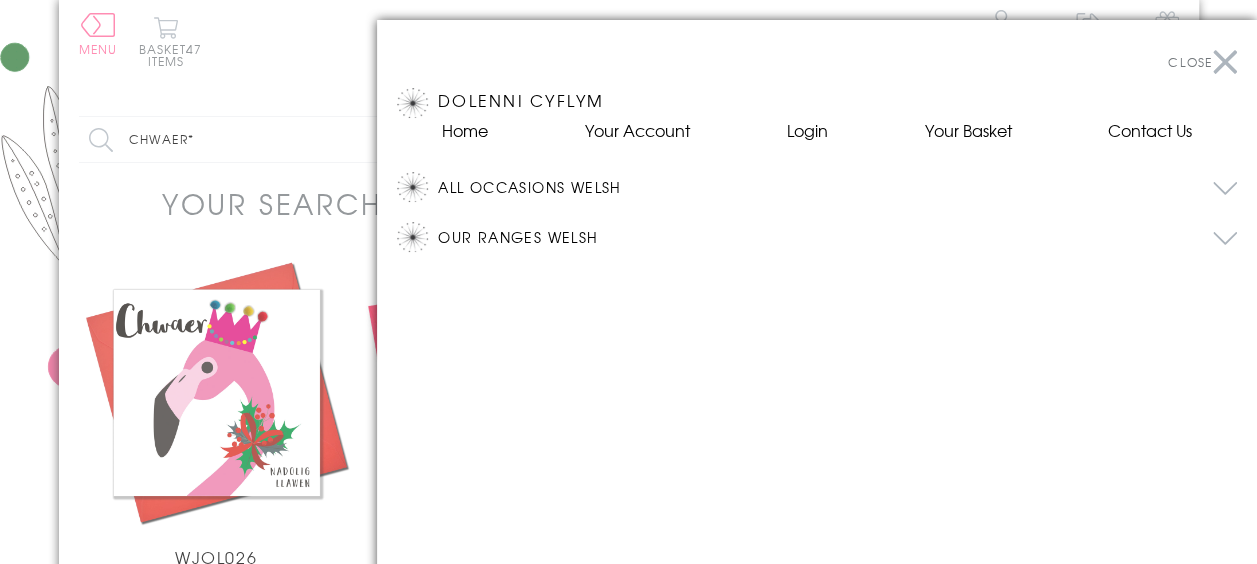 click on "All Occasions Welsh" at bounding box center [837, 187] 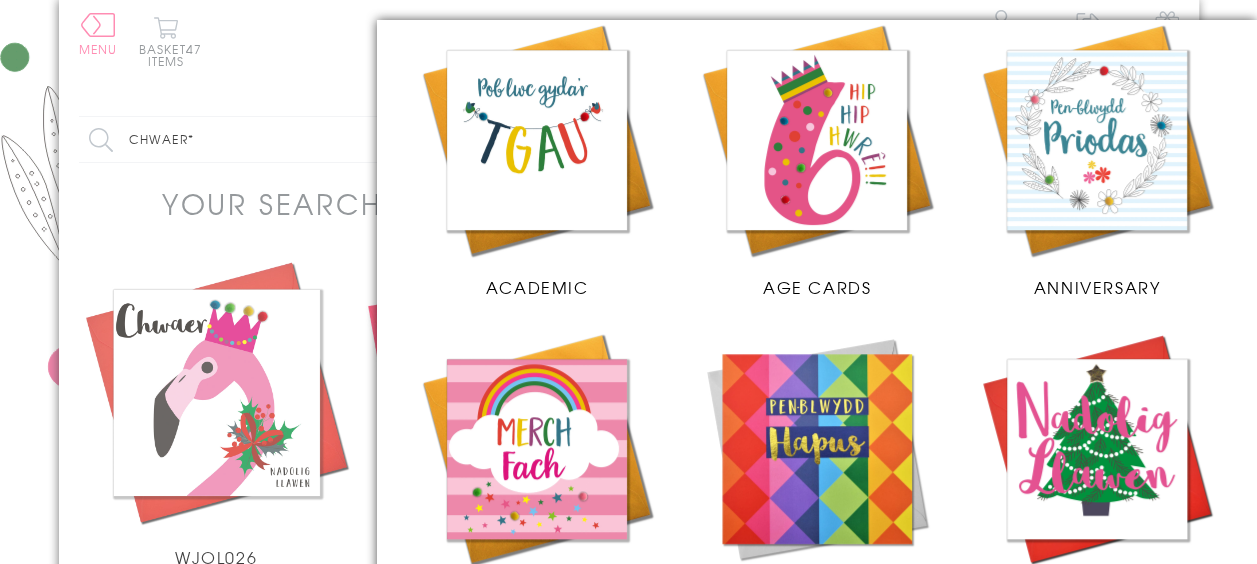 scroll, scrollTop: 0, scrollLeft: 0, axis: both 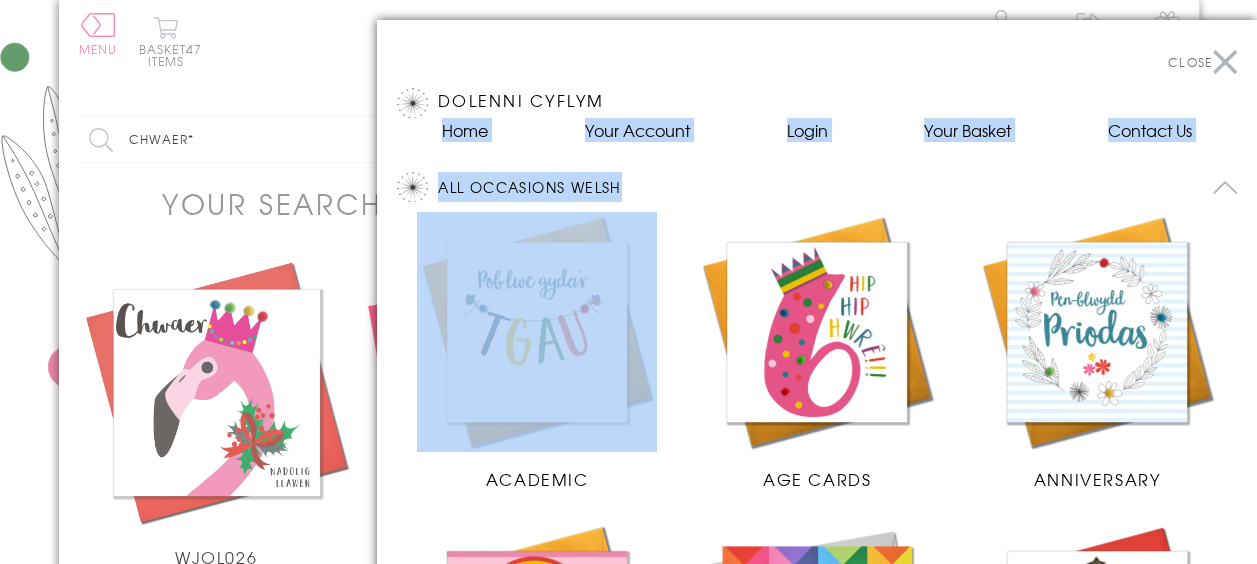 drag, startPoint x: 664, startPoint y: 340, endPoint x: 622, endPoint y: 102, distance: 241.67747 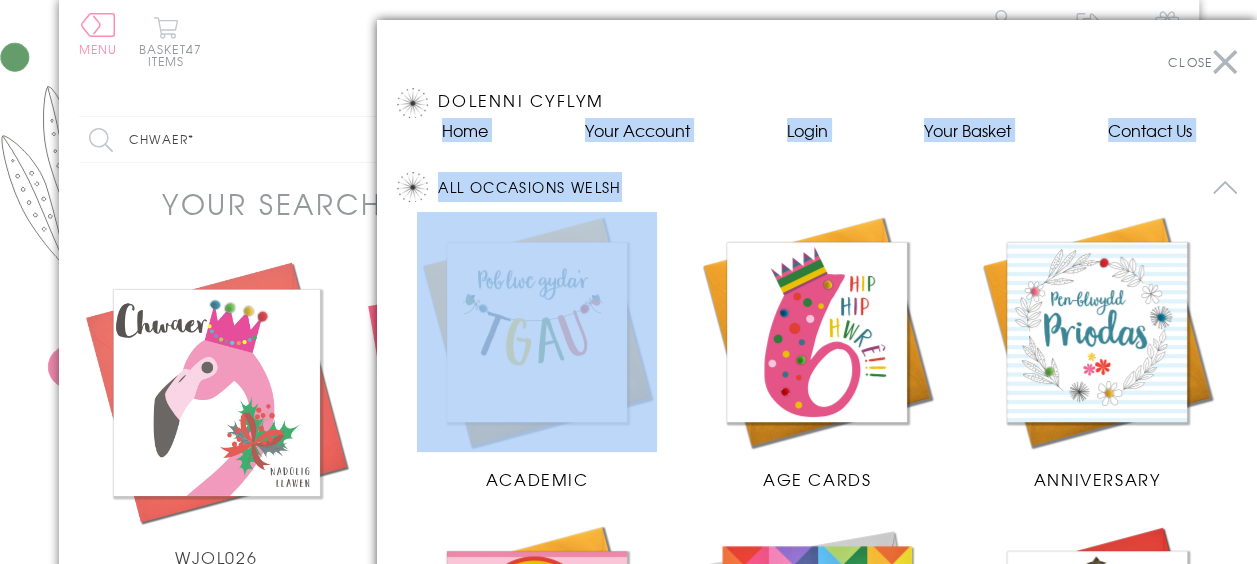 drag, startPoint x: 622, startPoint y: 102, endPoint x: 665, endPoint y: 280, distance: 183.12018 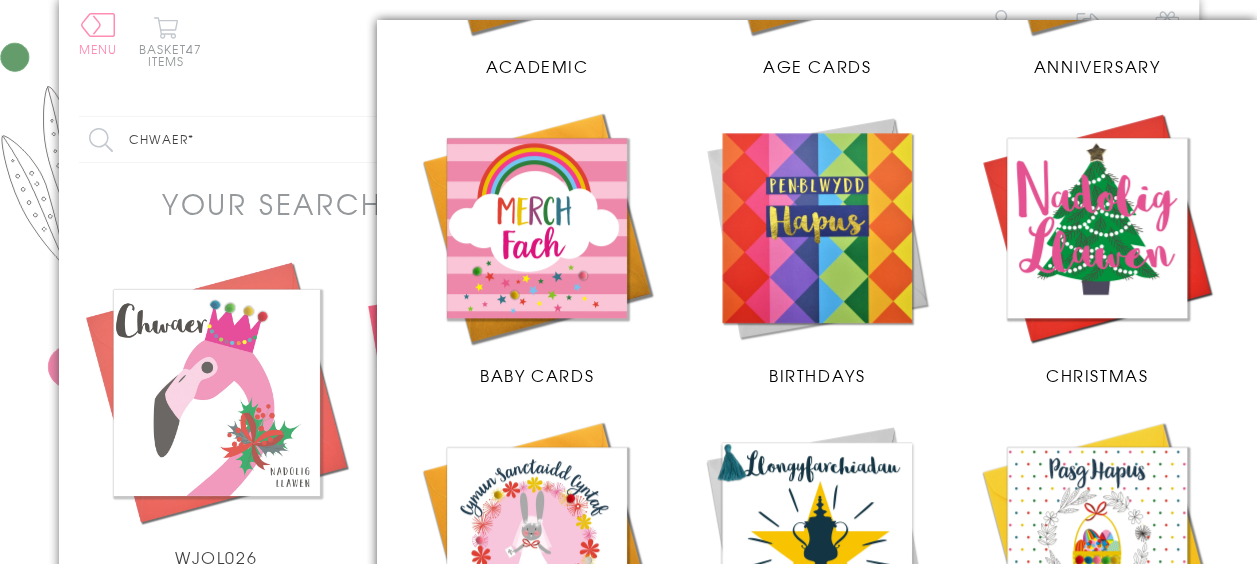scroll, scrollTop: 458, scrollLeft: 0, axis: vertical 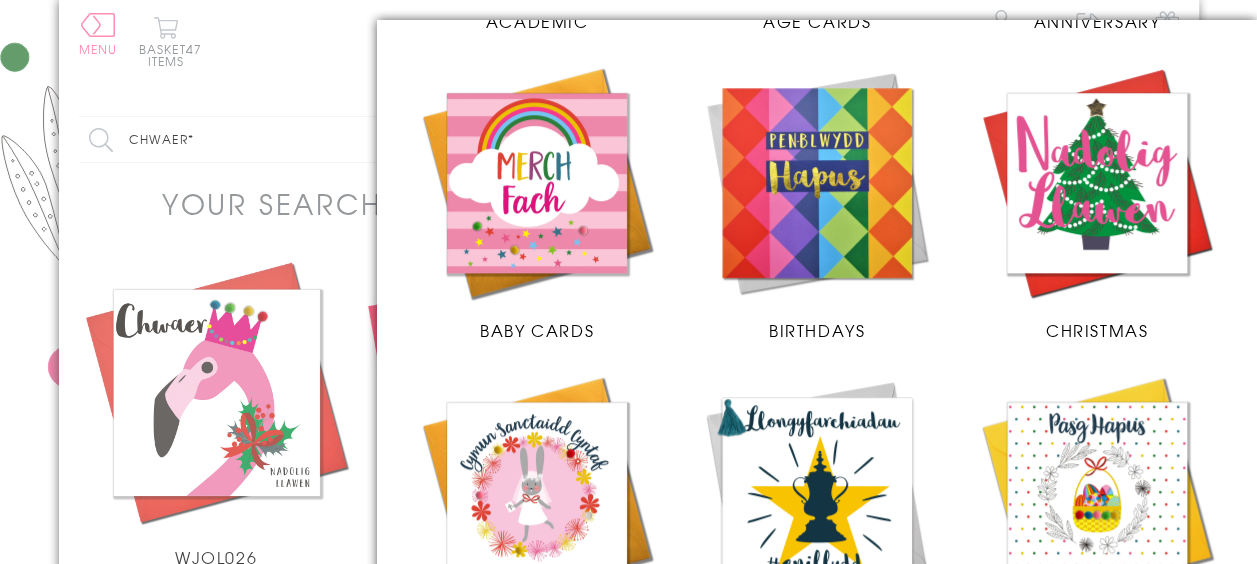 click at bounding box center (817, 183) 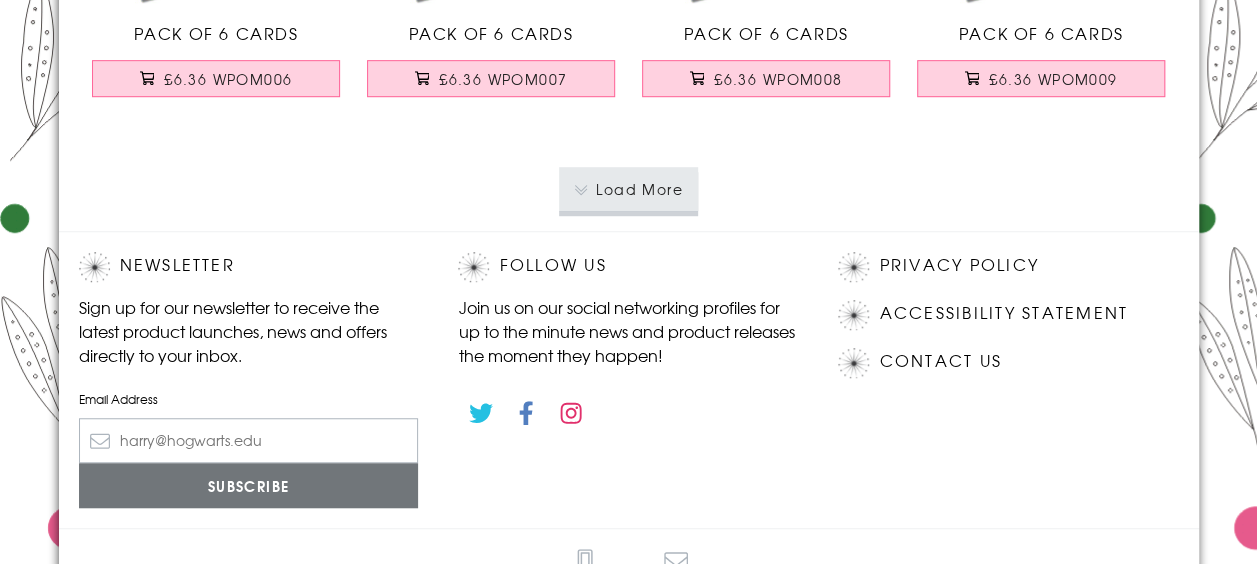 scroll, scrollTop: 4343, scrollLeft: 0, axis: vertical 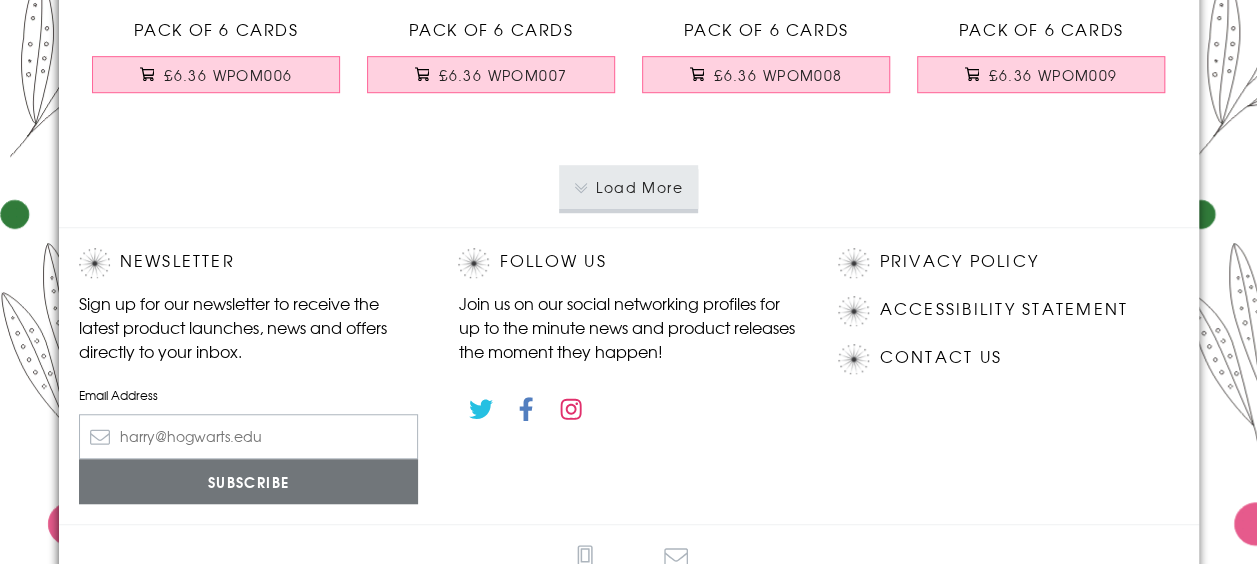 click on "Load More" at bounding box center (628, 187) 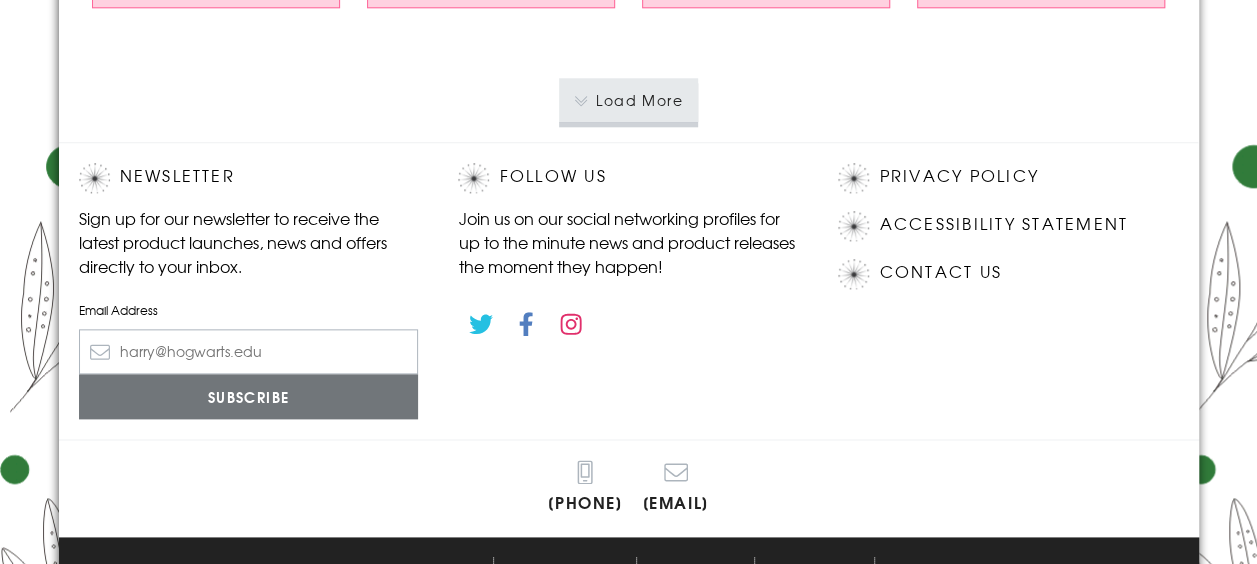 scroll, scrollTop: 8593, scrollLeft: 0, axis: vertical 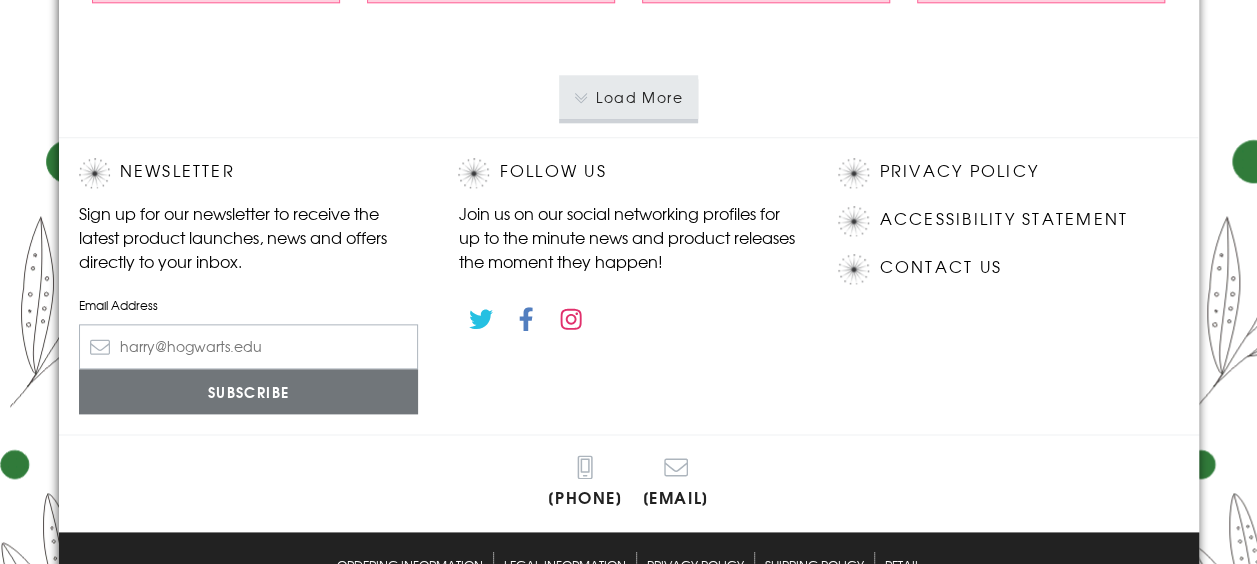 click on "Load More" at bounding box center (628, 97) 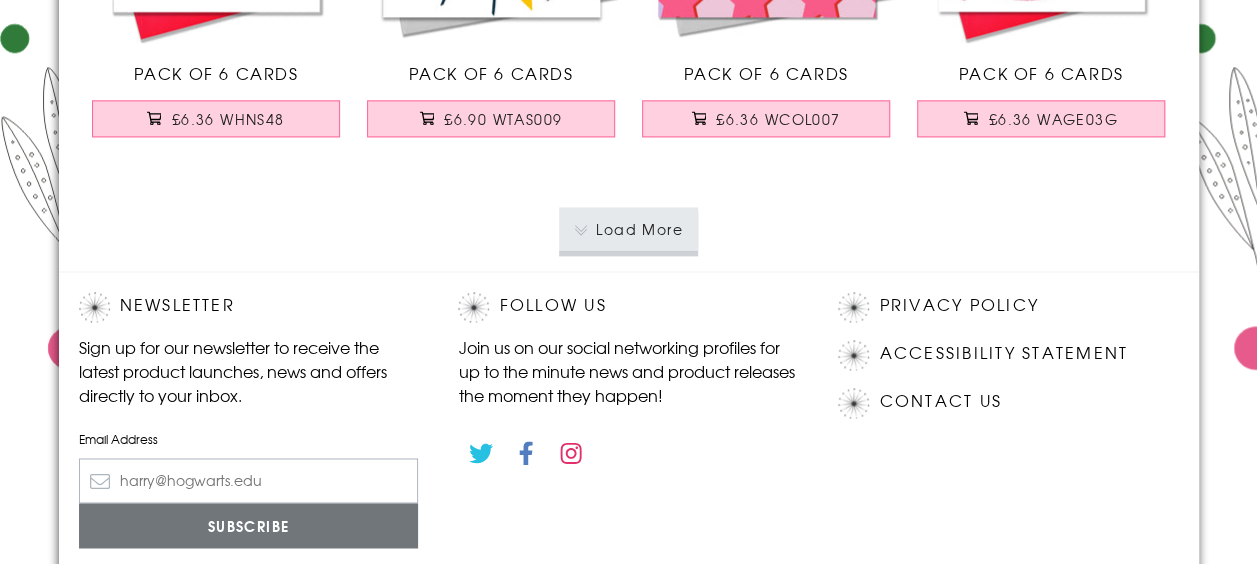 scroll, scrollTop: 12565, scrollLeft: 0, axis: vertical 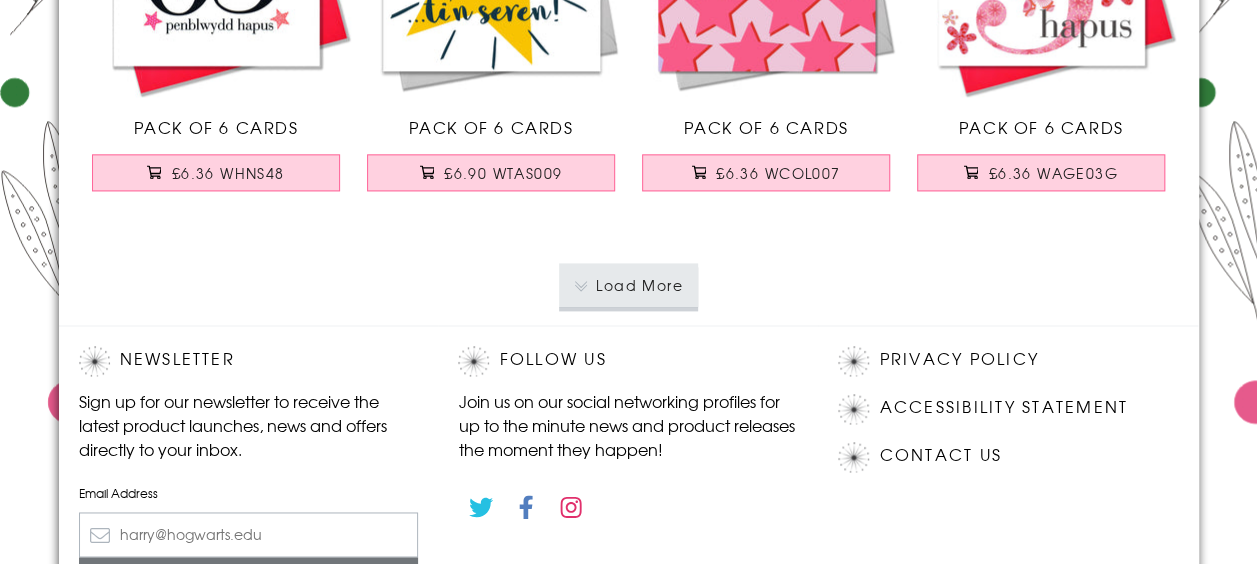 click on "Load More" at bounding box center (628, 285) 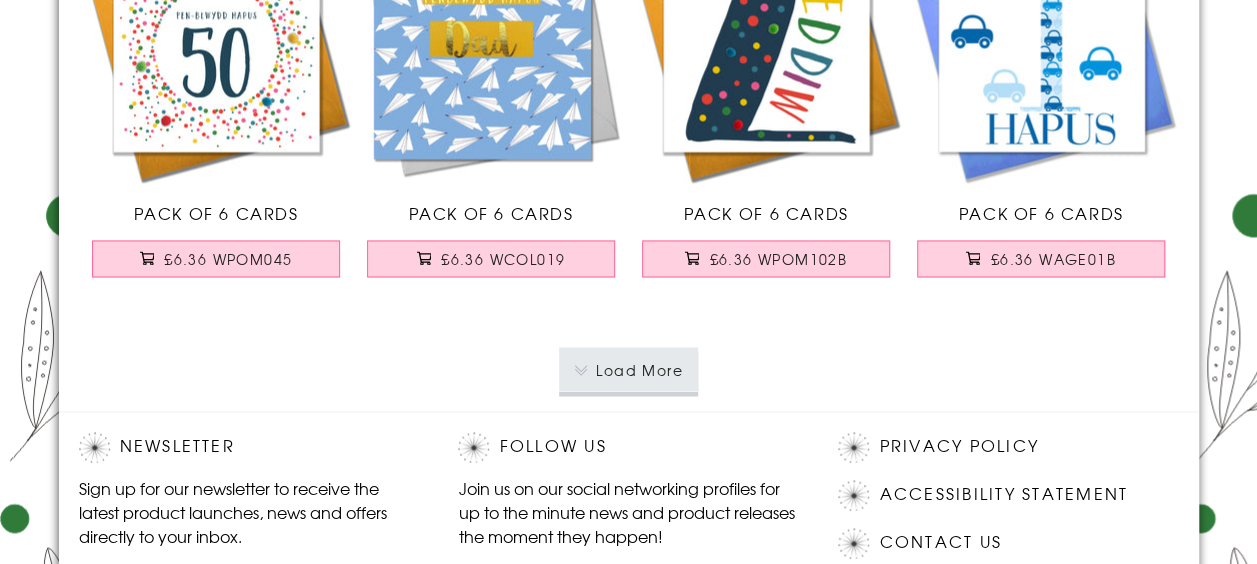 scroll, scrollTop: 16640, scrollLeft: 0, axis: vertical 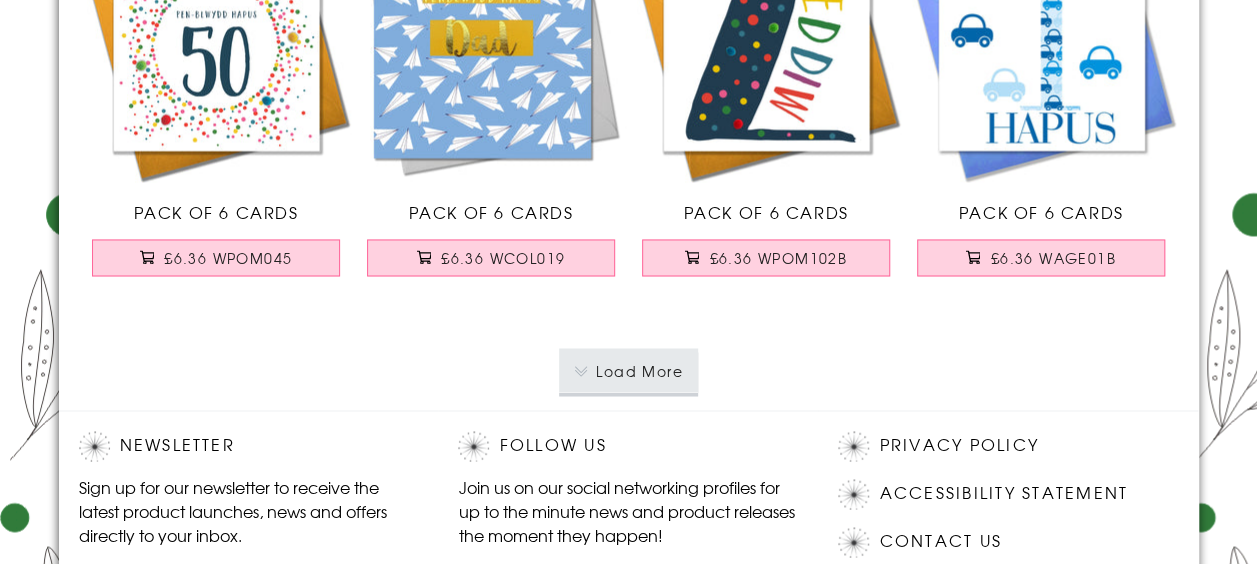 click on "Load More" at bounding box center (628, 370) 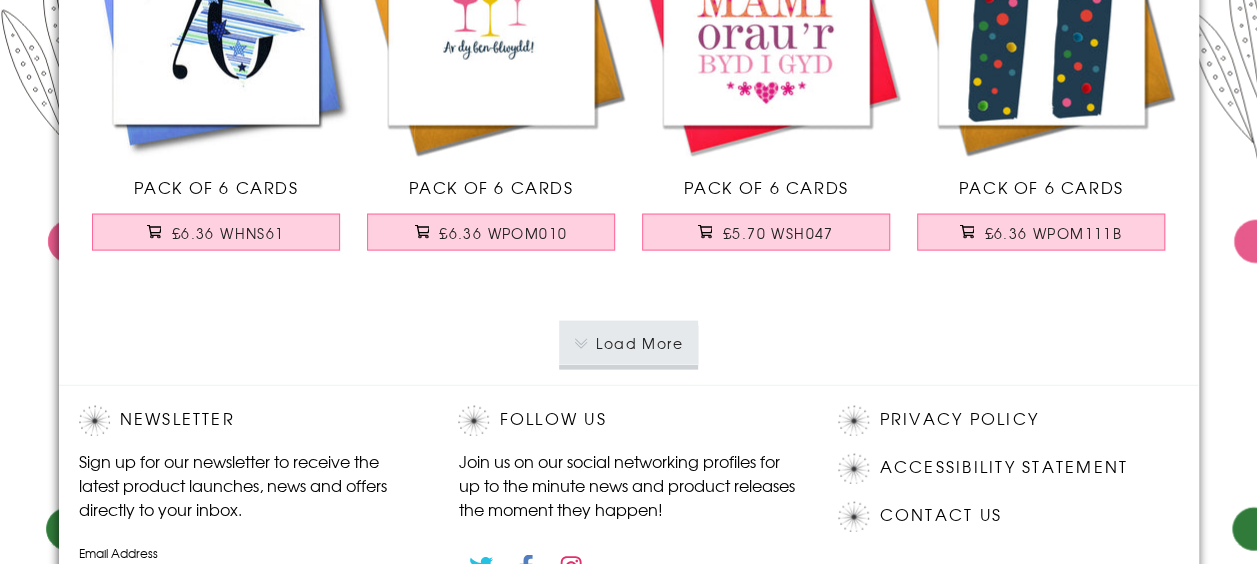 scroll, scrollTop: 20826, scrollLeft: 0, axis: vertical 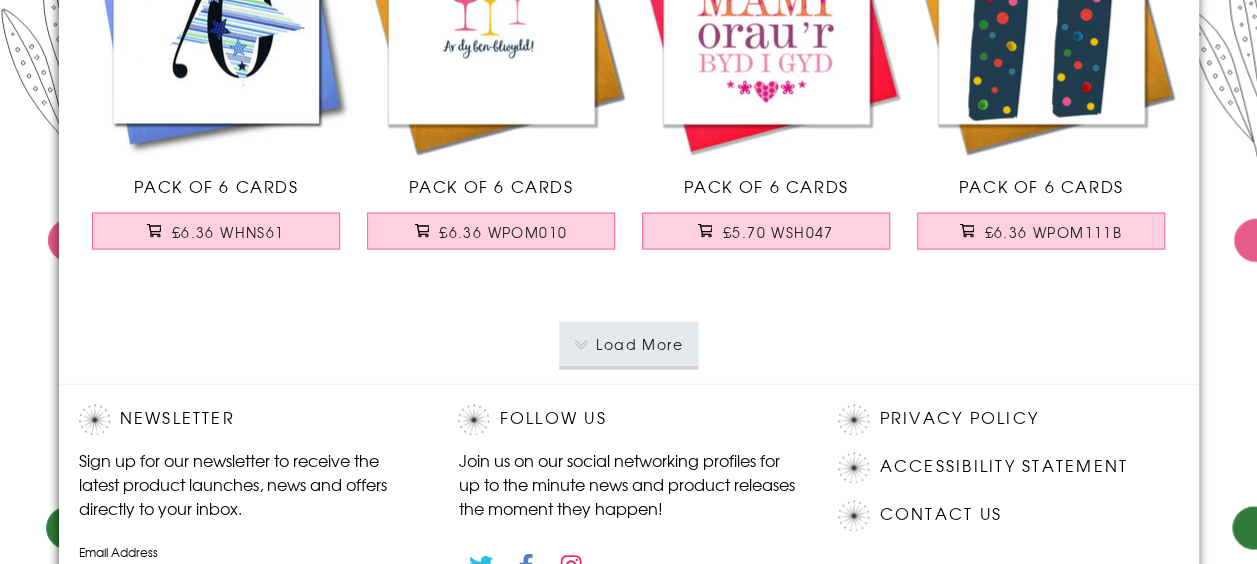 click on "Load More" at bounding box center [628, 344] 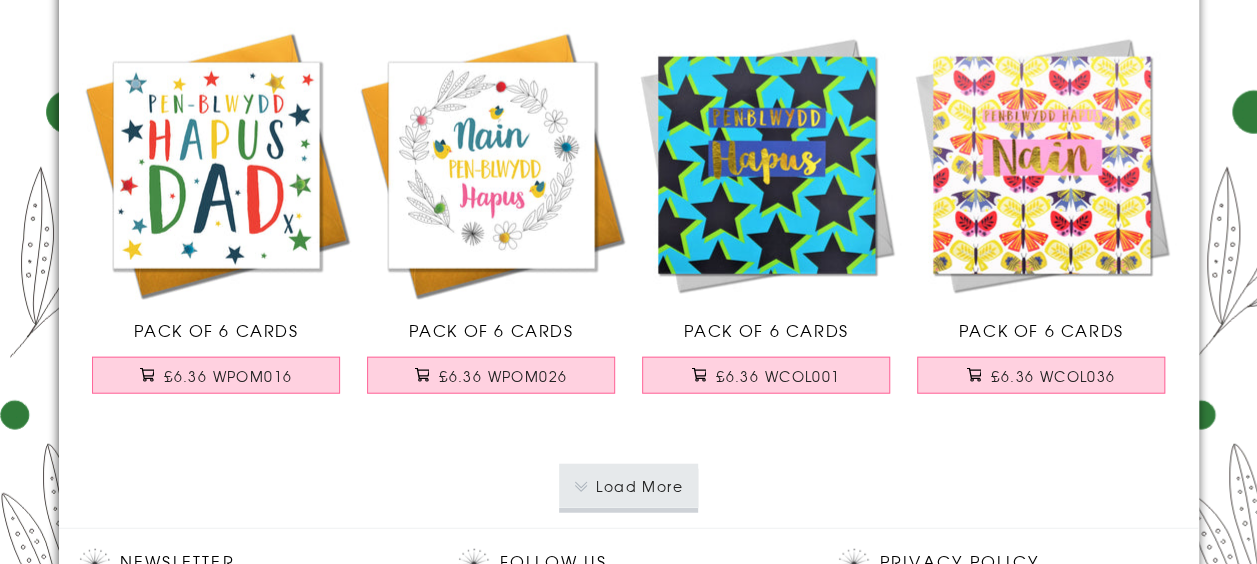 scroll, scrollTop: 24844, scrollLeft: 0, axis: vertical 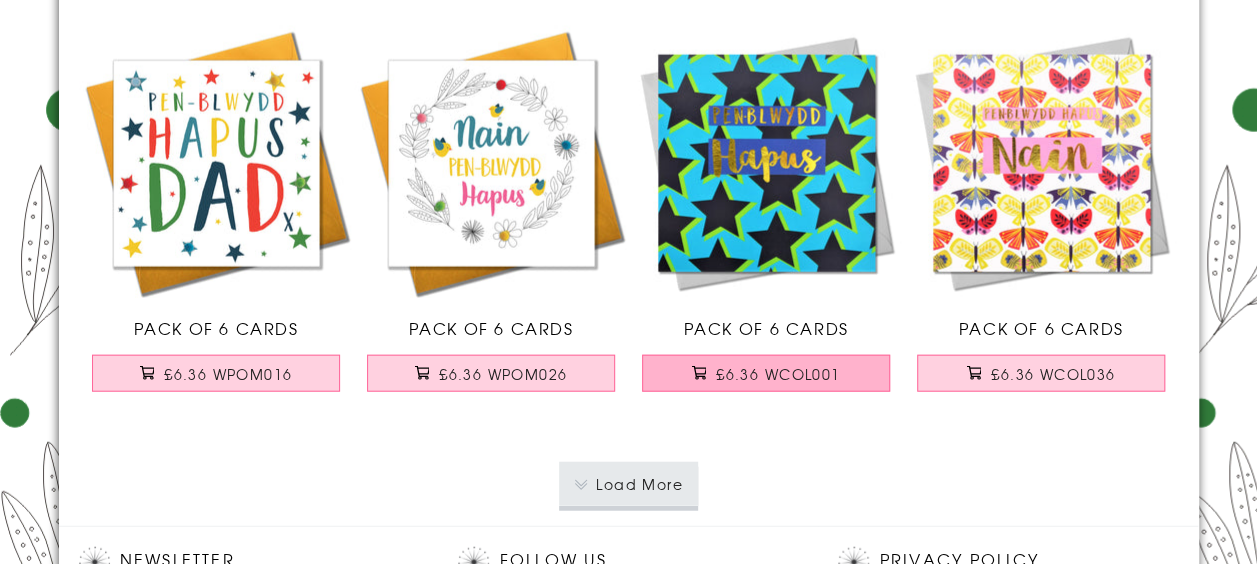 click on "£6.36  WCOL001" at bounding box center [766, 373] 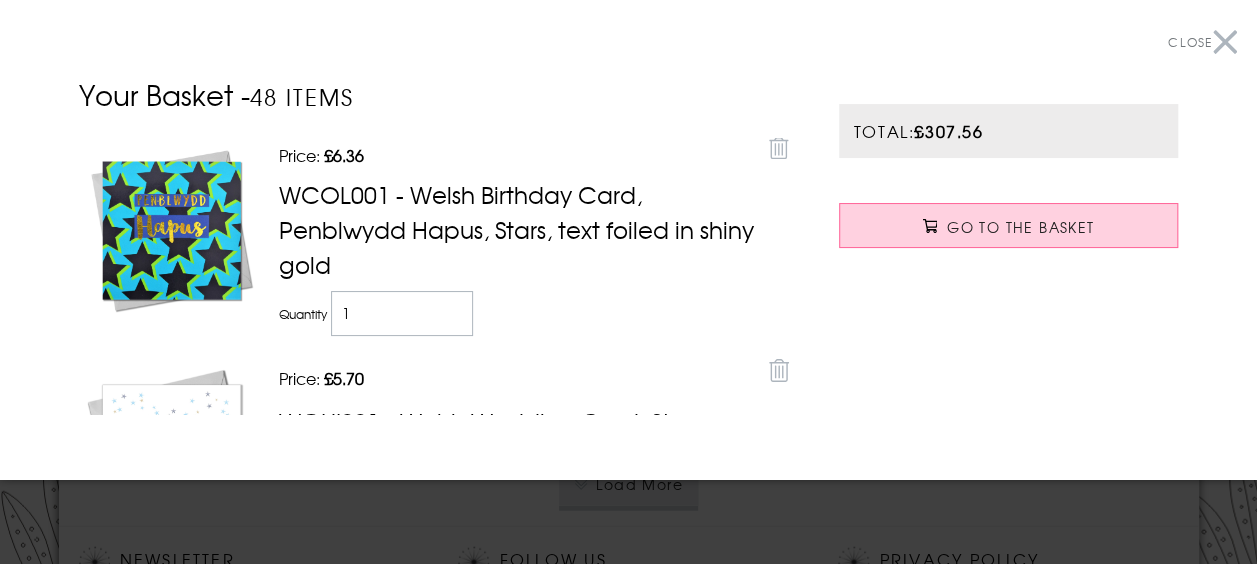 click on "Close" at bounding box center [1202, 42] 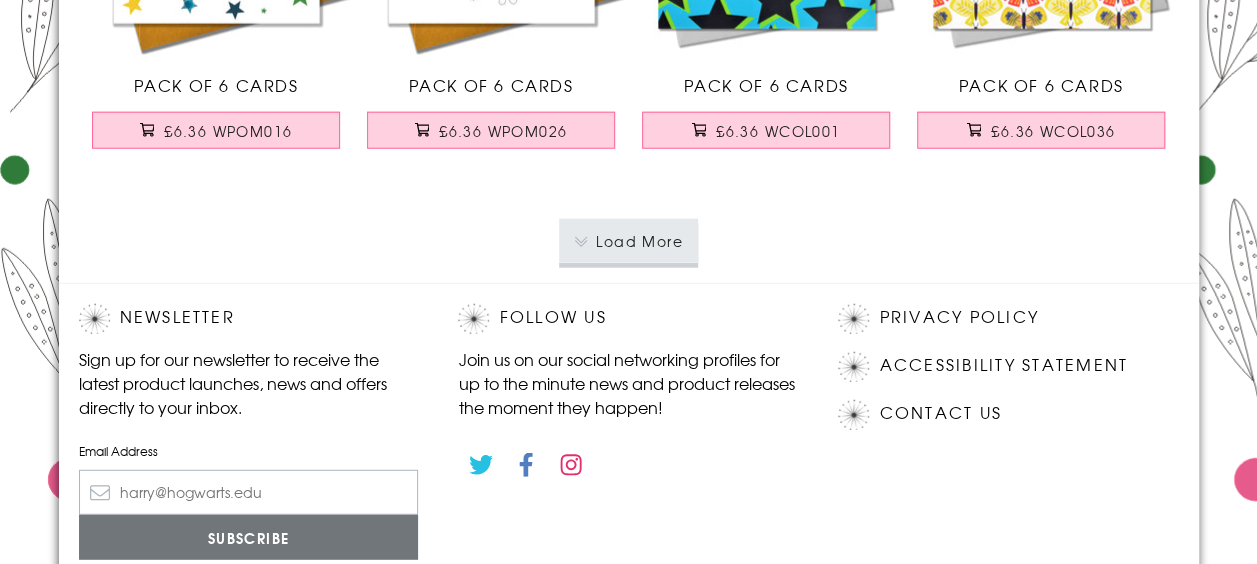 scroll, scrollTop: 25089, scrollLeft: 0, axis: vertical 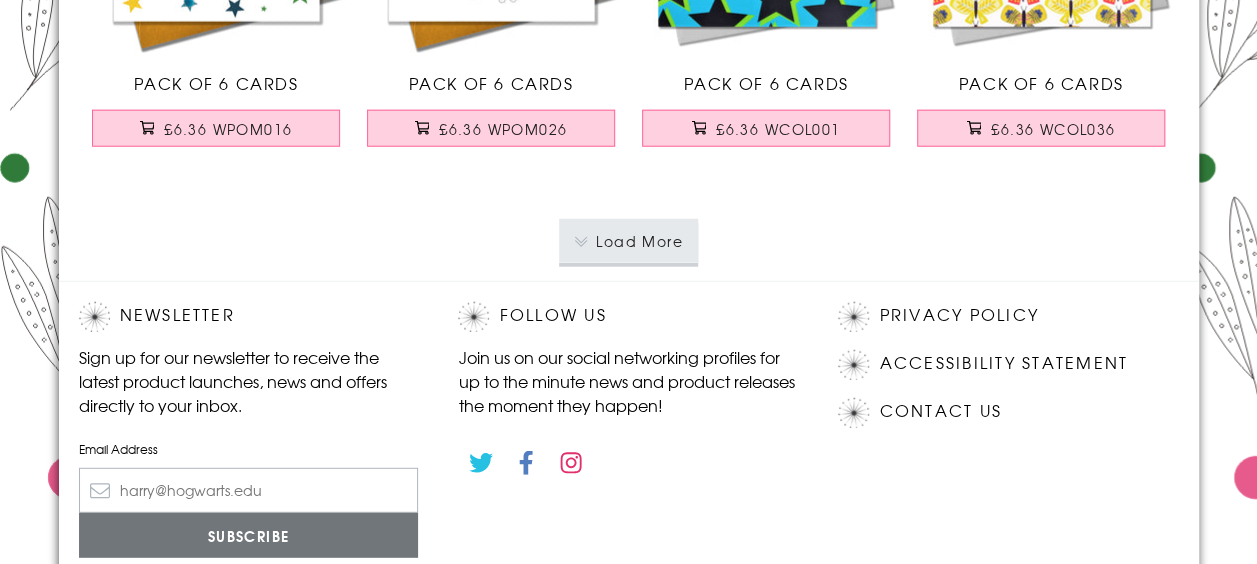 click on "Load More" at bounding box center (628, 241) 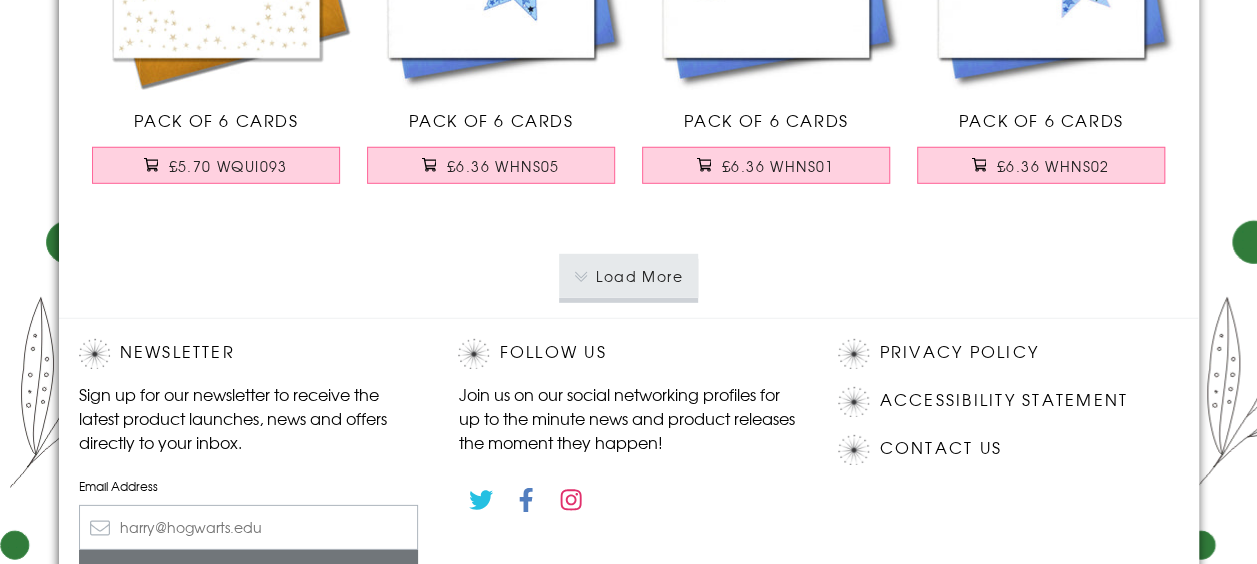 scroll, scrollTop: 29243, scrollLeft: 0, axis: vertical 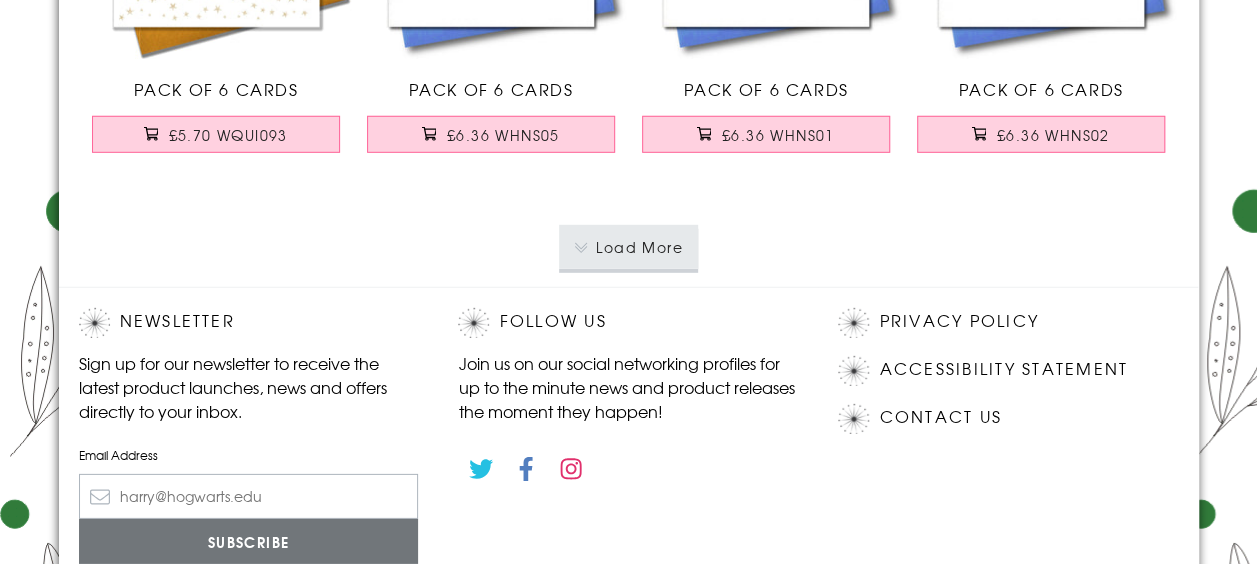 click on "Load More" at bounding box center (628, 247) 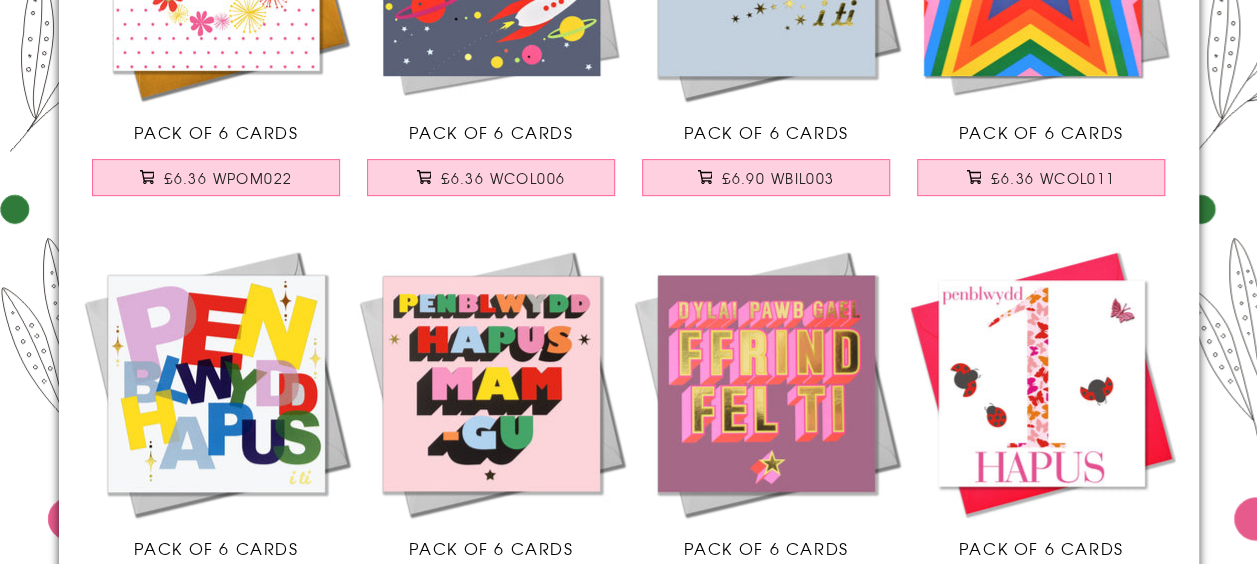 scroll, scrollTop: 30449, scrollLeft: 0, axis: vertical 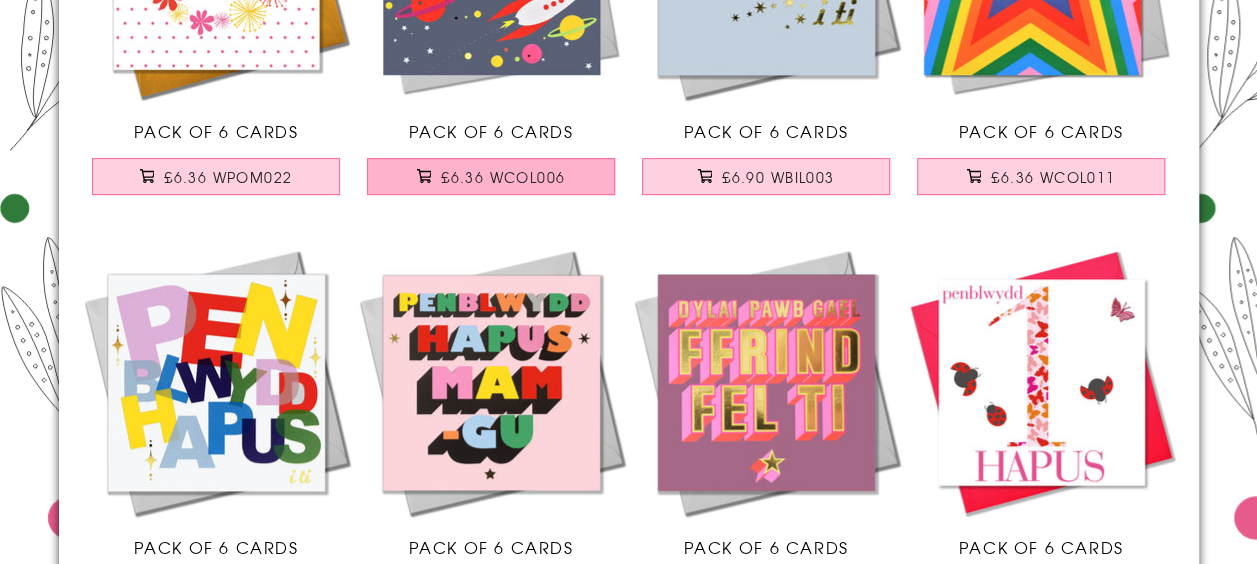 click on "£6.36  WCOL006" at bounding box center (503, 177) 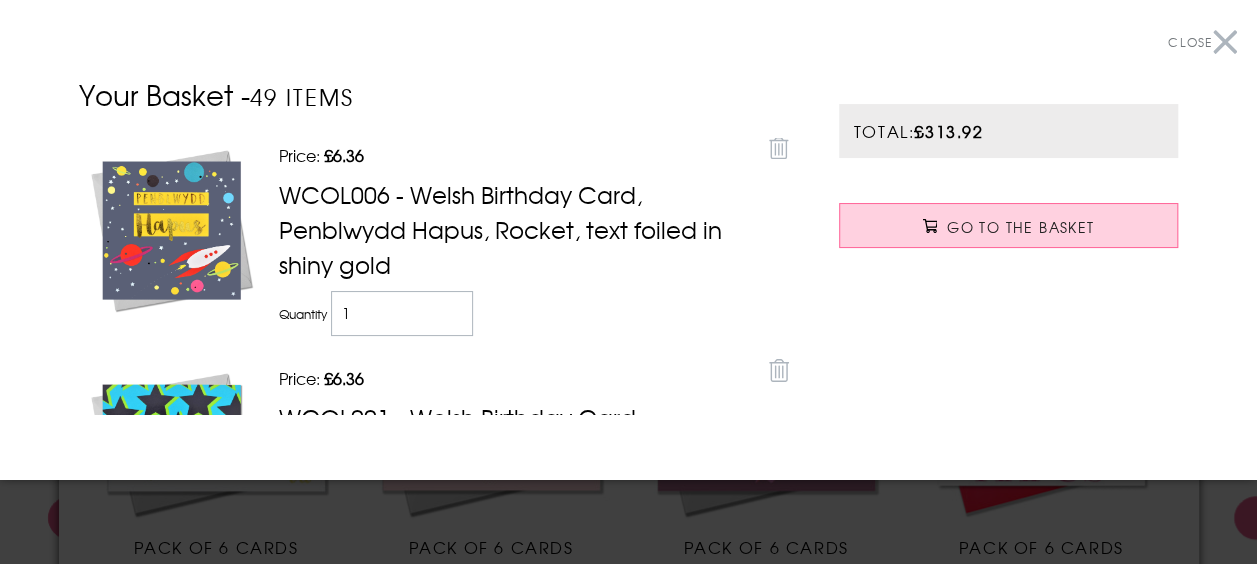 click on "Close" at bounding box center (1202, 42) 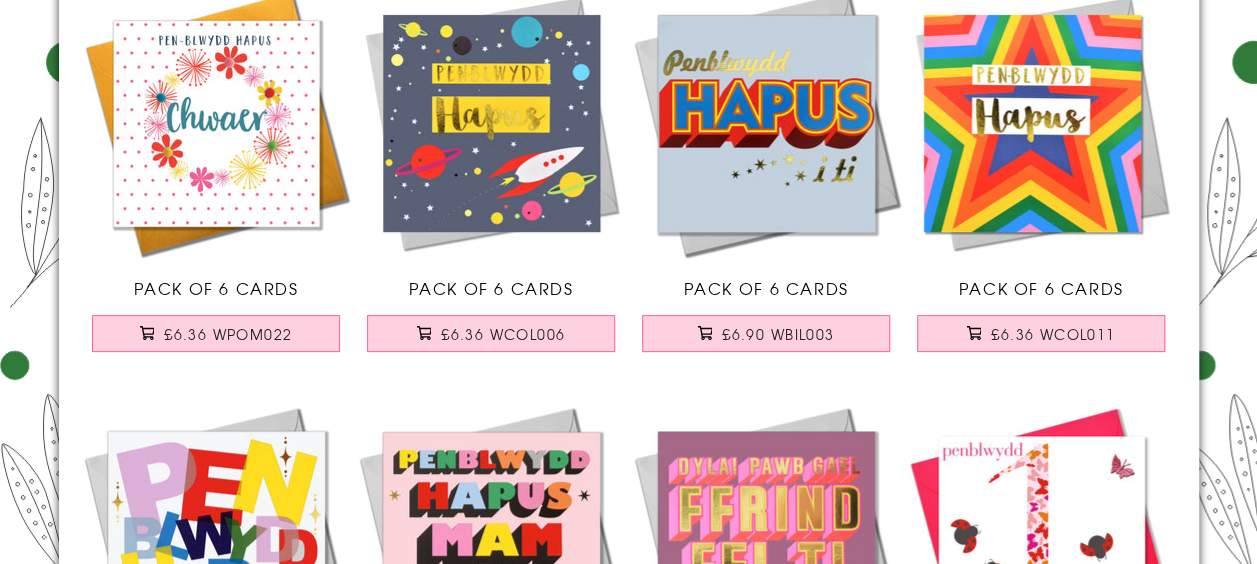 scroll, scrollTop: 30293, scrollLeft: 0, axis: vertical 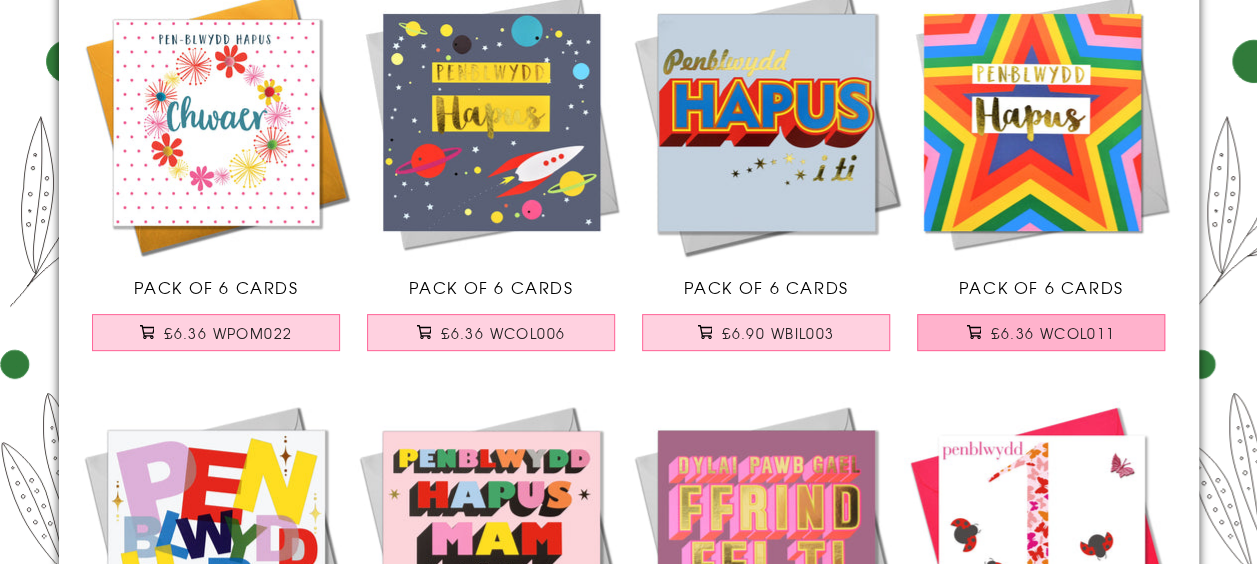 click on "£6.36  WCOL011" at bounding box center [1041, 332] 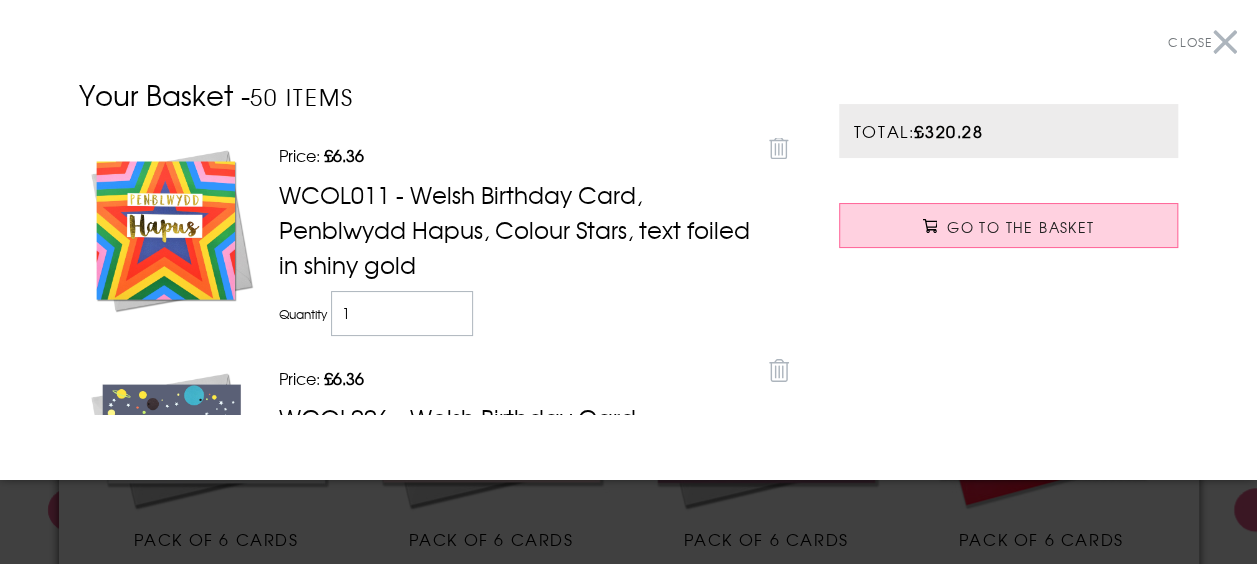 scroll, scrollTop: 30459, scrollLeft: 0, axis: vertical 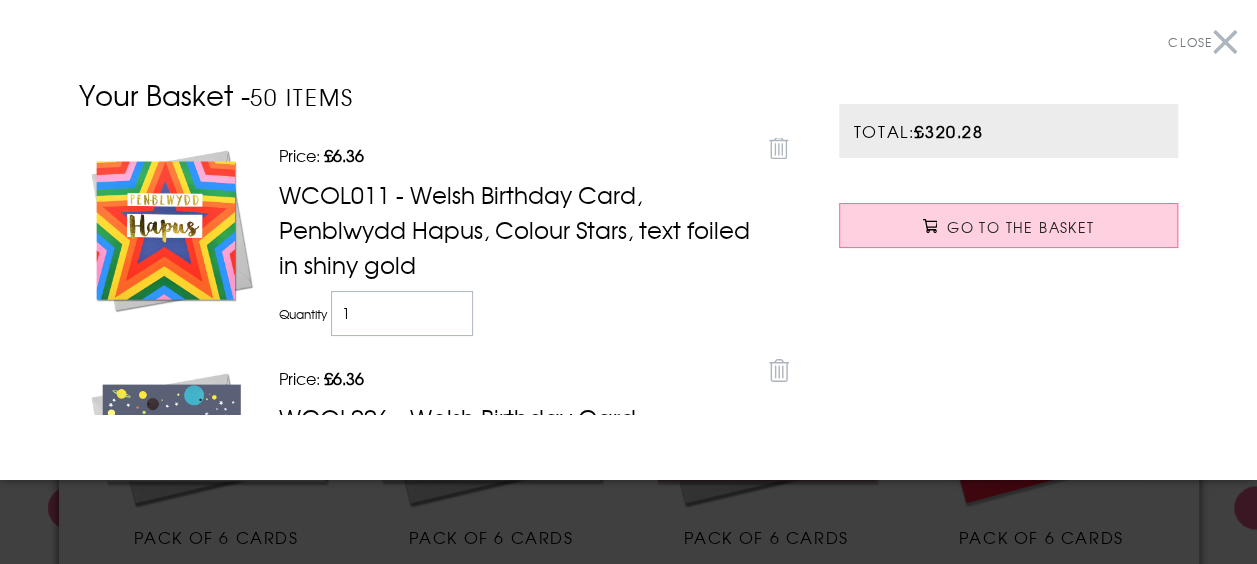 click on "Close" at bounding box center [1202, 42] 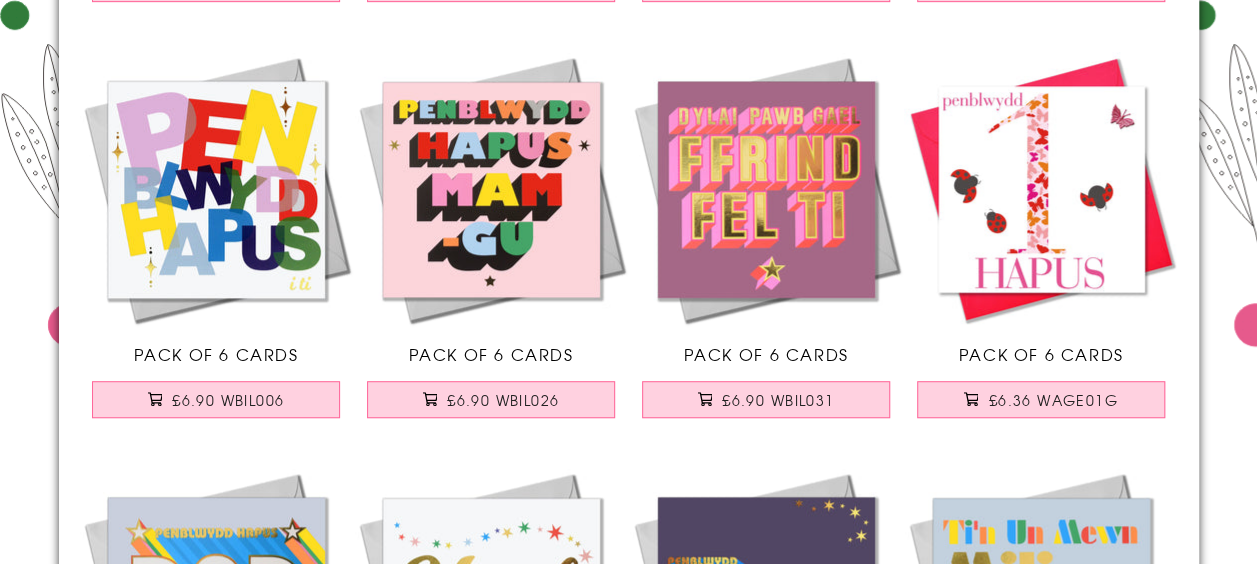 scroll, scrollTop: 30647, scrollLeft: 0, axis: vertical 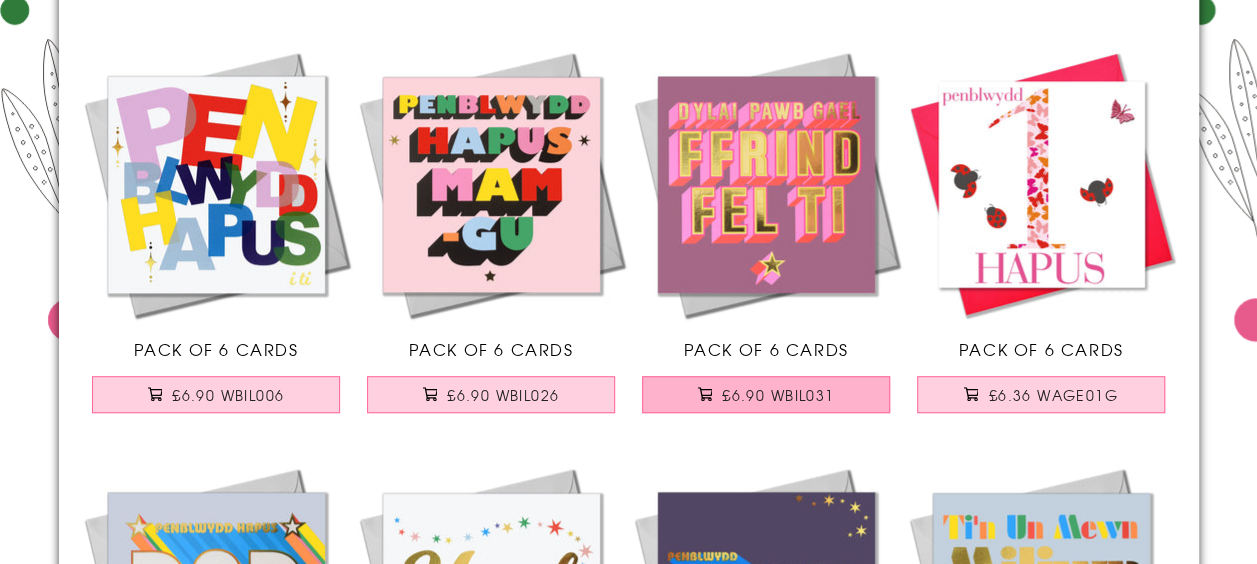 click on "£6.90  WBIL031" at bounding box center (778, 395) 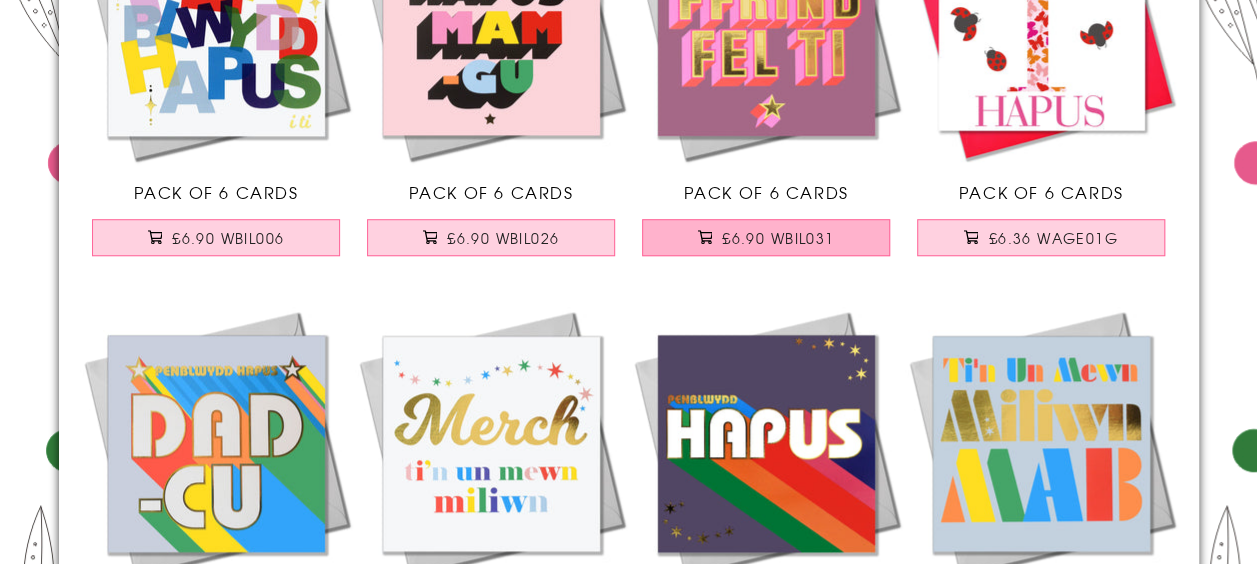 scroll, scrollTop: 30928, scrollLeft: 0, axis: vertical 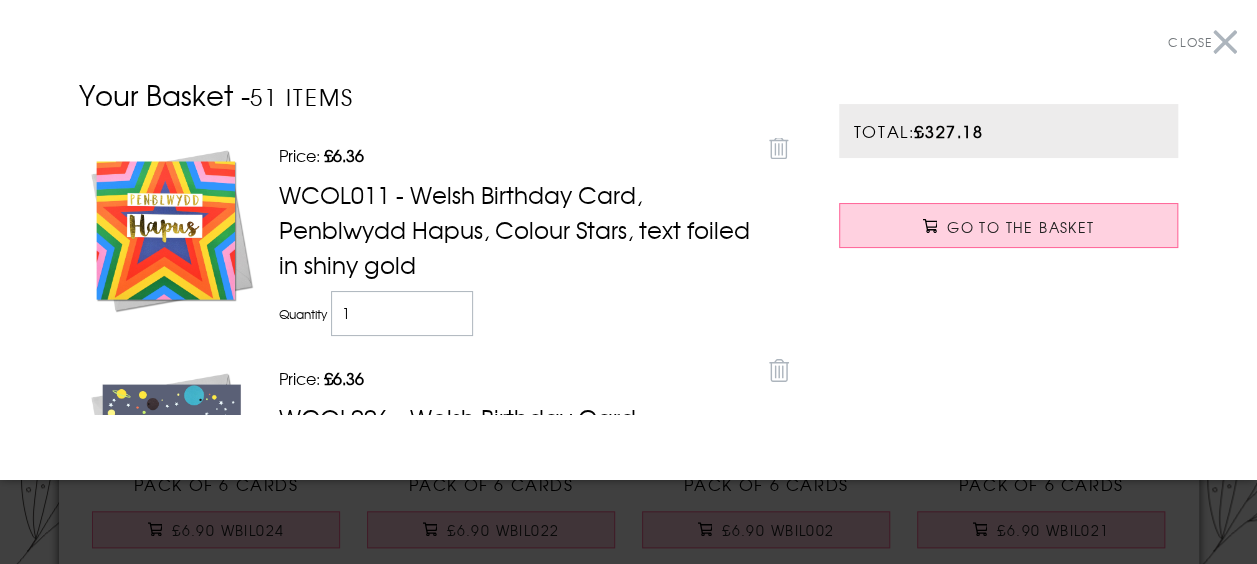 click on "Close" at bounding box center (1202, 42) 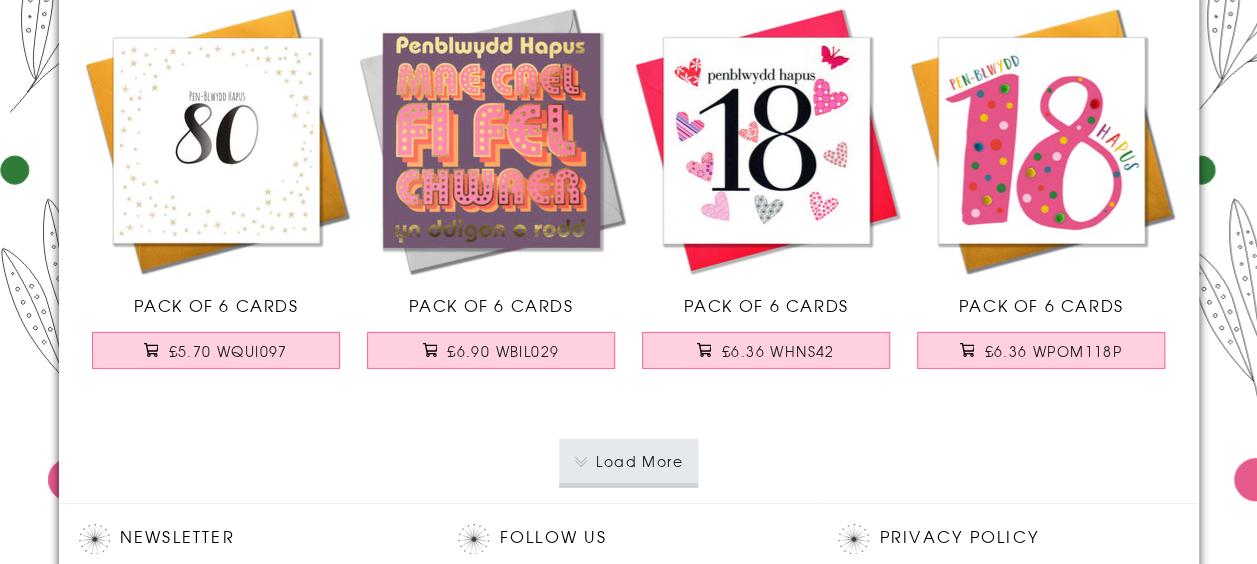 scroll, scrollTop: 33302, scrollLeft: 0, axis: vertical 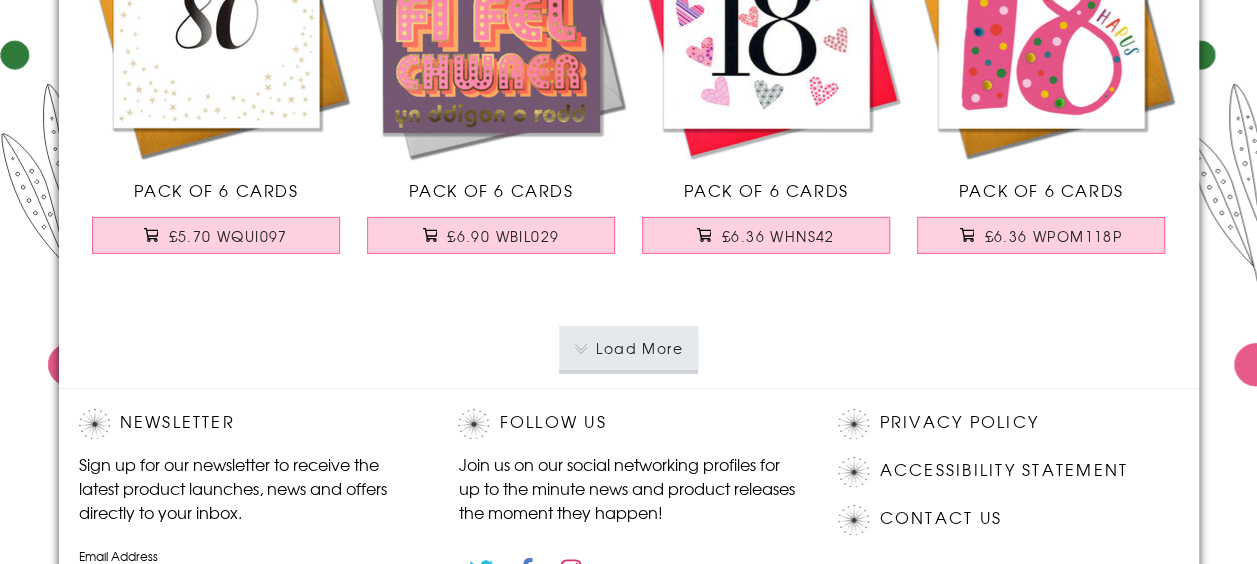 click on "Load More" at bounding box center (628, 348) 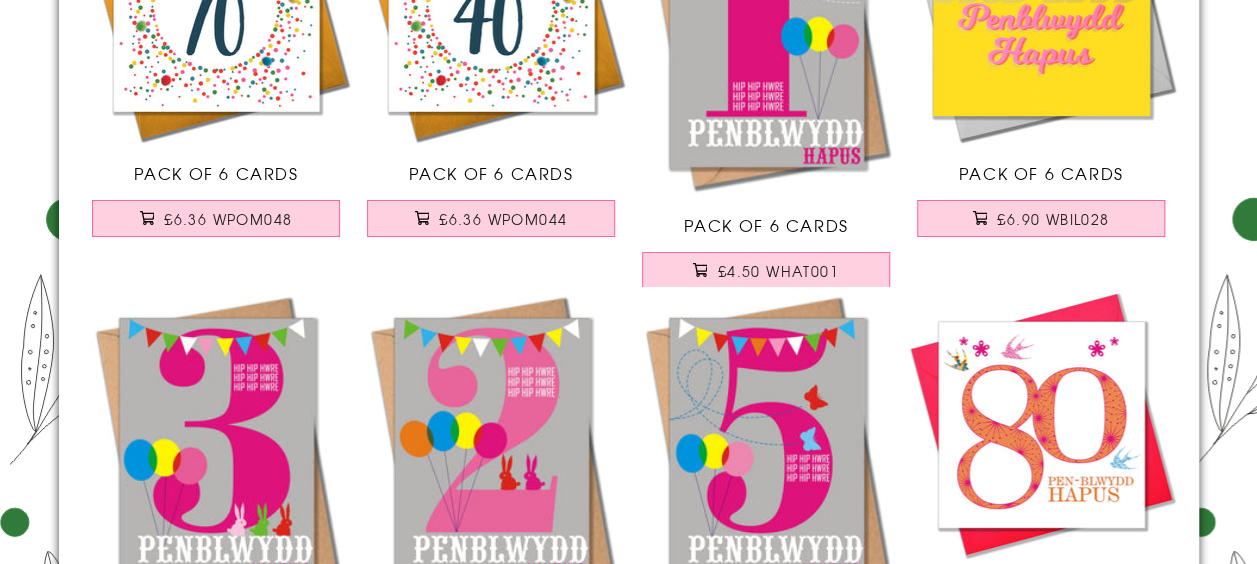 scroll, scrollTop: 33736, scrollLeft: 0, axis: vertical 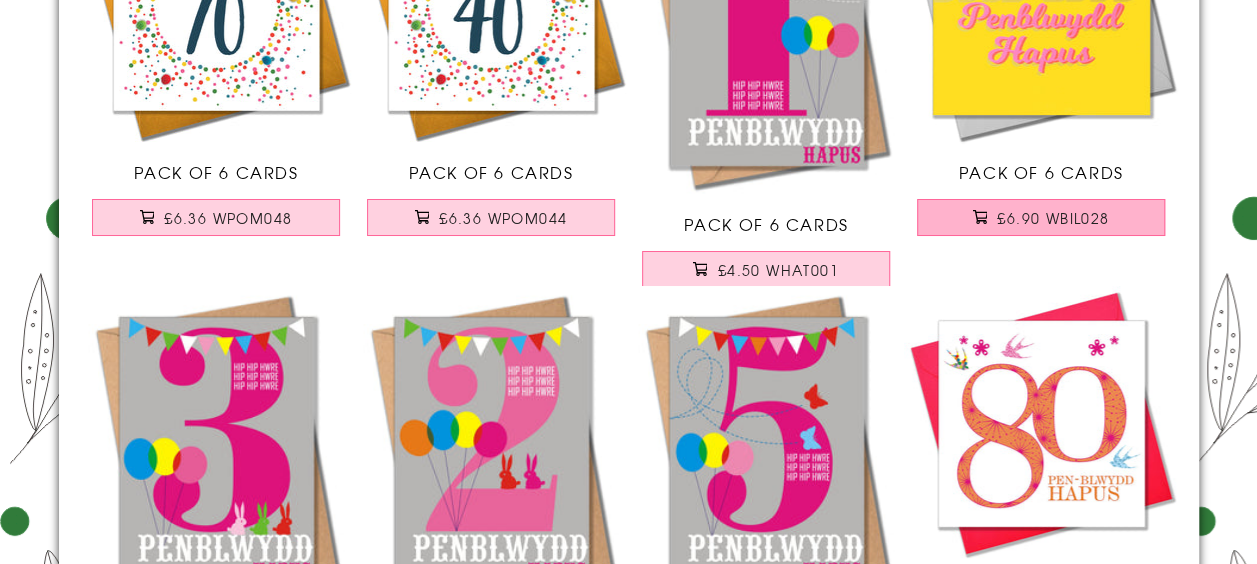 click on "£6.90  WBIL028" at bounding box center [1041, 217] 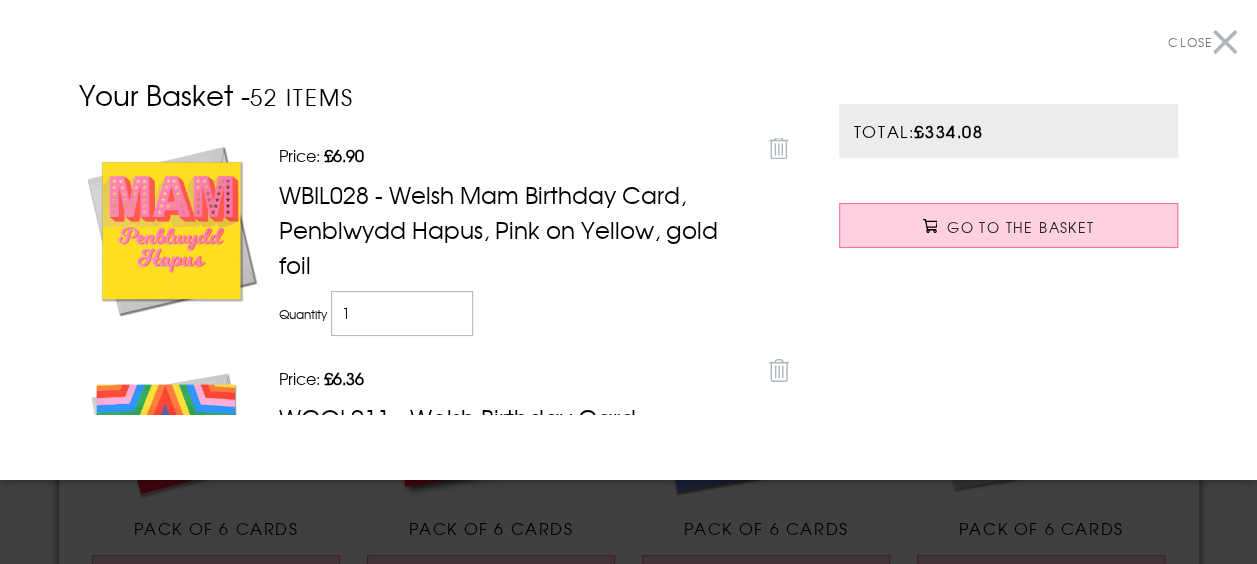 scroll, scrollTop: 34216, scrollLeft: 0, axis: vertical 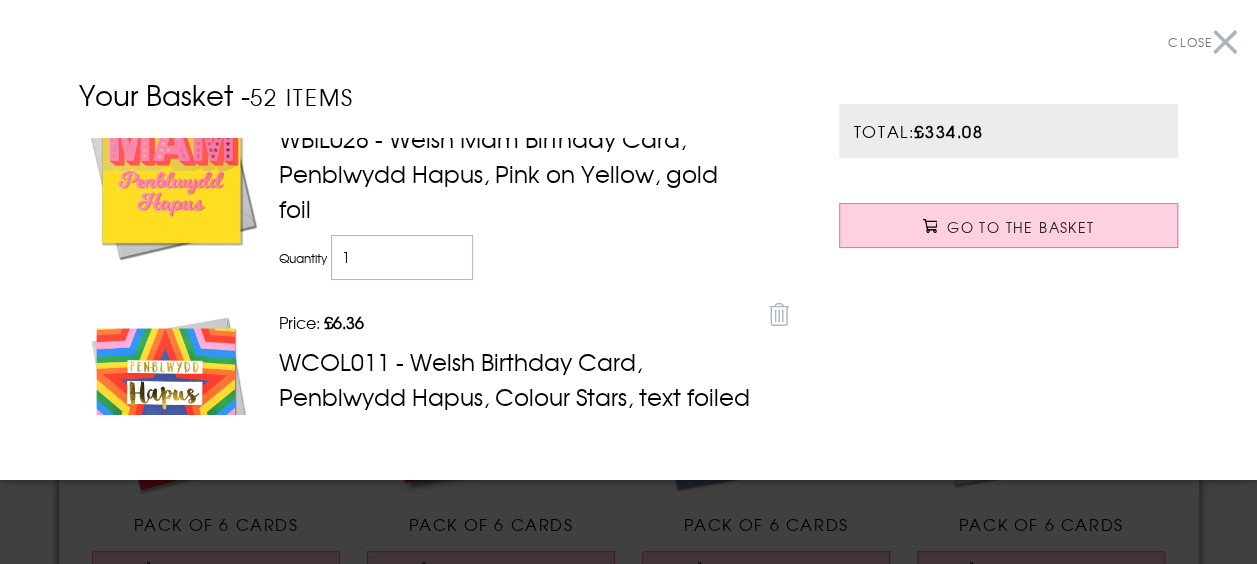 click on "Close" at bounding box center (1202, 42) 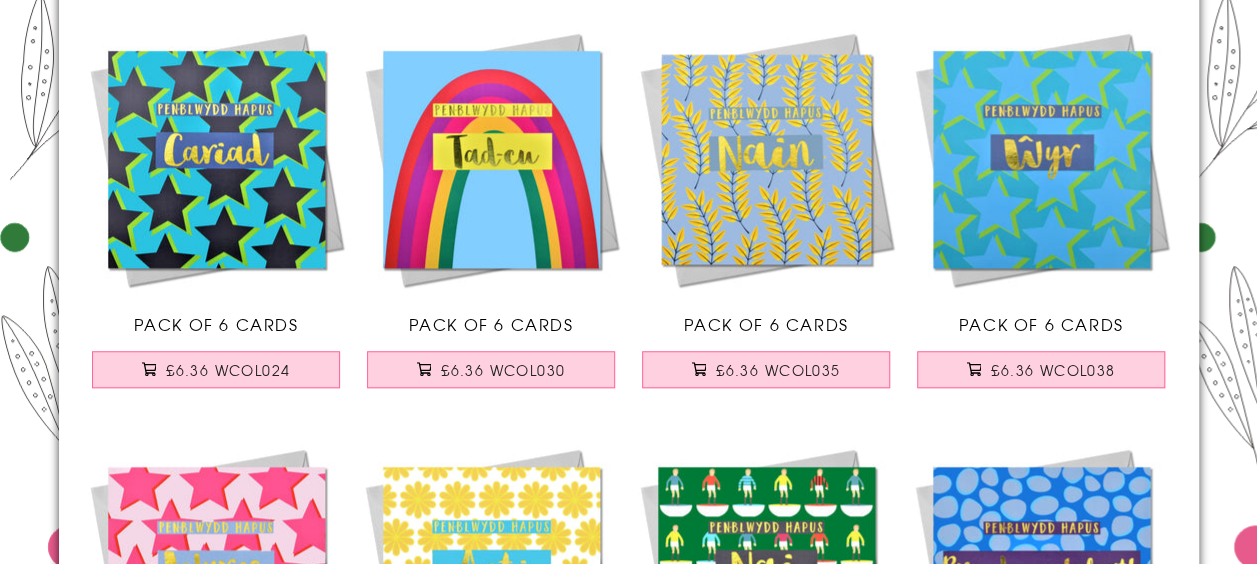 scroll, scrollTop: 0, scrollLeft: 0, axis: both 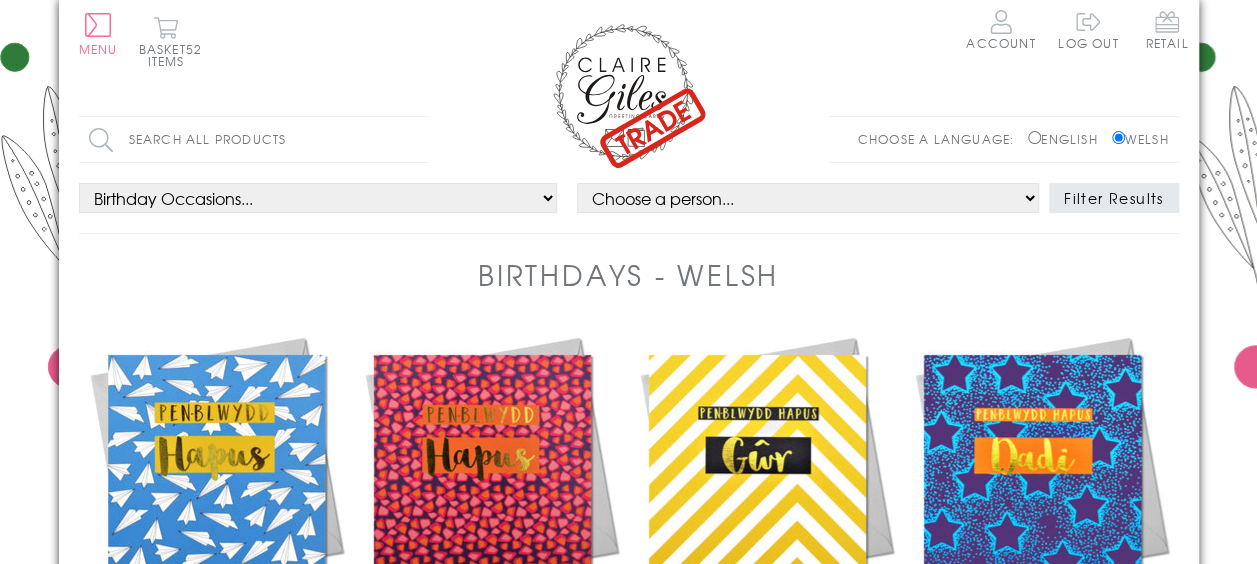 click on "Birthday Occasions...
All
Age
Open
Relation" at bounding box center [318, 198] 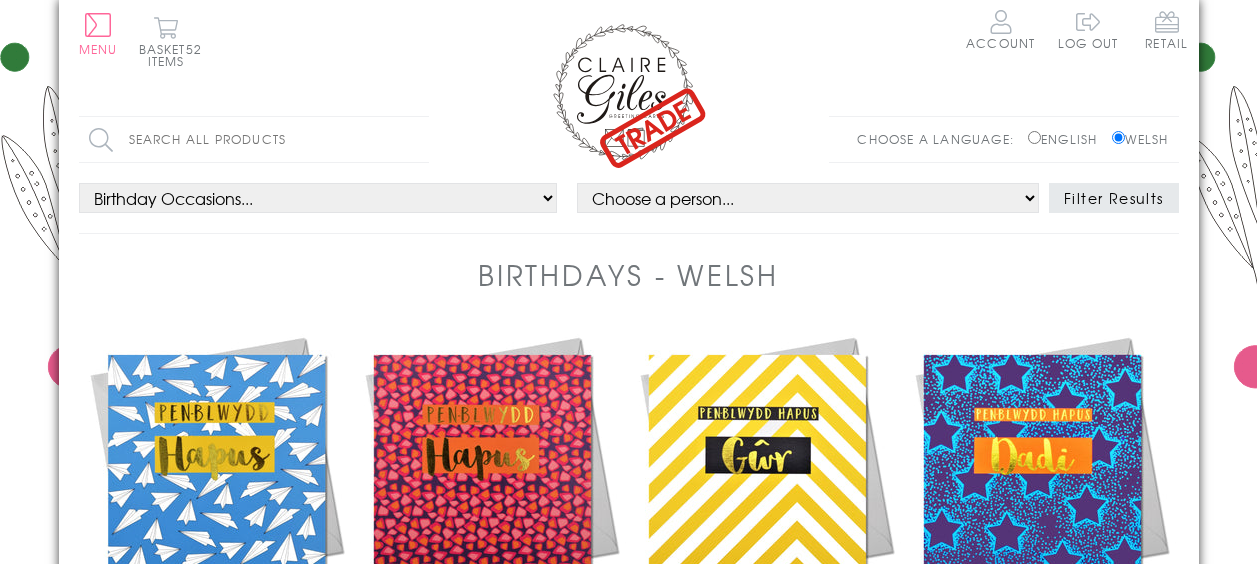 scroll, scrollTop: 0, scrollLeft: 0, axis: both 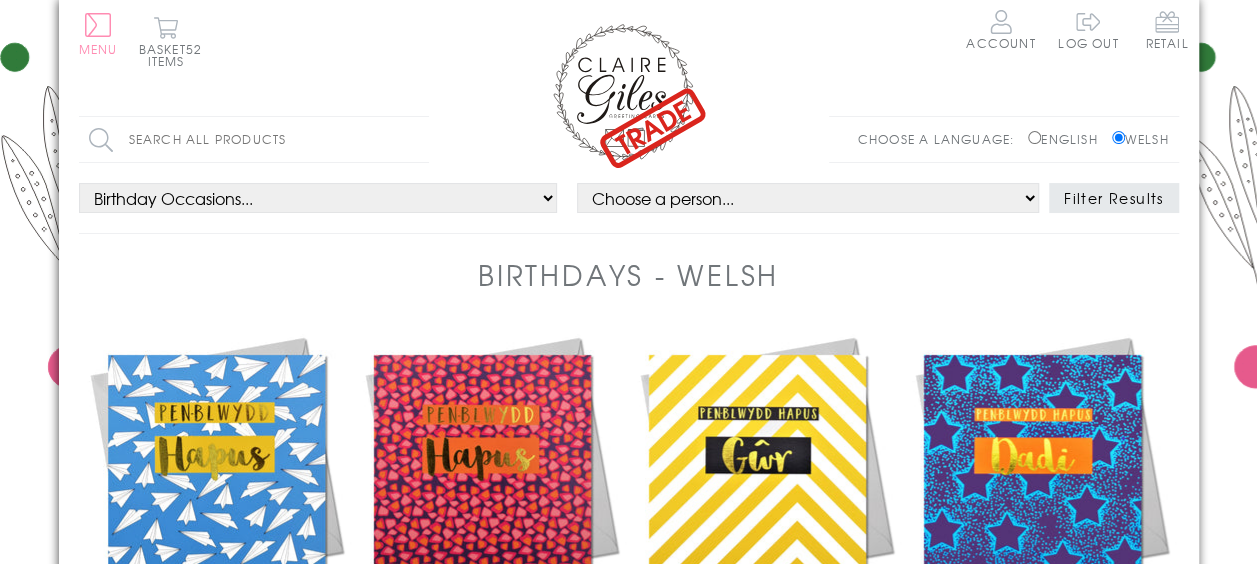 click on "Menu" at bounding box center (98, 34) 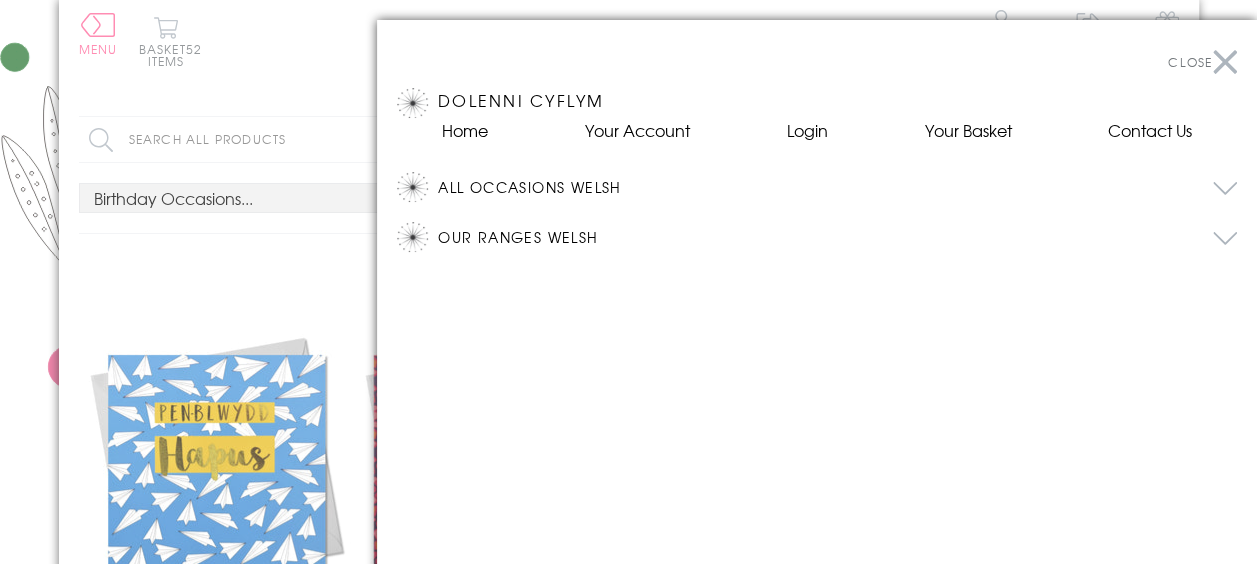 click on "Our Ranges Welsh" at bounding box center [837, 237] 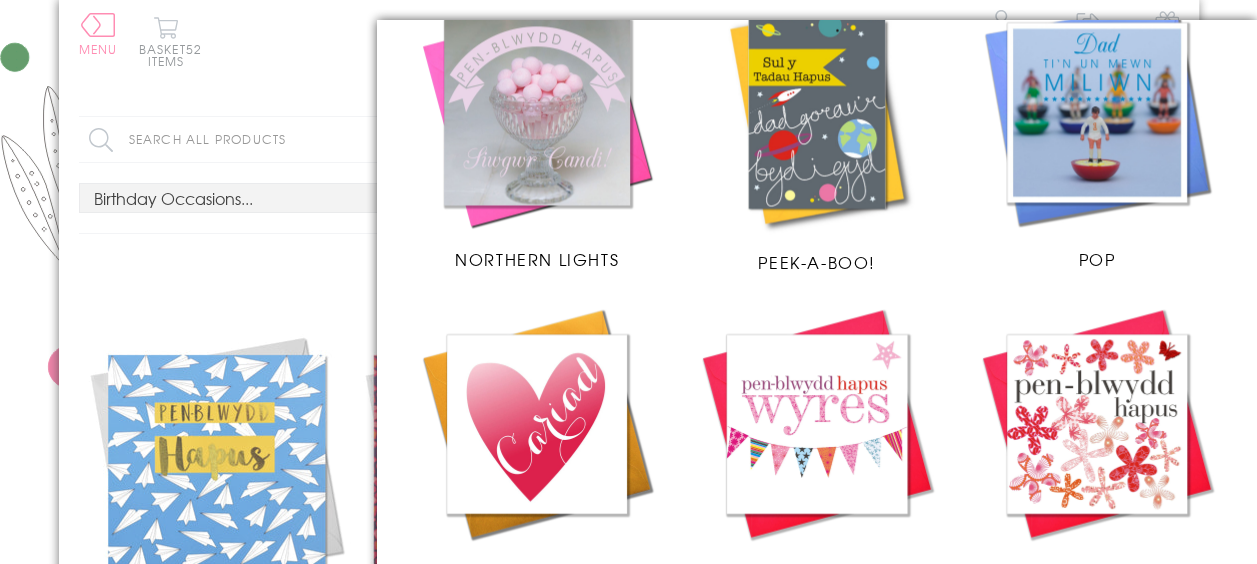 scroll, scrollTop: 1543, scrollLeft: 0, axis: vertical 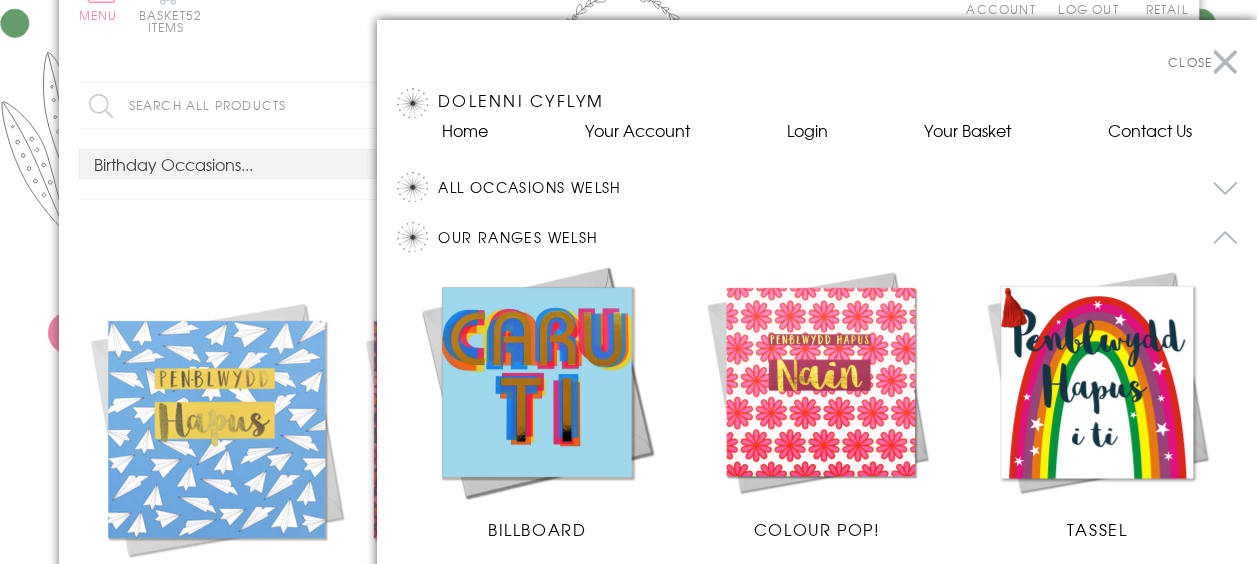 click on "All Occasions Welsh" at bounding box center [837, 187] 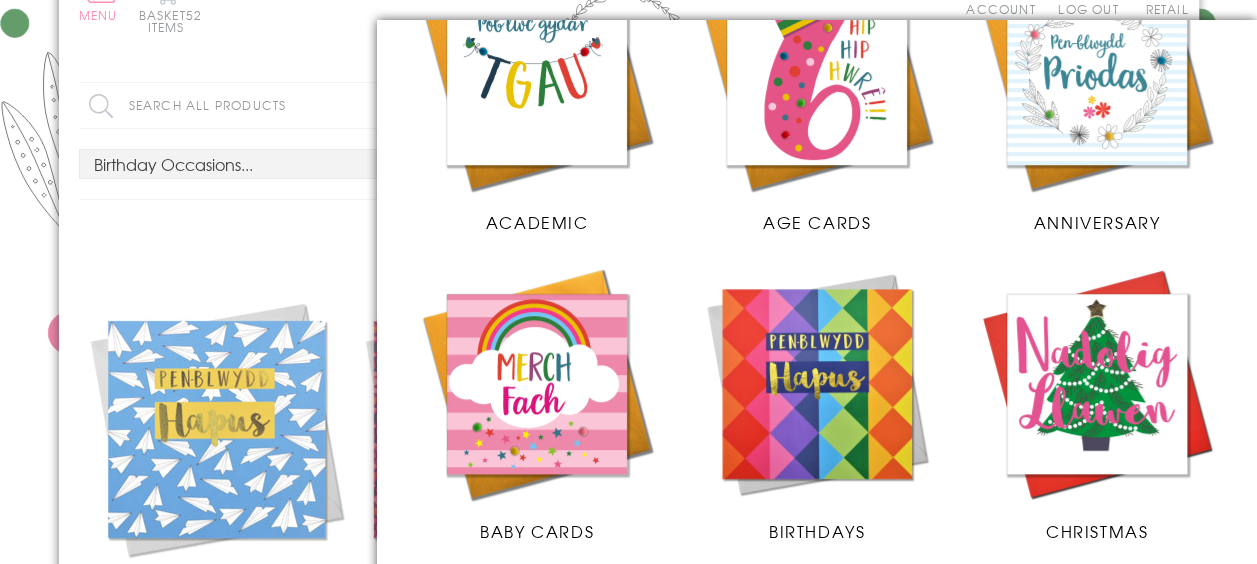 scroll, scrollTop: 265, scrollLeft: 0, axis: vertical 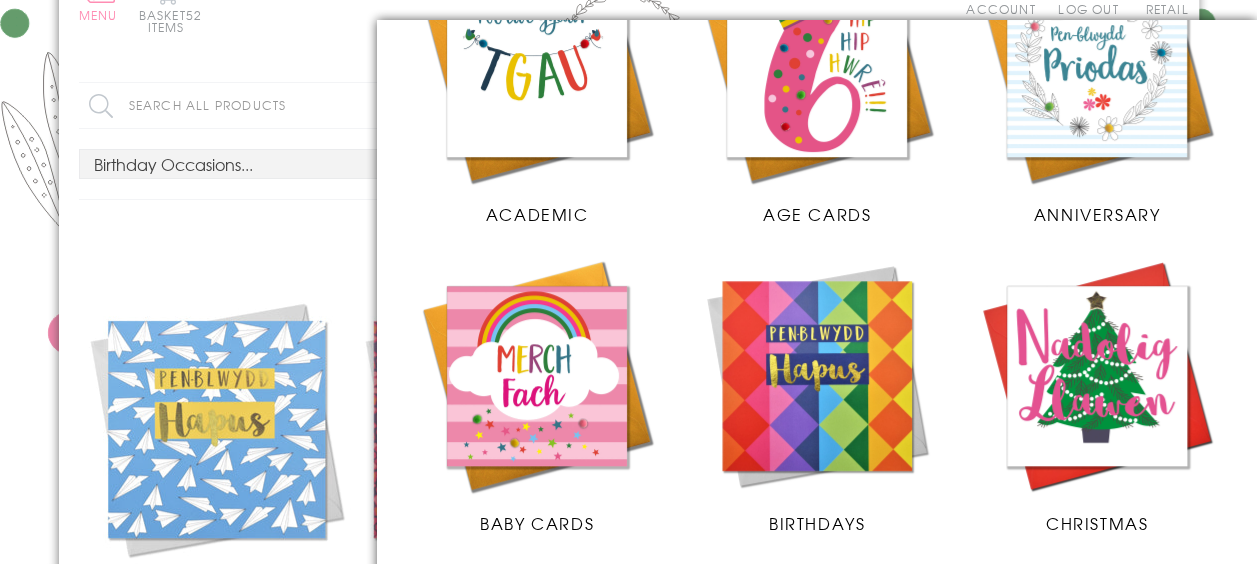 click at bounding box center [1097, 67] 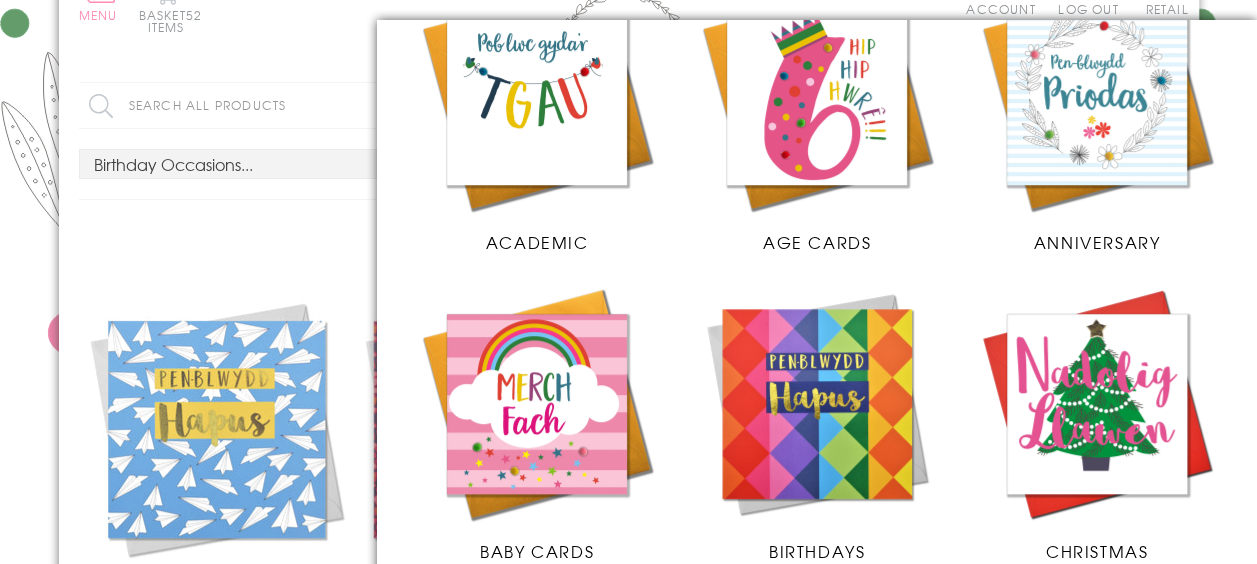 scroll, scrollTop: 0, scrollLeft: 0, axis: both 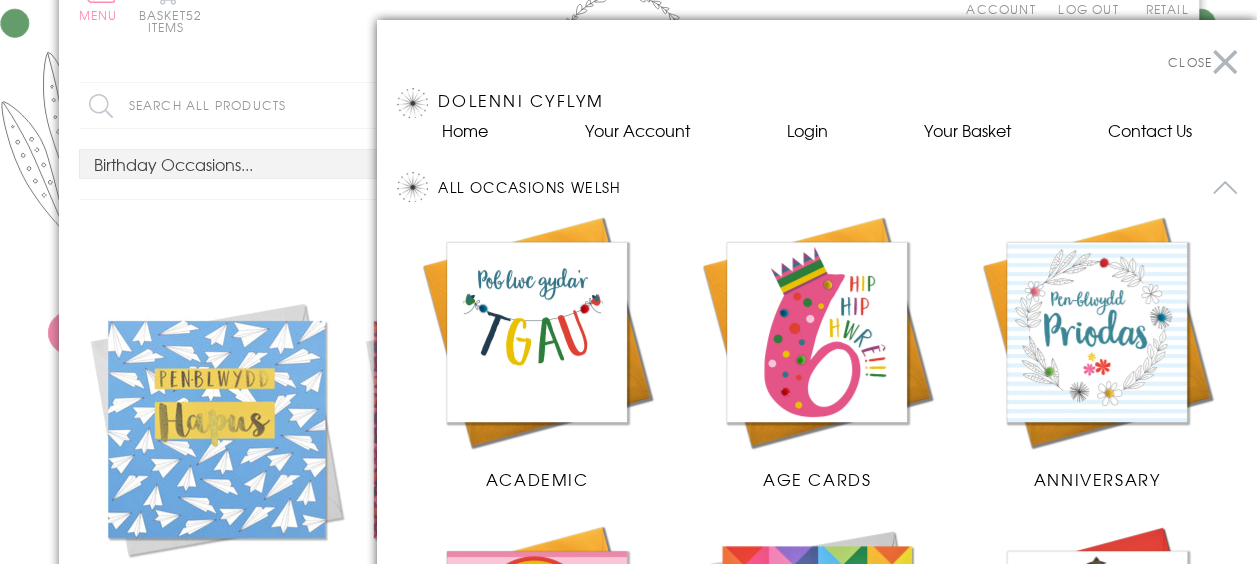 click on "Close" at bounding box center [1202, 62] 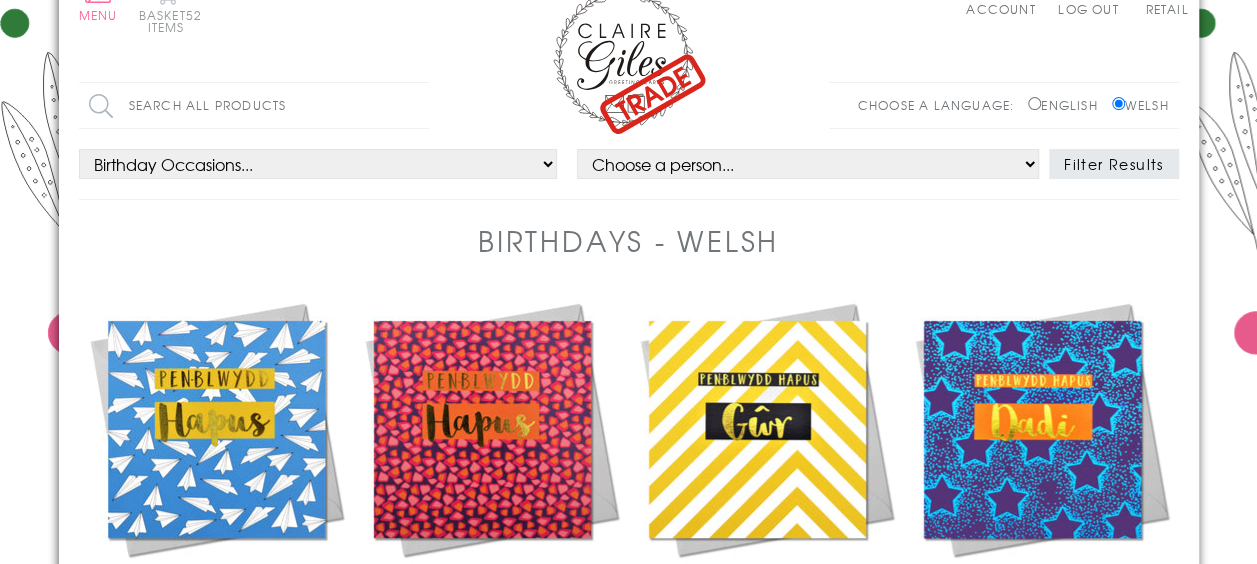 click on "52 items" at bounding box center [175, 21] 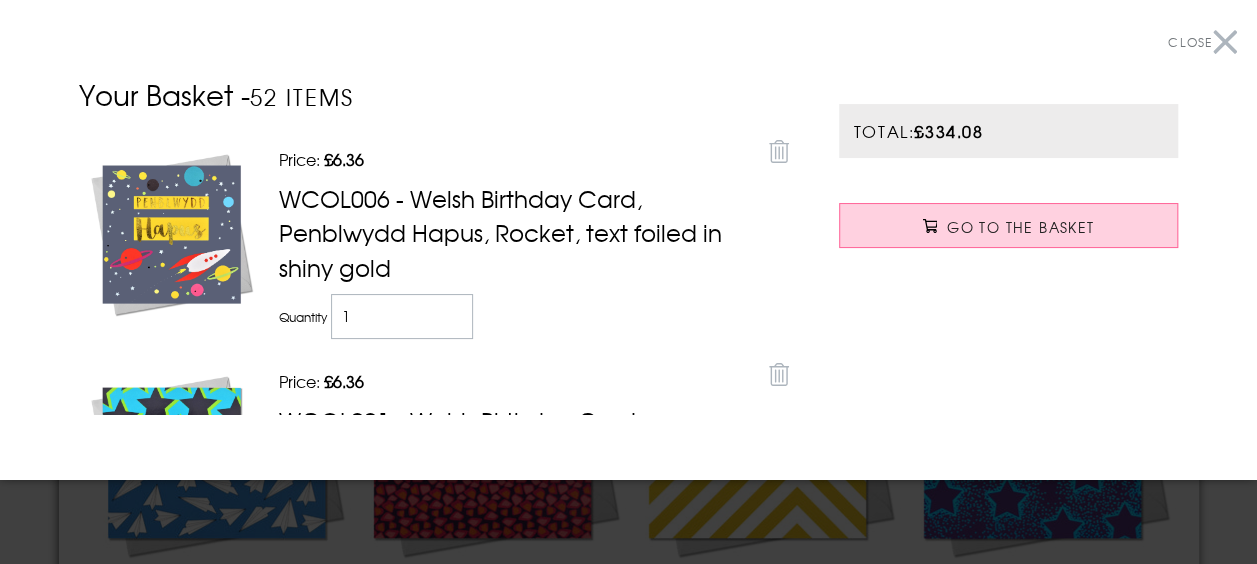 scroll, scrollTop: 441, scrollLeft: 0, axis: vertical 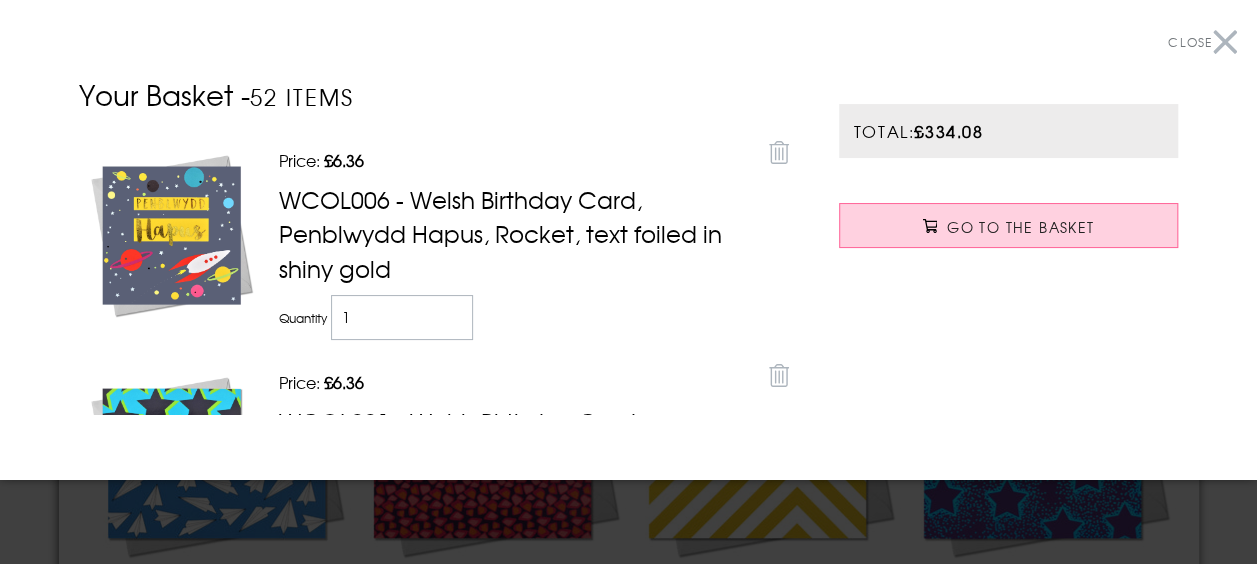click 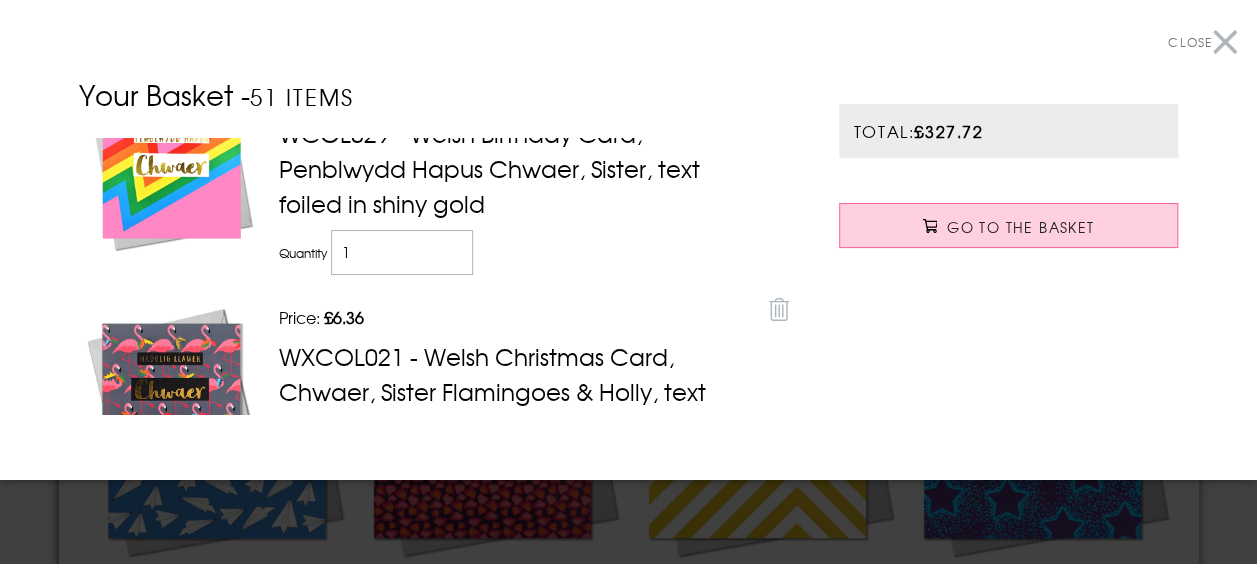scroll, scrollTop: 1089, scrollLeft: 0, axis: vertical 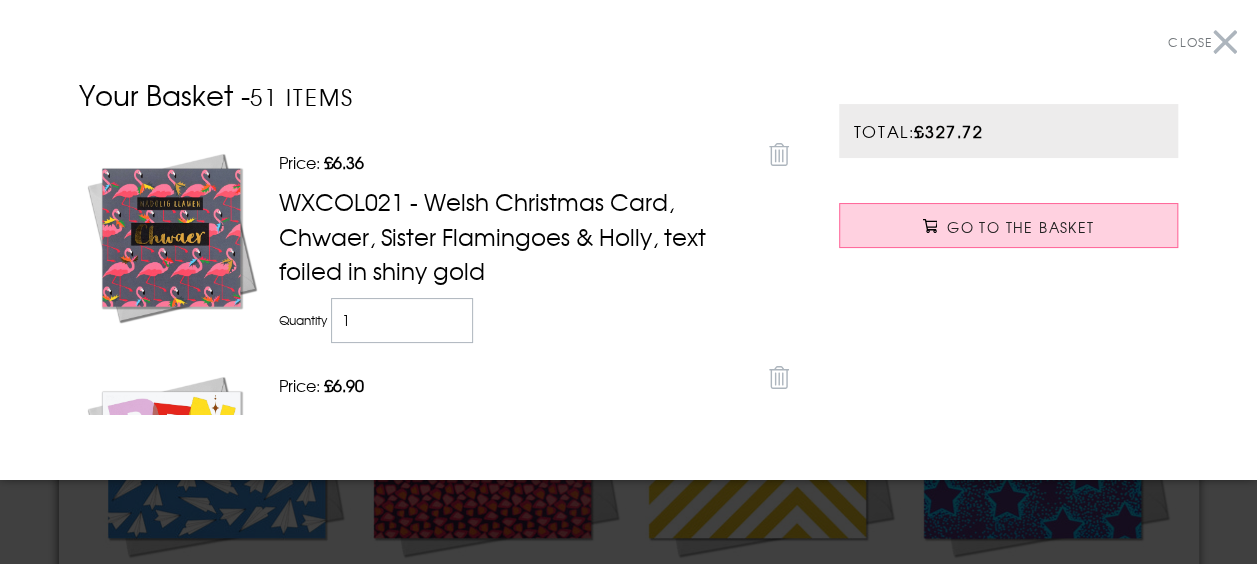 click 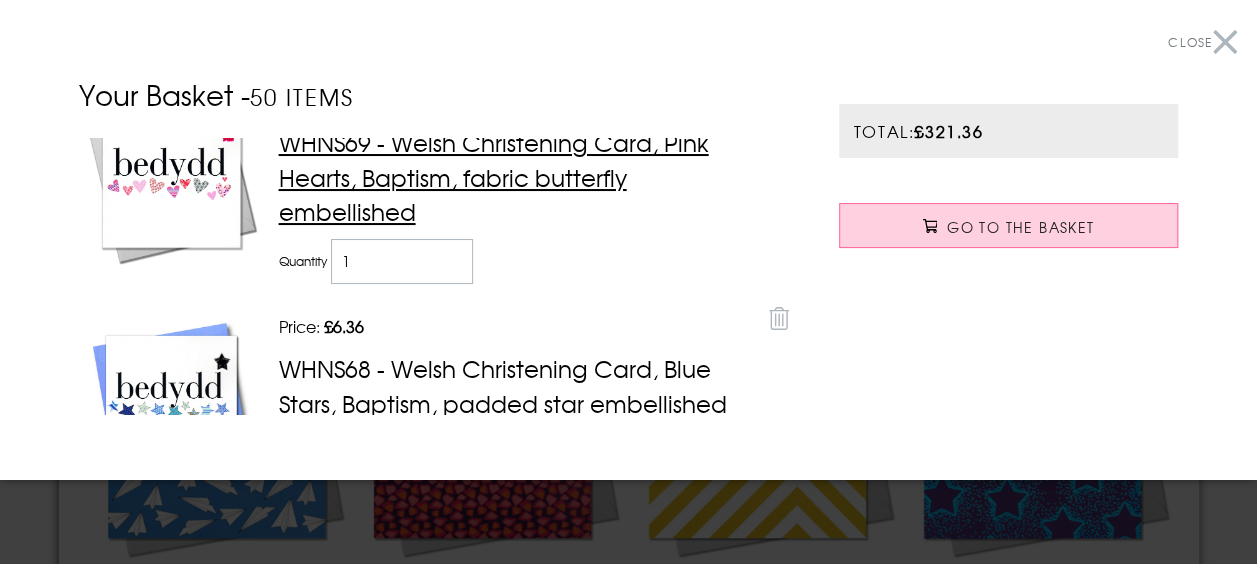 scroll, scrollTop: 2638, scrollLeft: 0, axis: vertical 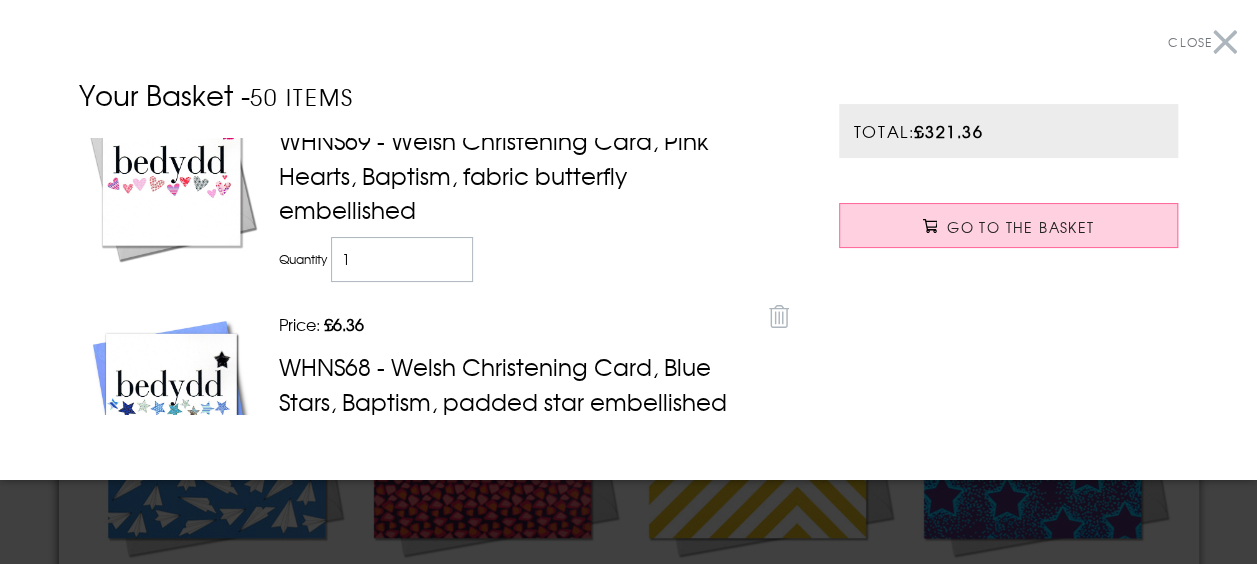 click on "Remove" at bounding box center [779, 92] 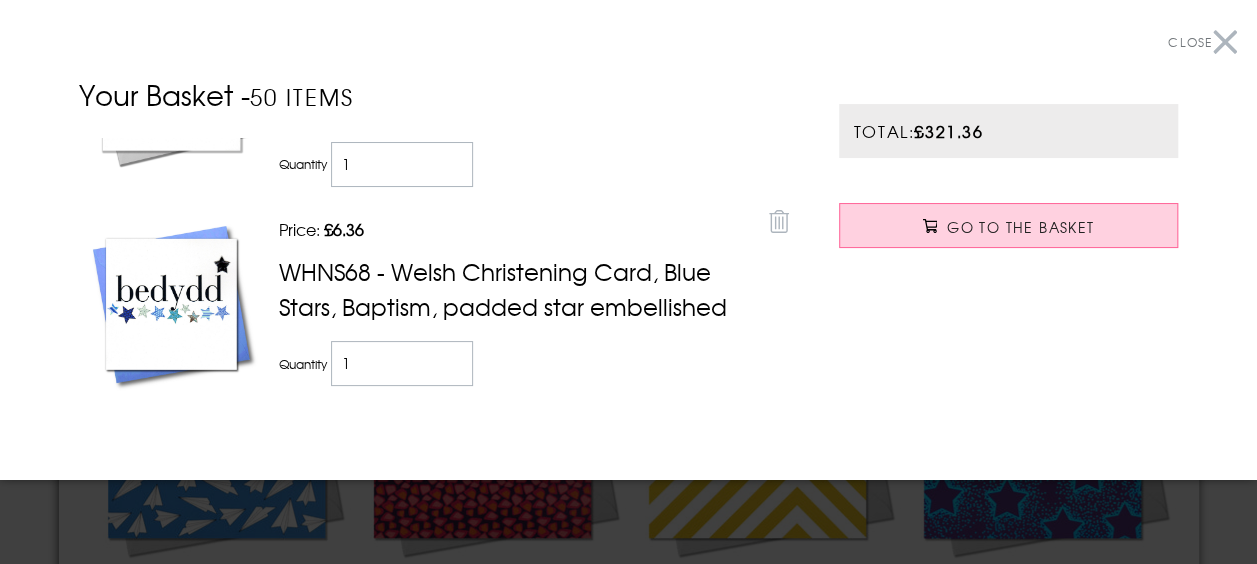 scroll, scrollTop: 2735, scrollLeft: 0, axis: vertical 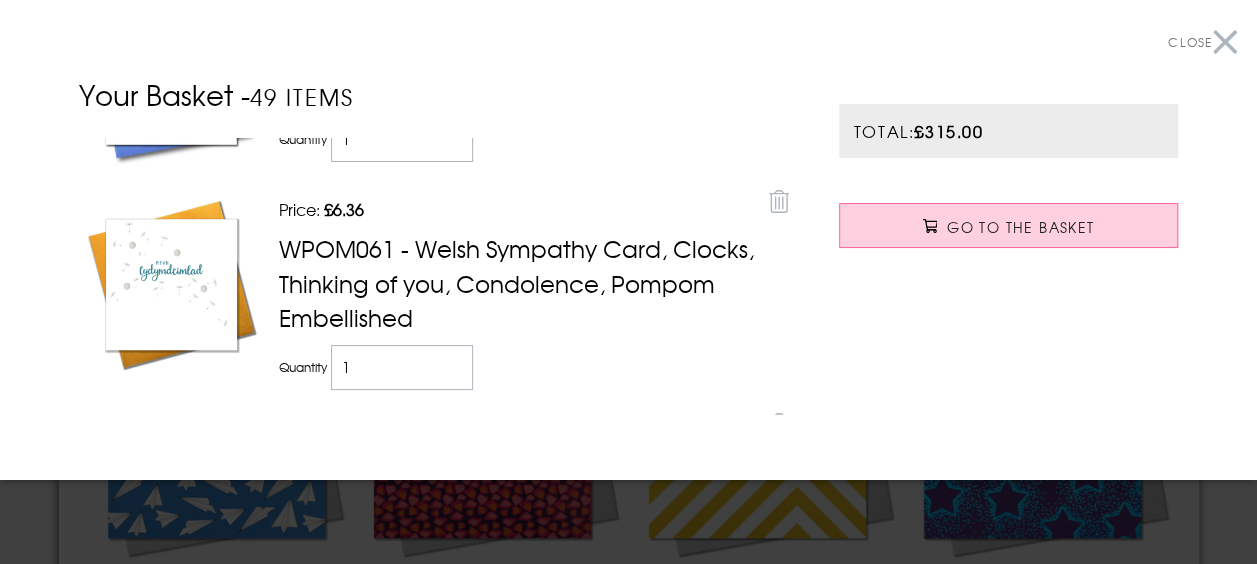 click 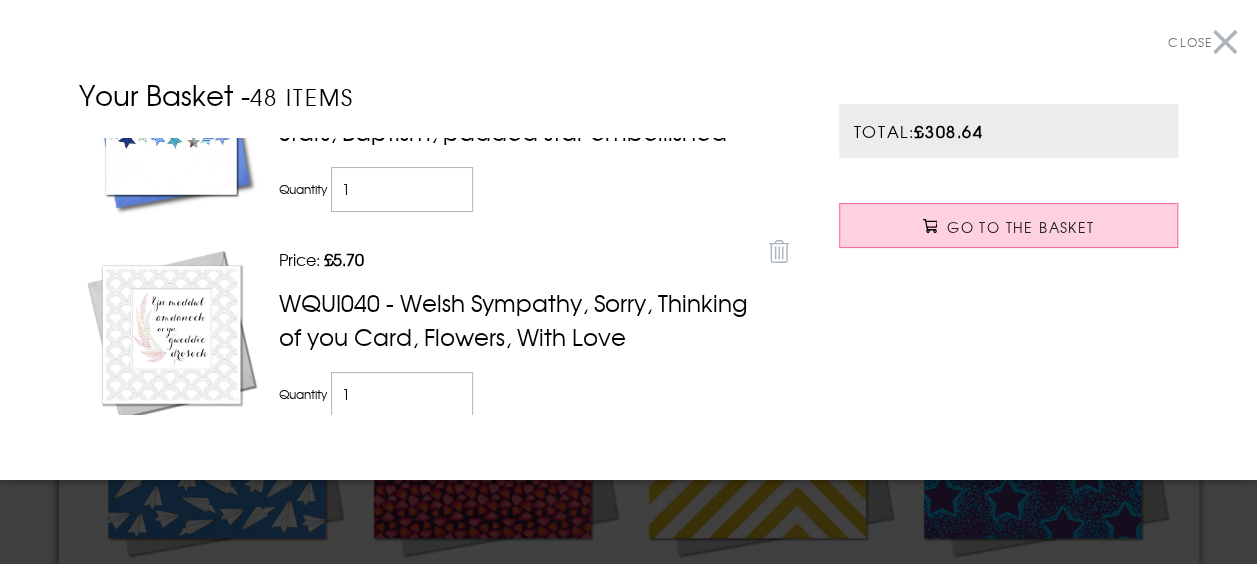 scroll, scrollTop: 2630, scrollLeft: 0, axis: vertical 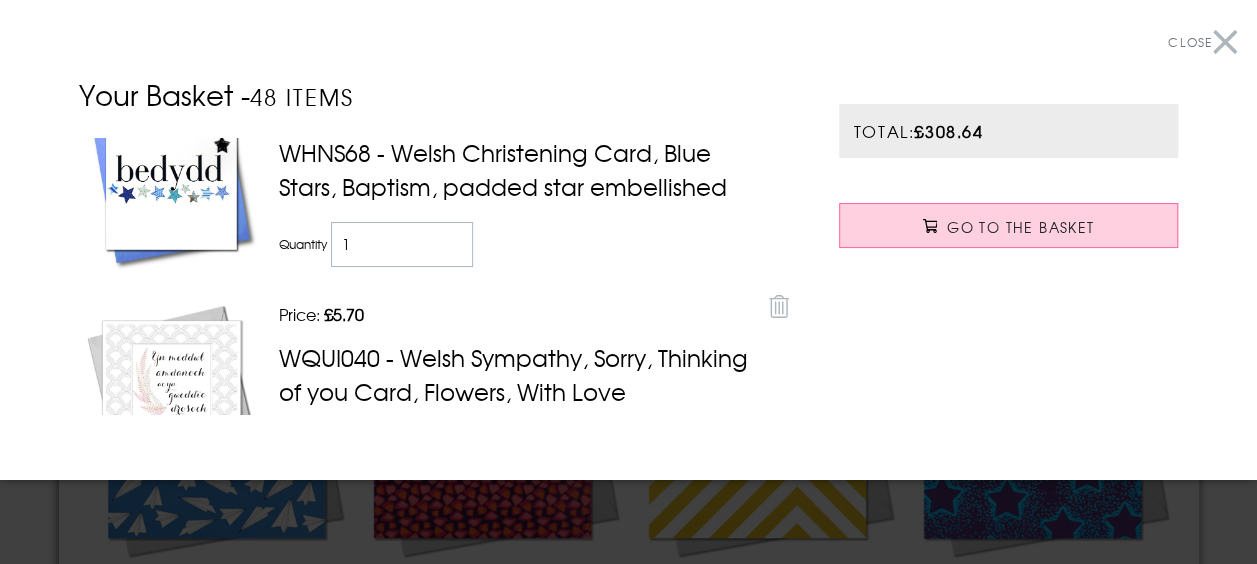 click 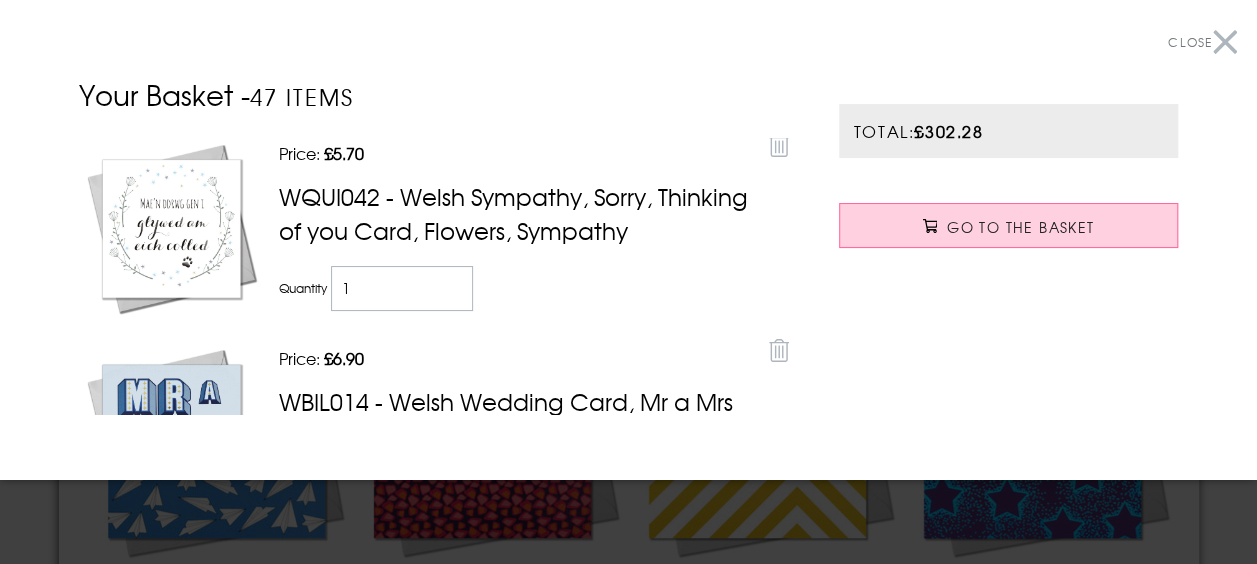 scroll, scrollTop: 2796, scrollLeft: 0, axis: vertical 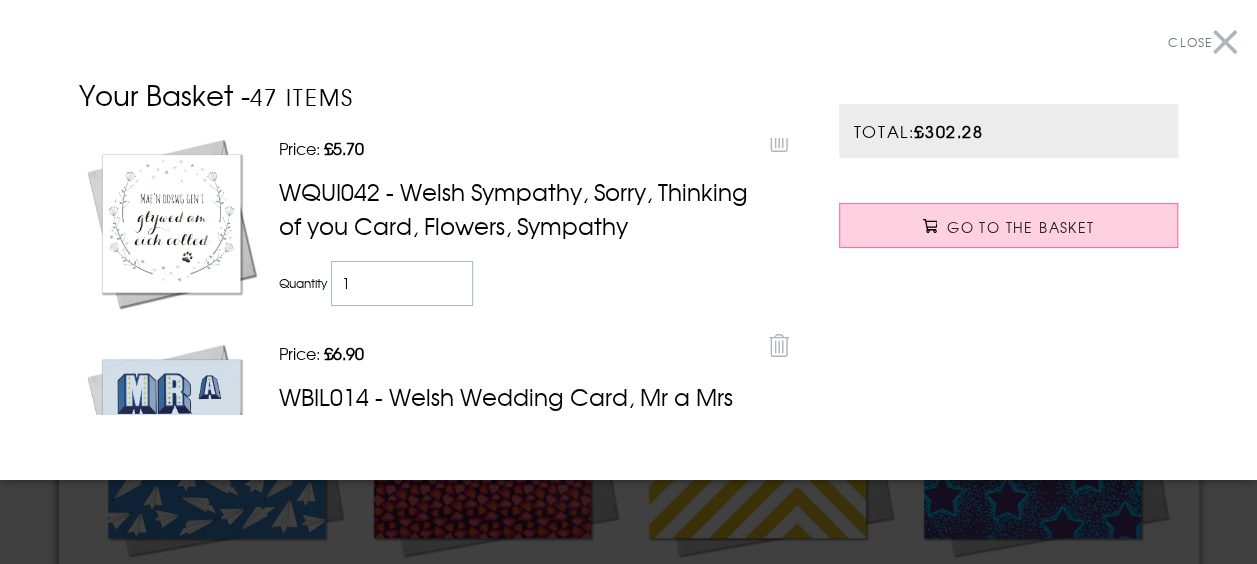 click 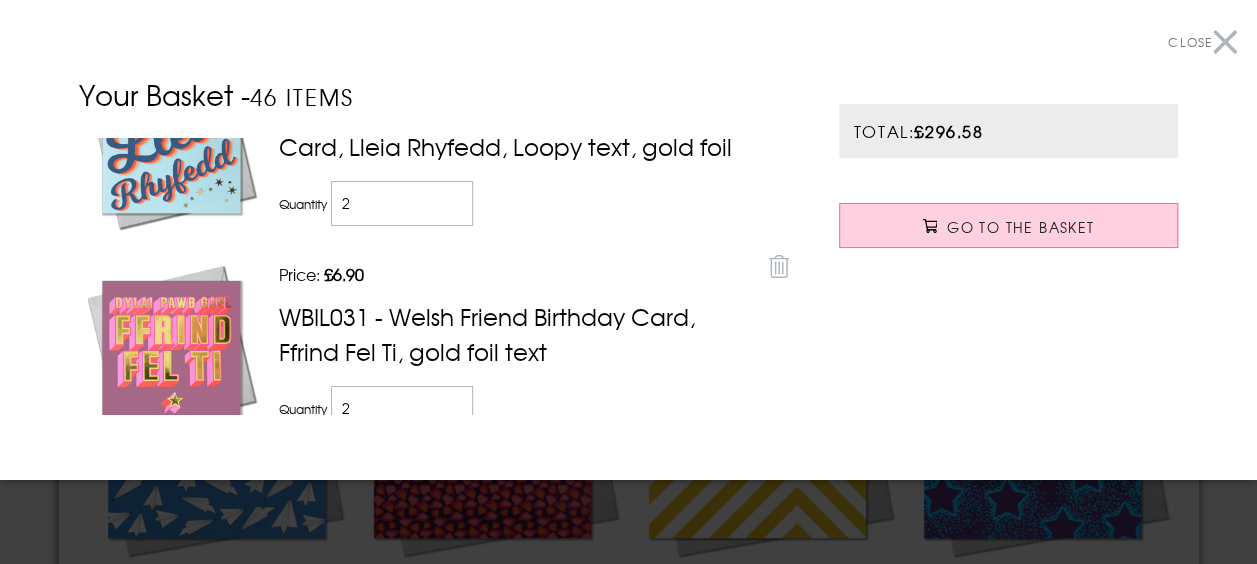 scroll, scrollTop: 8558, scrollLeft: 0, axis: vertical 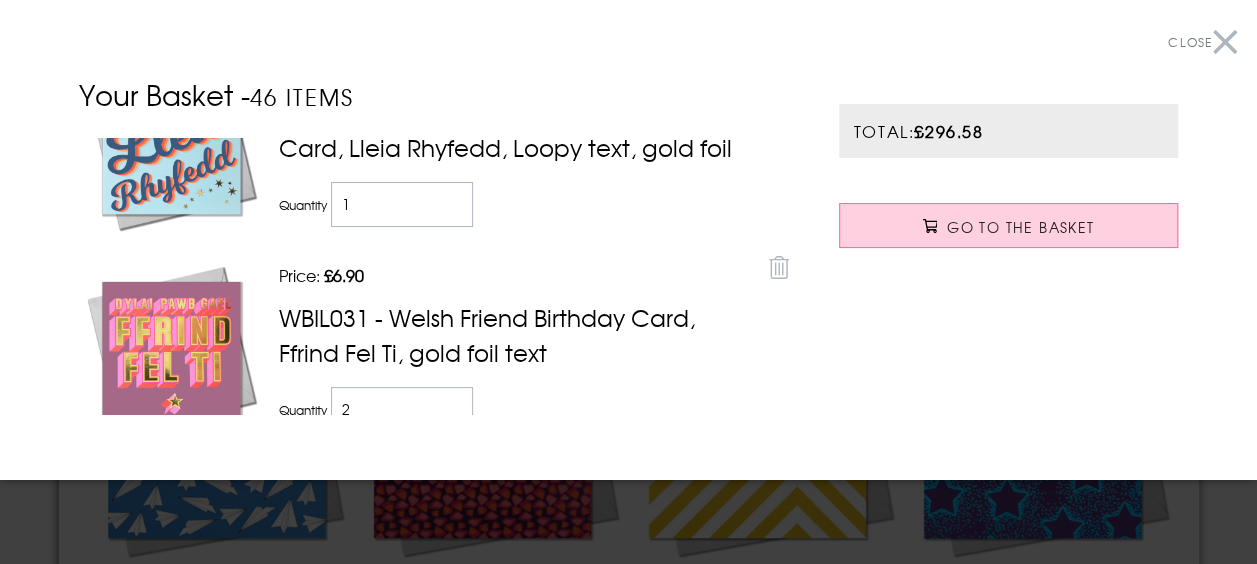 type on "1" 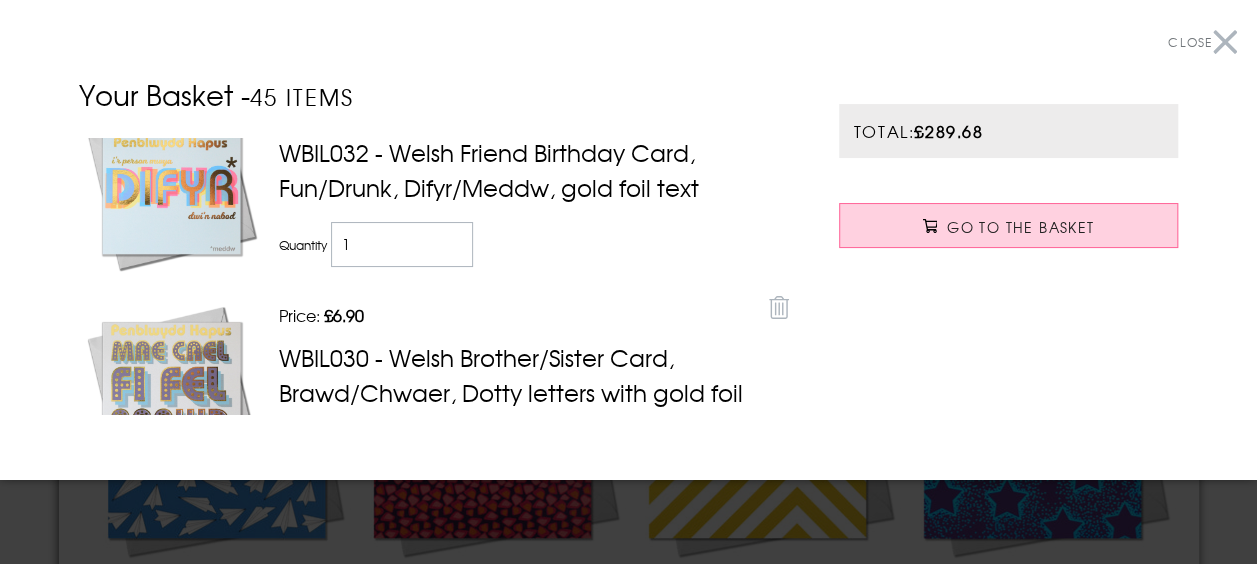 scroll, scrollTop: 8815, scrollLeft: 0, axis: vertical 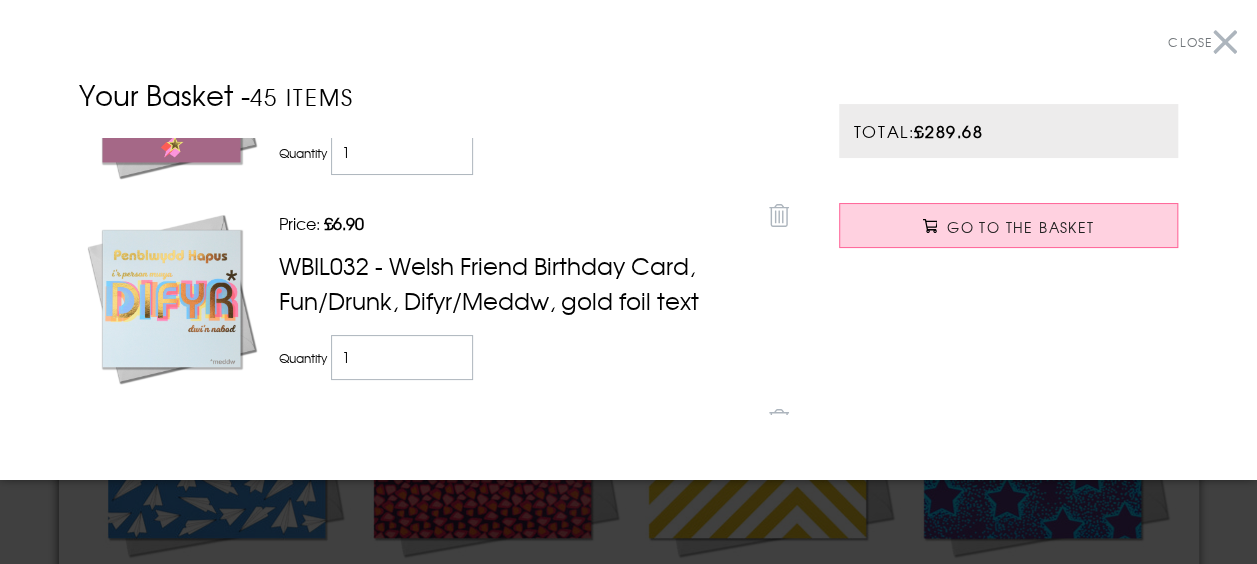 type on "1" 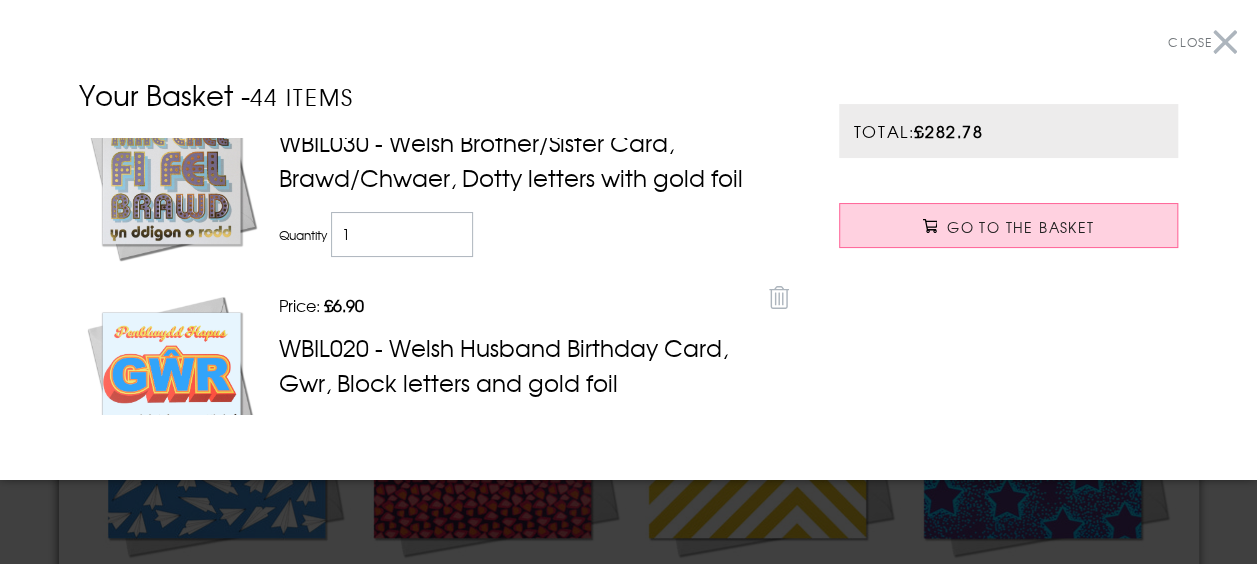 scroll, scrollTop: 9160, scrollLeft: 0, axis: vertical 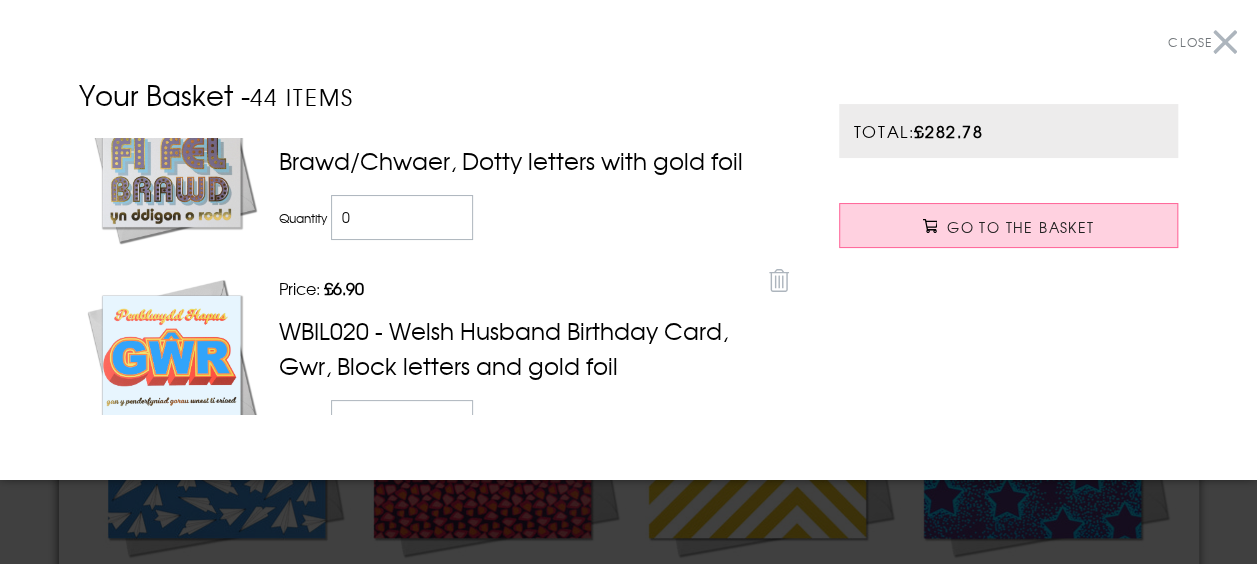 type on "0" 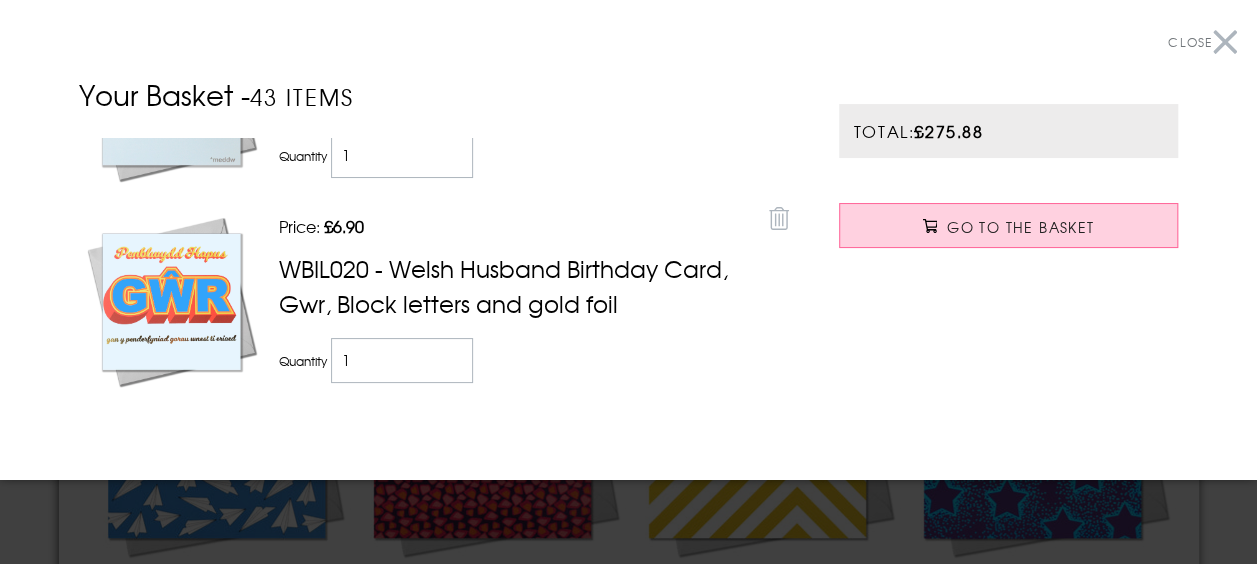 scroll, scrollTop: 9122, scrollLeft: 0, axis: vertical 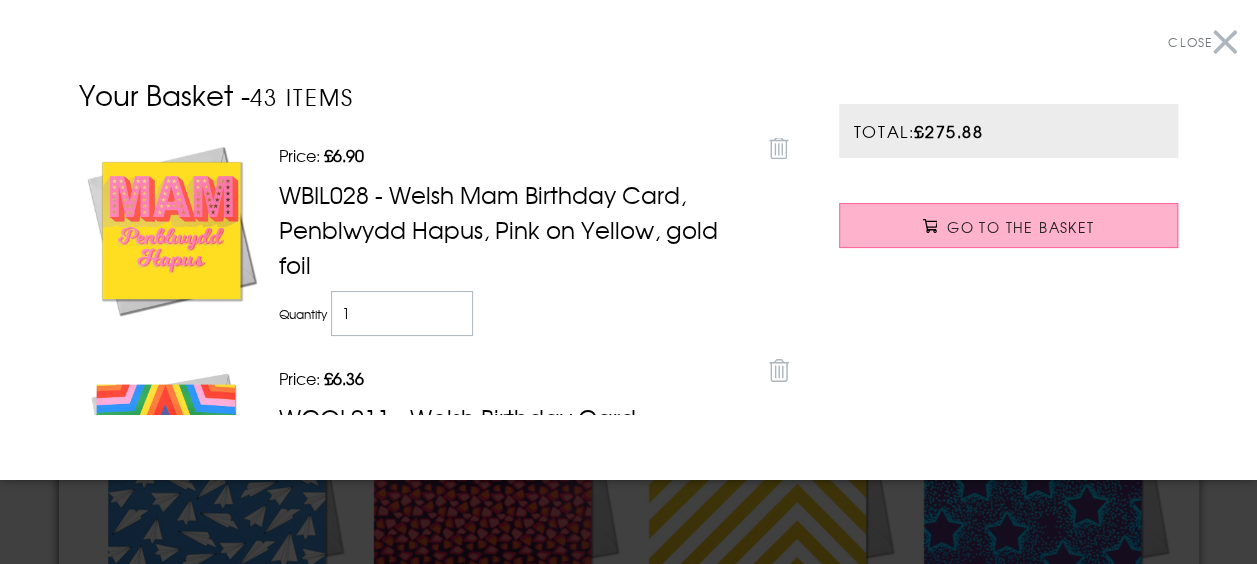 click on "Go to the Basket" at bounding box center [1009, 225] 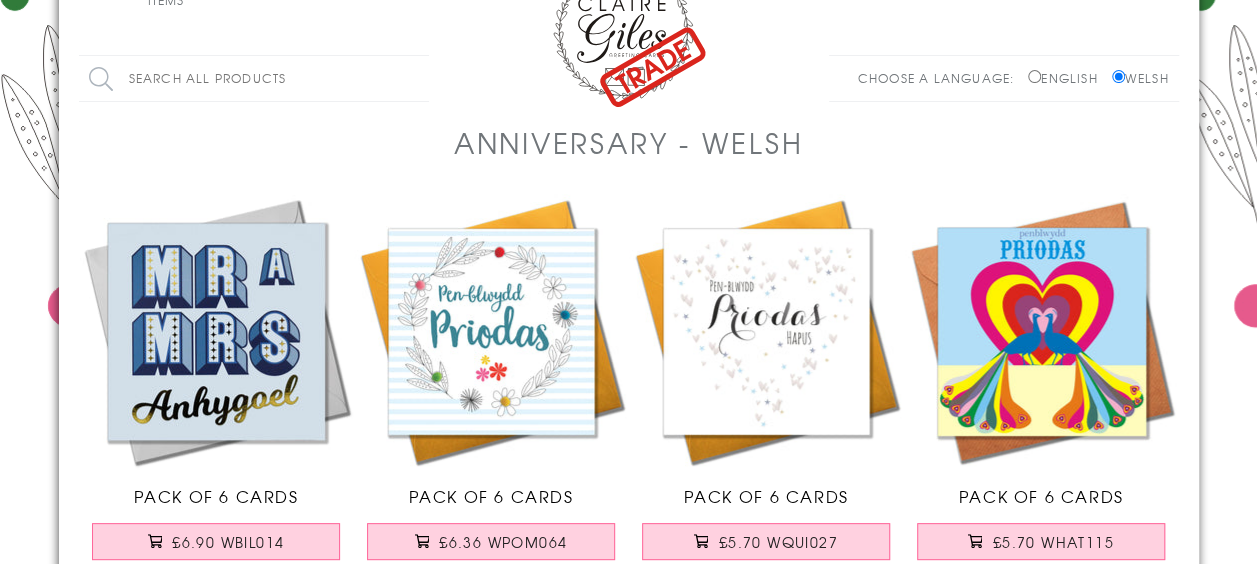 scroll, scrollTop: 0, scrollLeft: 0, axis: both 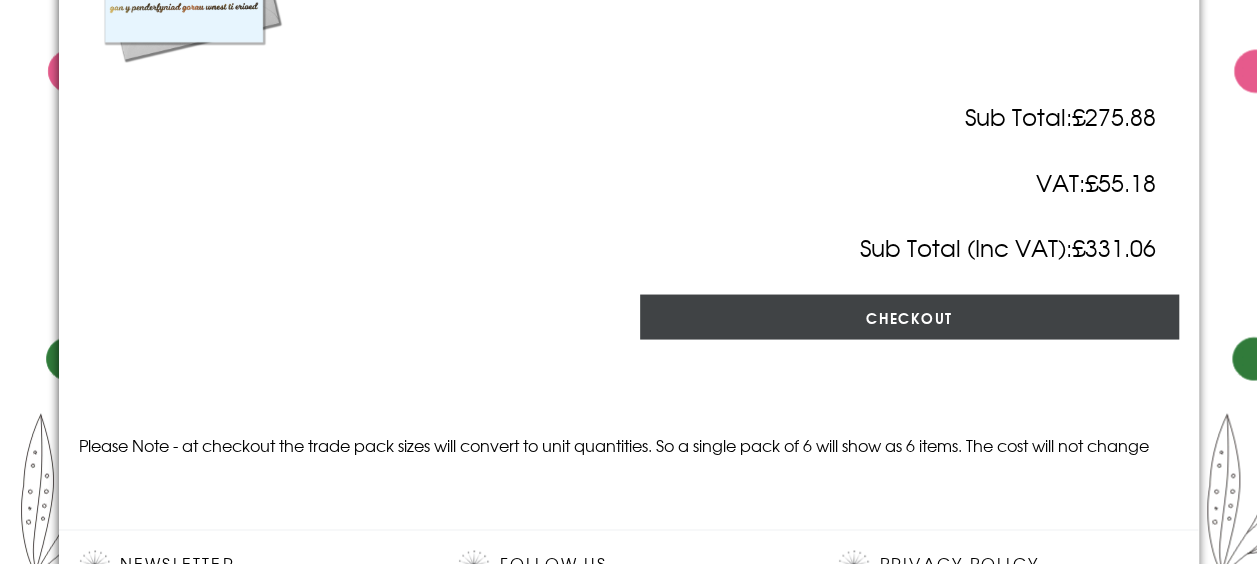 click on "Checkout" at bounding box center [909, 316] 